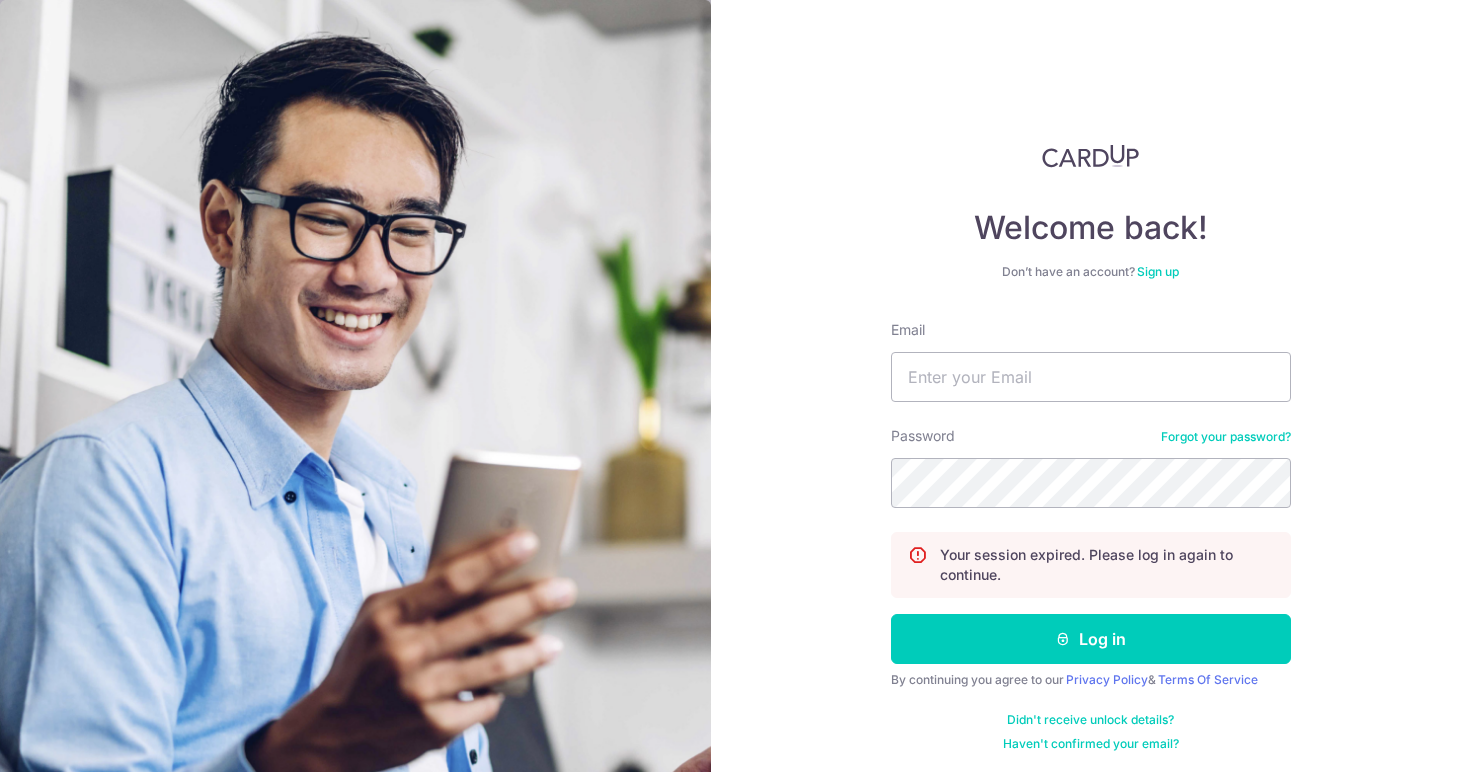 scroll, scrollTop: 0, scrollLeft: 0, axis: both 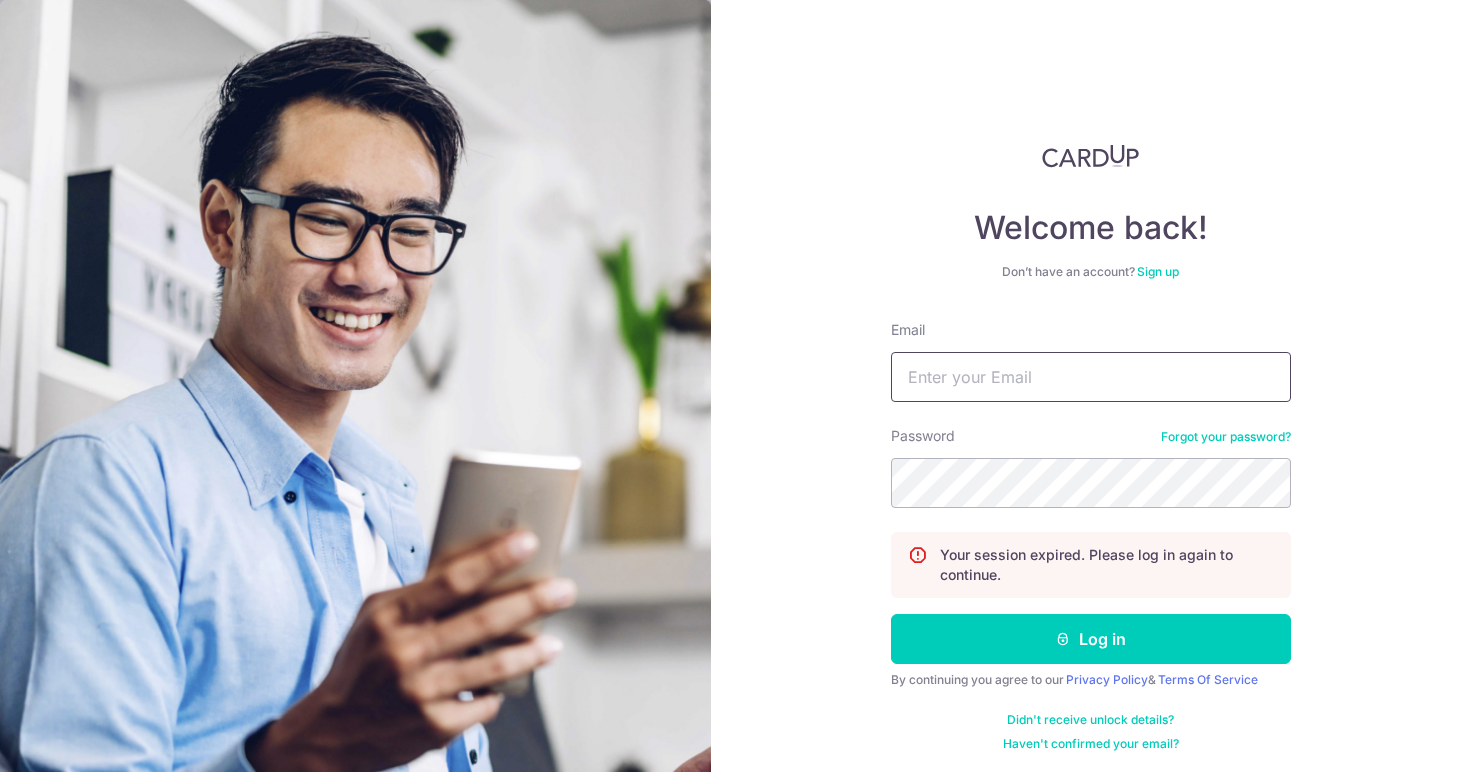 type on "[EMAIL]" 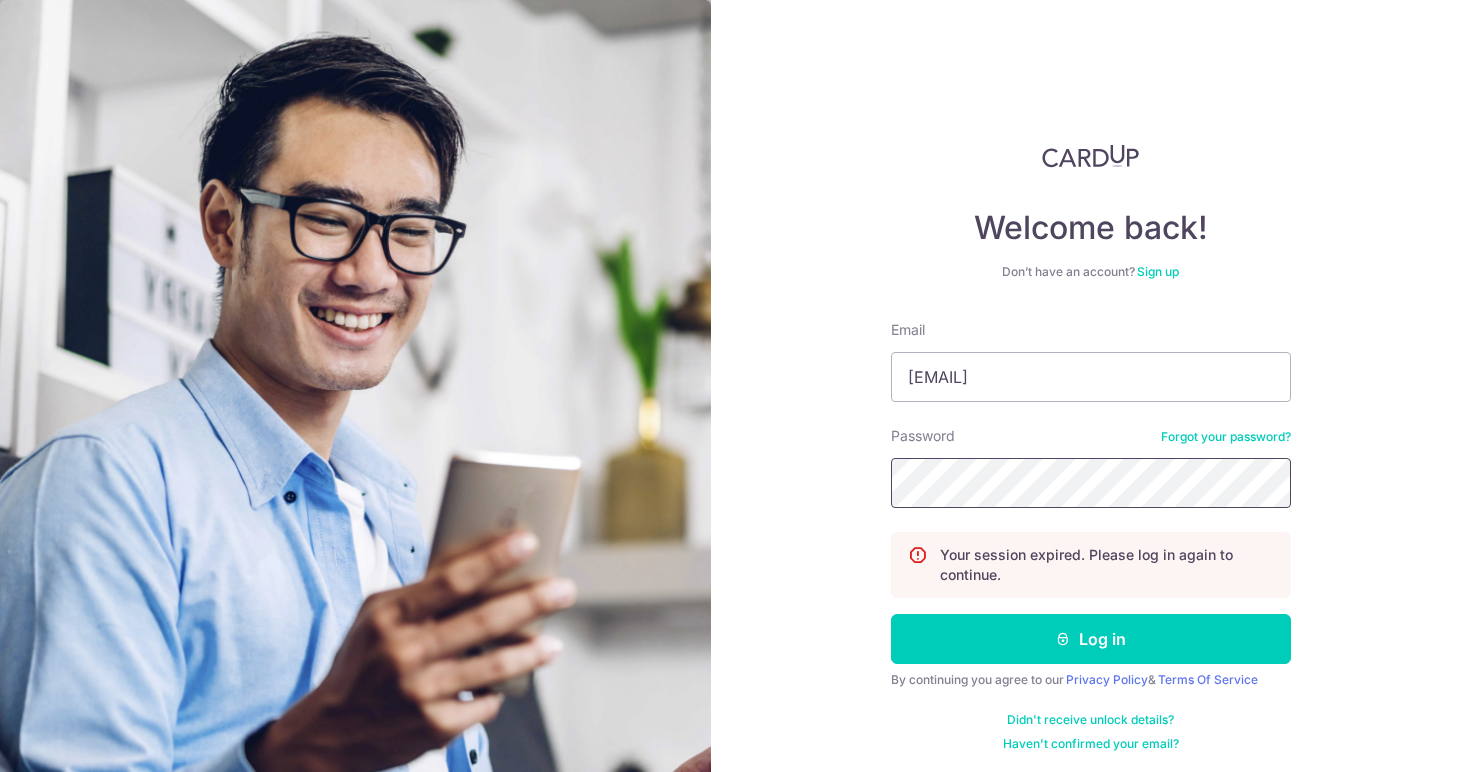 click on "Log in" at bounding box center (1091, 639) 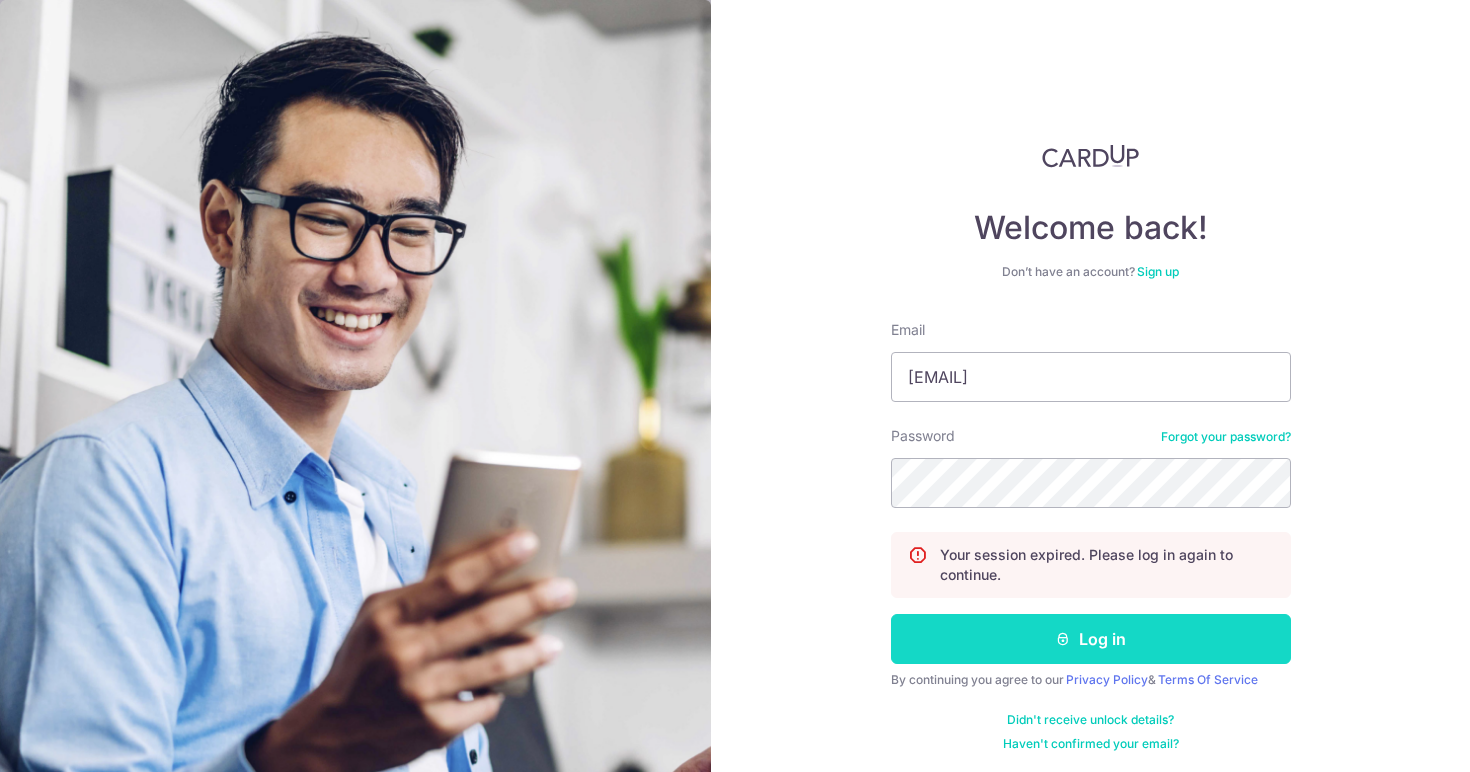 click on "Log in" at bounding box center (1091, 639) 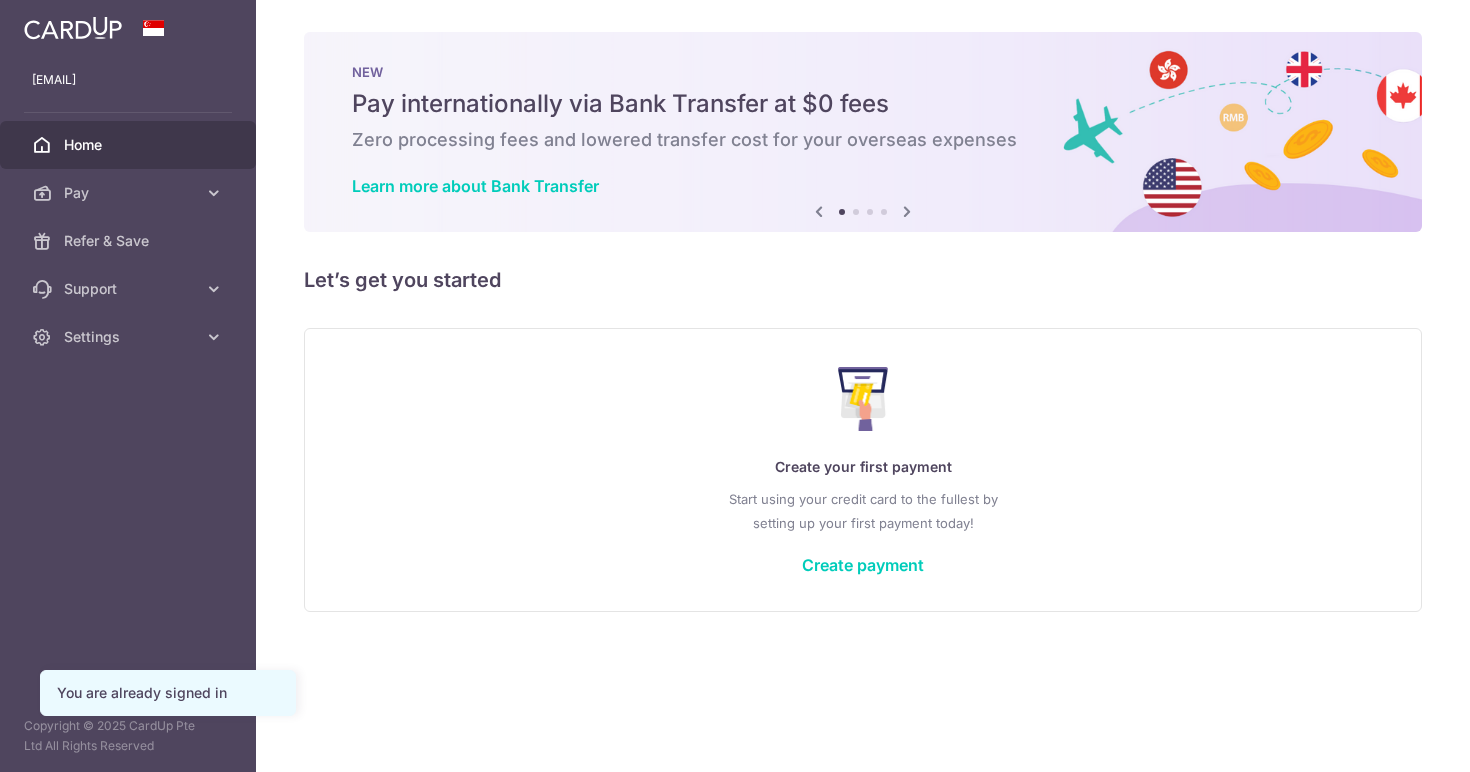 scroll, scrollTop: 0, scrollLeft: 0, axis: both 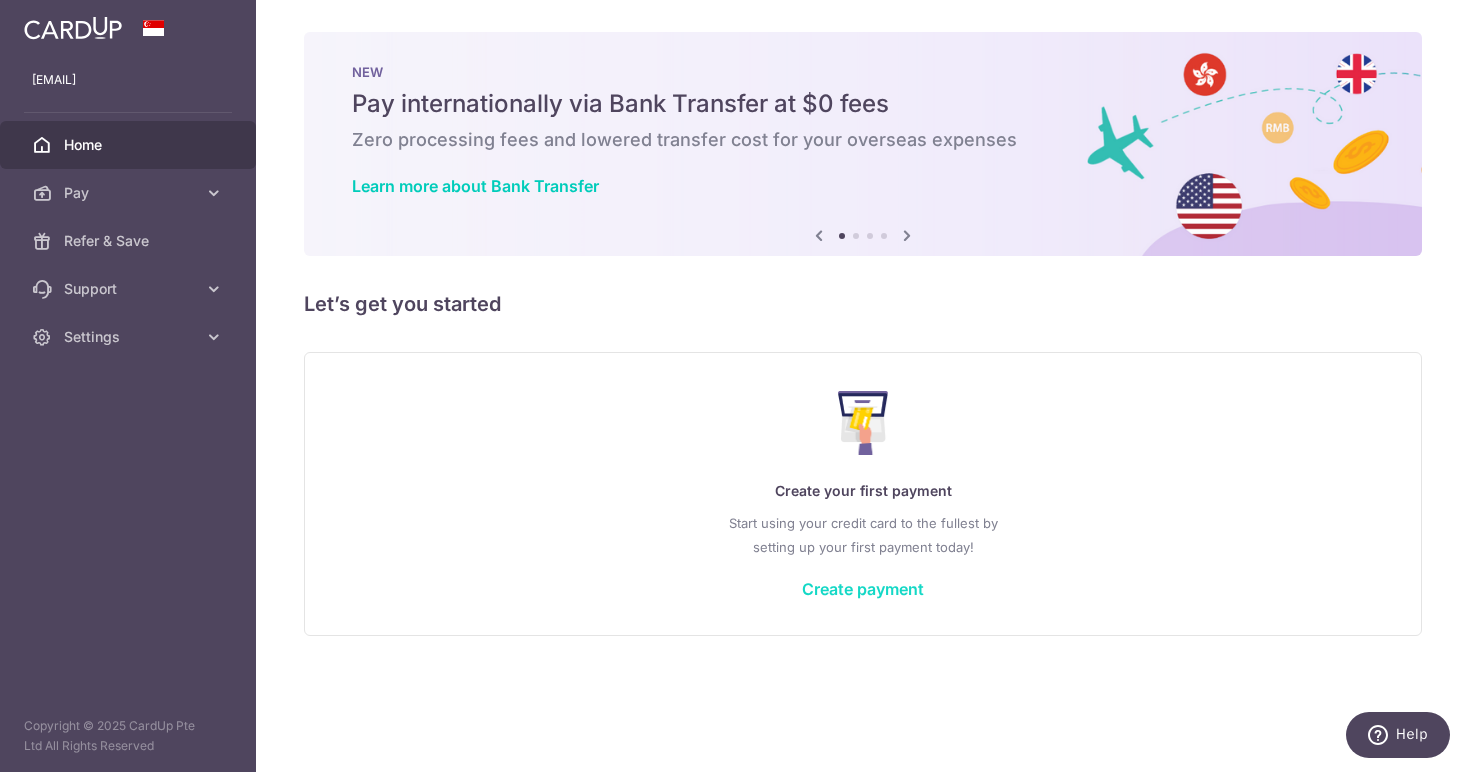 click on "Create payment" at bounding box center (863, 589) 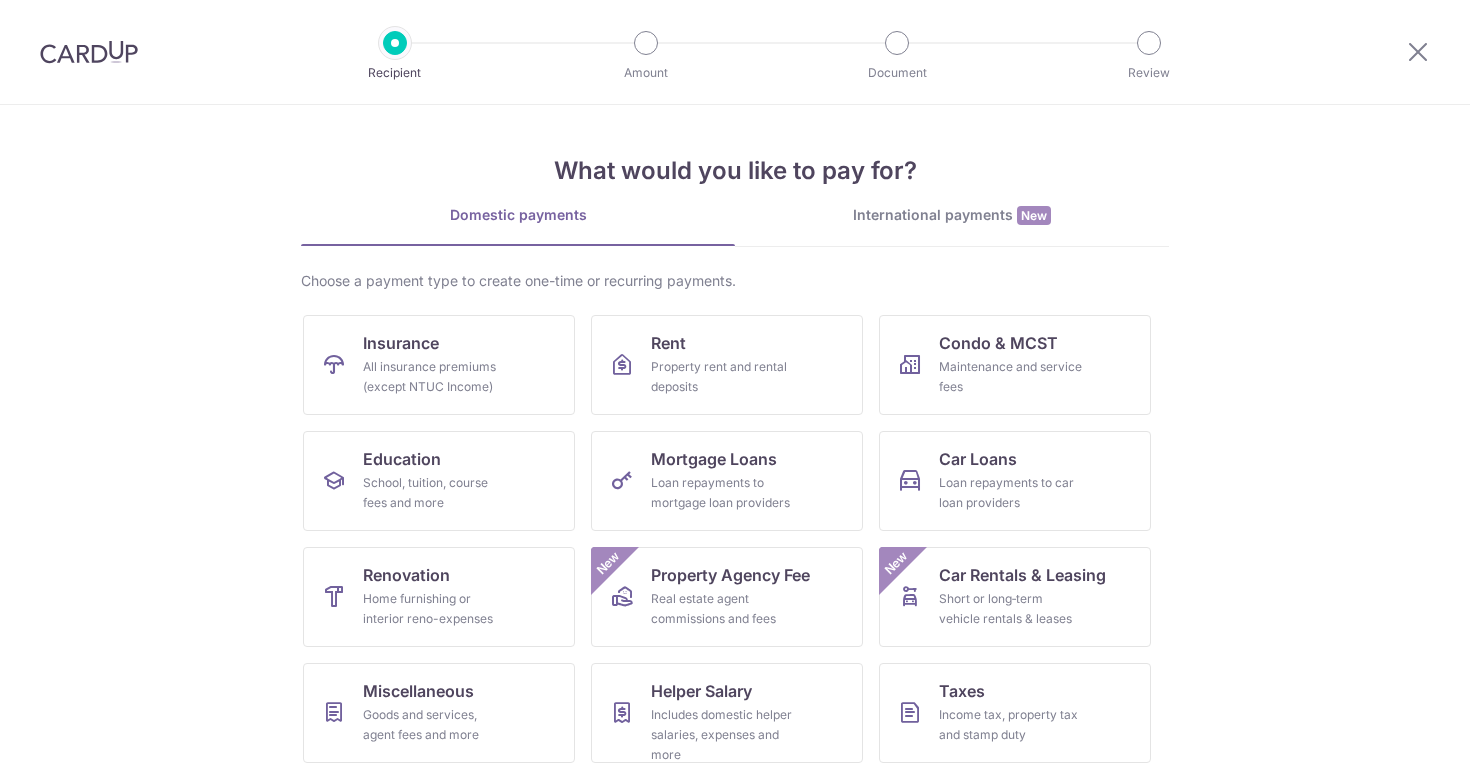 scroll, scrollTop: 0, scrollLeft: 0, axis: both 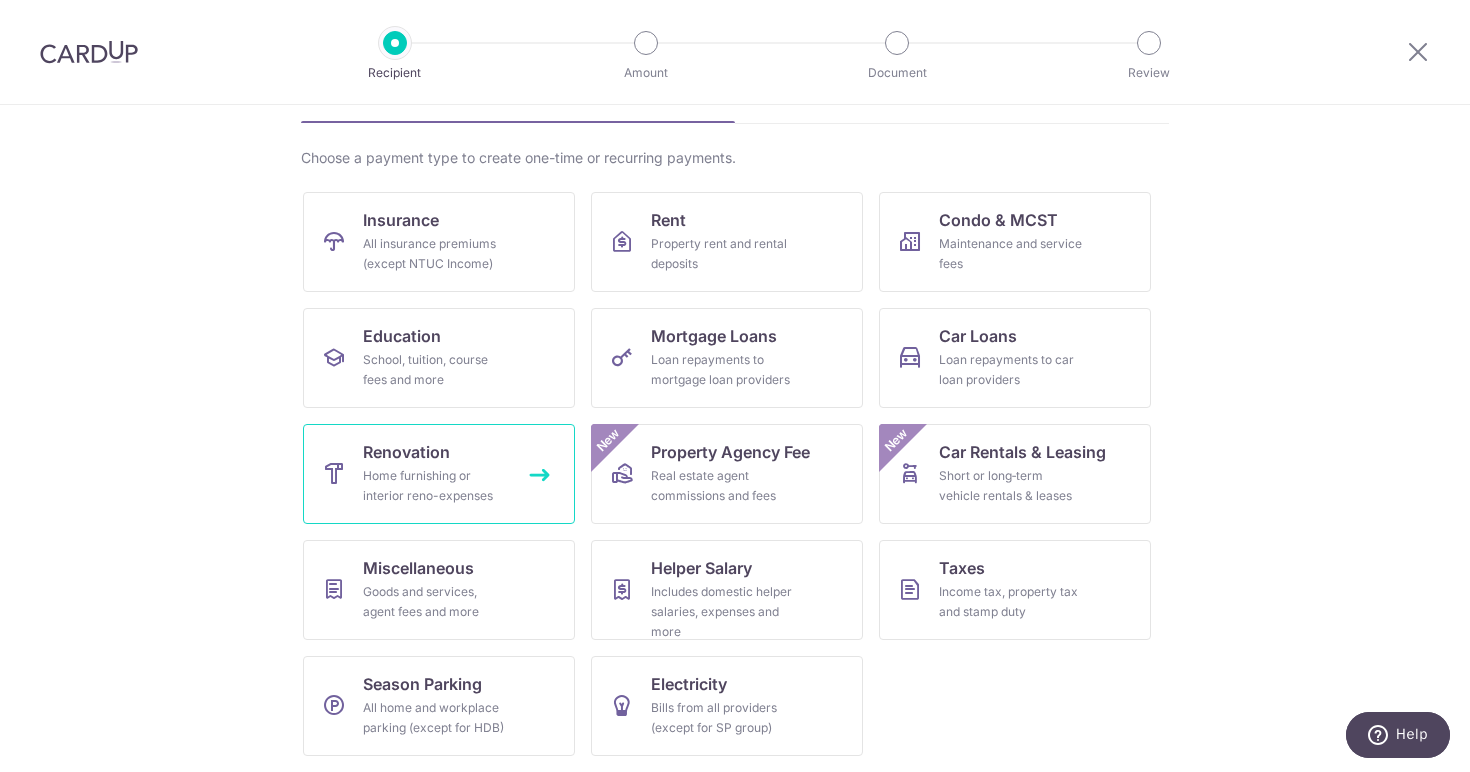 click on "Renovation Home furnishing or interior reno-expenses" at bounding box center [439, 474] 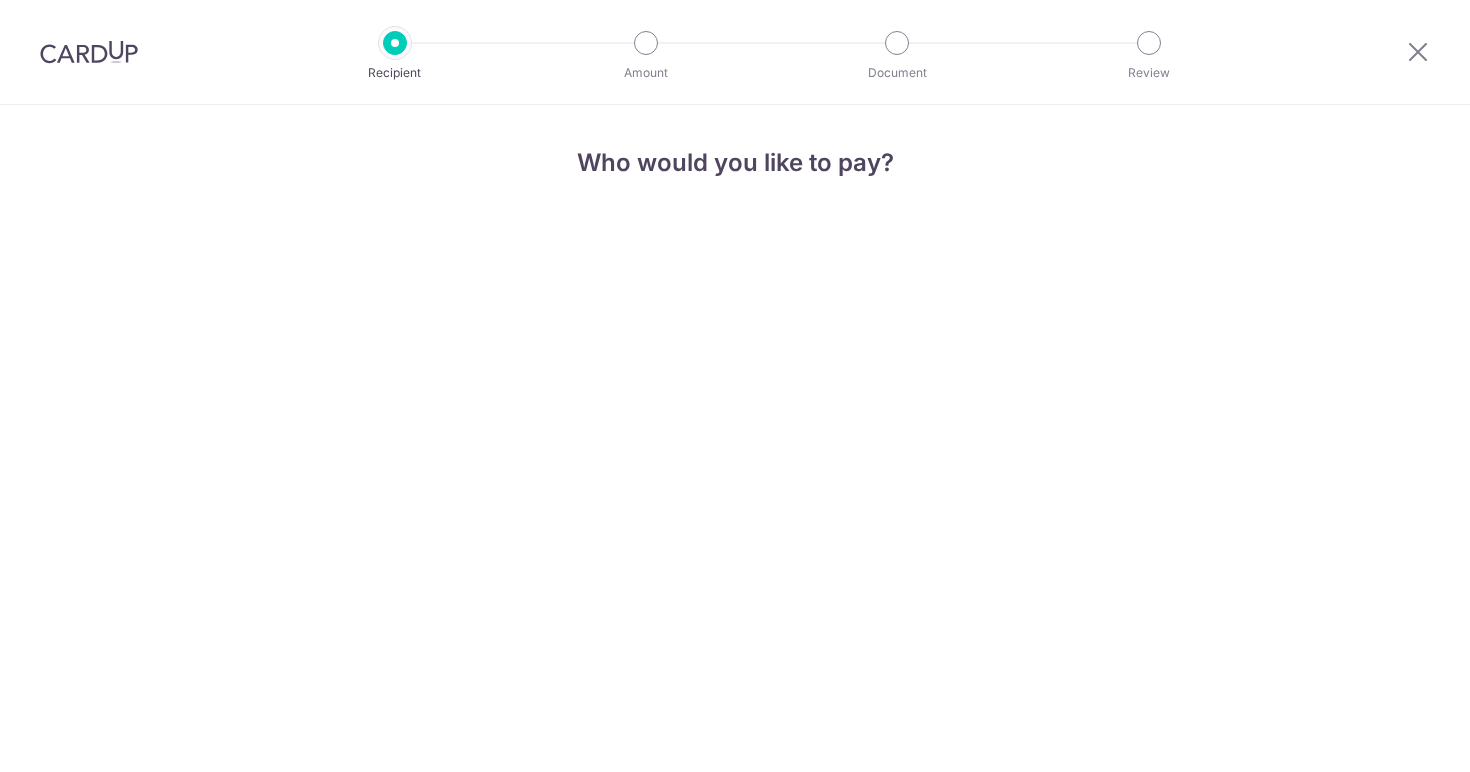 scroll, scrollTop: 0, scrollLeft: 0, axis: both 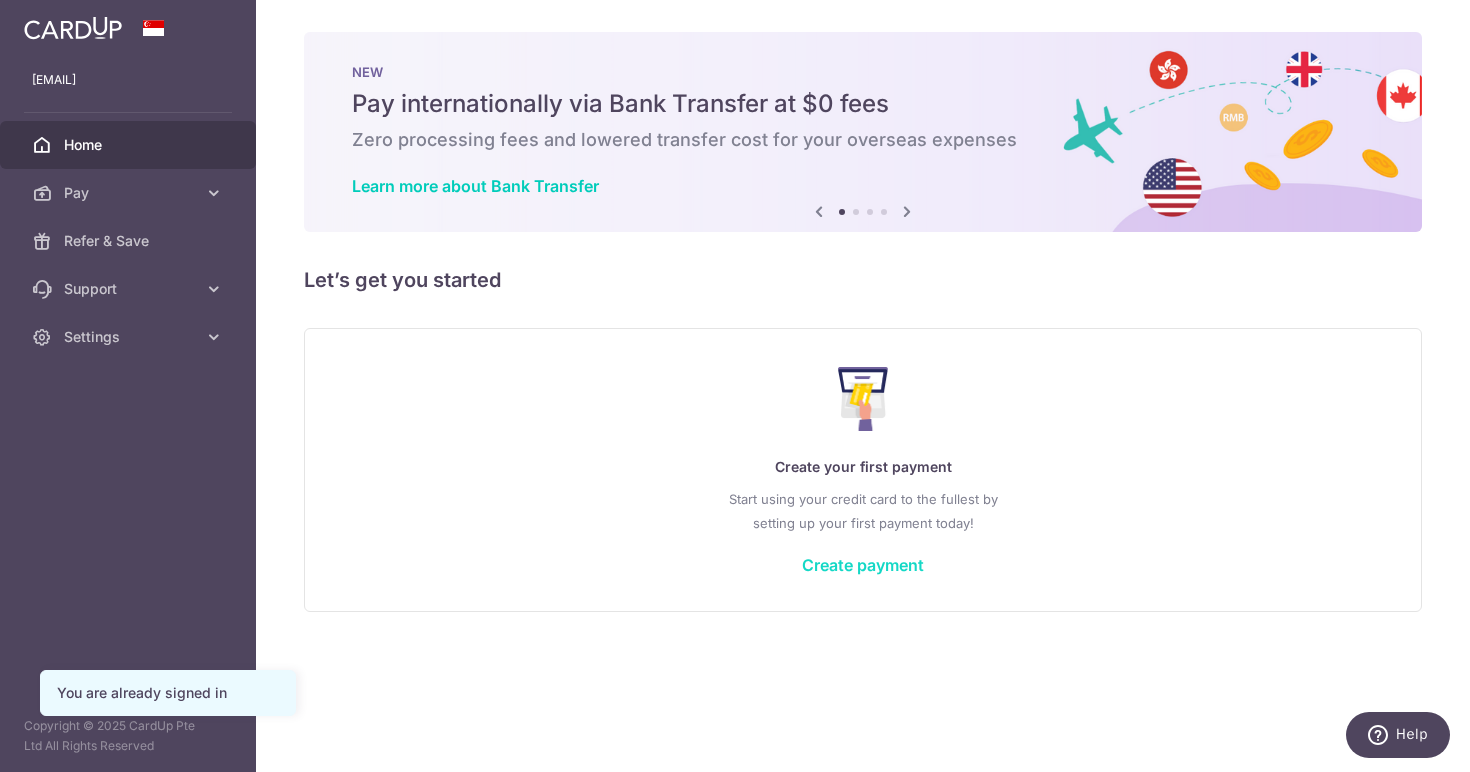 click on "Create payment" at bounding box center (863, 565) 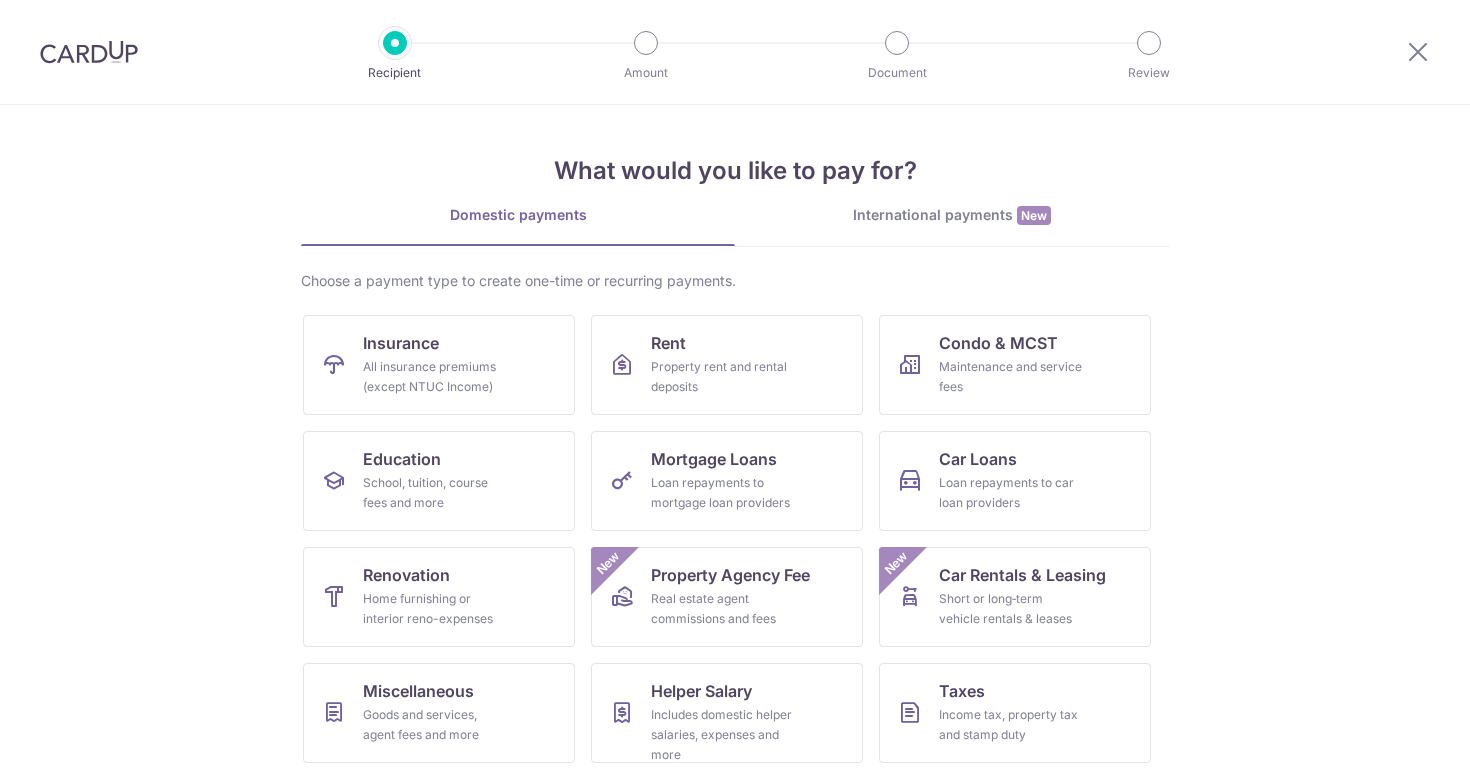 scroll, scrollTop: 0, scrollLeft: 0, axis: both 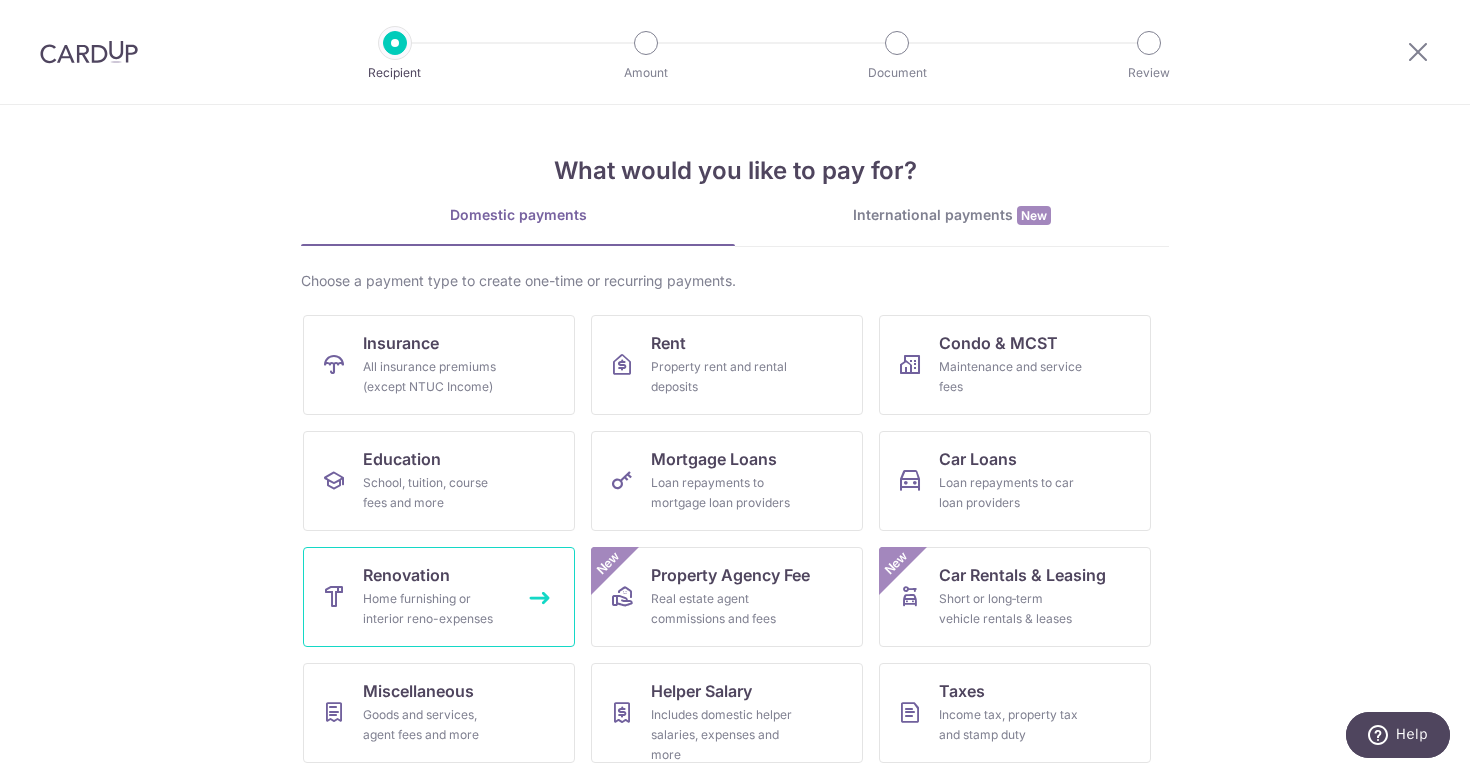 click on "Renovation" at bounding box center (406, 575) 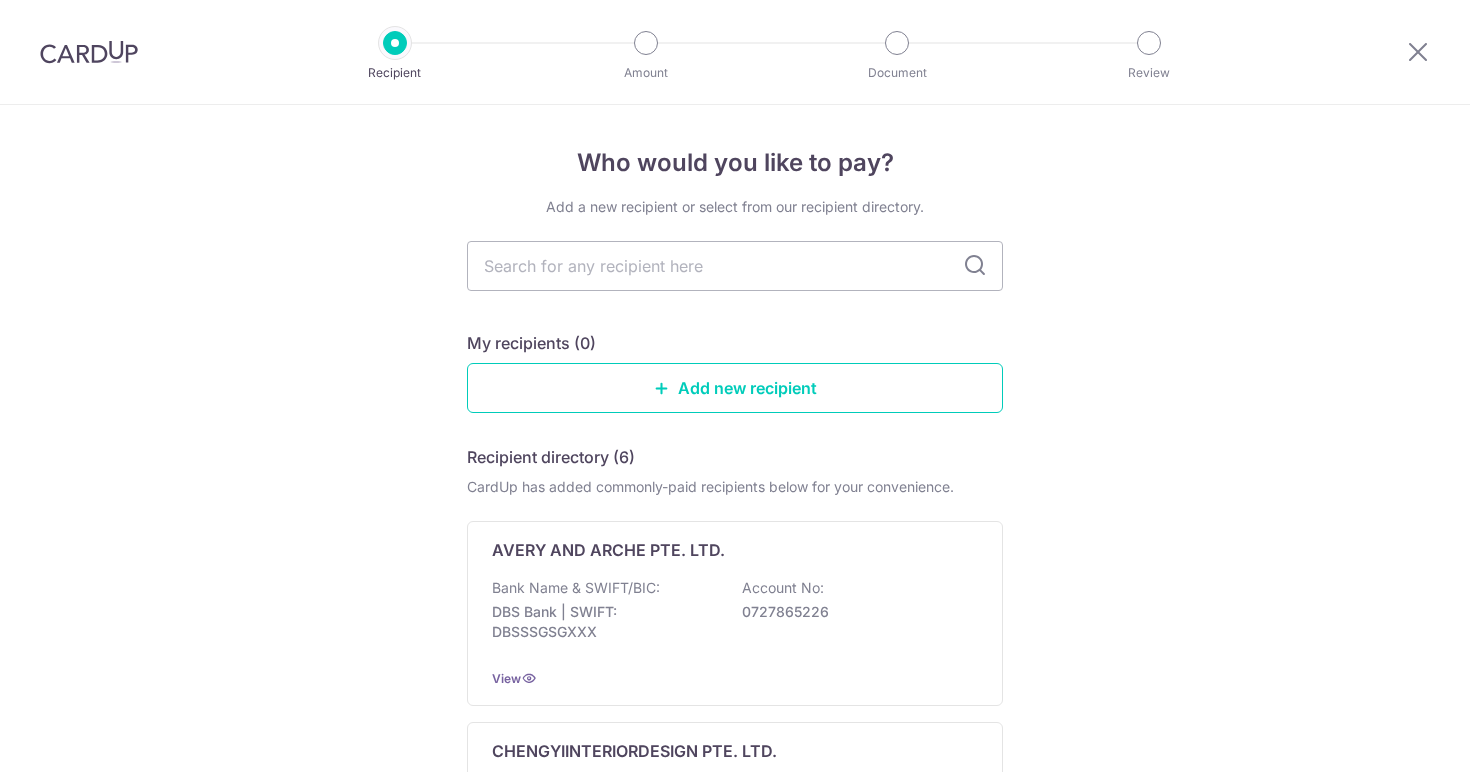 scroll, scrollTop: 0, scrollLeft: 0, axis: both 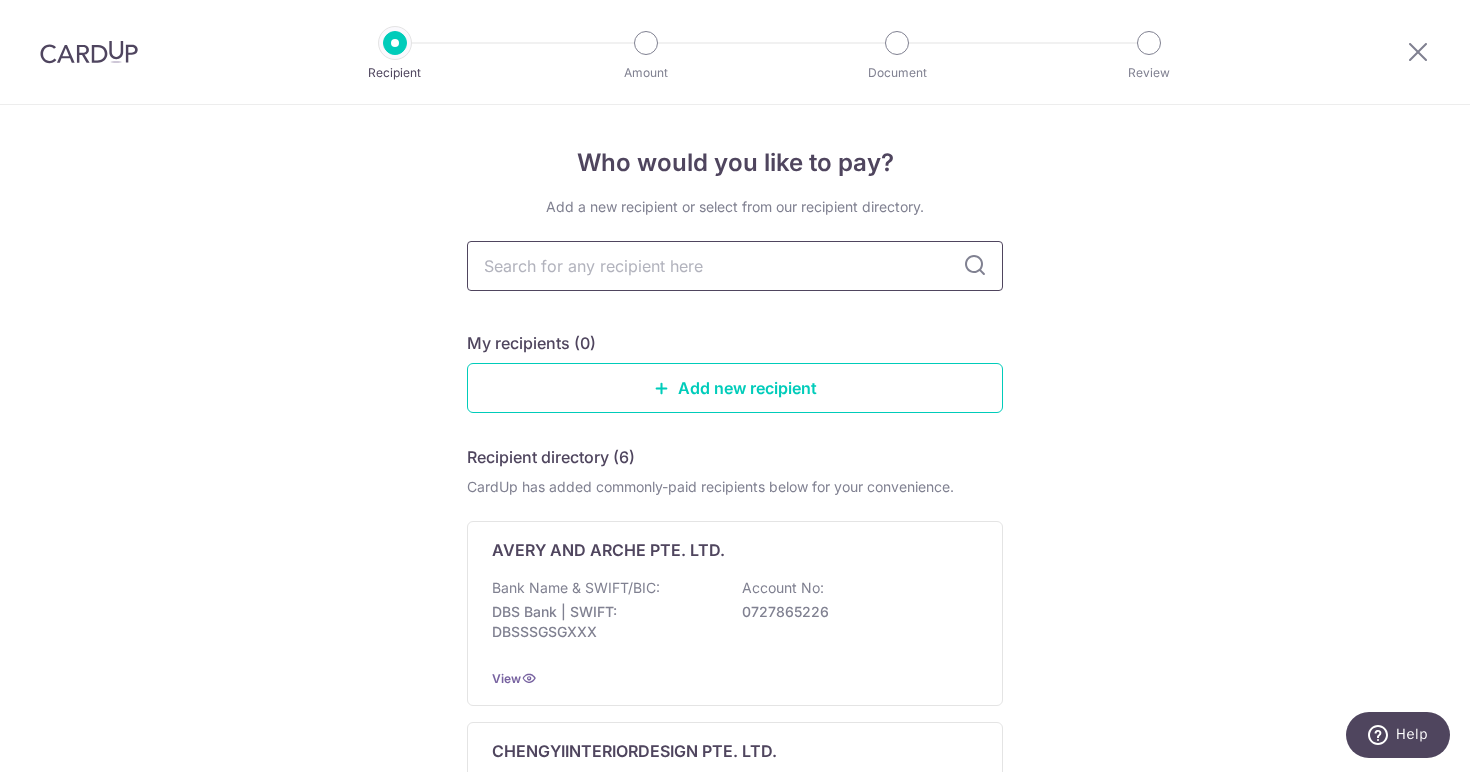 click at bounding box center [735, 266] 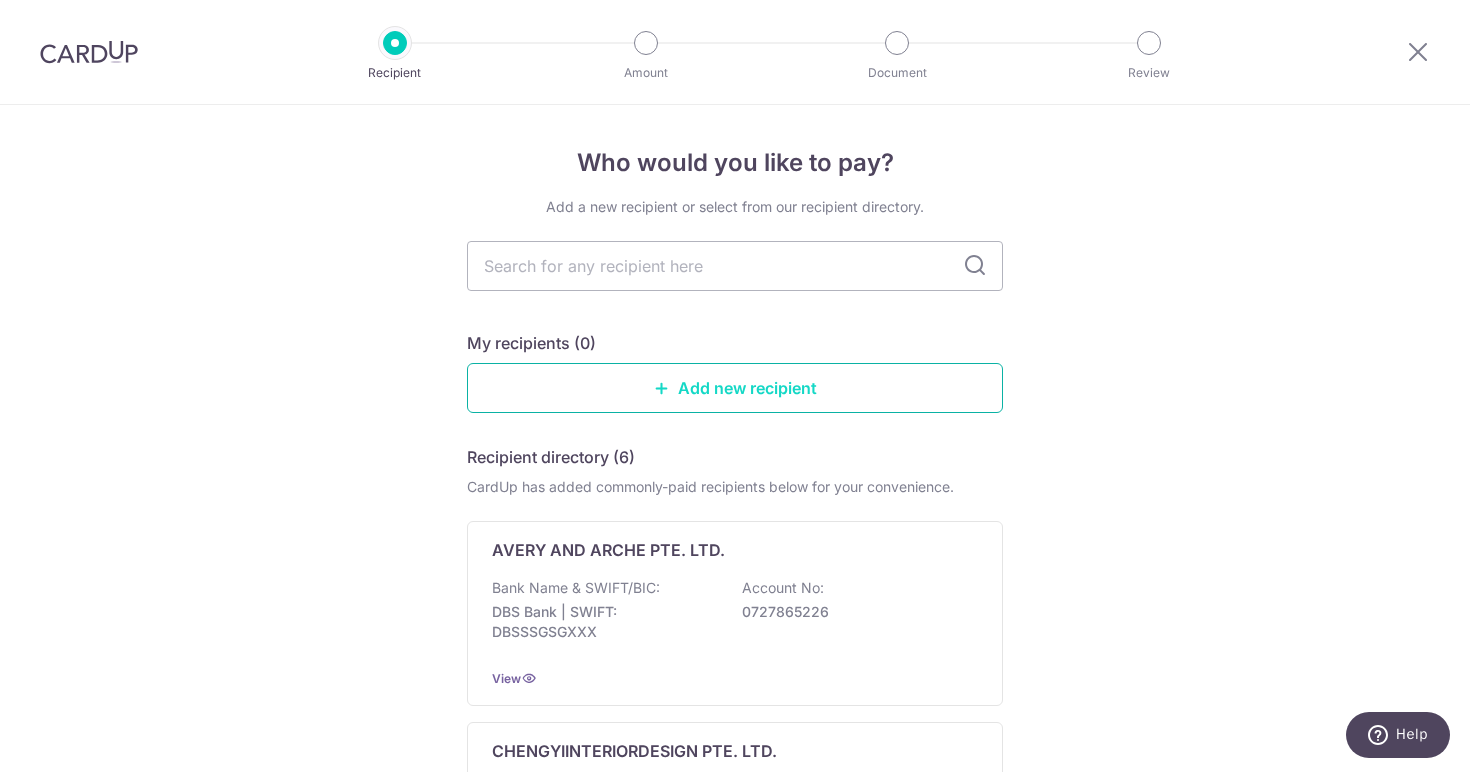 click on "Add new recipient" at bounding box center (735, 388) 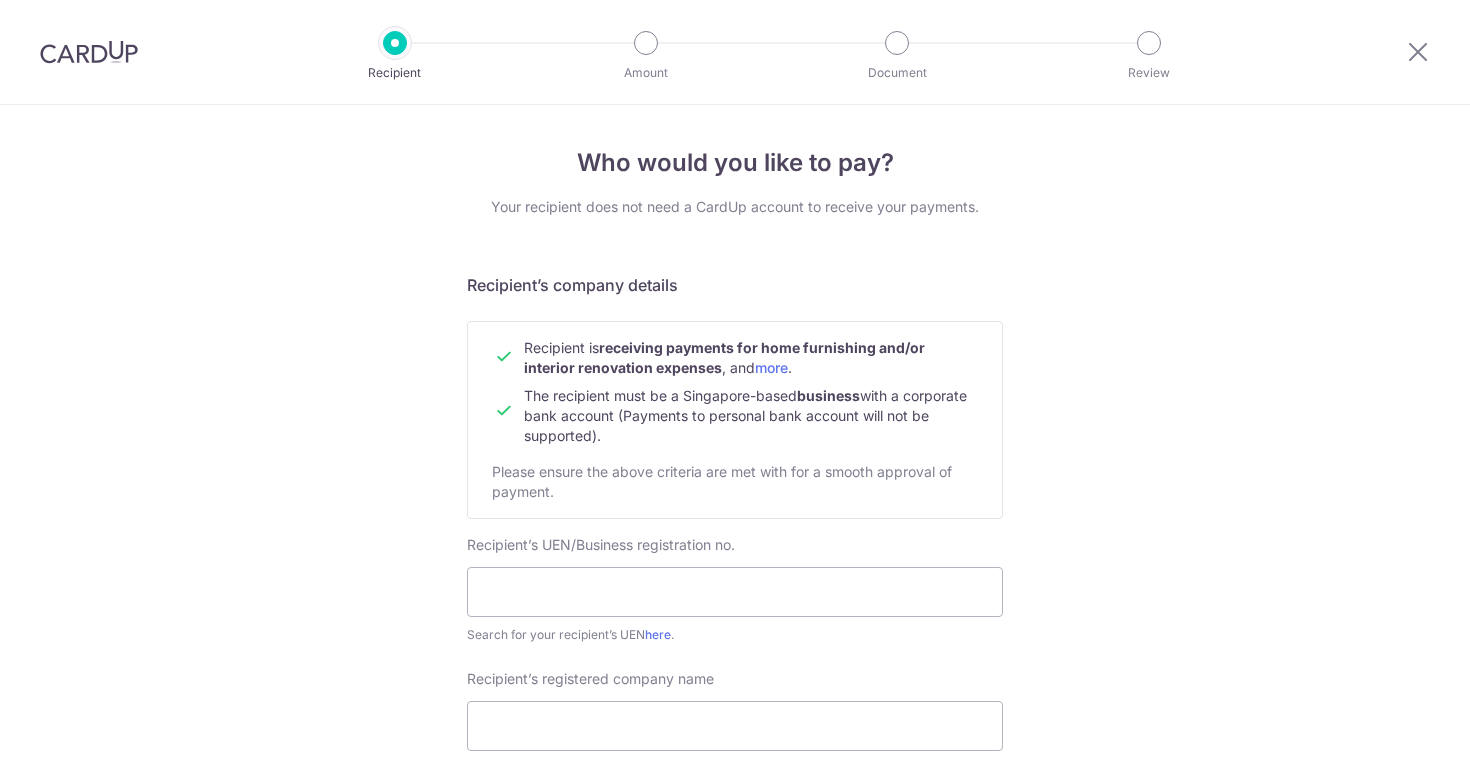 scroll, scrollTop: 0, scrollLeft: 0, axis: both 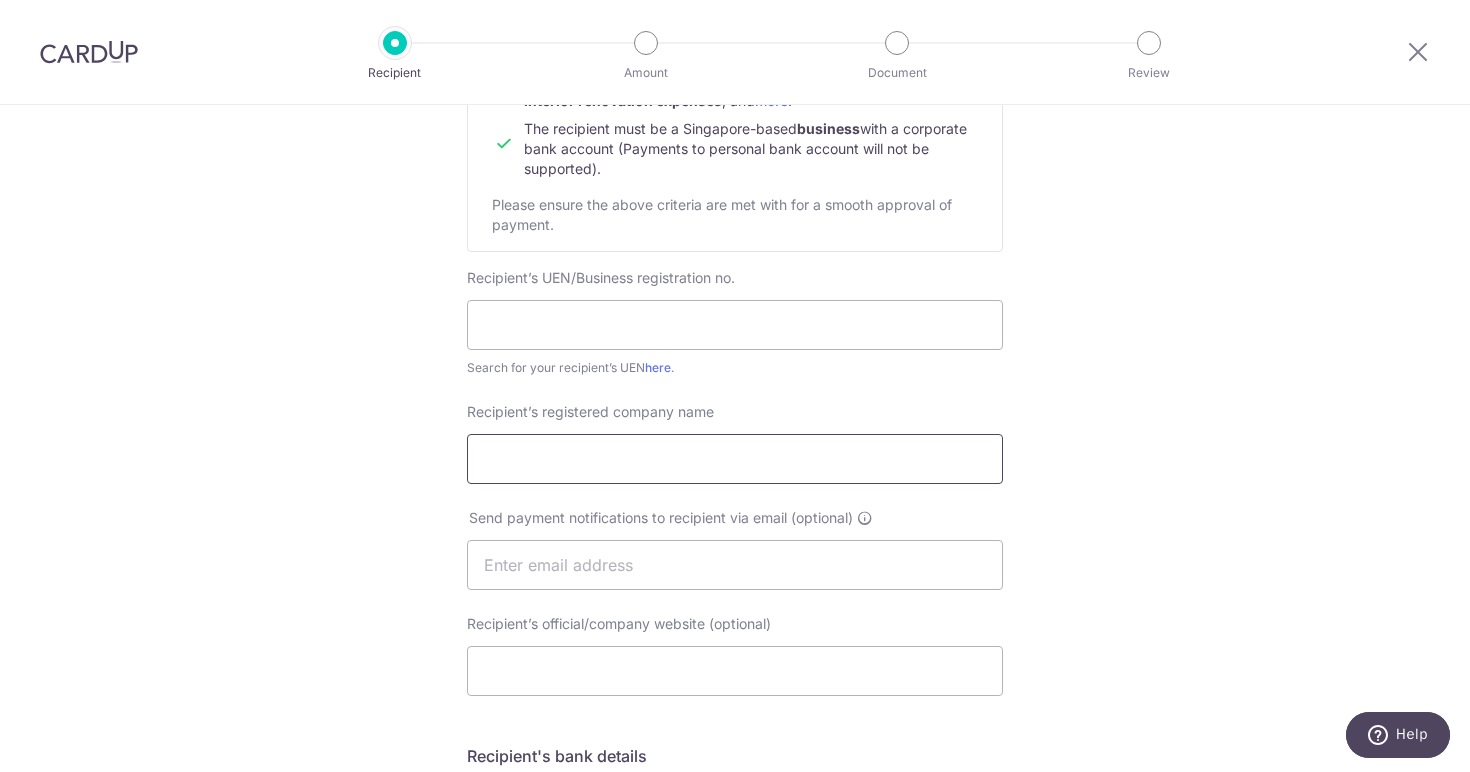 paste on "Design 4 Space Pte Ltd" 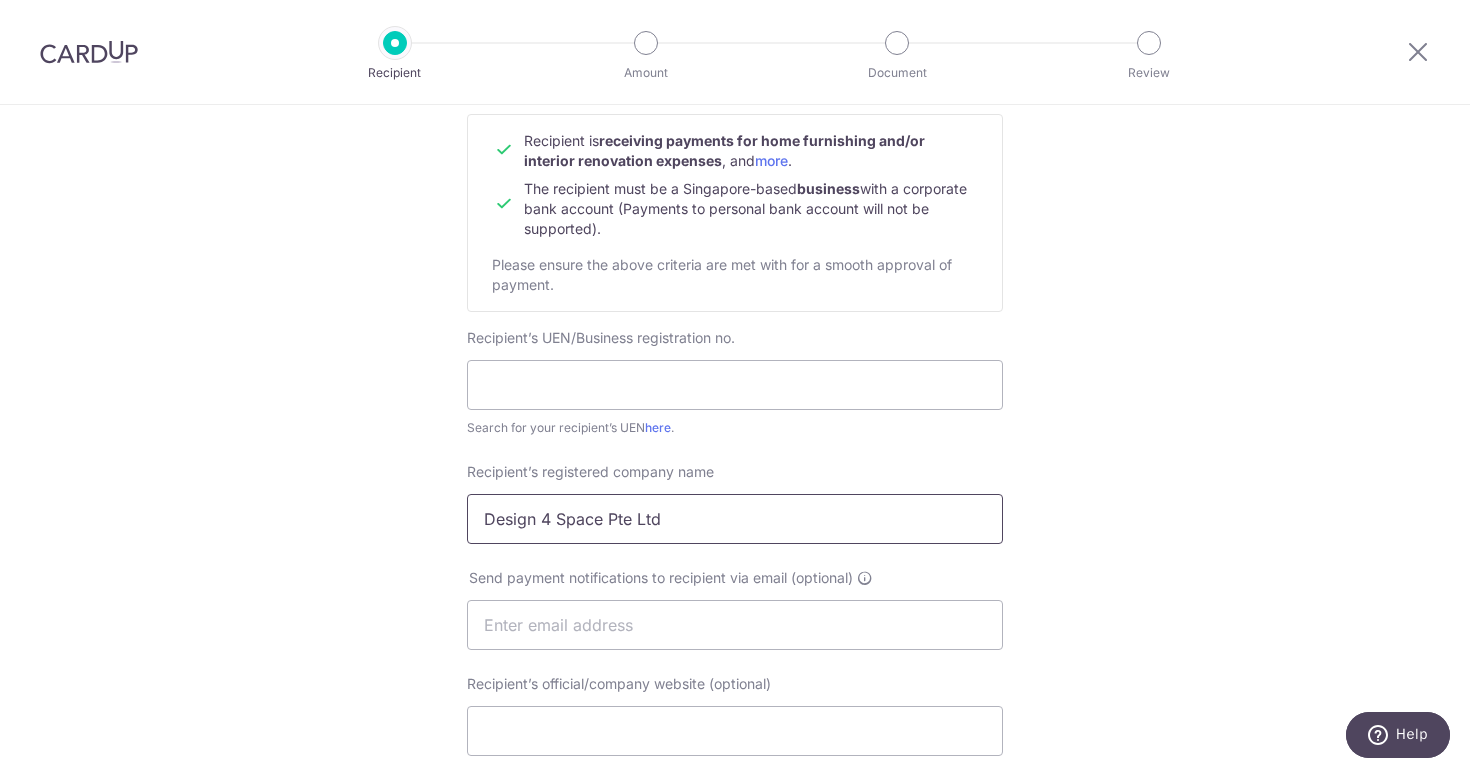 scroll, scrollTop: 254, scrollLeft: 0, axis: vertical 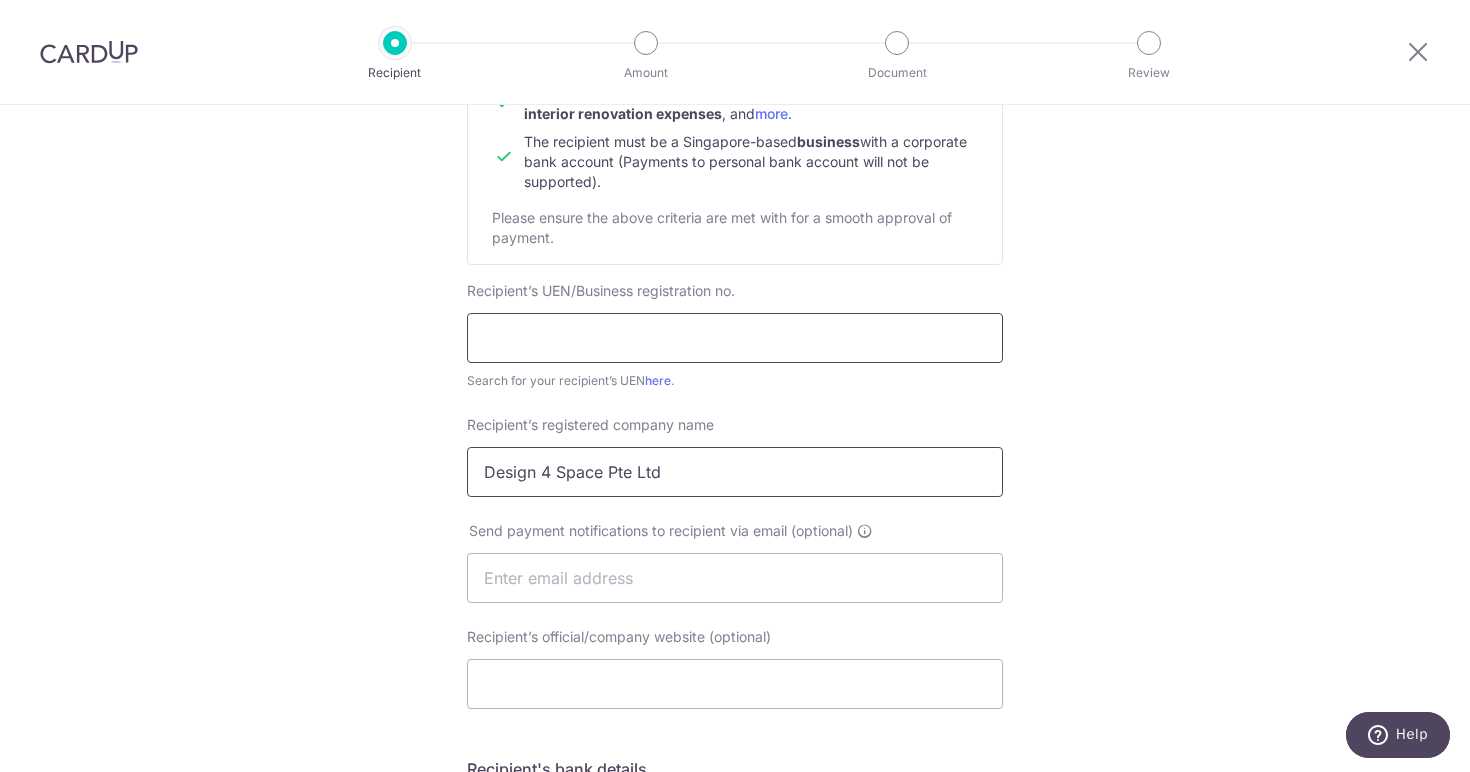 type on "Design 4 Space Pte Ltd" 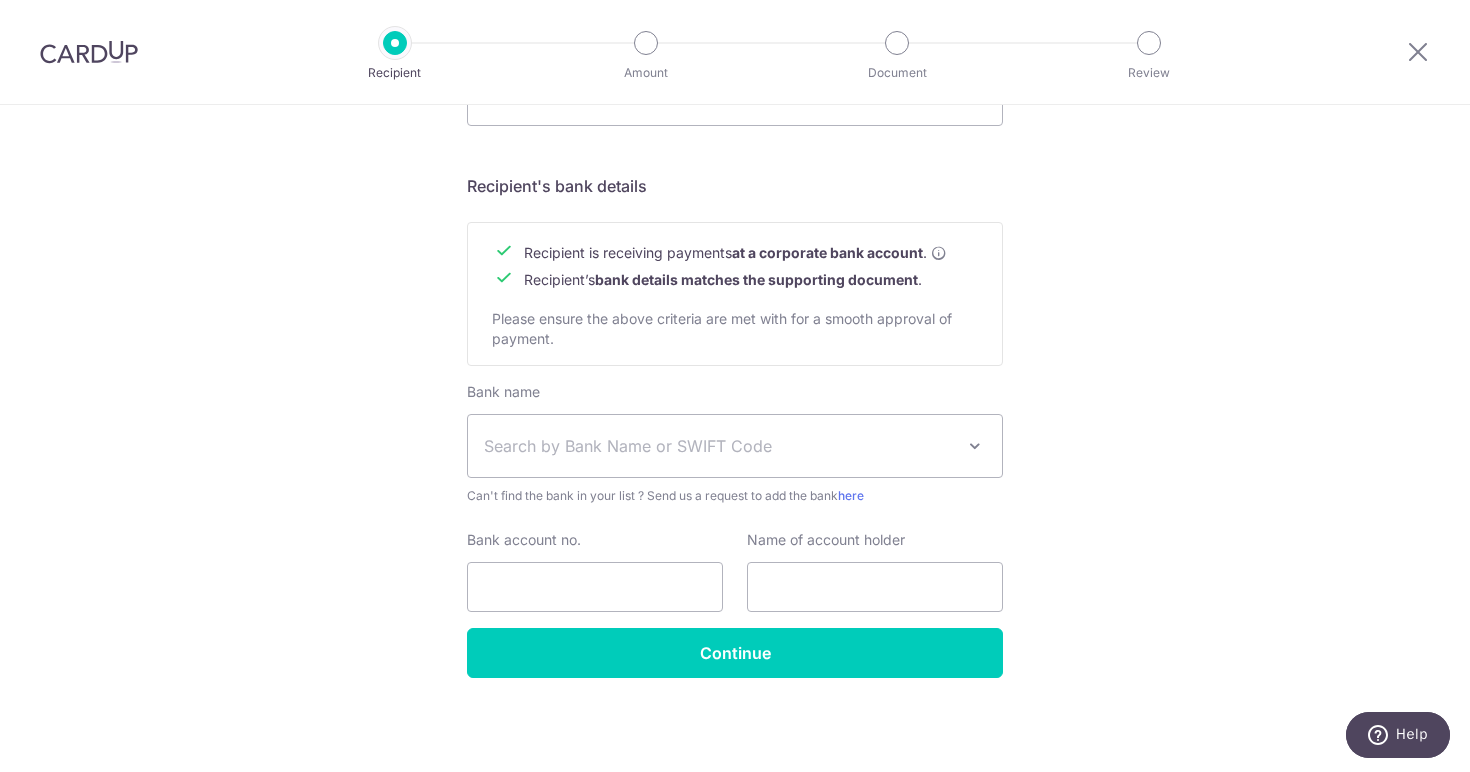 scroll, scrollTop: 837, scrollLeft: 0, axis: vertical 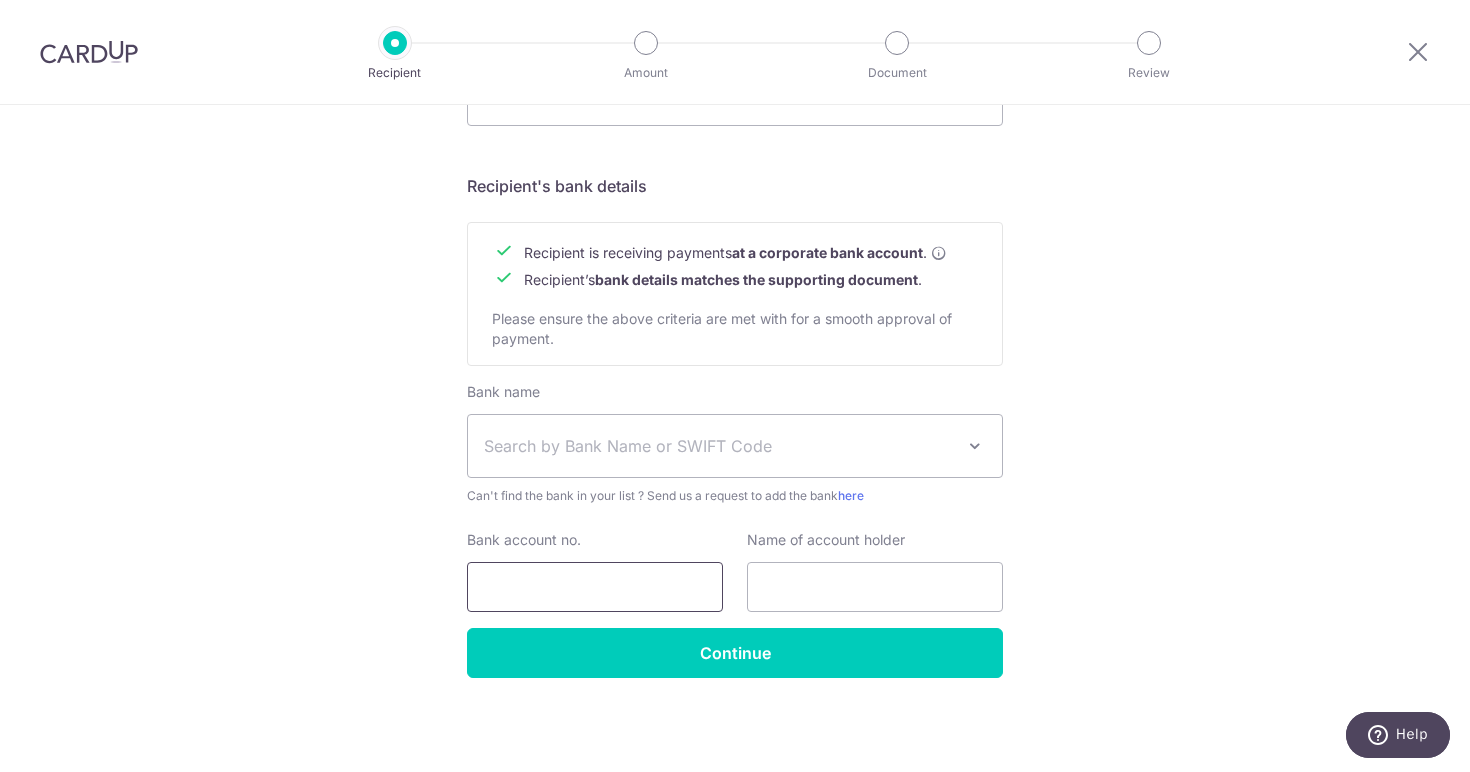 click on "Bank account no." at bounding box center (595, 587) 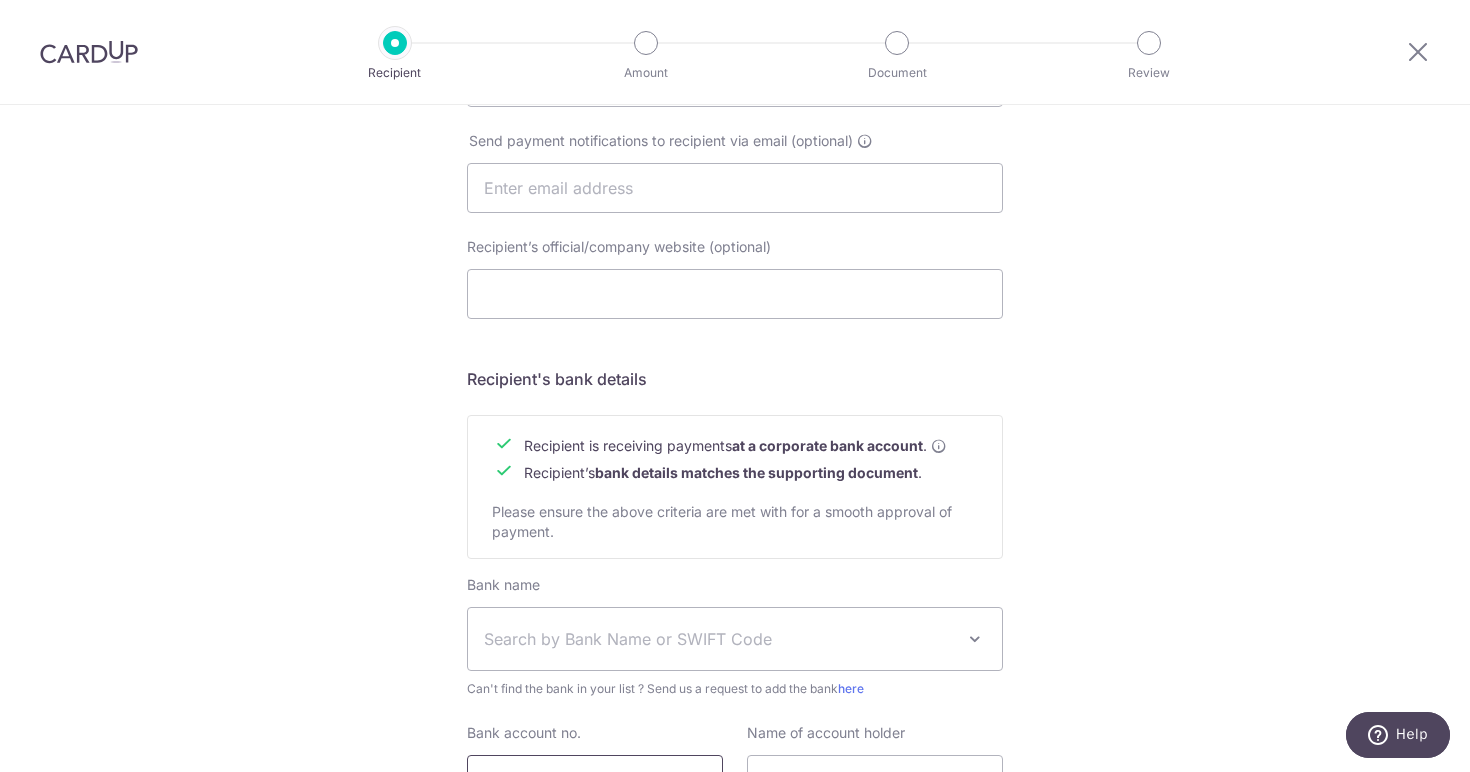 scroll, scrollTop: 343, scrollLeft: 0, axis: vertical 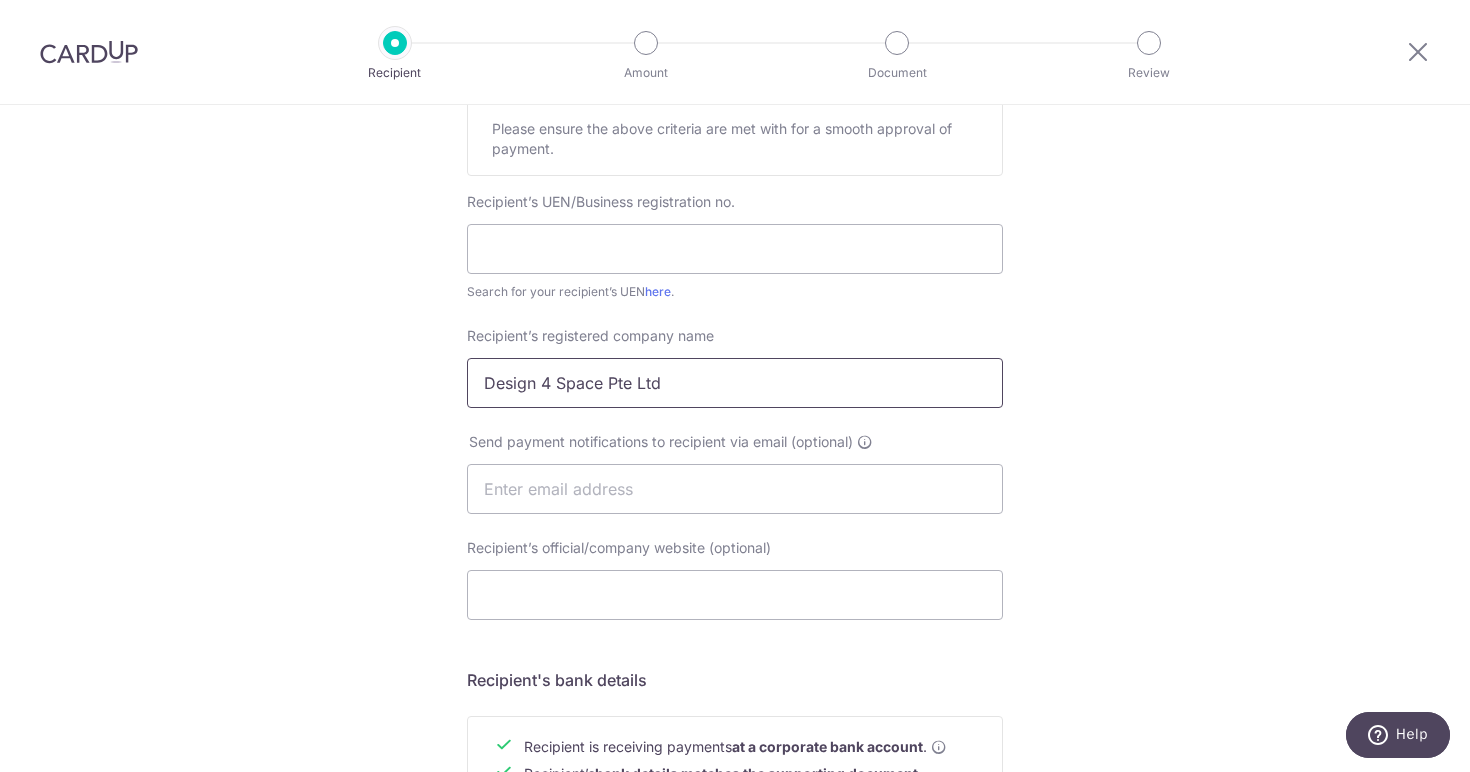 type on "38001365809" 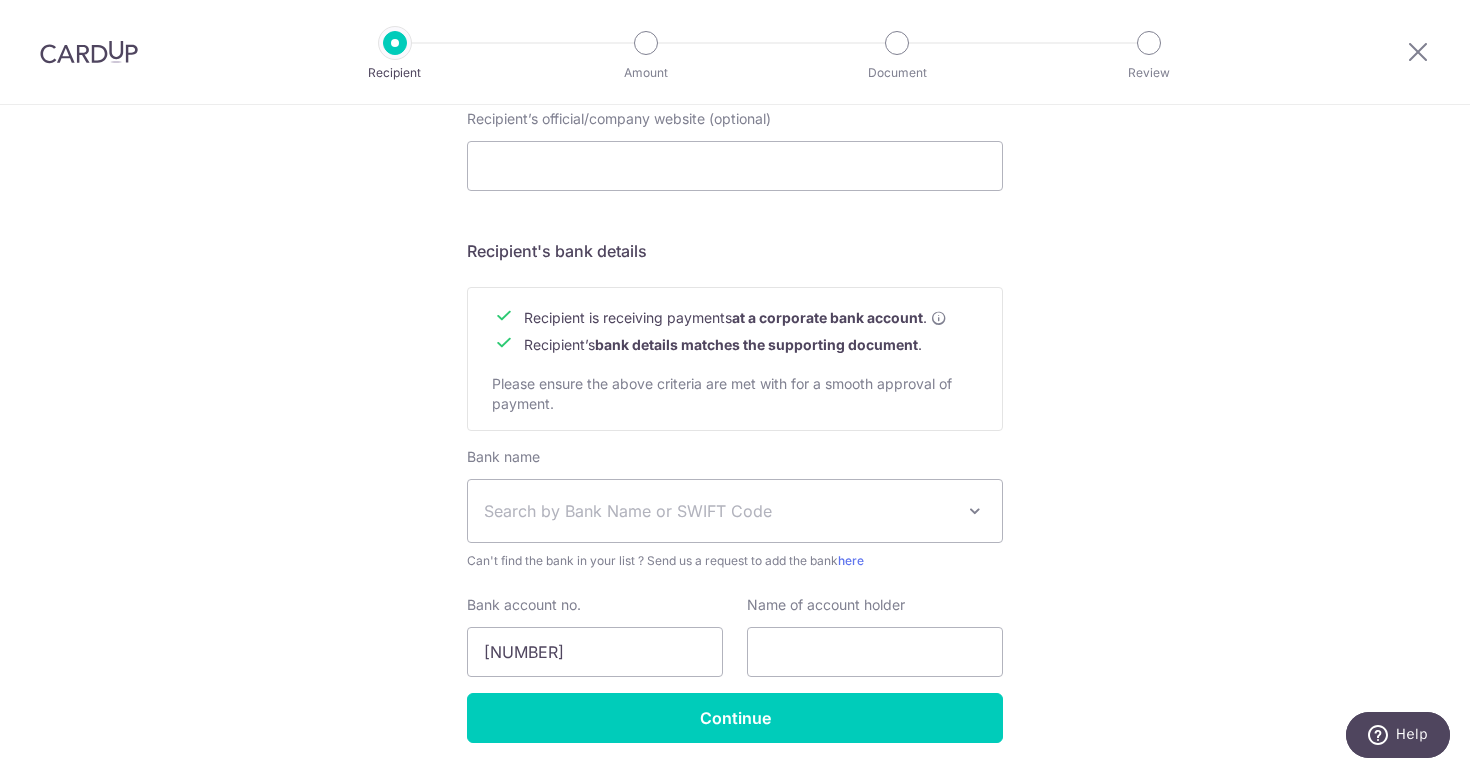 scroll, scrollTop: 794, scrollLeft: 0, axis: vertical 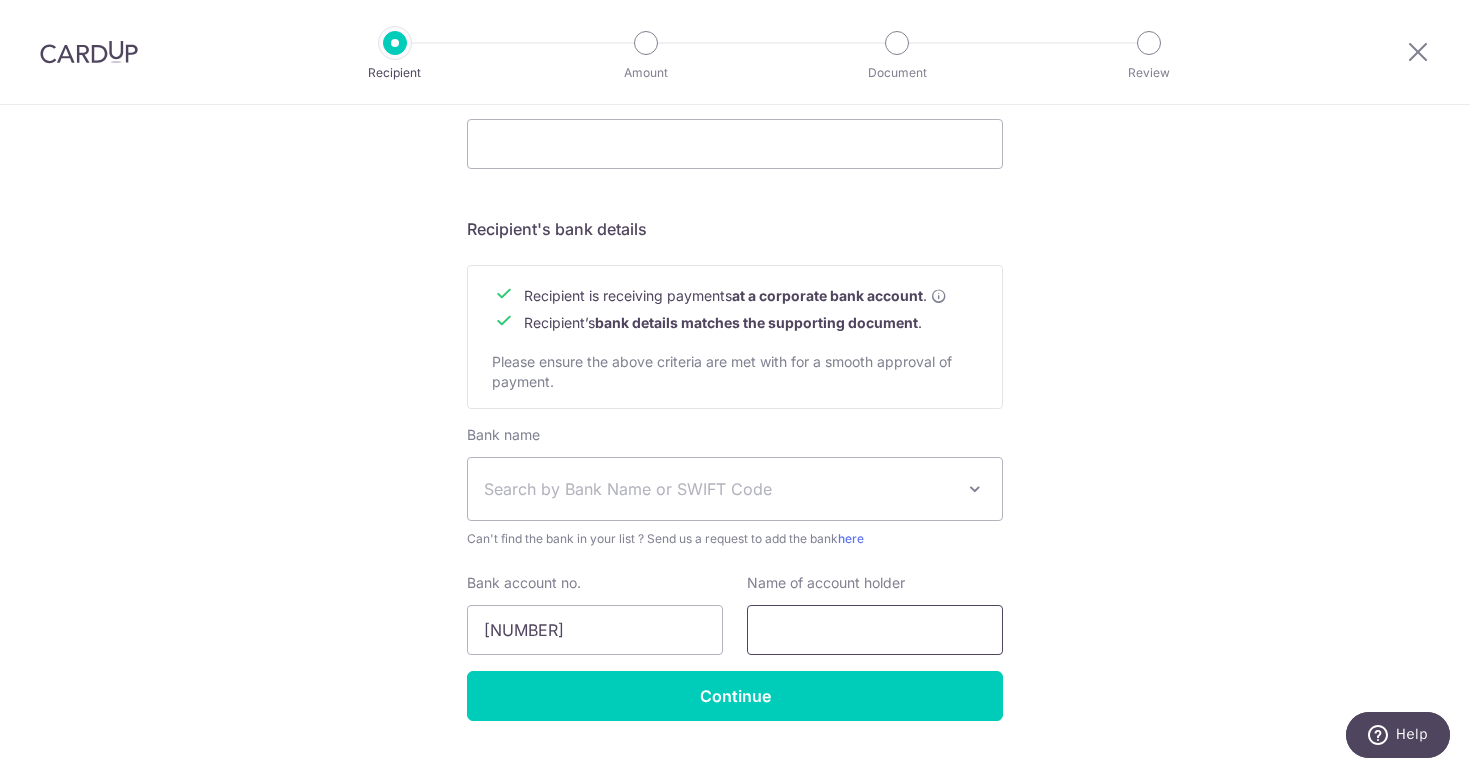 paste on "Design 4 Space Pte Ltd" 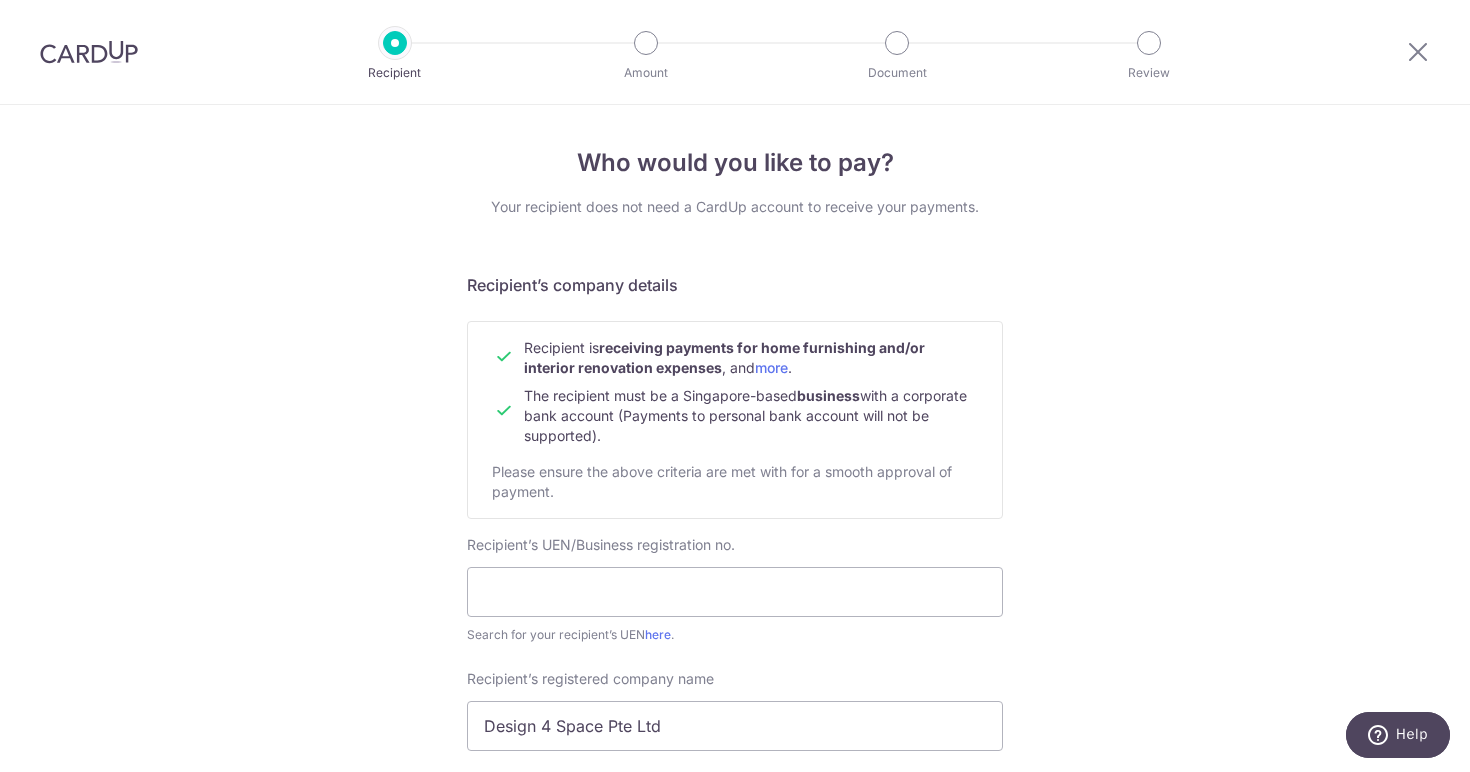 scroll, scrollTop: 0, scrollLeft: 0, axis: both 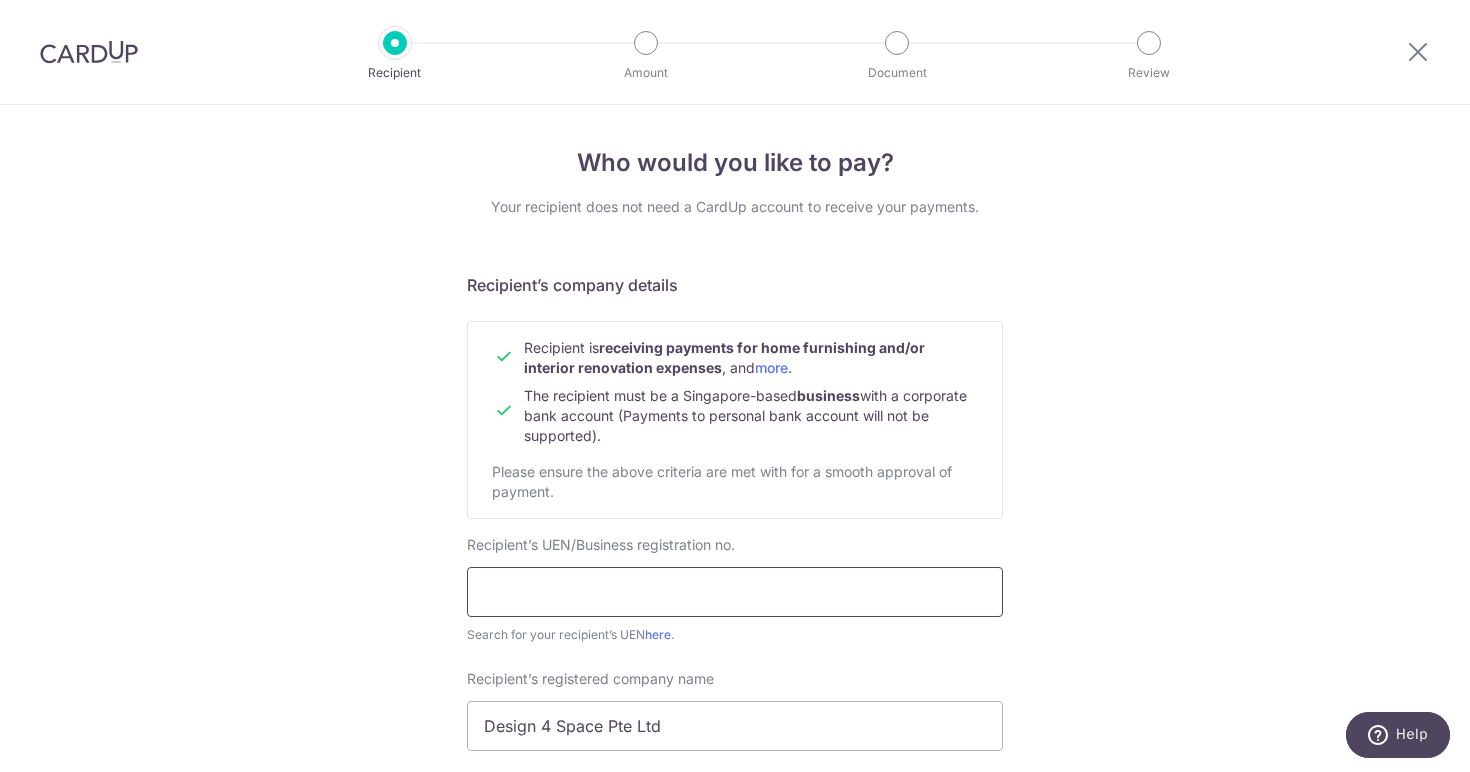 type on "Design 4 Space Pte Ltd" 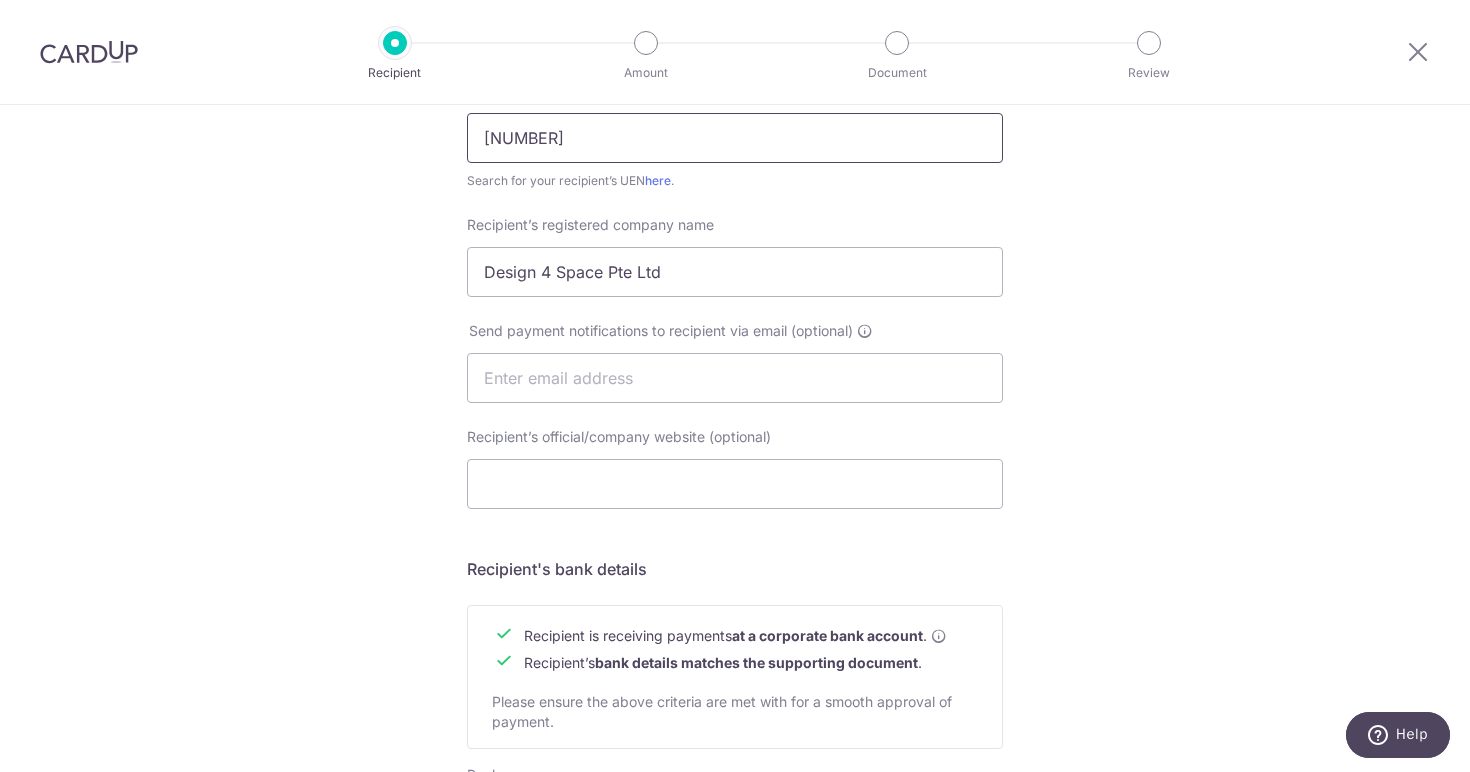 scroll, scrollTop: 456, scrollLeft: 0, axis: vertical 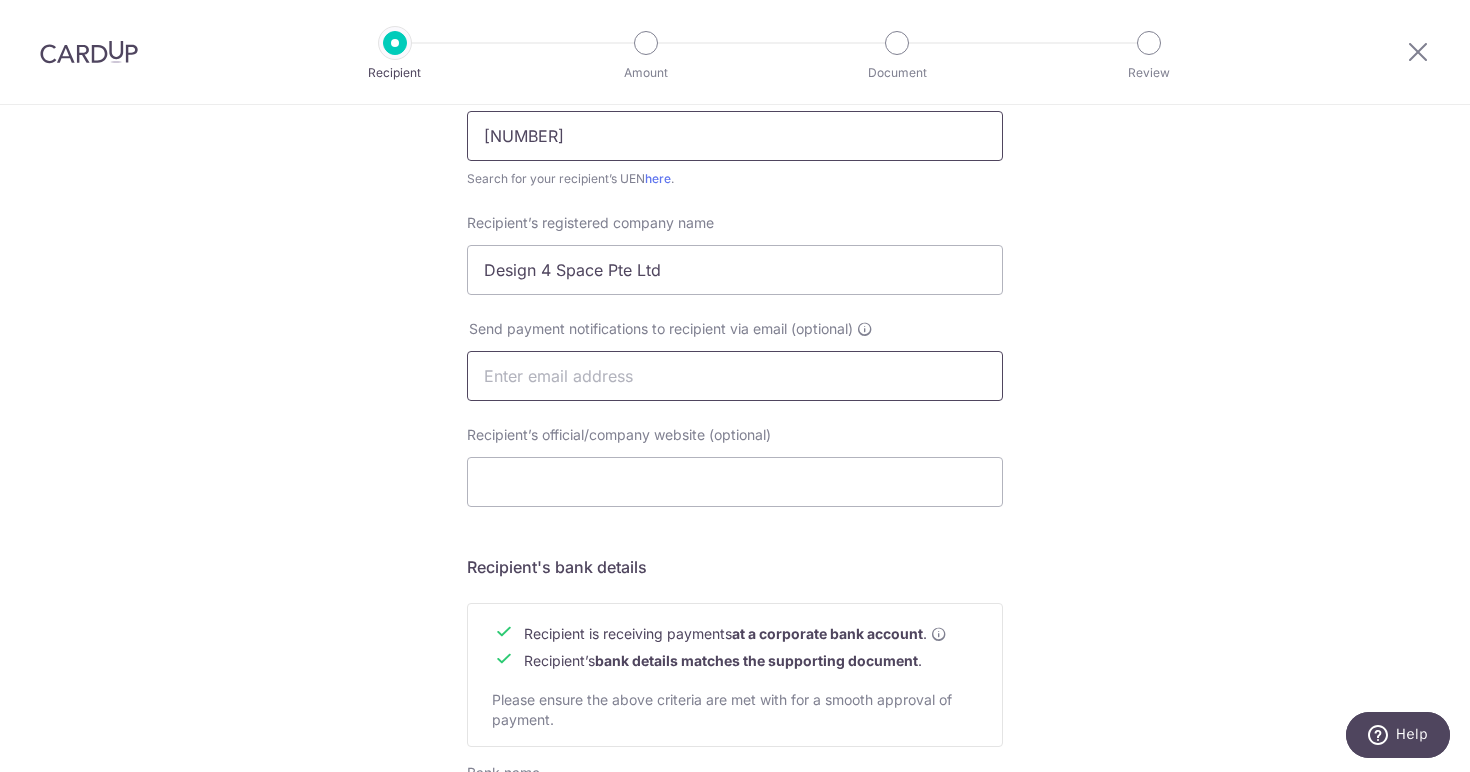 type on "201210824NM01" 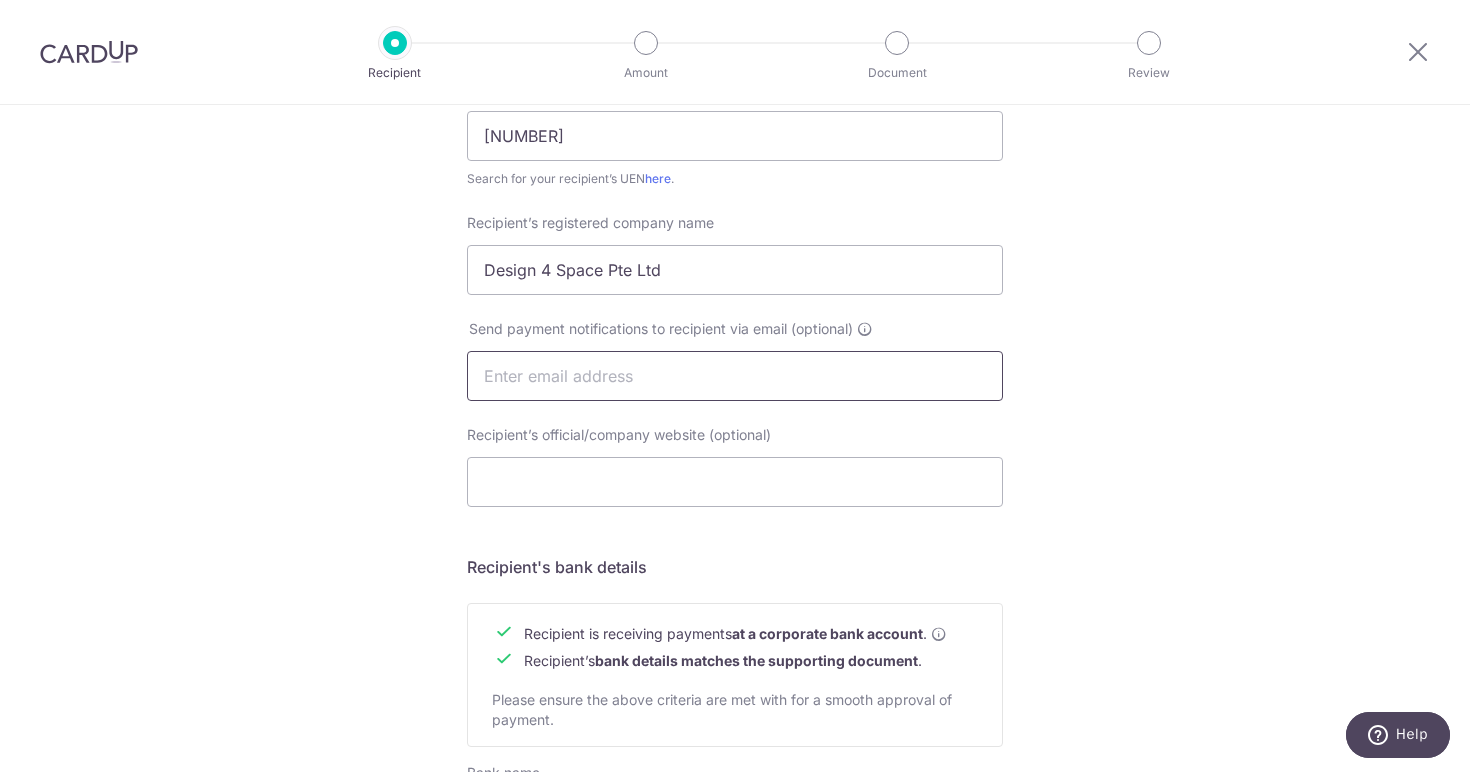 click at bounding box center [735, 376] 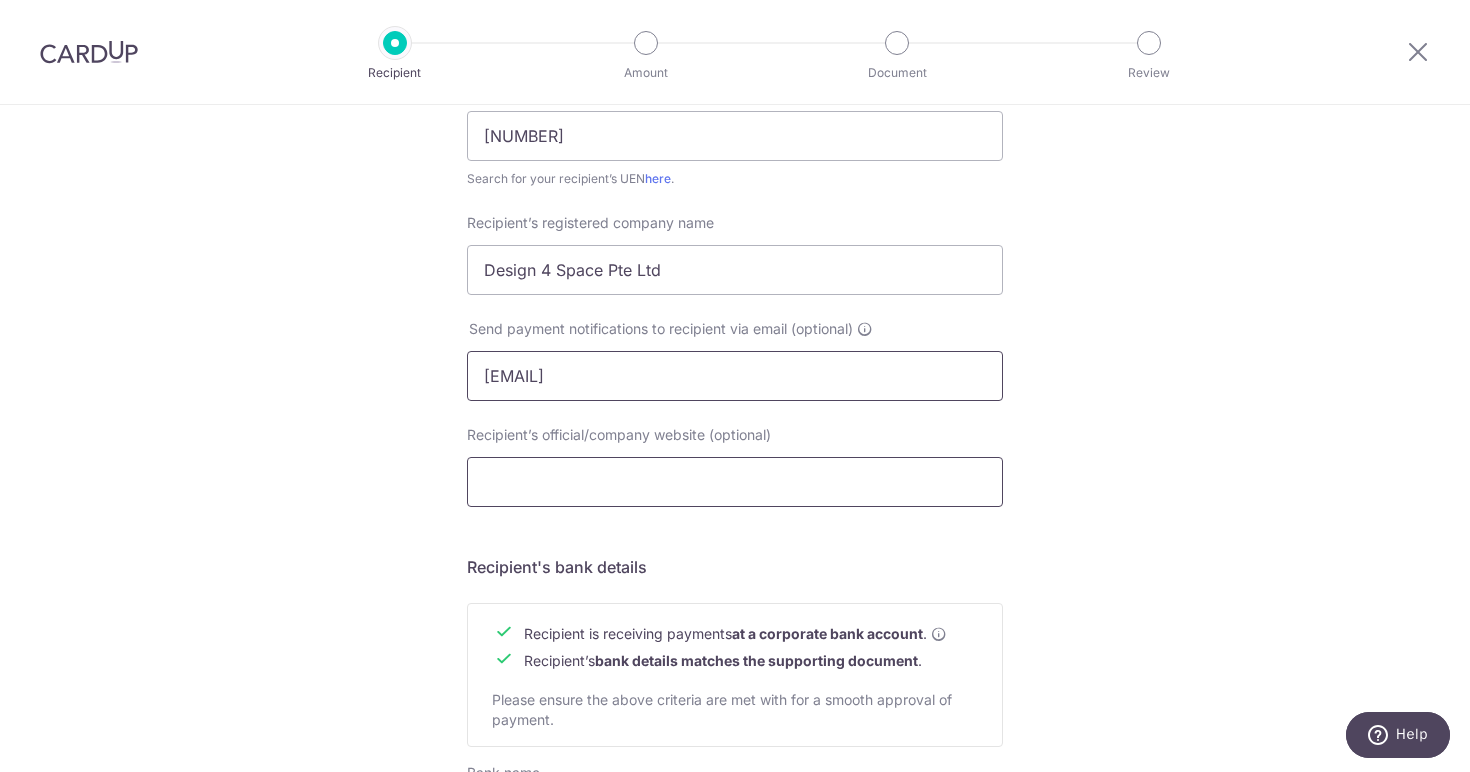 type on "Leesing@design4space.com.sg" 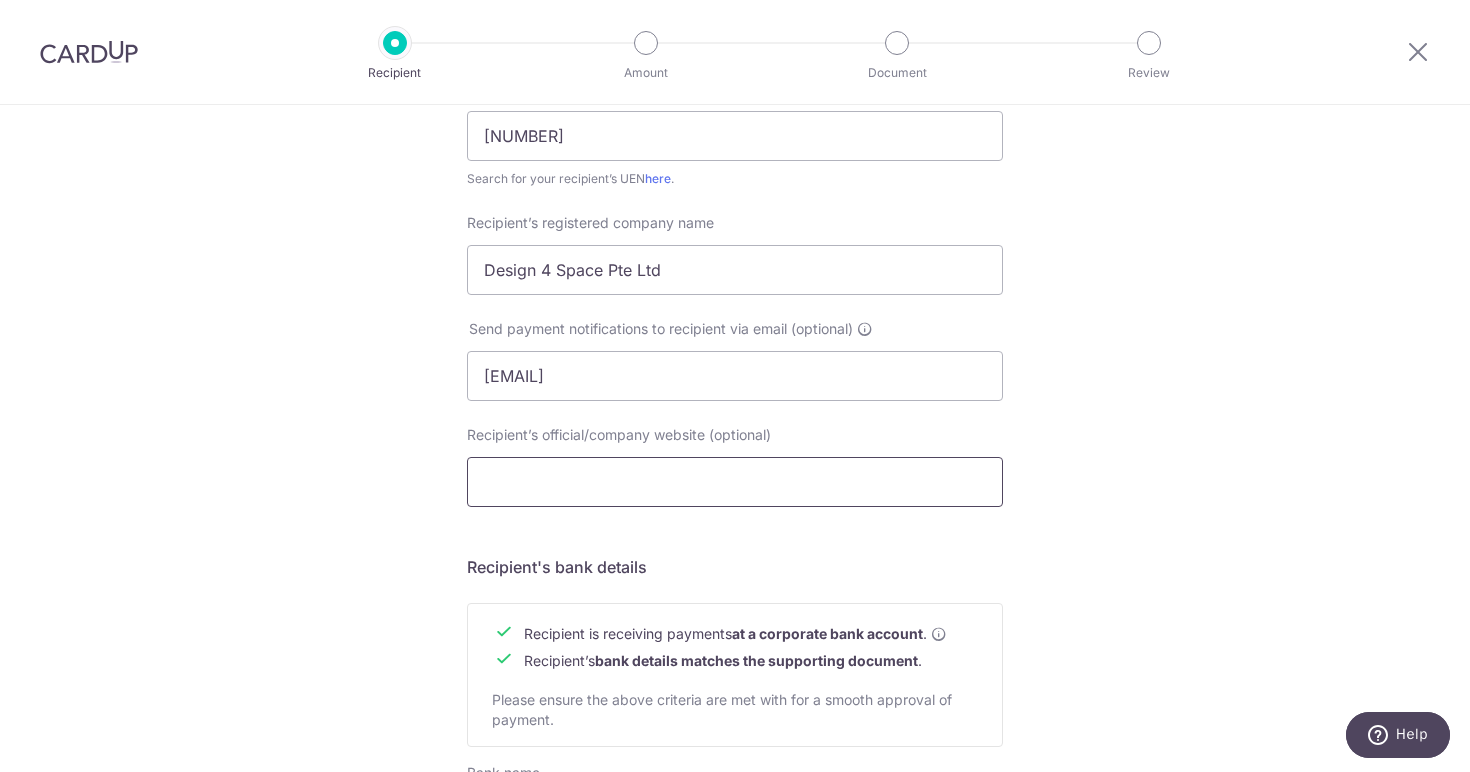 paste on "https://www.design4space.com.sg" 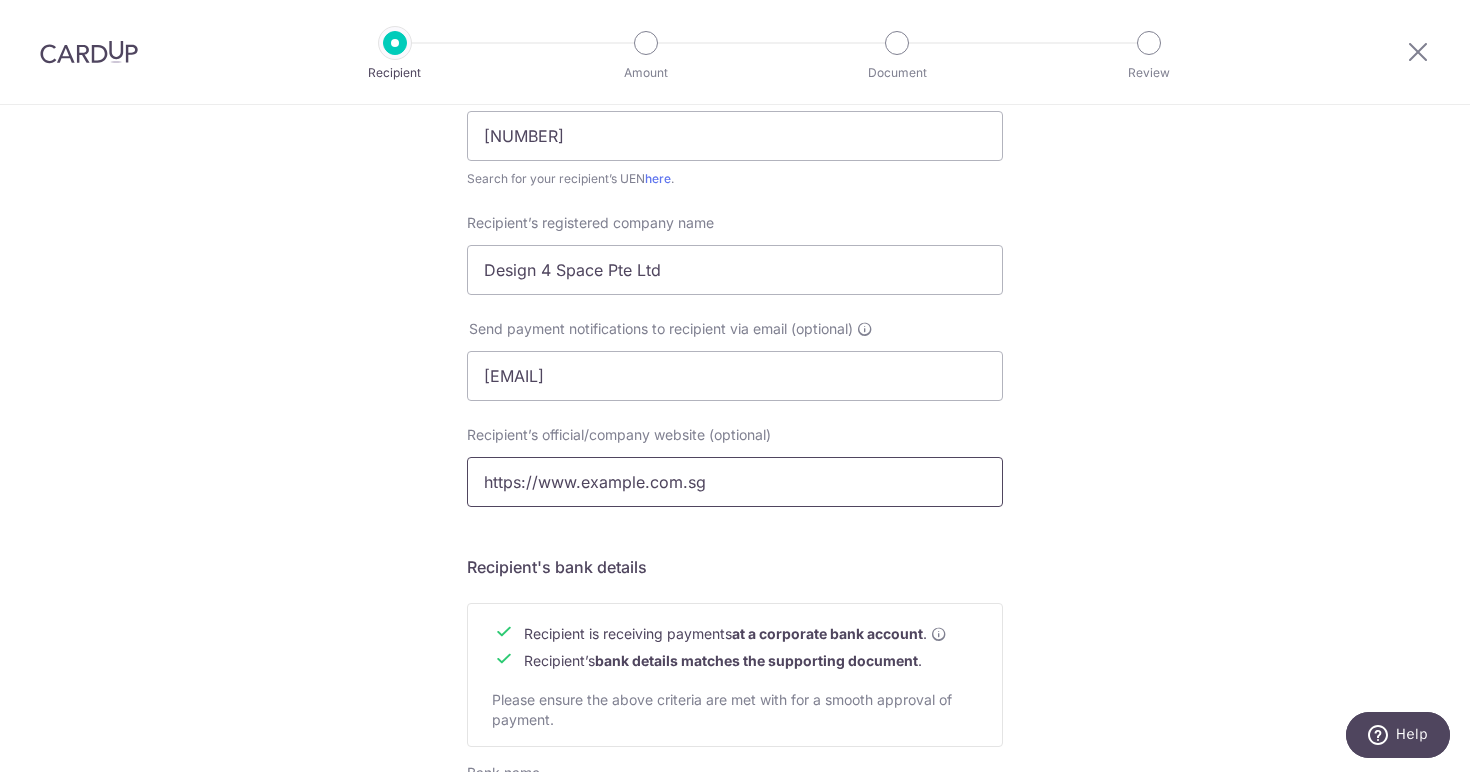 type on "https://www.design4space.com.sg" 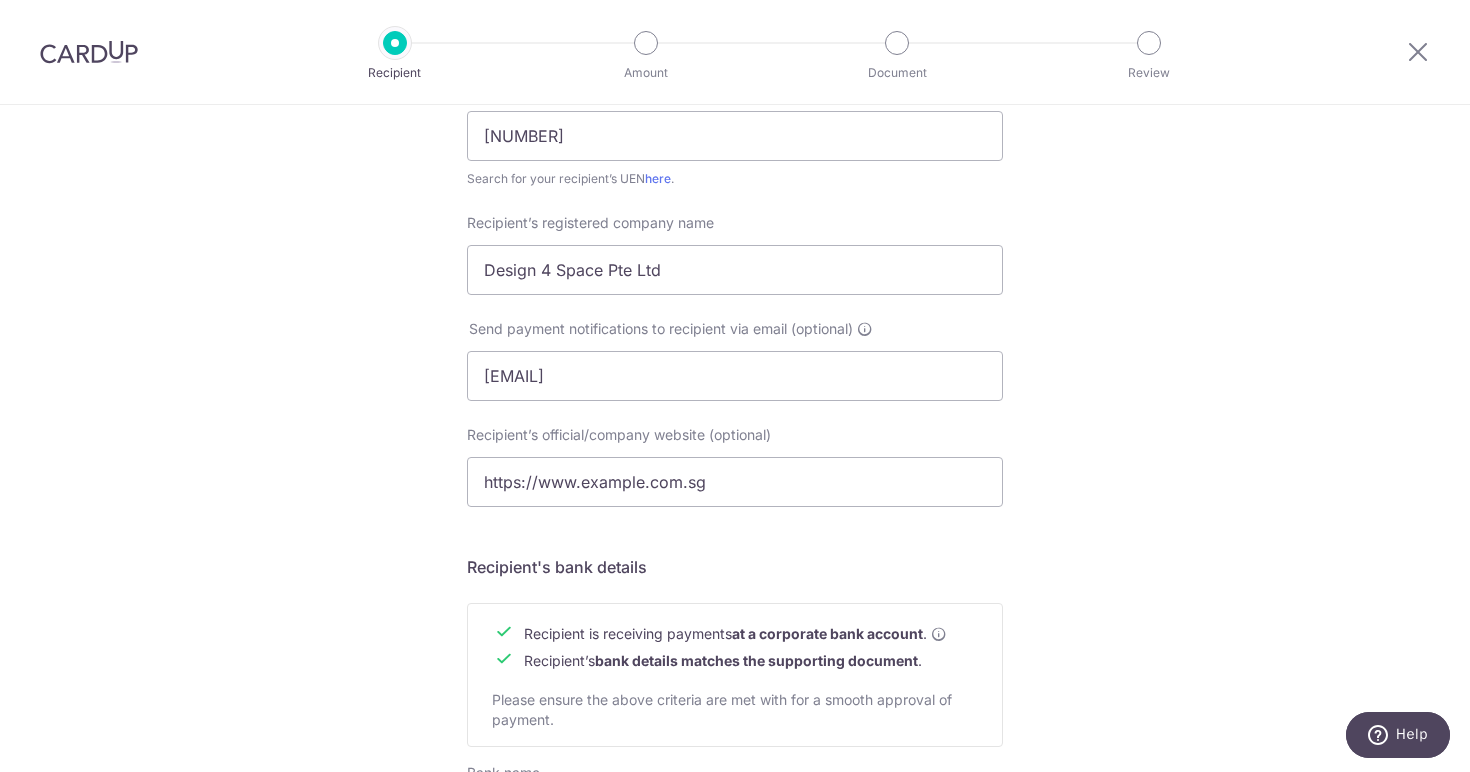 click on "Who would you like to pay?
Your recipient does not need a CardUp account to receive your payments.
Recipient’s company details
Recipient is  receiving payments for home furnishing and/or interior renovation expenses , and  more .
The recipient must be a Singapore-based  business  with a corporate bank account (Payments to personal bank account will not be supported).
Please ensure the above criteria are met with for a smooth approval of payment.
Recipient’s UEN/Business registration no.
201210824NM01
Search for your recipient’s UEN  here .
." at bounding box center [735, 401] 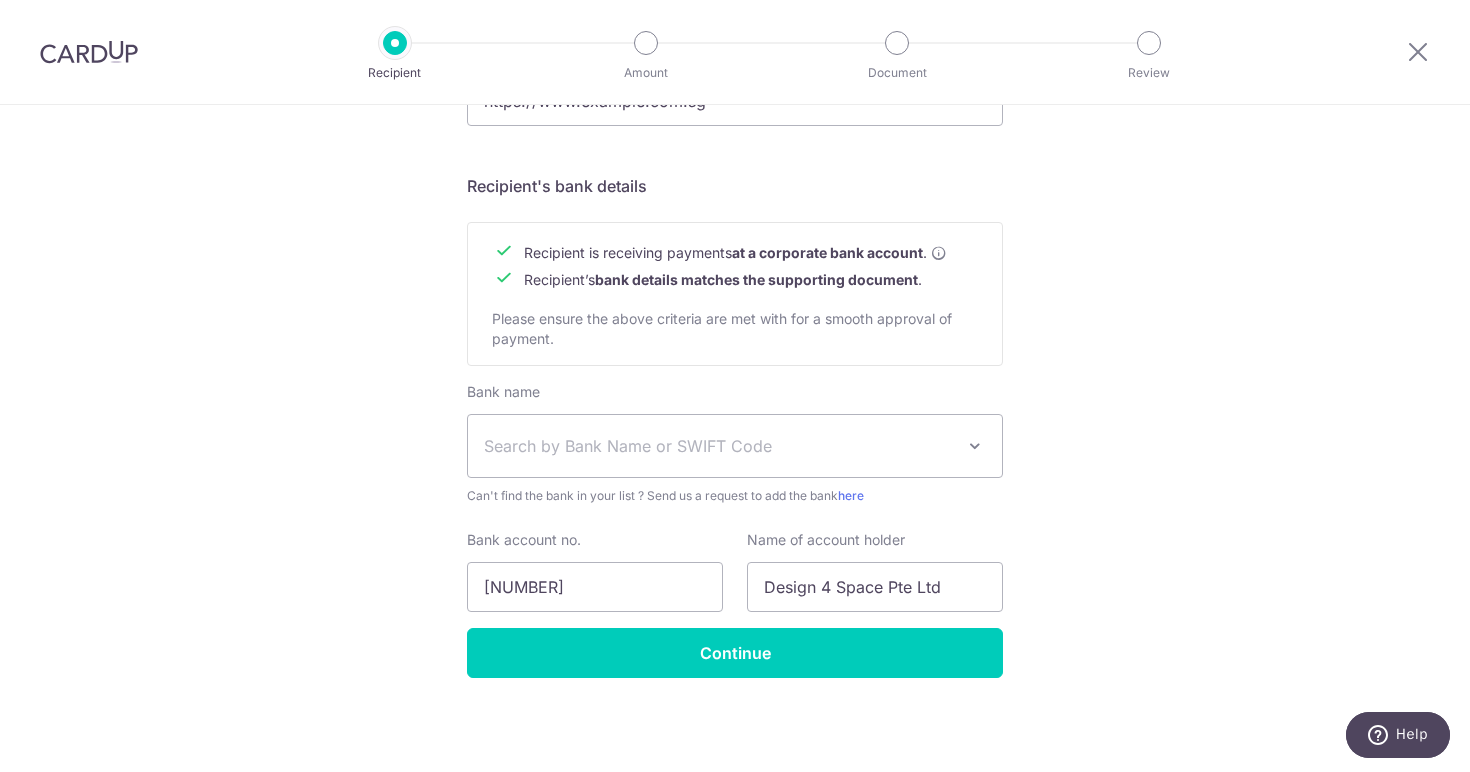 scroll, scrollTop: 837, scrollLeft: 0, axis: vertical 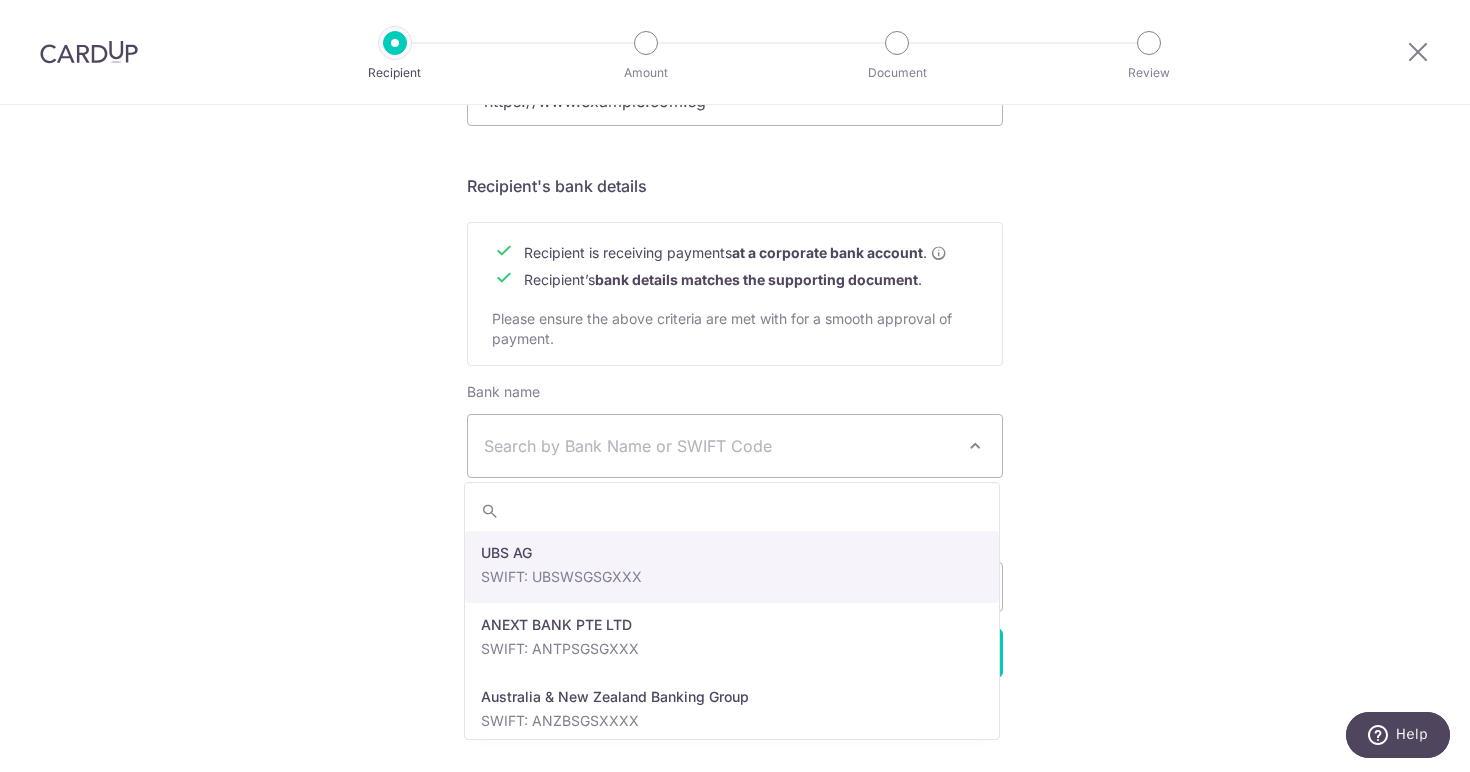 click on "Search by Bank Name or SWIFT Code" at bounding box center (719, 446) 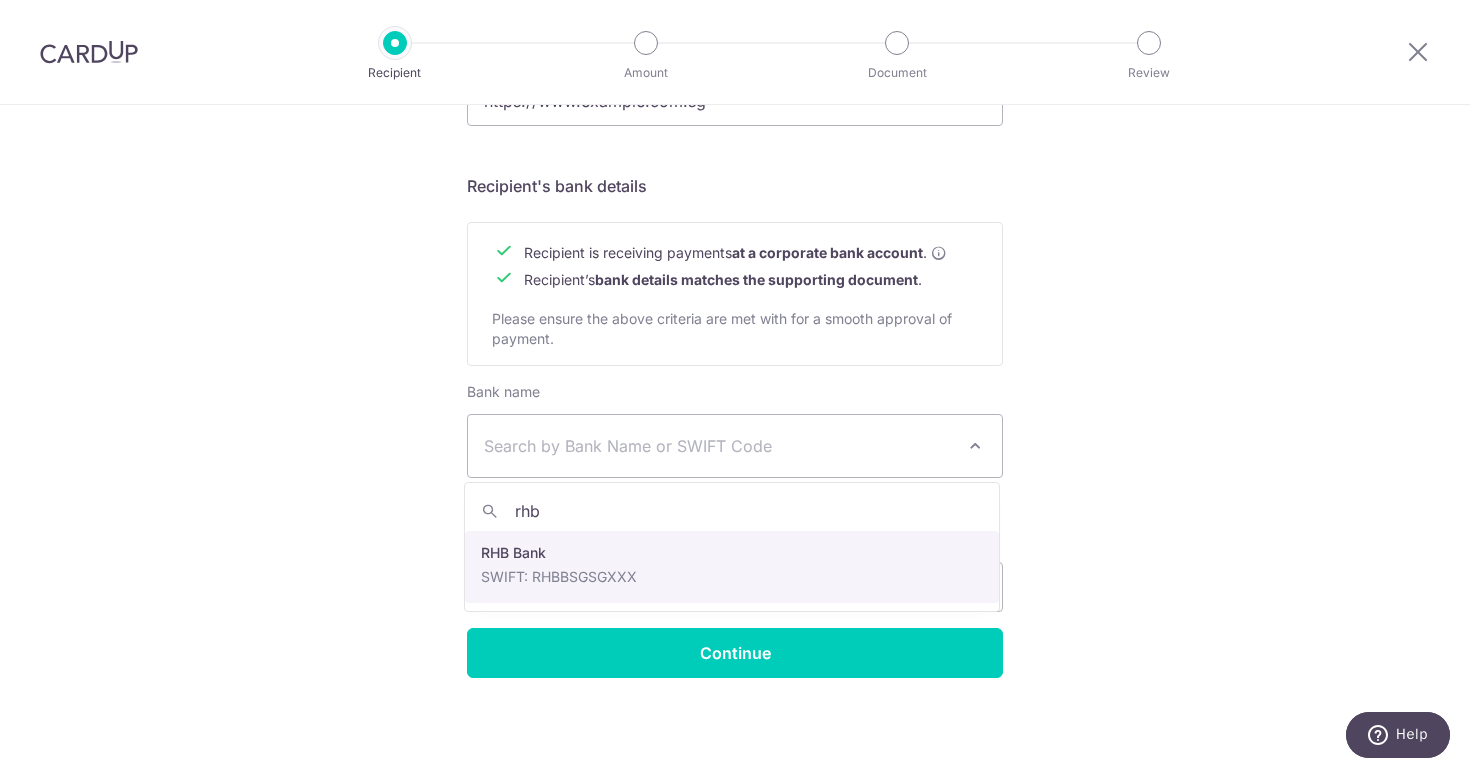 type on "rhb" 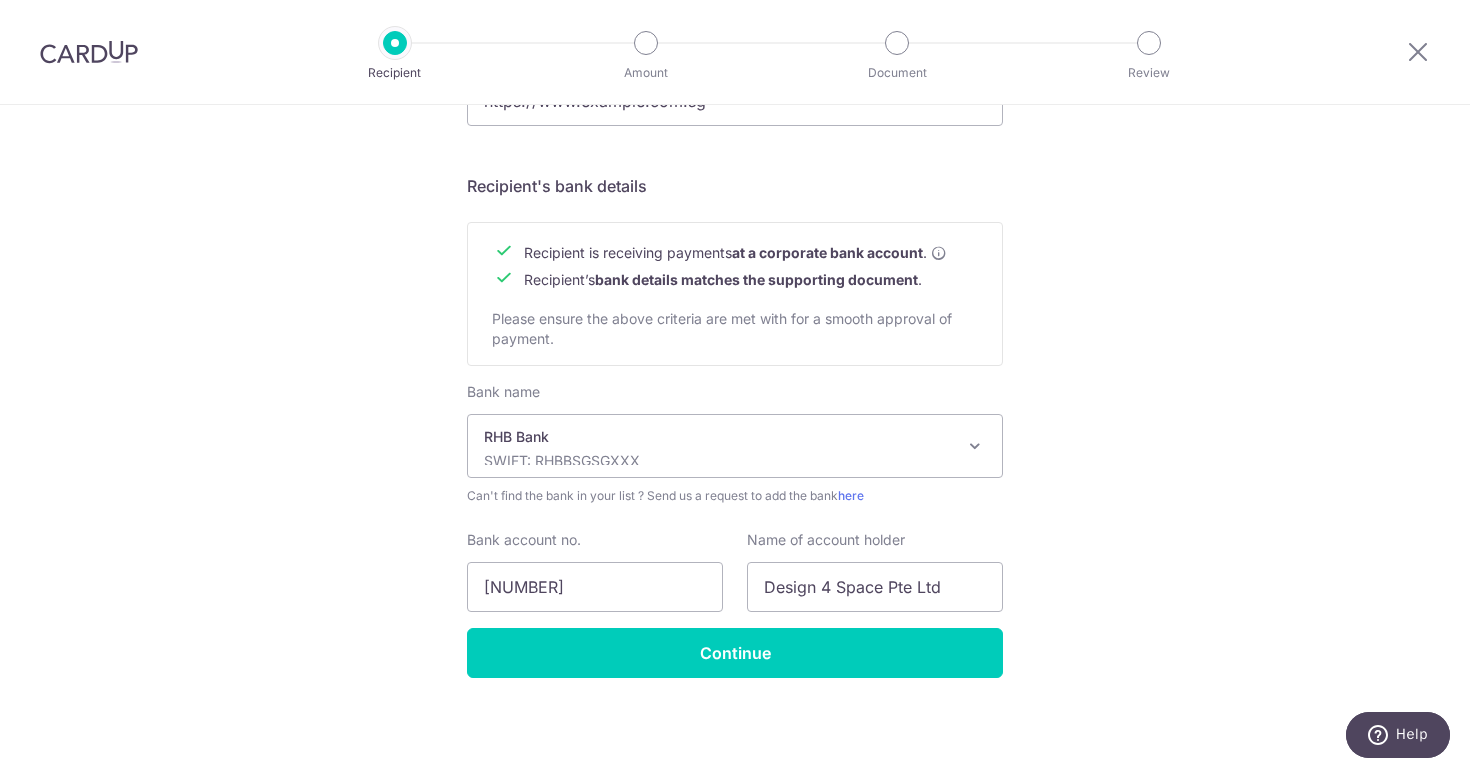 click on "Who would you like to pay?
Your recipient does not need a CardUp account to receive your payments.
Recipient’s company details
Recipient is  receiving payments for home furnishing and/or interior renovation expenses , and  more .
The recipient must be a Singapore-based  business  with a corporate bank account (Payments to personal bank account will not be supported).
Please ensure the above criteria are met with for a smooth approval of payment.
Recipient’s UEN/Business registration no.
201210824NM01
Search for your recipient’s UEN  here .
." at bounding box center [735, 20] 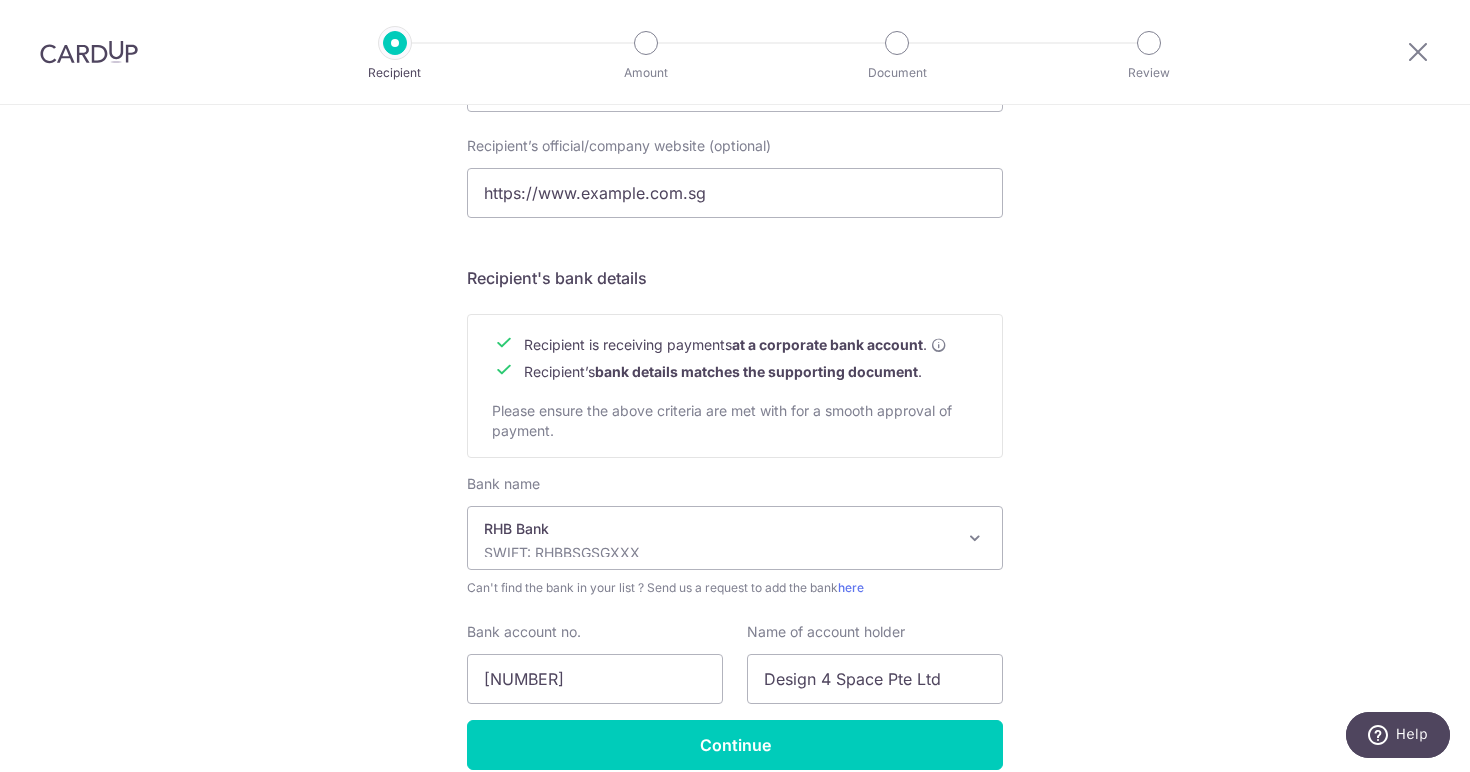 scroll, scrollTop: 837, scrollLeft: 0, axis: vertical 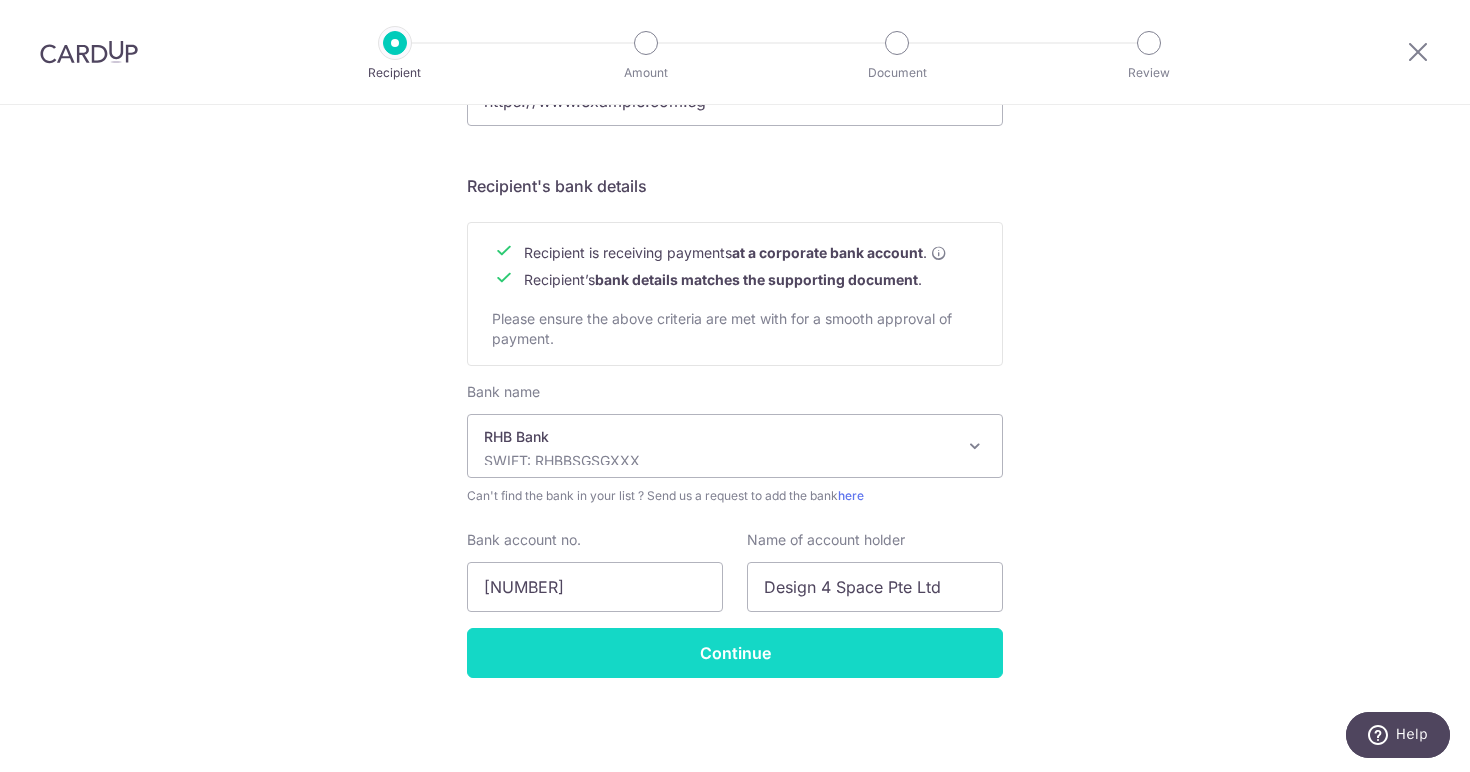 click on "Continue" at bounding box center [735, 653] 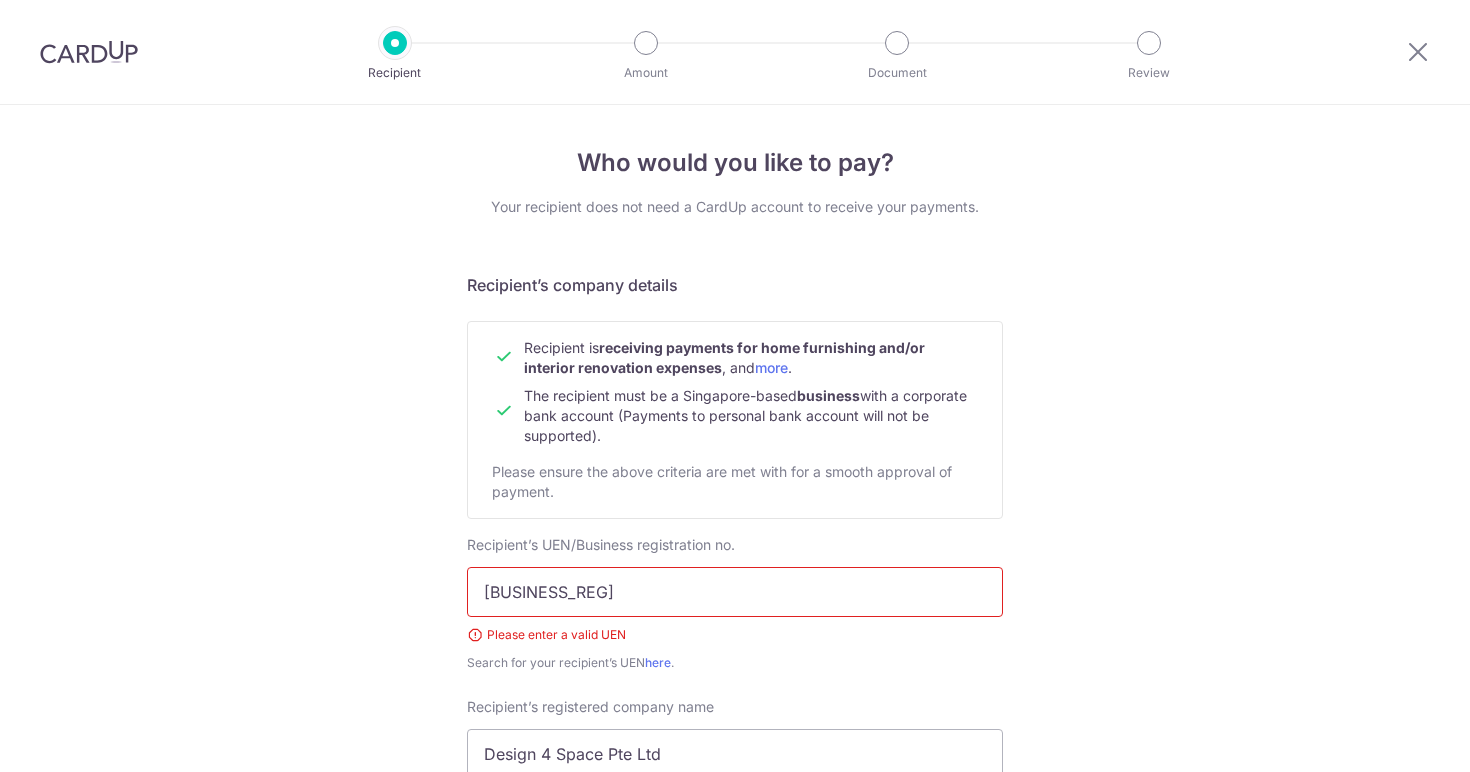 scroll, scrollTop: 0, scrollLeft: 0, axis: both 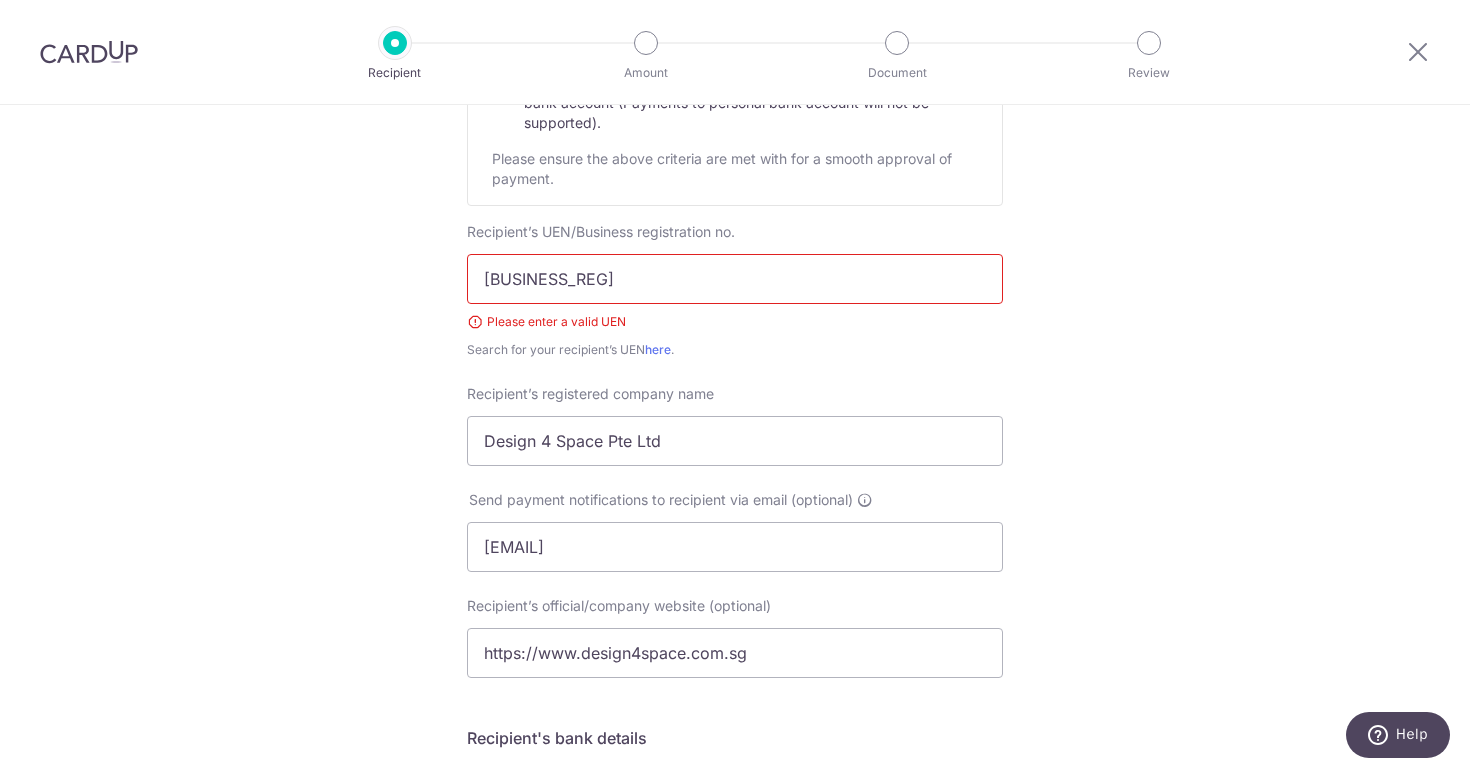 drag, startPoint x: 484, startPoint y: 279, endPoint x: 459, endPoint y: 277, distance: 25.079872 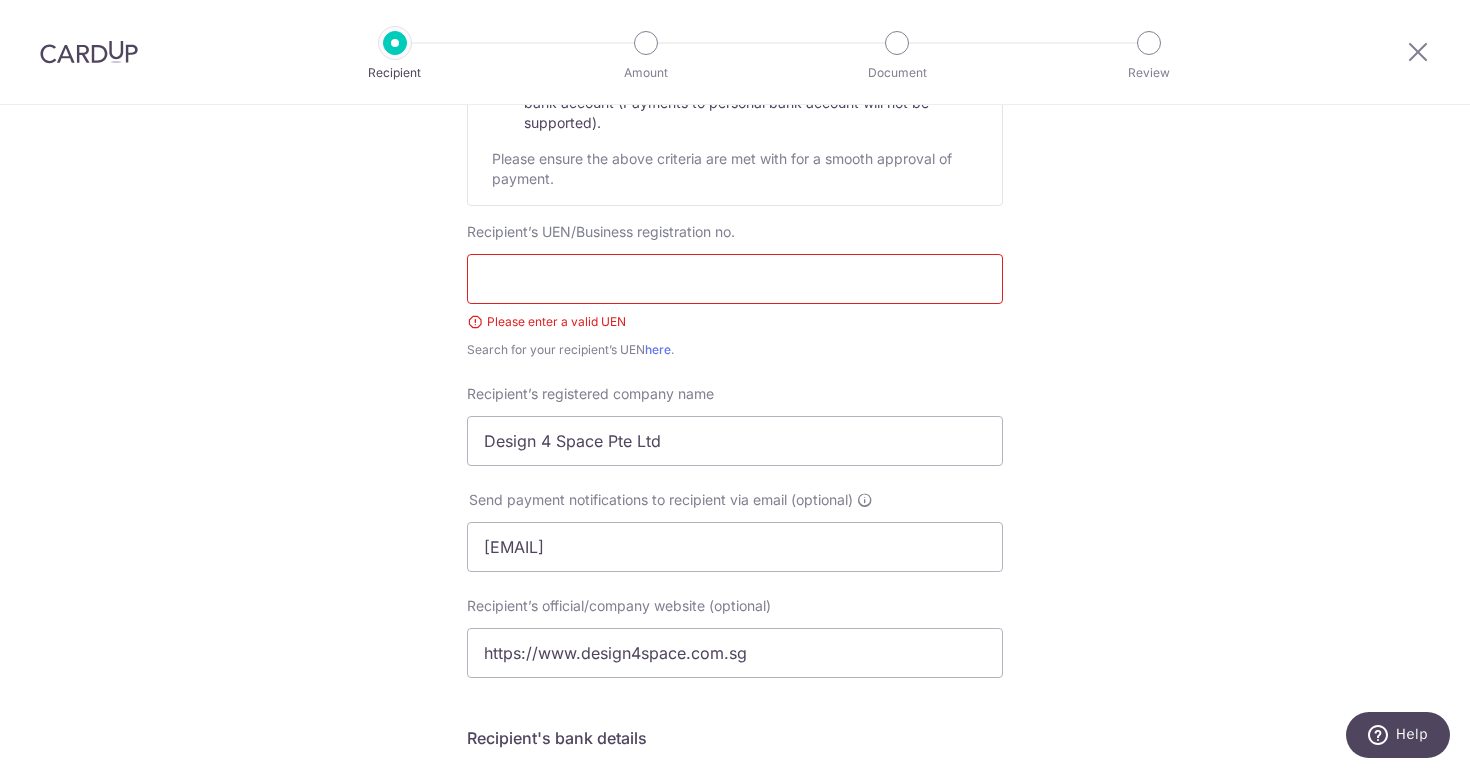 paste on "[NUMBER]" 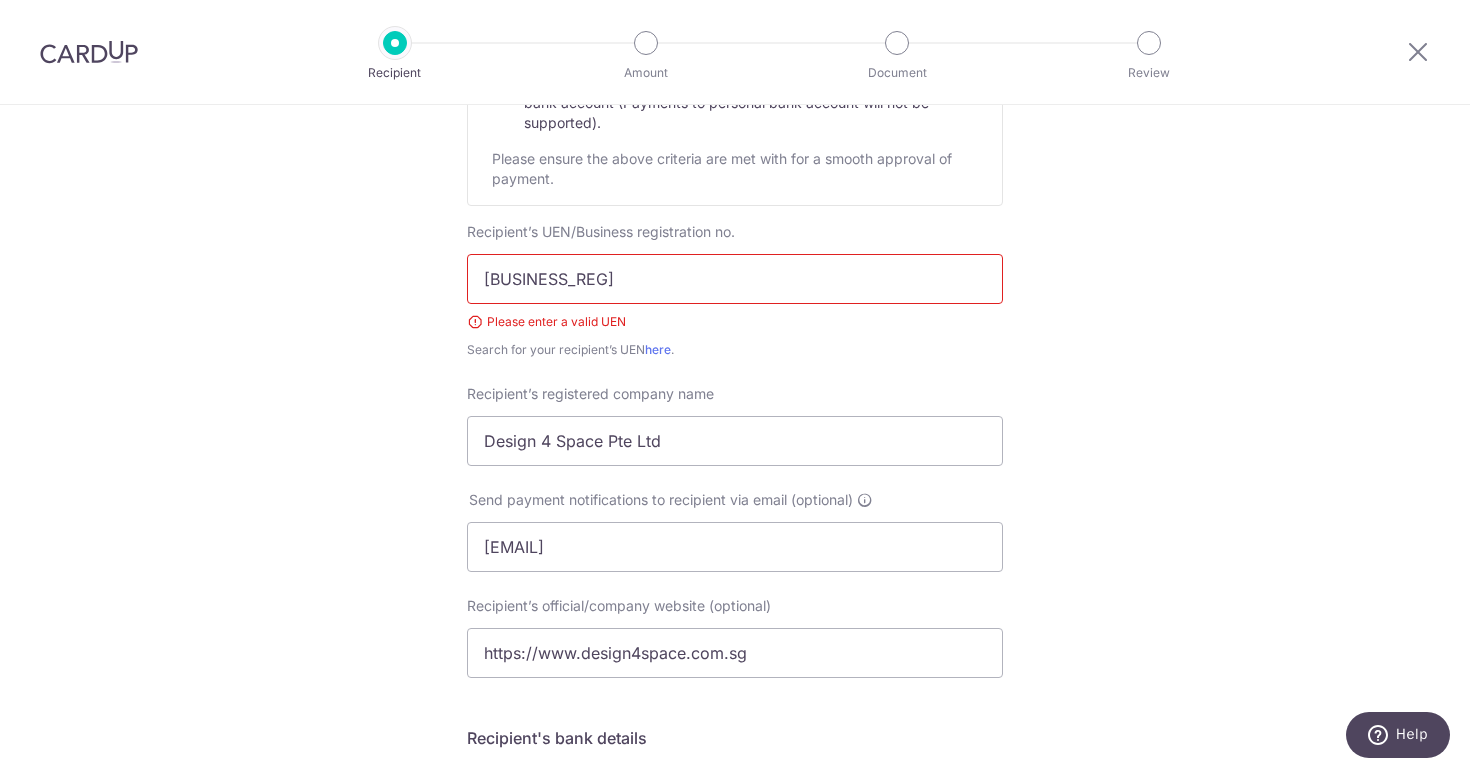 click on "Who would you like to pay?
Your recipient does not need a CardUp account to receive your payments.
Recipient’s company details
Recipient is  receiving payments for home furnishing and/or interior renovation expenses , and  more .
The recipient must be a Singapore-based  business  with a corporate bank account (Payments to personal bank account will not be supported).
Please ensure the above criteria are met with for a smooth approval of payment.
Recipient’s UEN/Business registration no.
201210824NM01
Please enter a valid UEN
Search for your recipient’s UEN  here ." at bounding box center [735, 558] 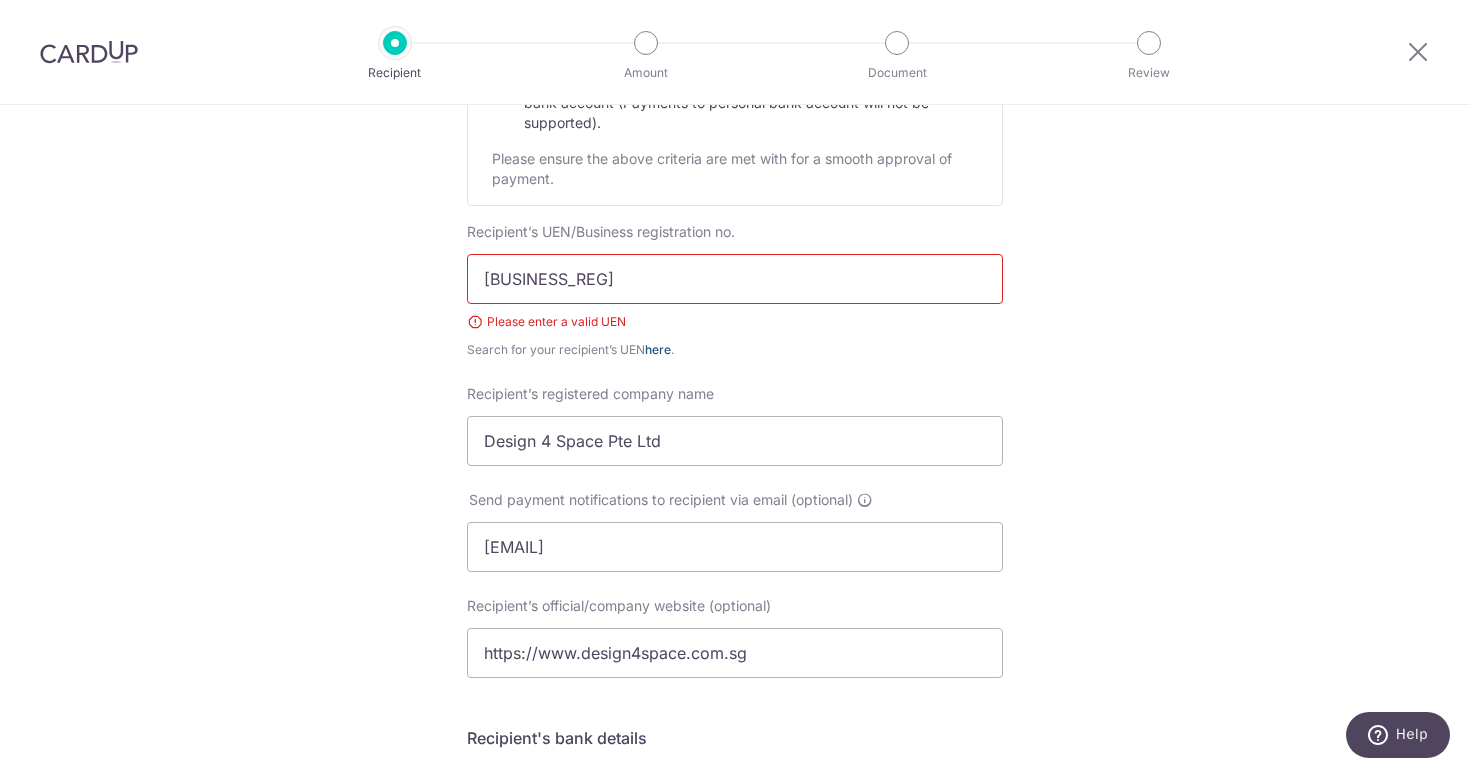 click on "here" at bounding box center (658, 349) 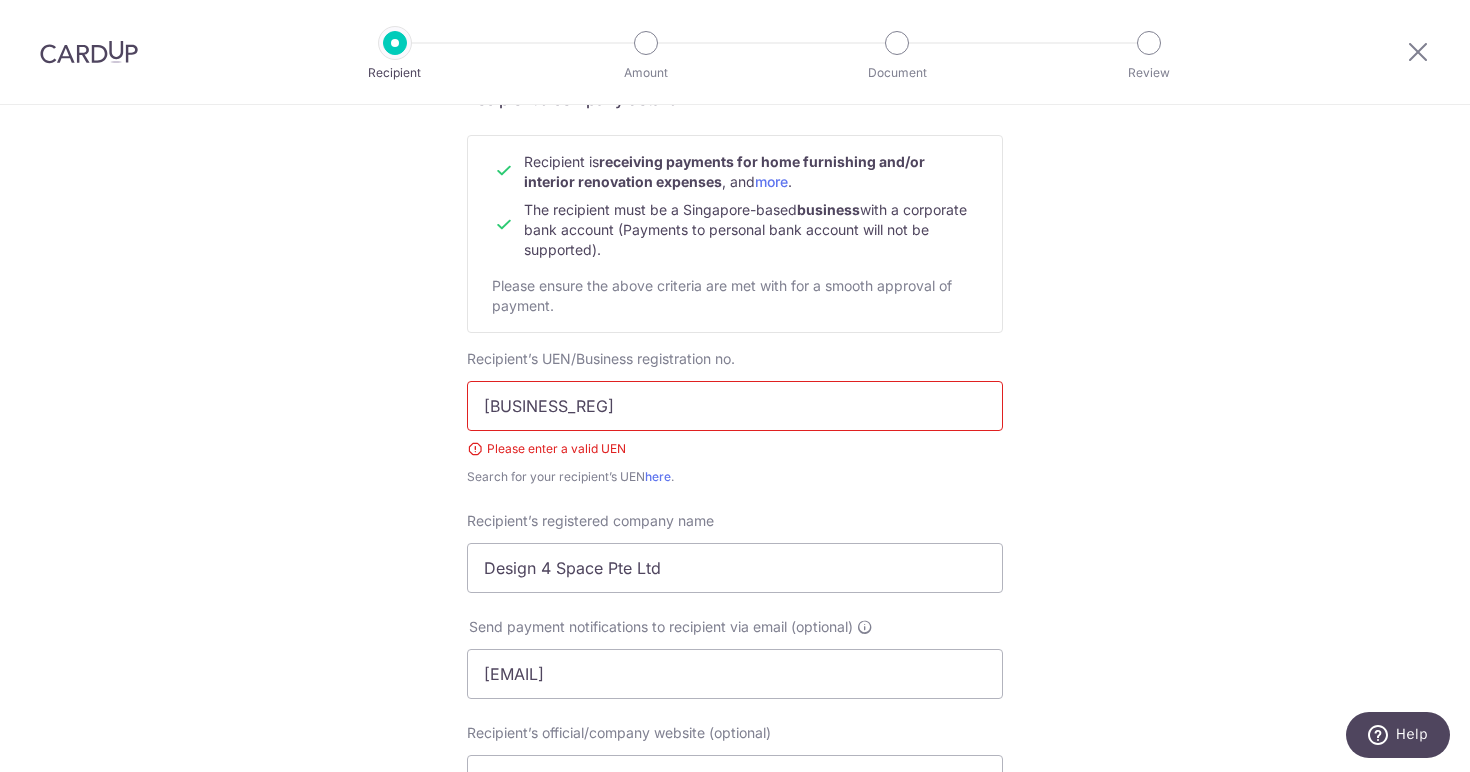 scroll, scrollTop: 165, scrollLeft: 0, axis: vertical 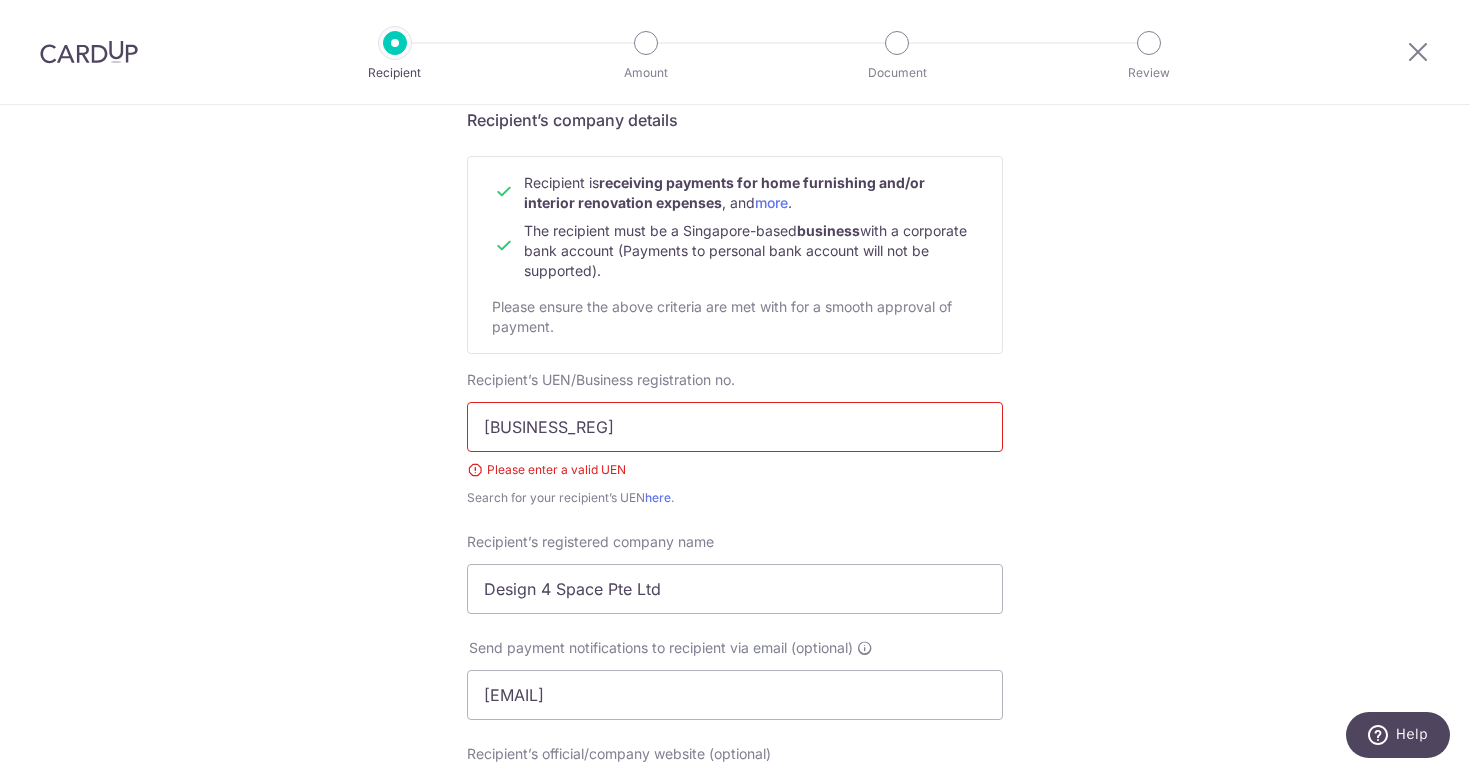 click on "[NUMBER]" at bounding box center [735, 427] 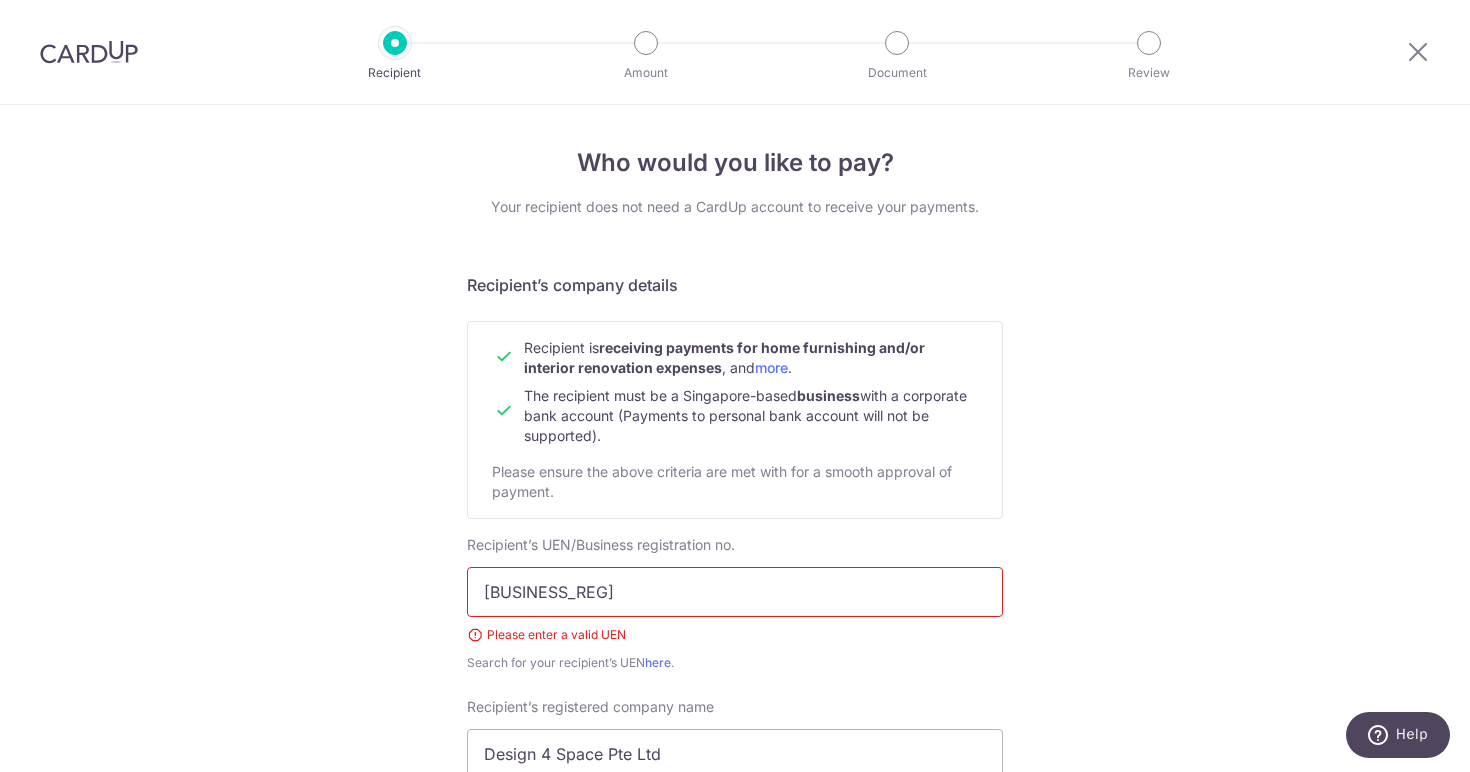 scroll, scrollTop: 255, scrollLeft: 0, axis: vertical 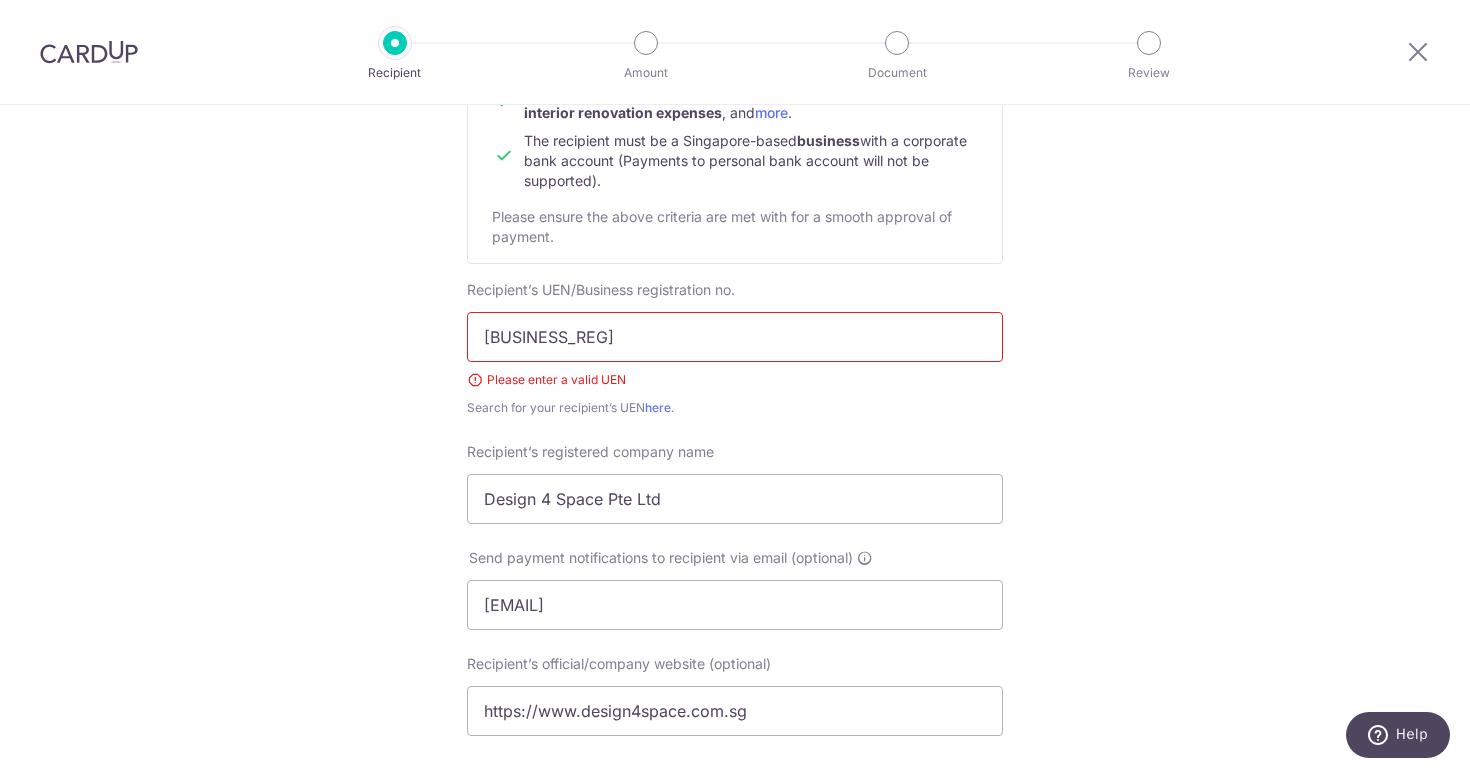 click on "201210824NM01" at bounding box center [735, 337] 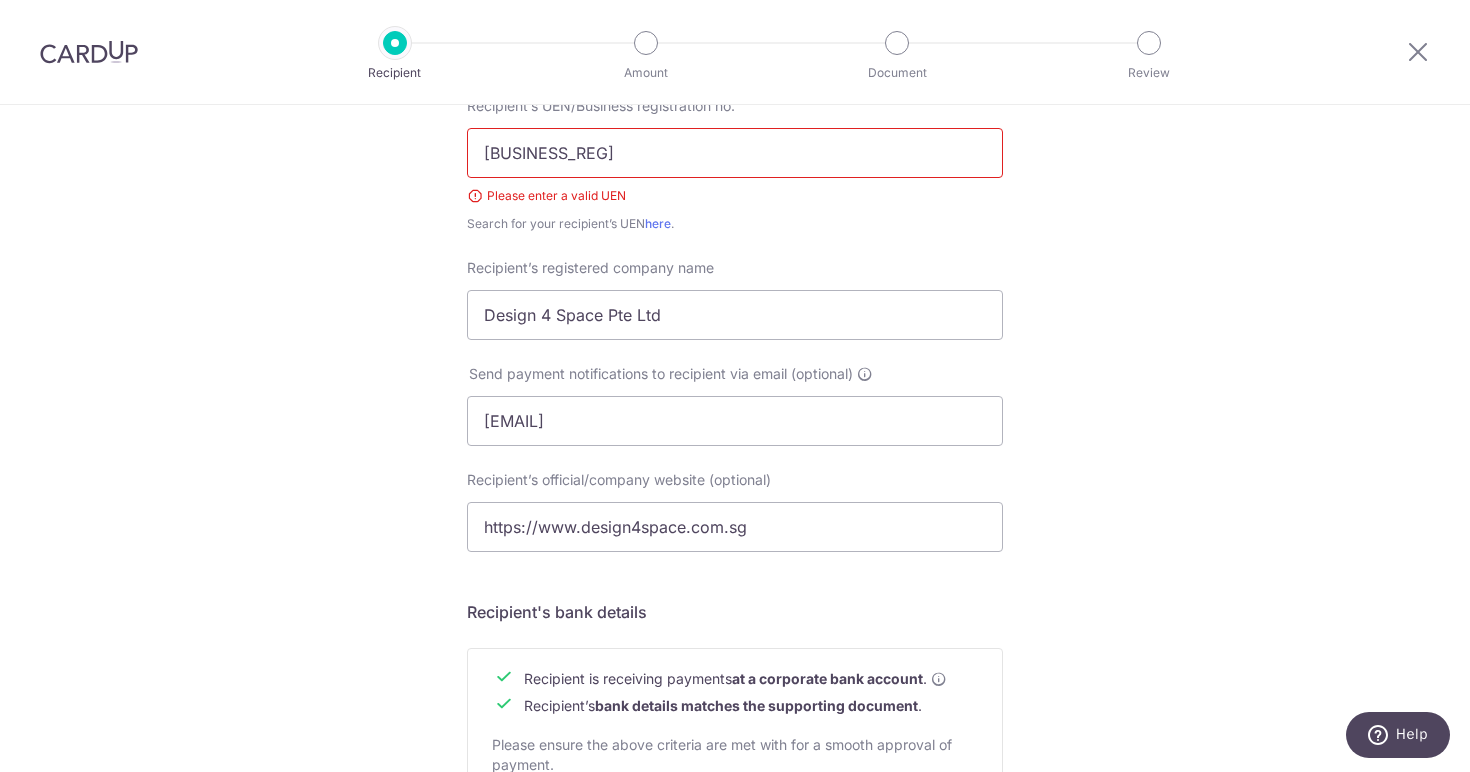 scroll, scrollTop: 428, scrollLeft: 0, axis: vertical 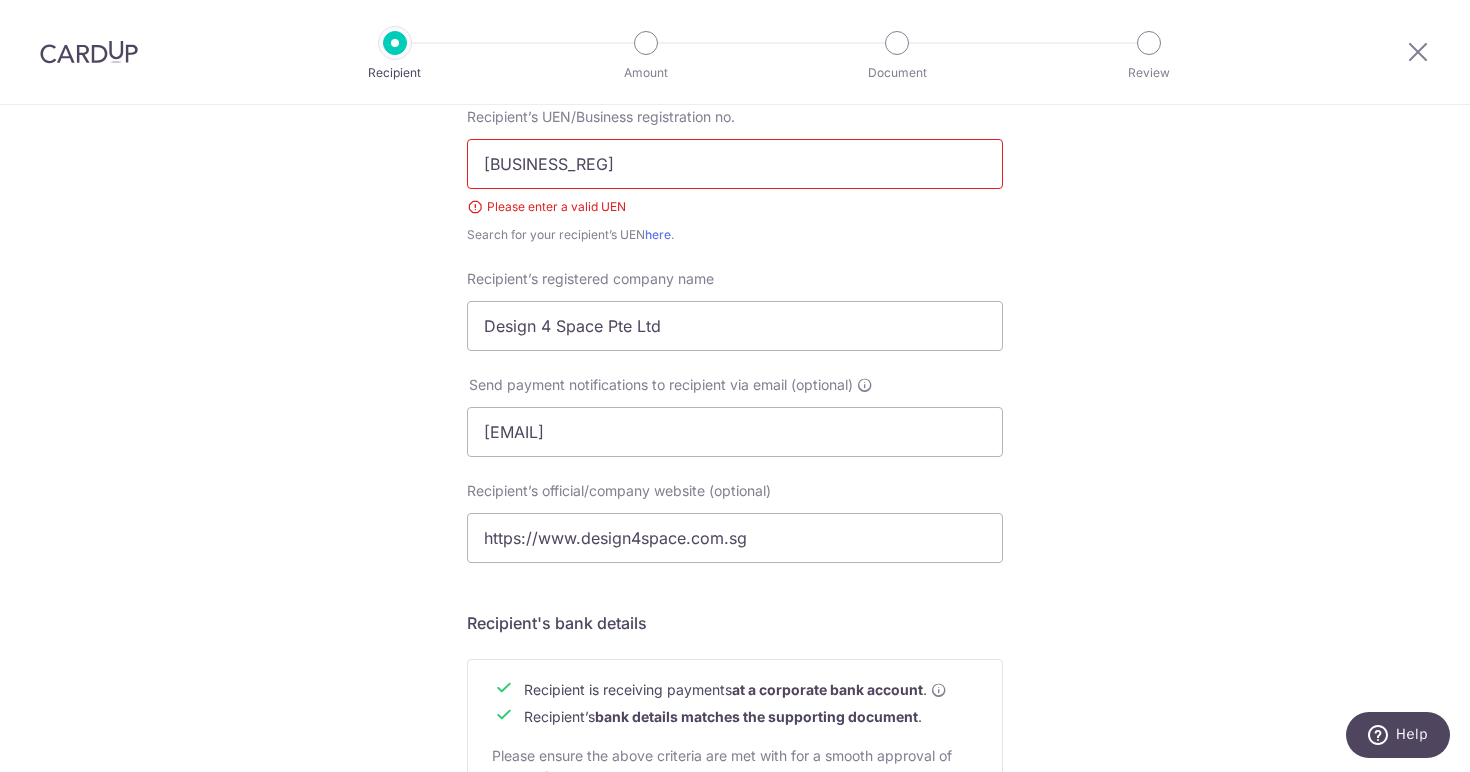 drag, startPoint x: 592, startPoint y: 163, endPoint x: 383, endPoint y: 159, distance: 209.03827 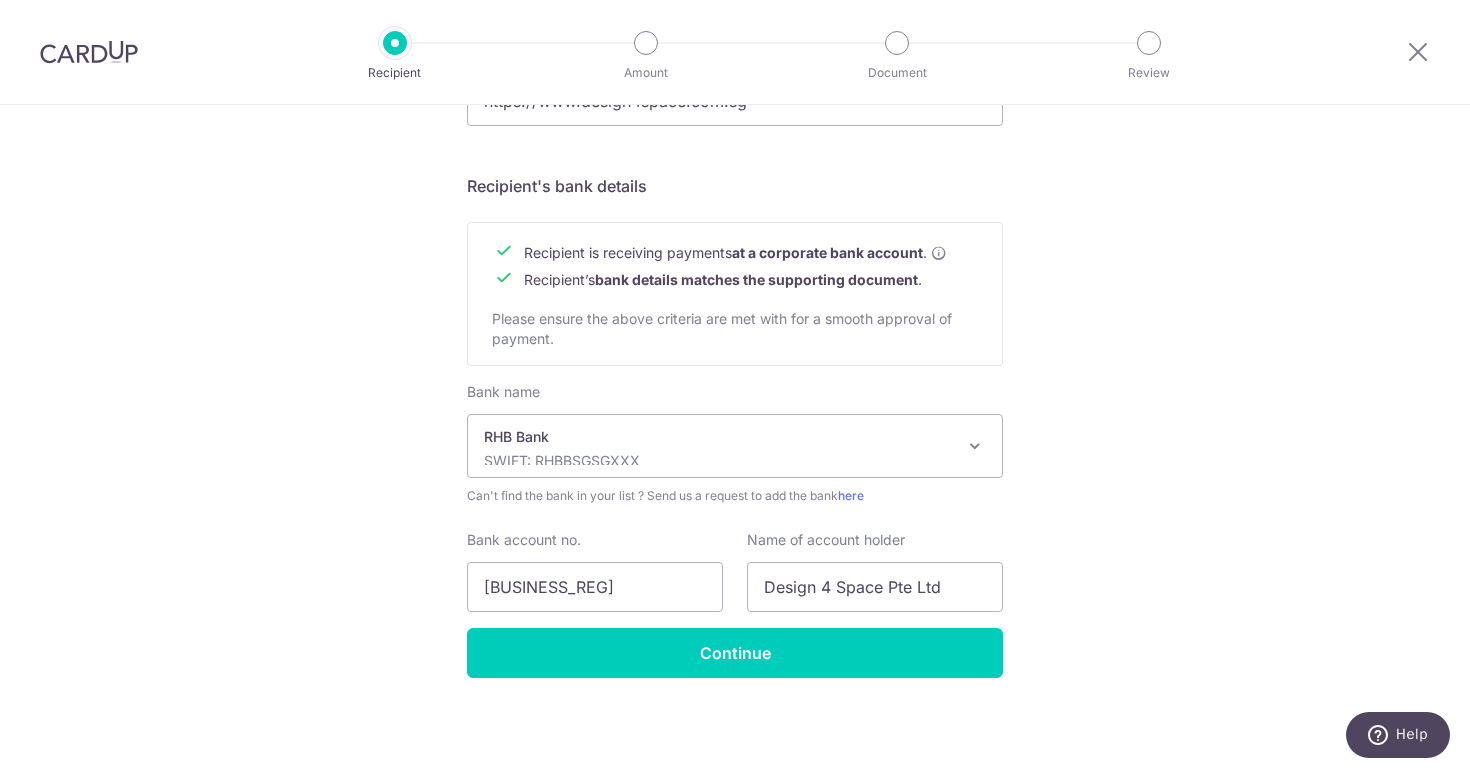 scroll, scrollTop: 865, scrollLeft: 0, axis: vertical 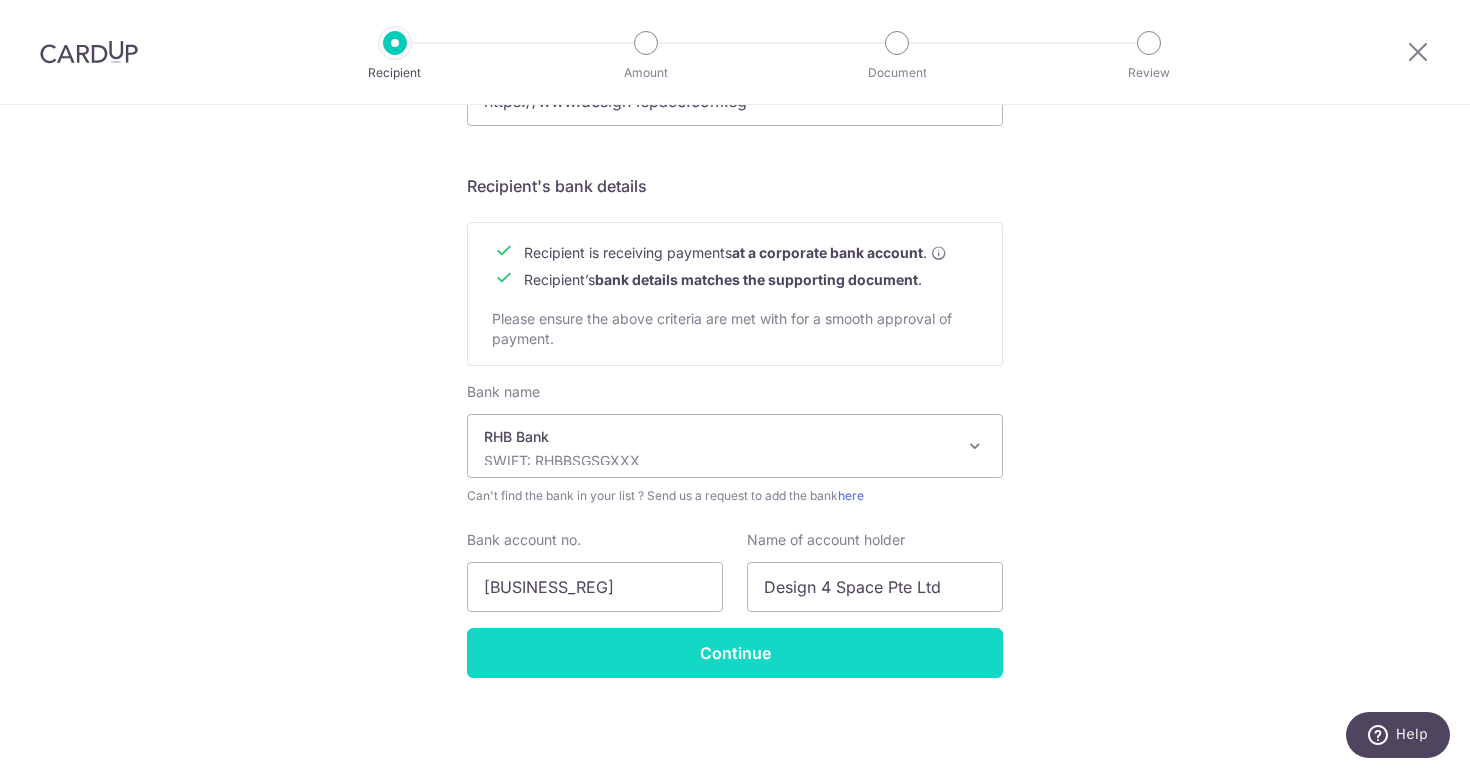 click on "Continue" at bounding box center (735, 653) 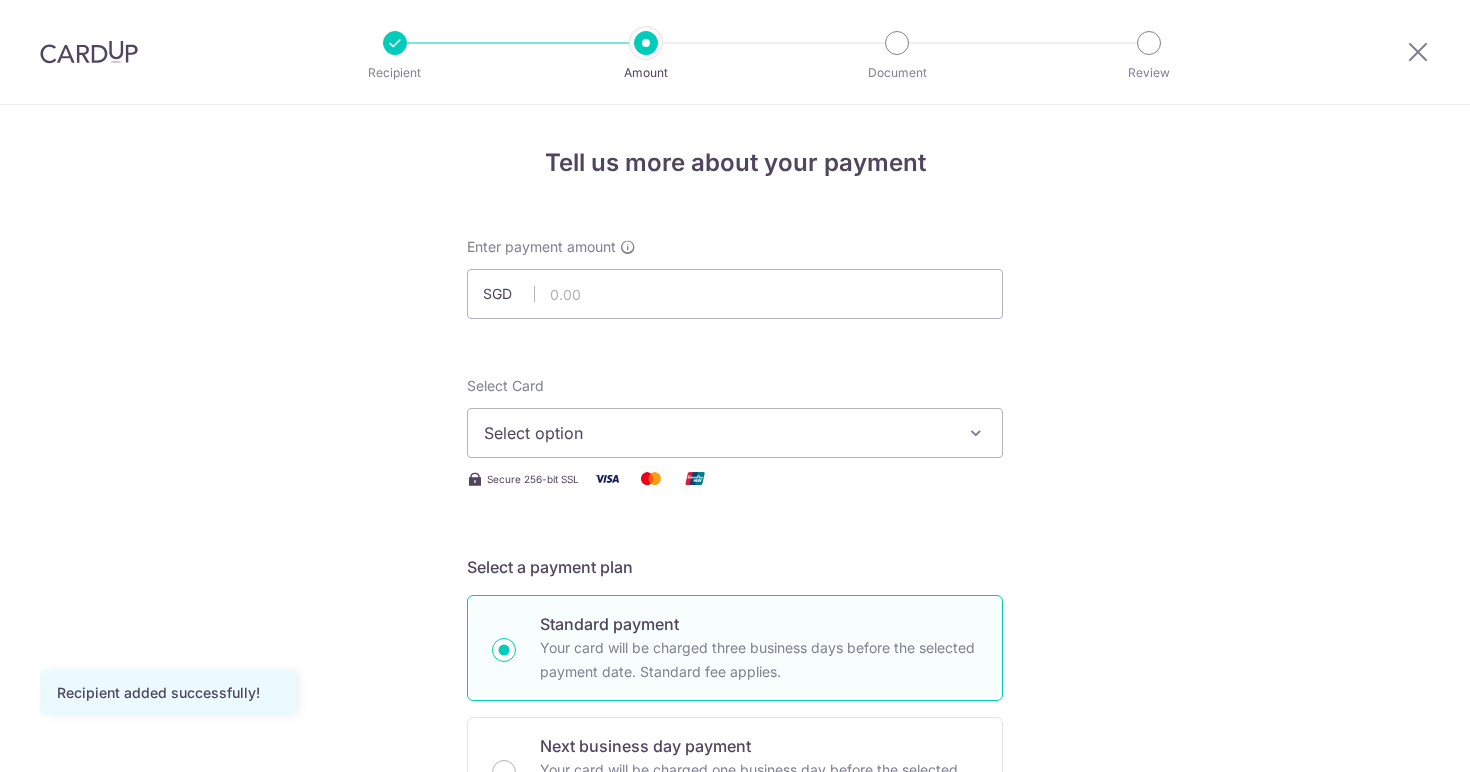 scroll, scrollTop: 0, scrollLeft: 0, axis: both 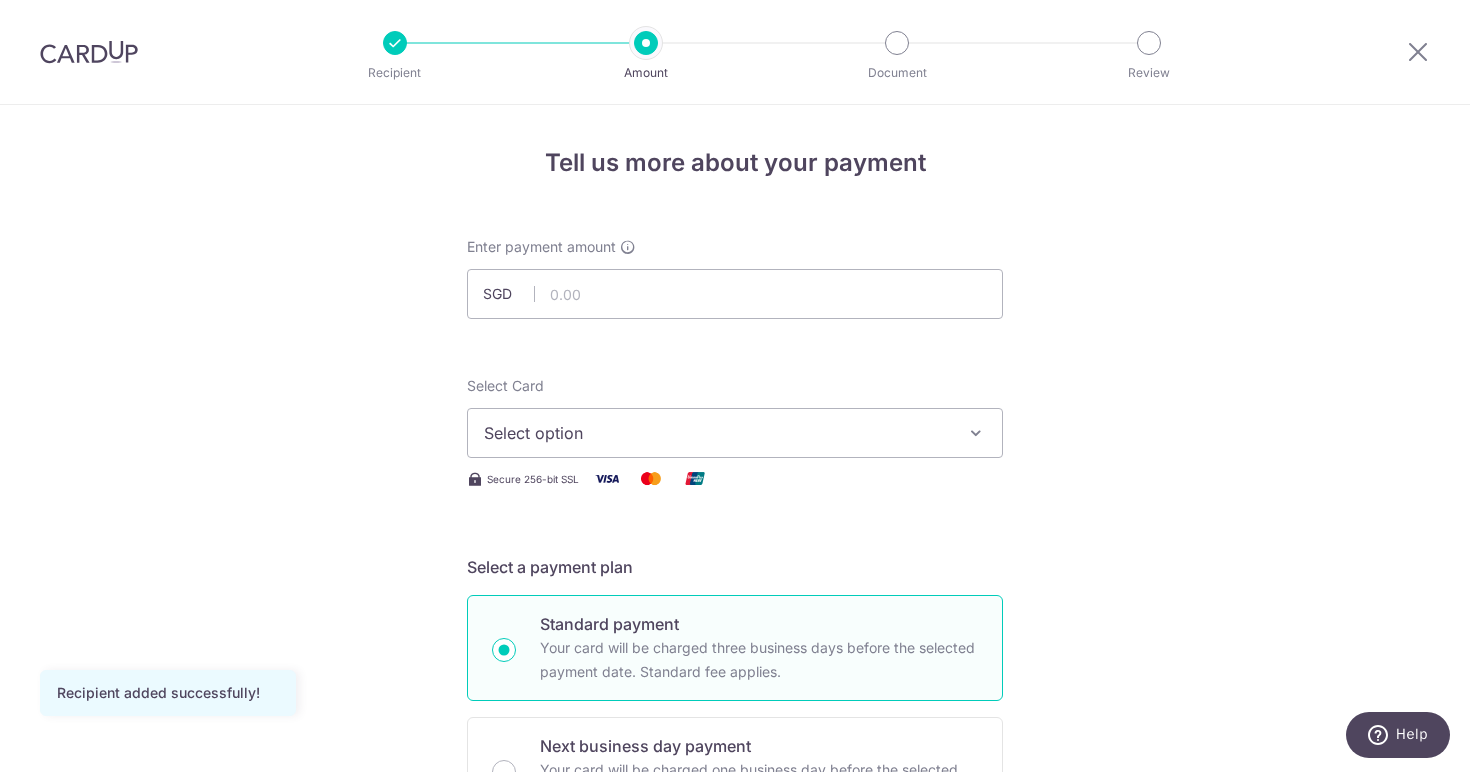 click on "Select option" at bounding box center [717, 433] 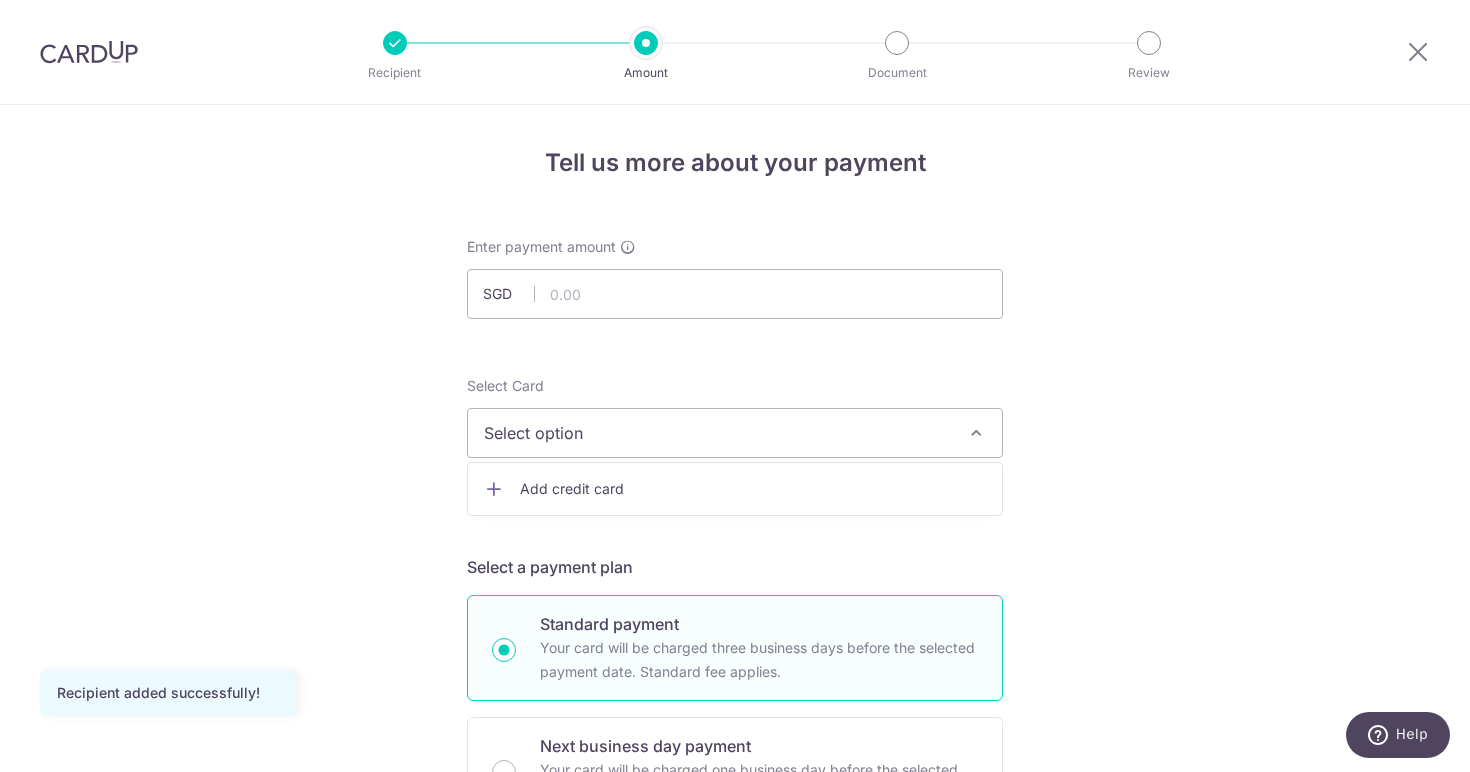 click on "Tell us more about your payment
Enter payment amount
SGD
Recipient added successfully!
Select Card
Select option
Add credit card
Secure 256-bit SSL
Text
New card details
Card
Secure 256-bit SSL" at bounding box center [735, 1076] 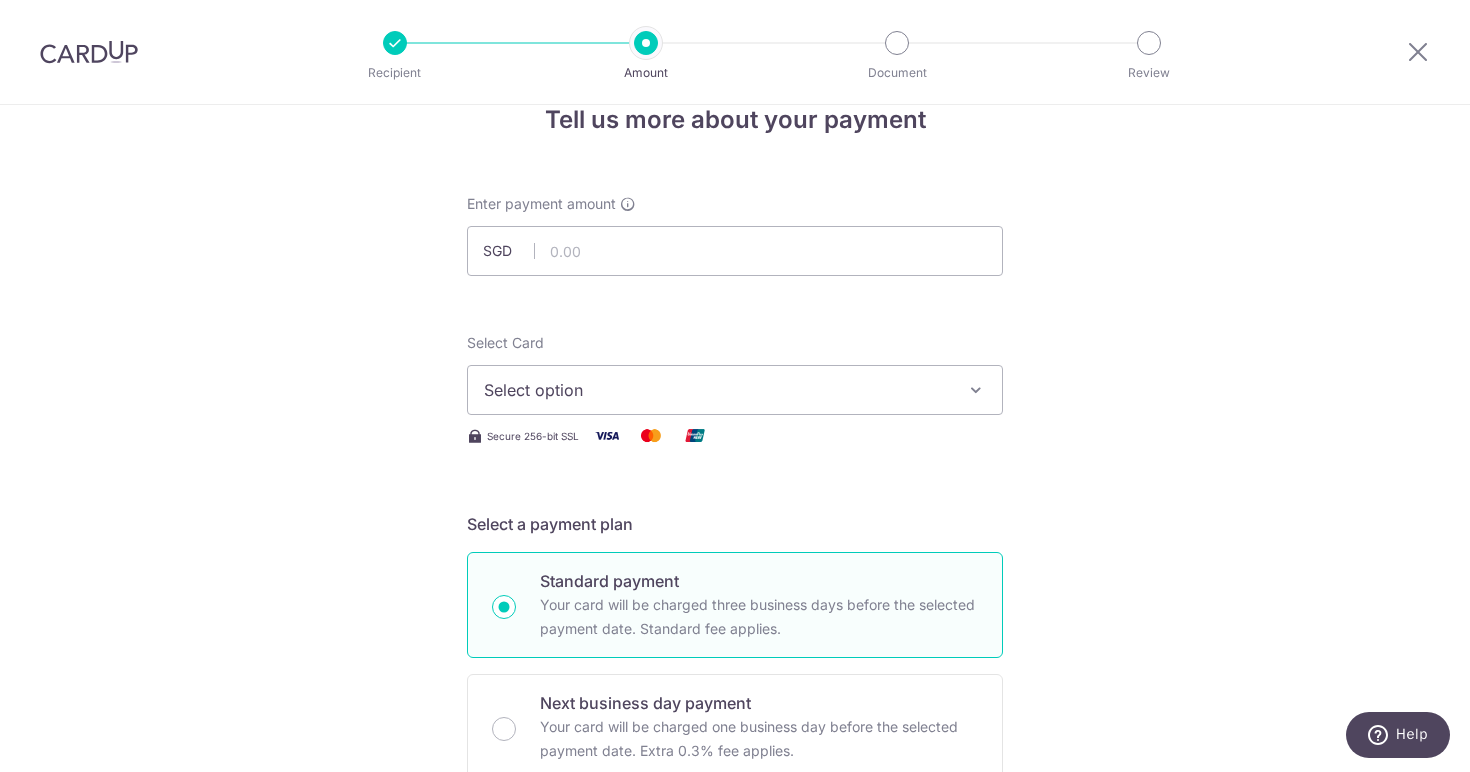 scroll, scrollTop: 14, scrollLeft: 0, axis: vertical 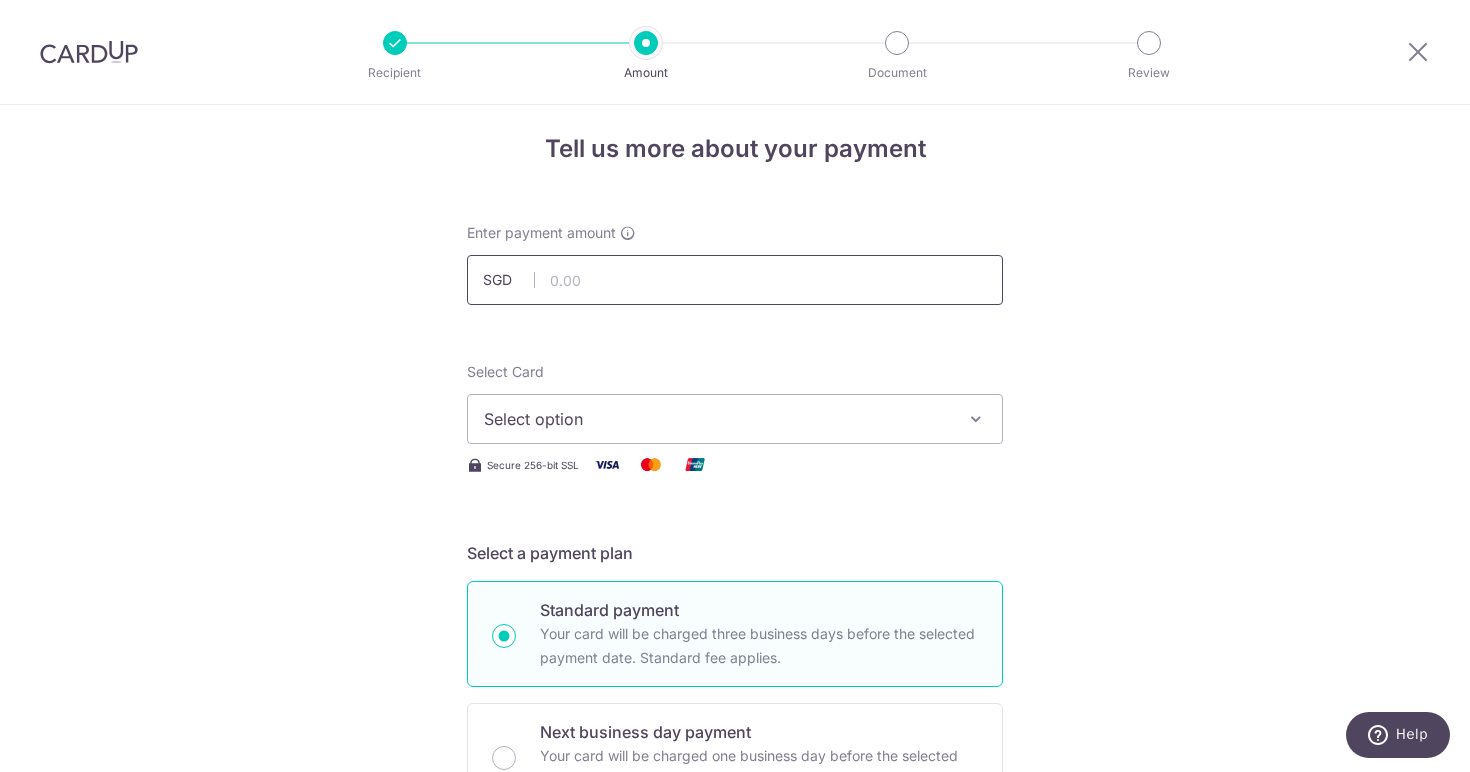 click at bounding box center (735, 280) 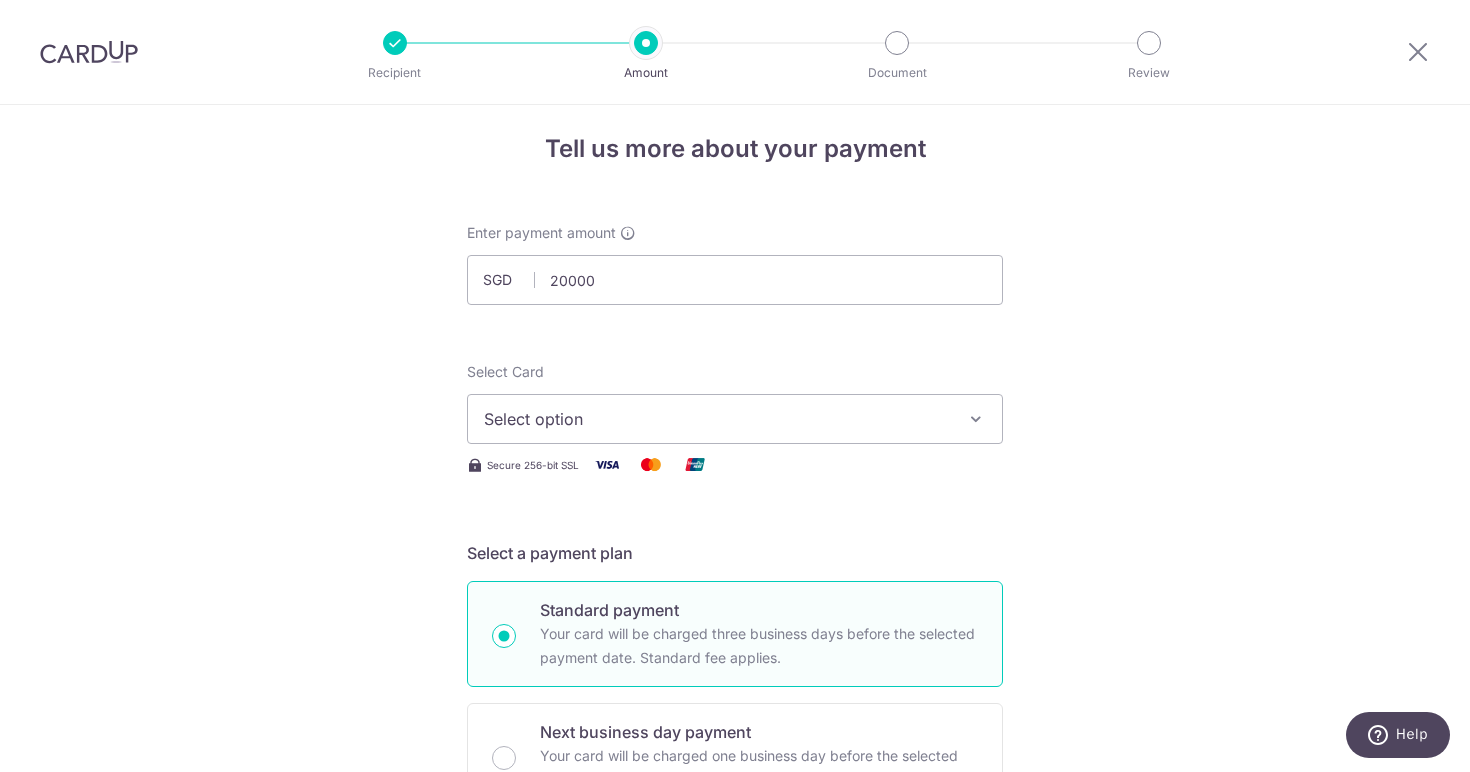 type on "20,000.00" 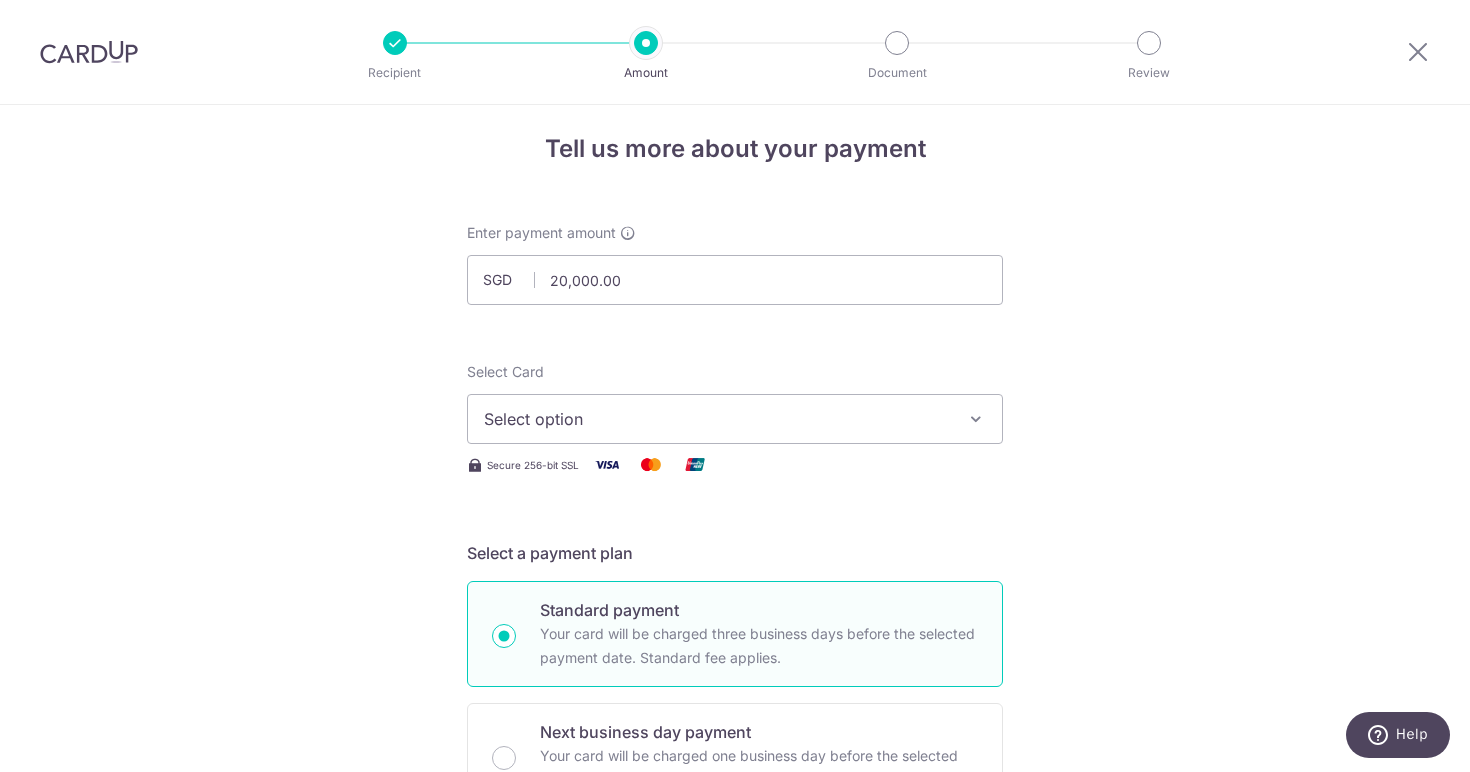 click on "Tell us more about your payment
Enter payment amount
SGD
20,000.00
20000.00
Recipient added successfully!
Select Card
Select option
Add credit card
Secure 256-bit SSL
Text
New card details
Card
Secure 256-bit SSL" at bounding box center (735, 1062) 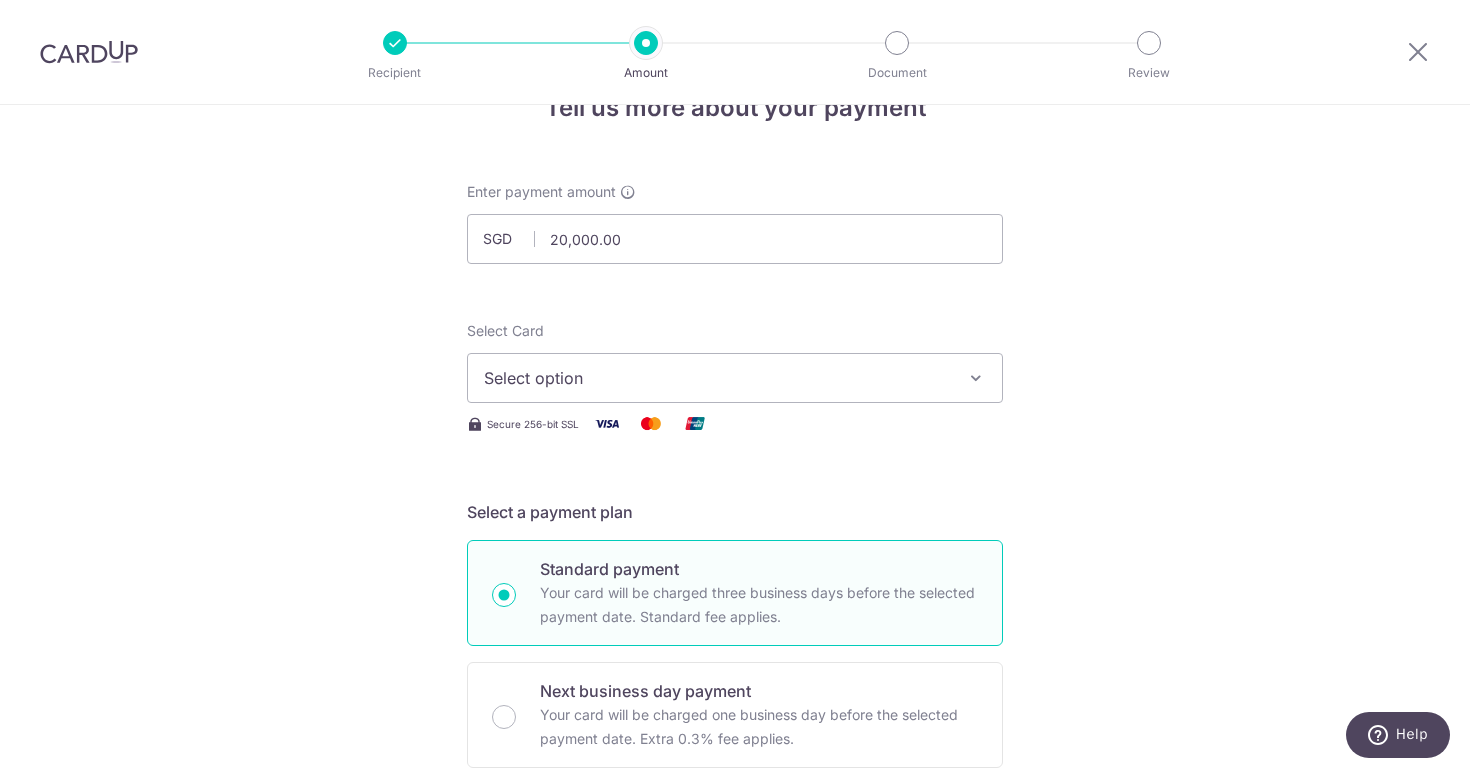 scroll, scrollTop: 61, scrollLeft: 0, axis: vertical 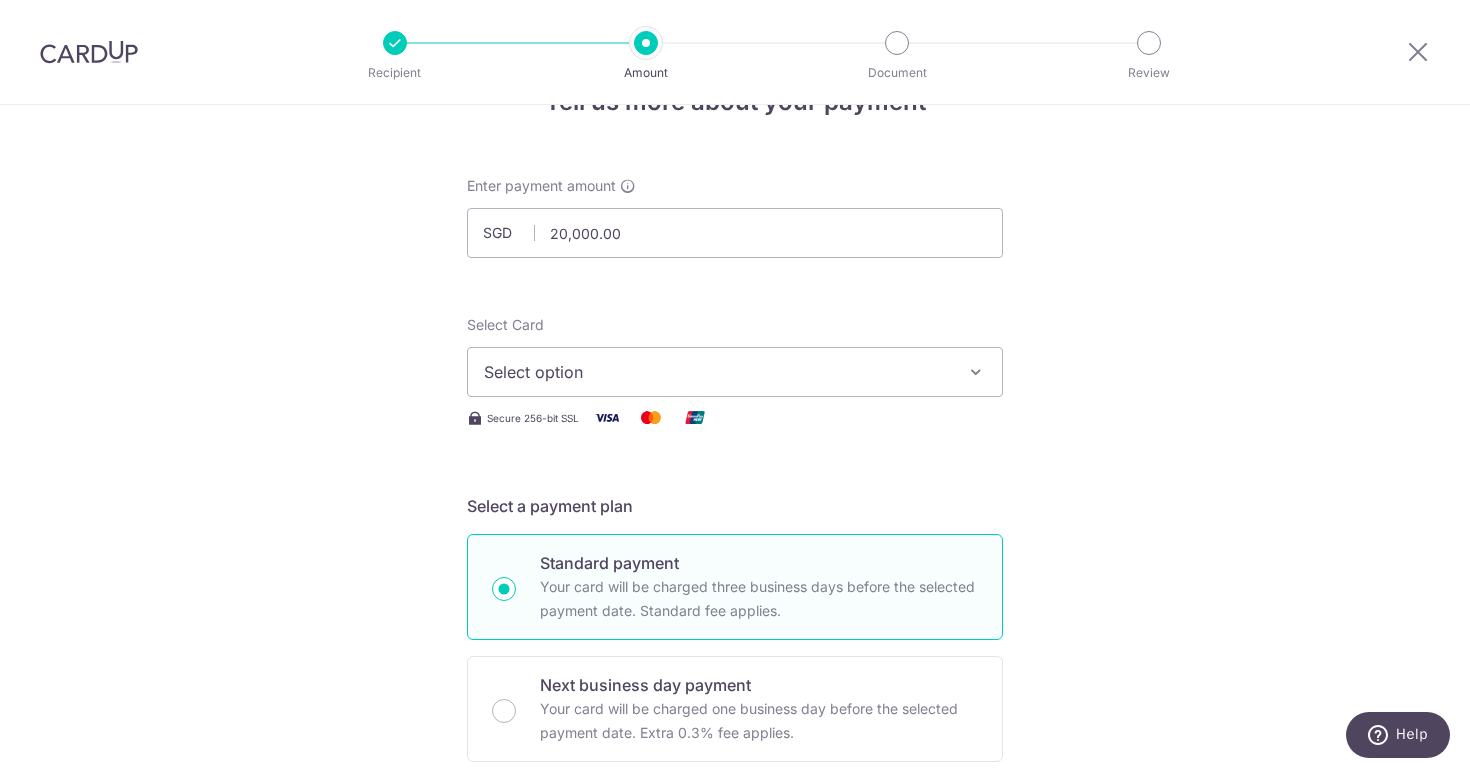 click at bounding box center [976, 372] 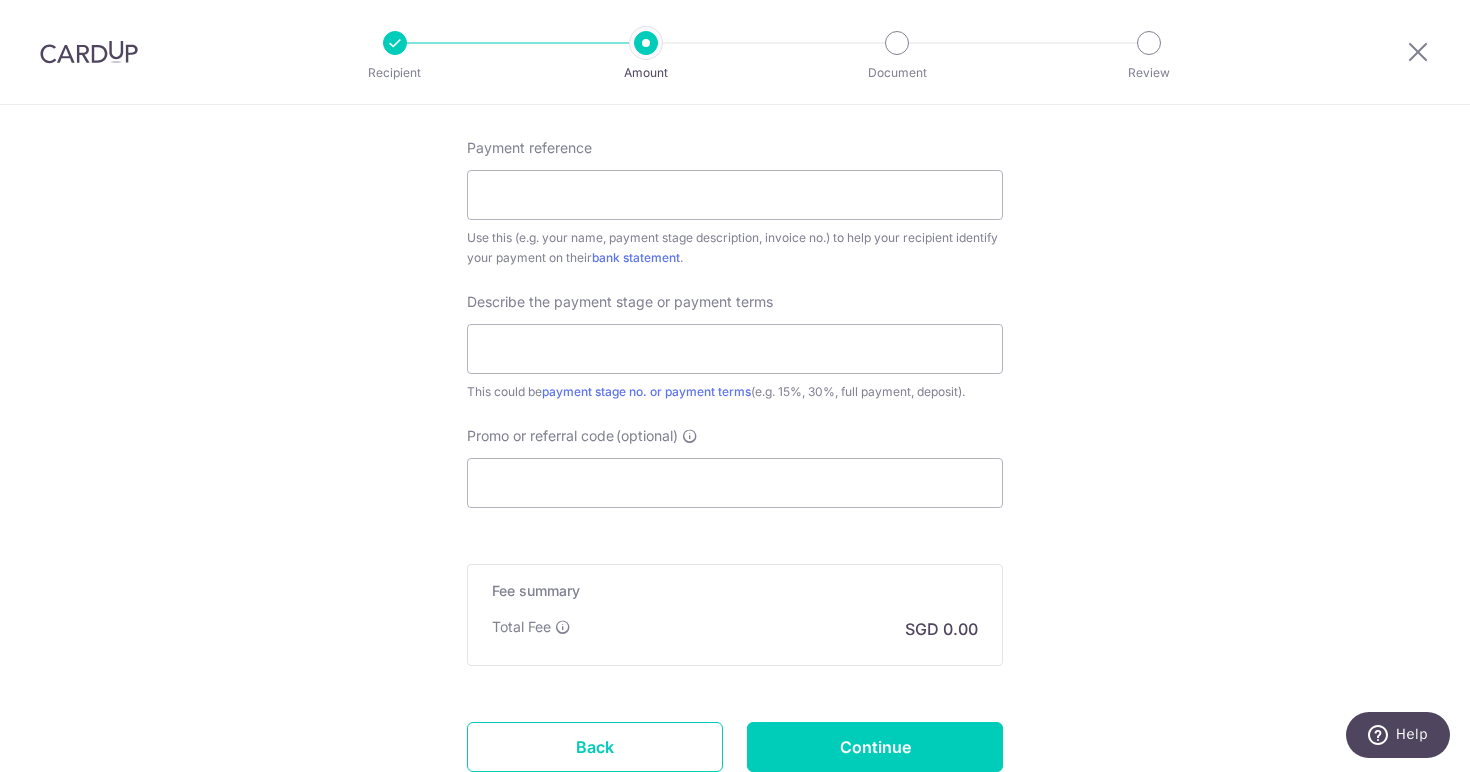 scroll, scrollTop: 1127, scrollLeft: 0, axis: vertical 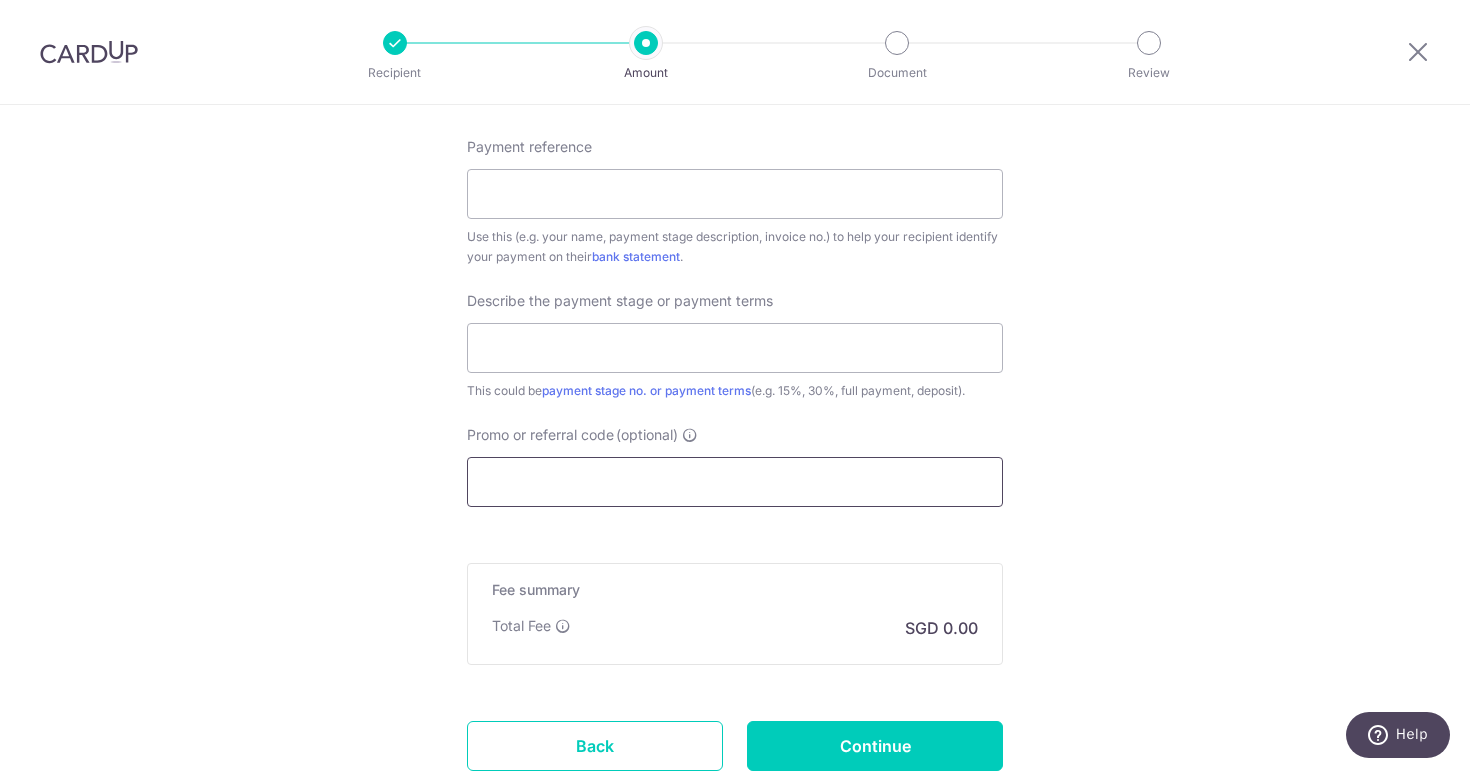 click on "Promo or referral code
(optional)" at bounding box center (735, 482) 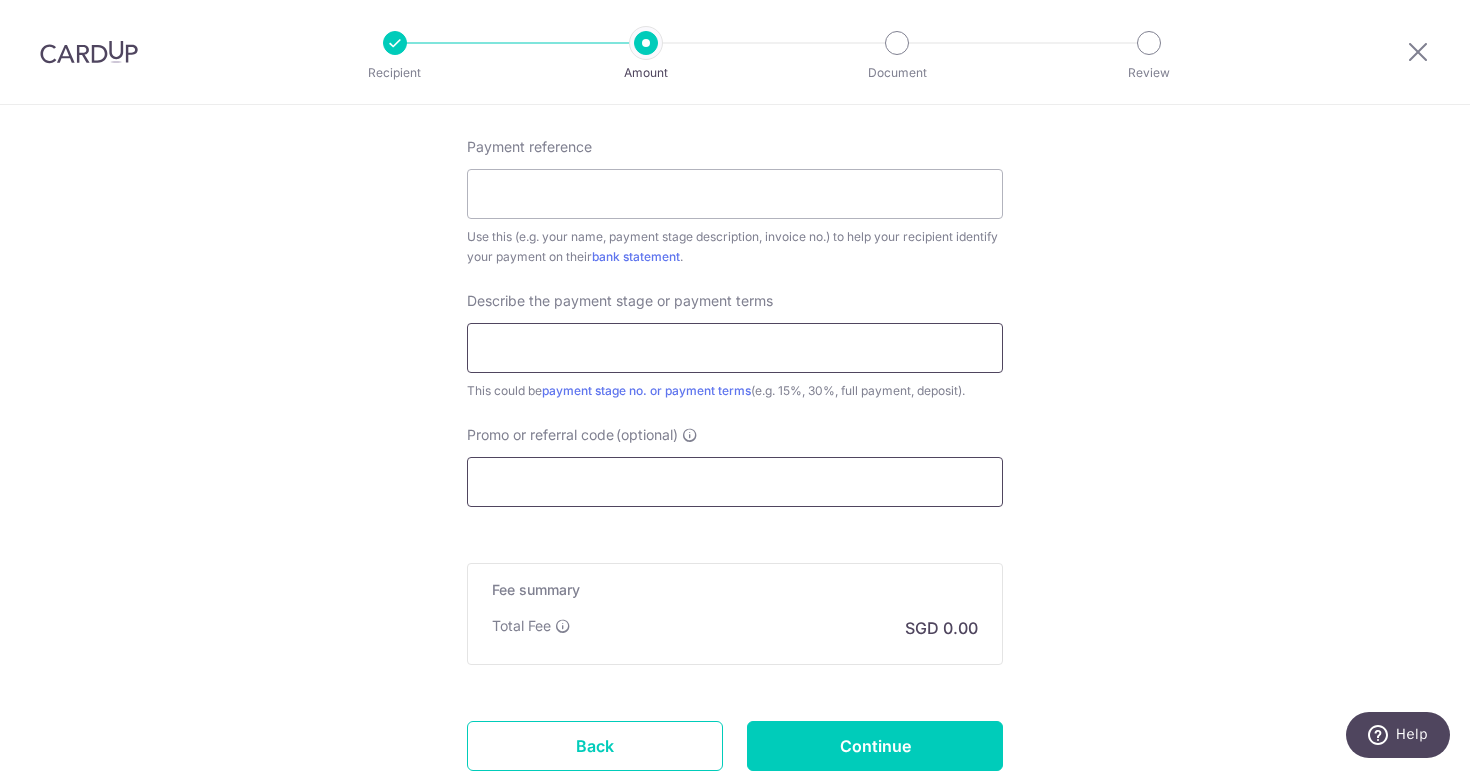 paste on "RENO25ONE" 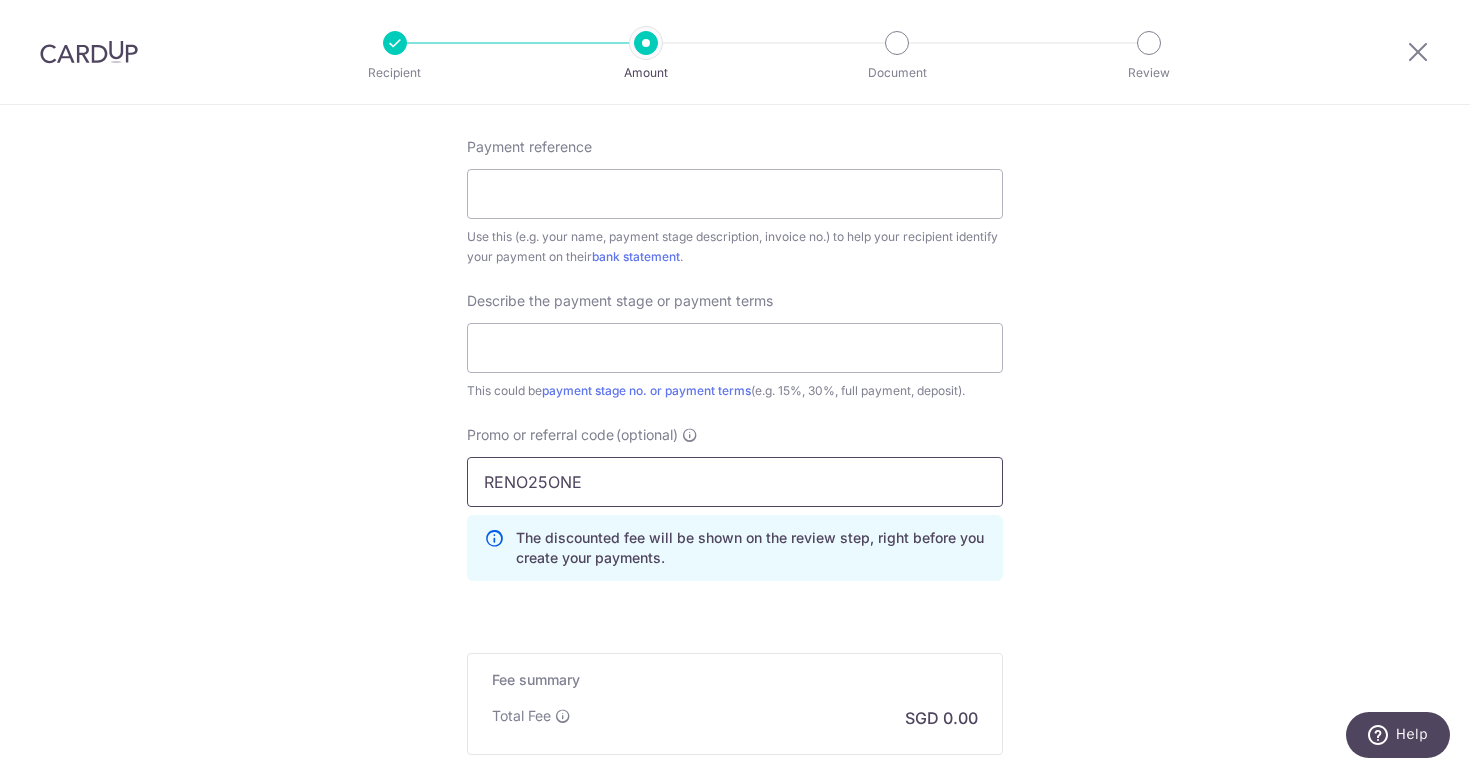 type on "RENO25ONE" 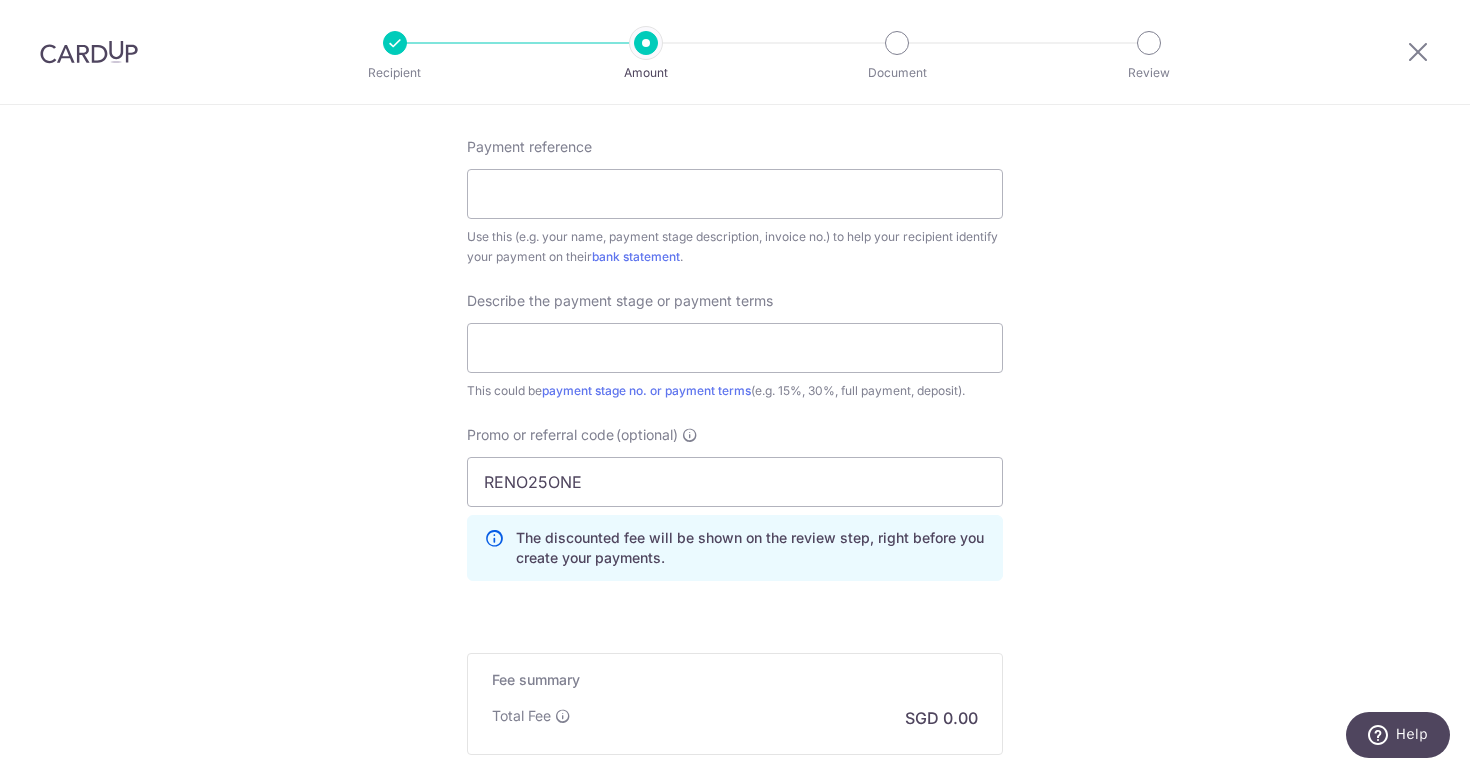 click on "Tell us more about your payment
Enter payment amount
SGD
20,000.00
20000.00
Recipient added successfully!
Select Card
Select option
Add credit card
Secure 256-bit SSL
Text
New card details
Card
Secure 256-bit SSL" at bounding box center [735, -6] 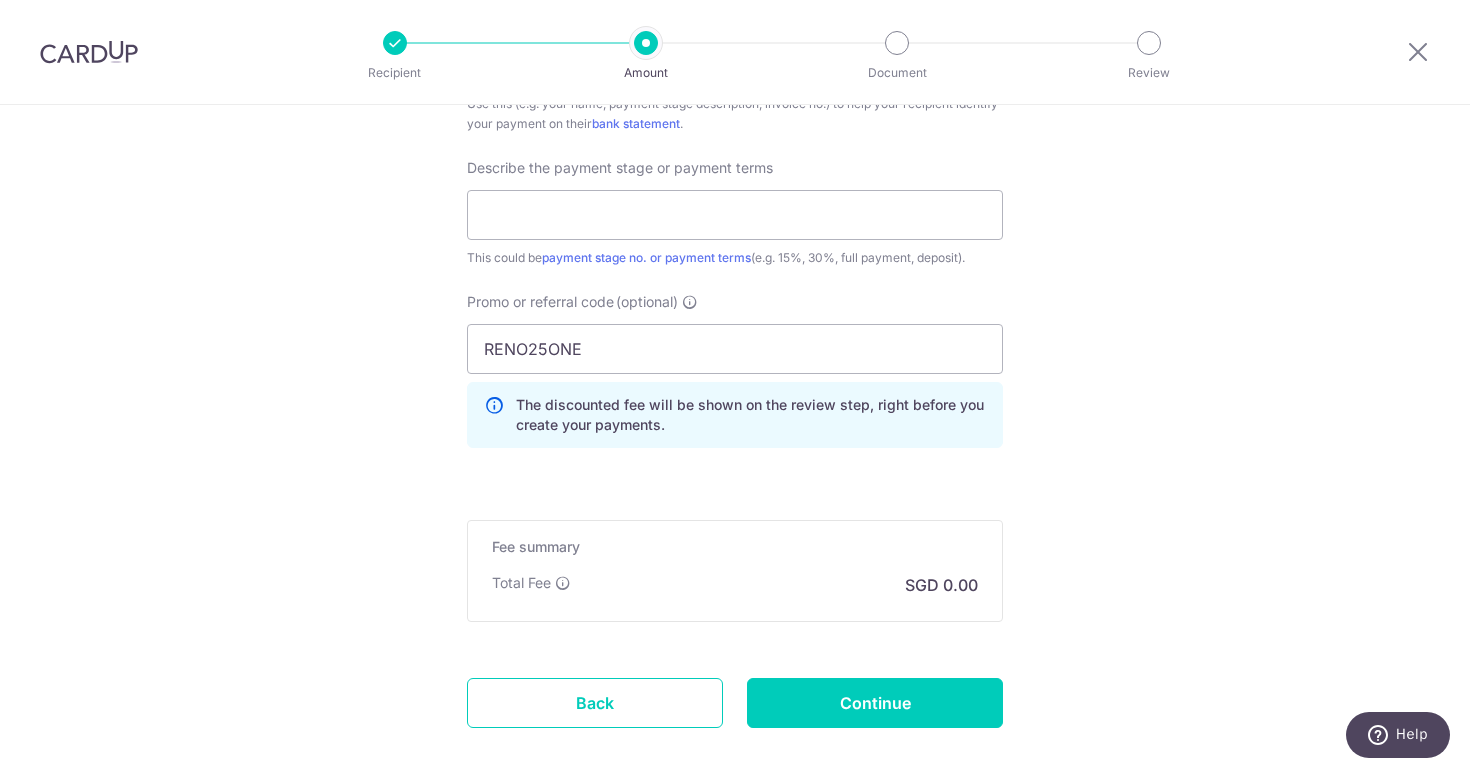 scroll, scrollTop: 1262, scrollLeft: 0, axis: vertical 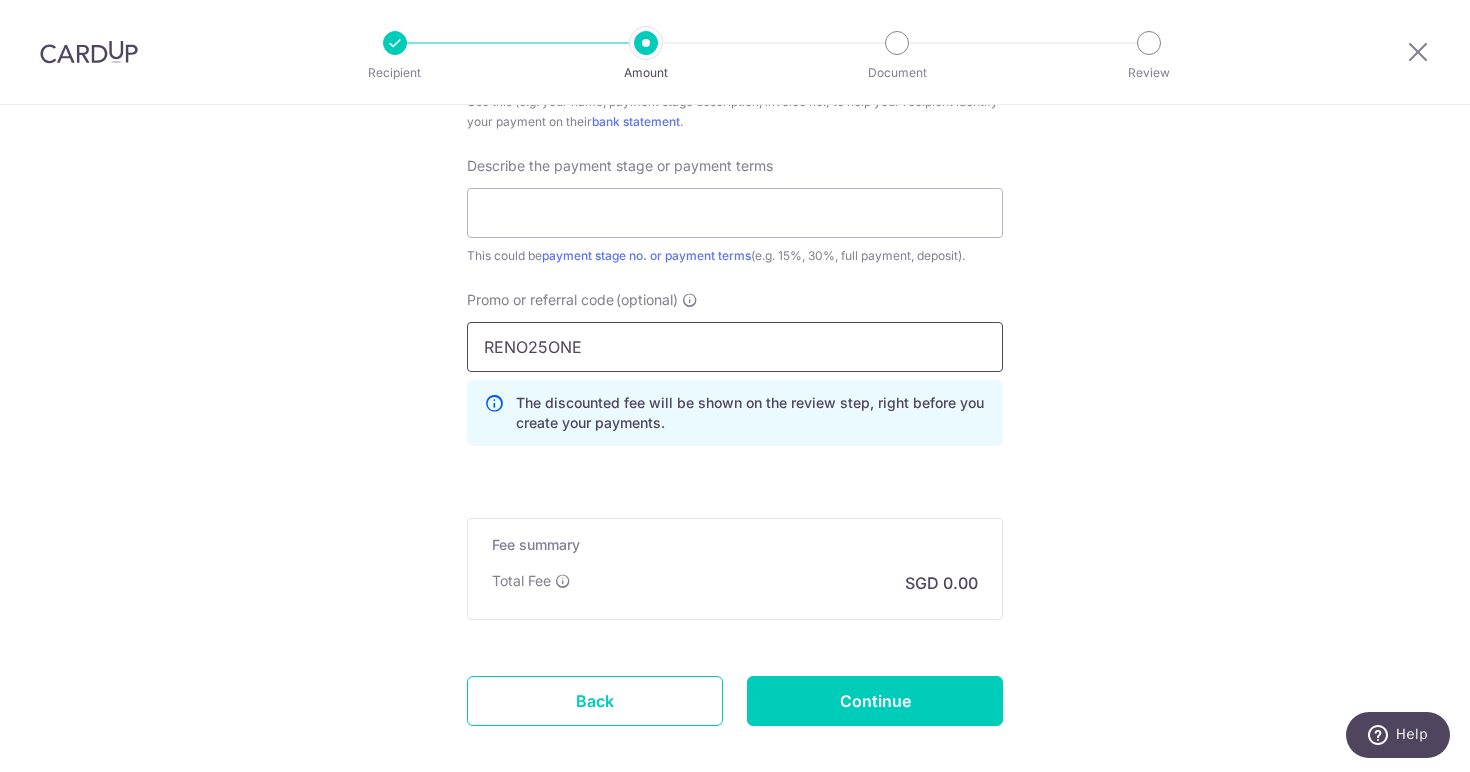 click on "RENO25ONE" at bounding box center (735, 347) 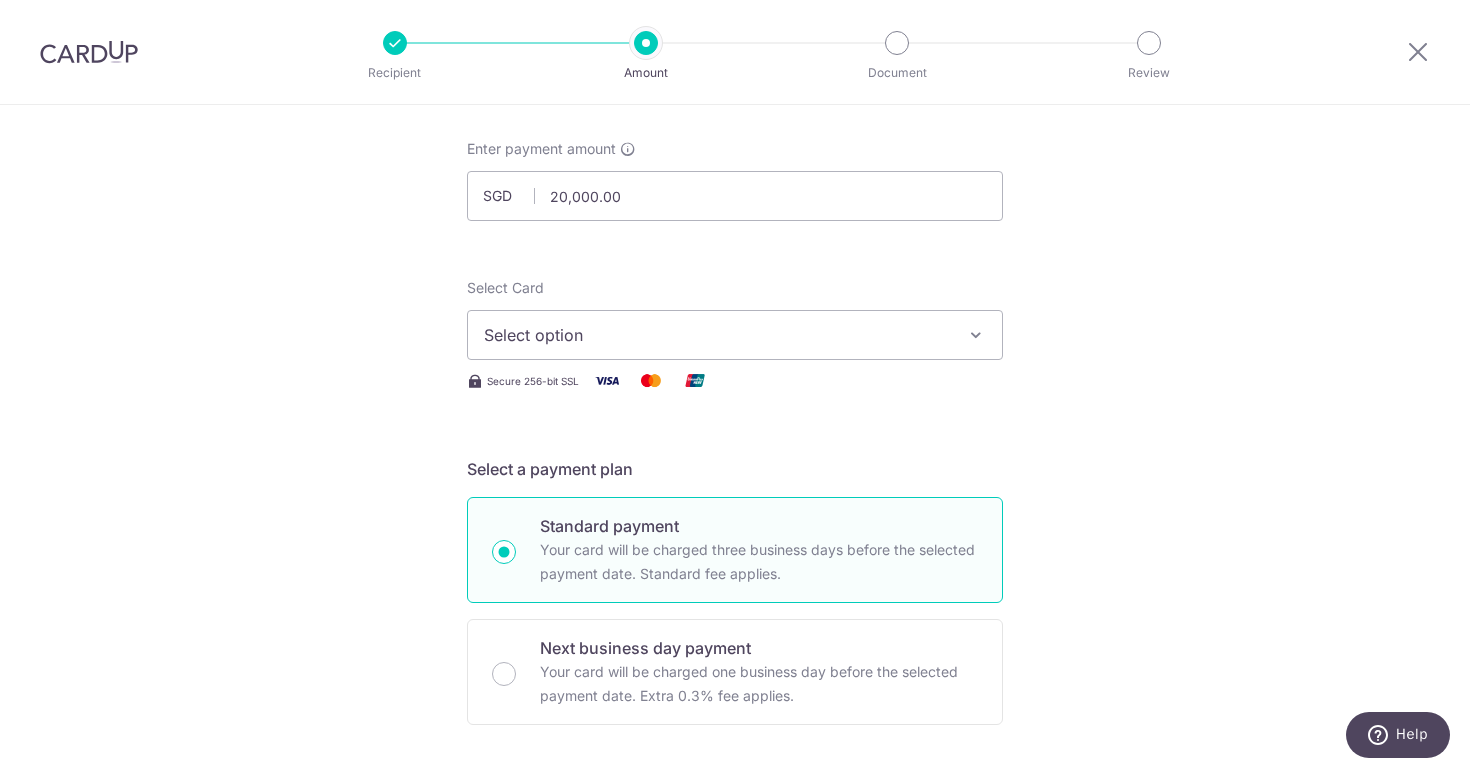 scroll, scrollTop: 0, scrollLeft: 0, axis: both 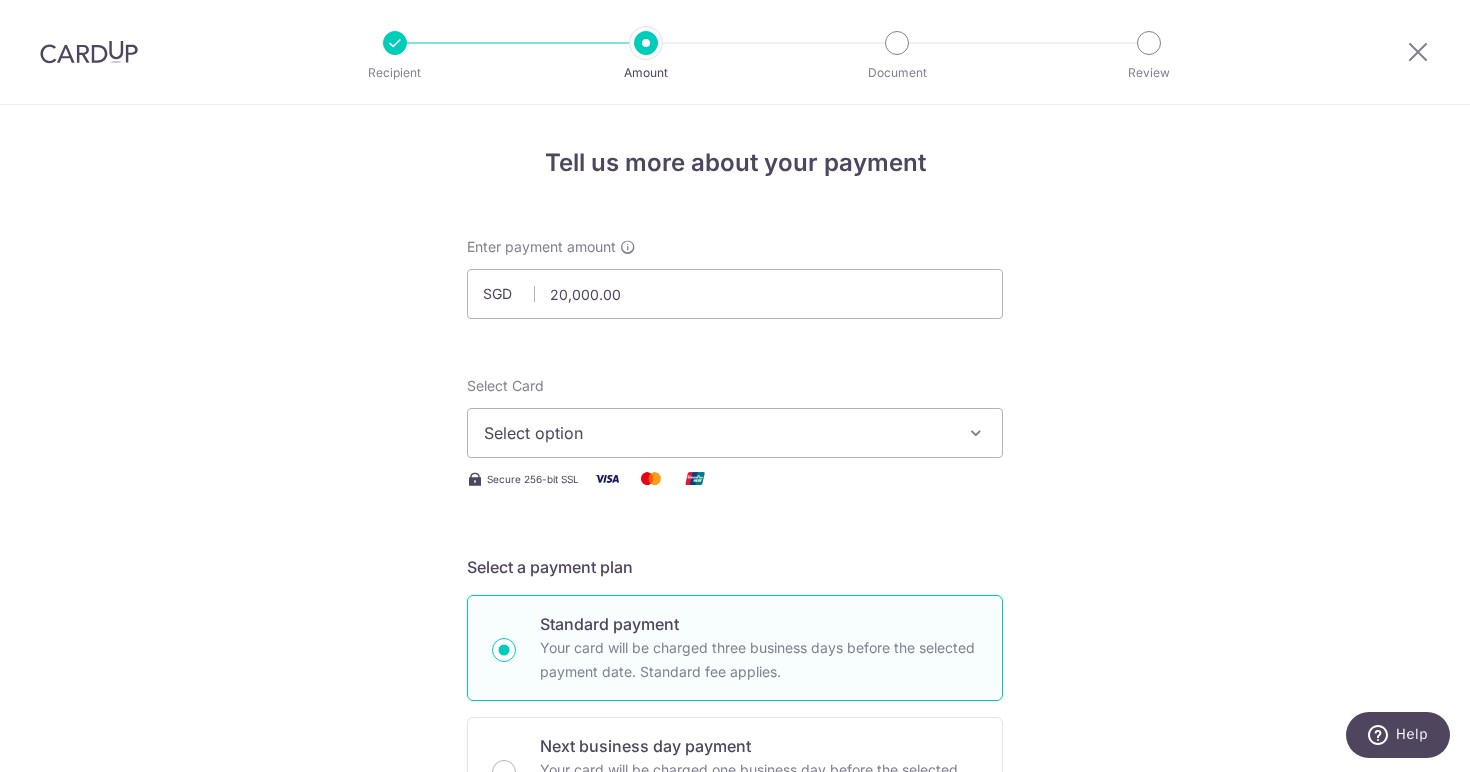 click on "Select option" at bounding box center (717, 433) 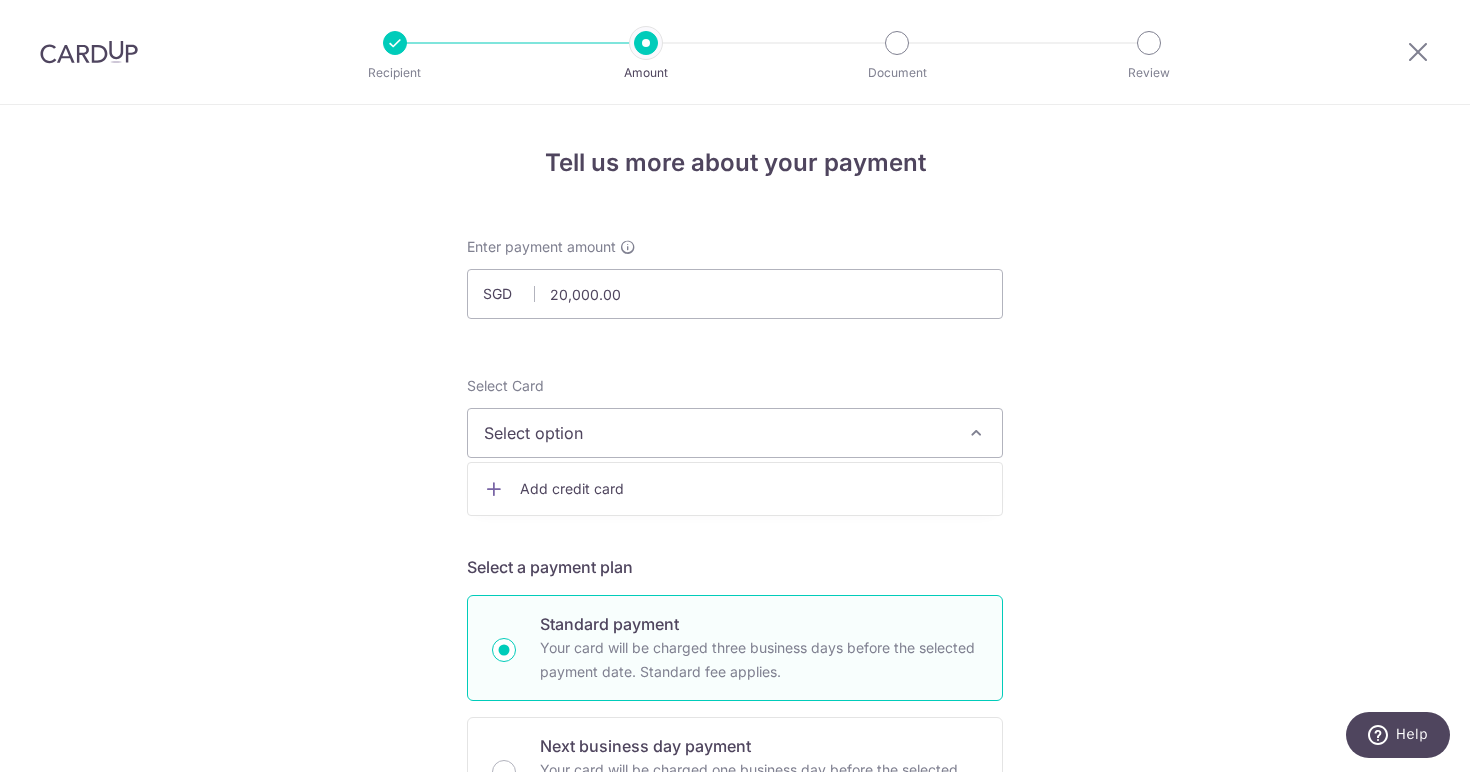 click on "Add credit card" at bounding box center [753, 489] 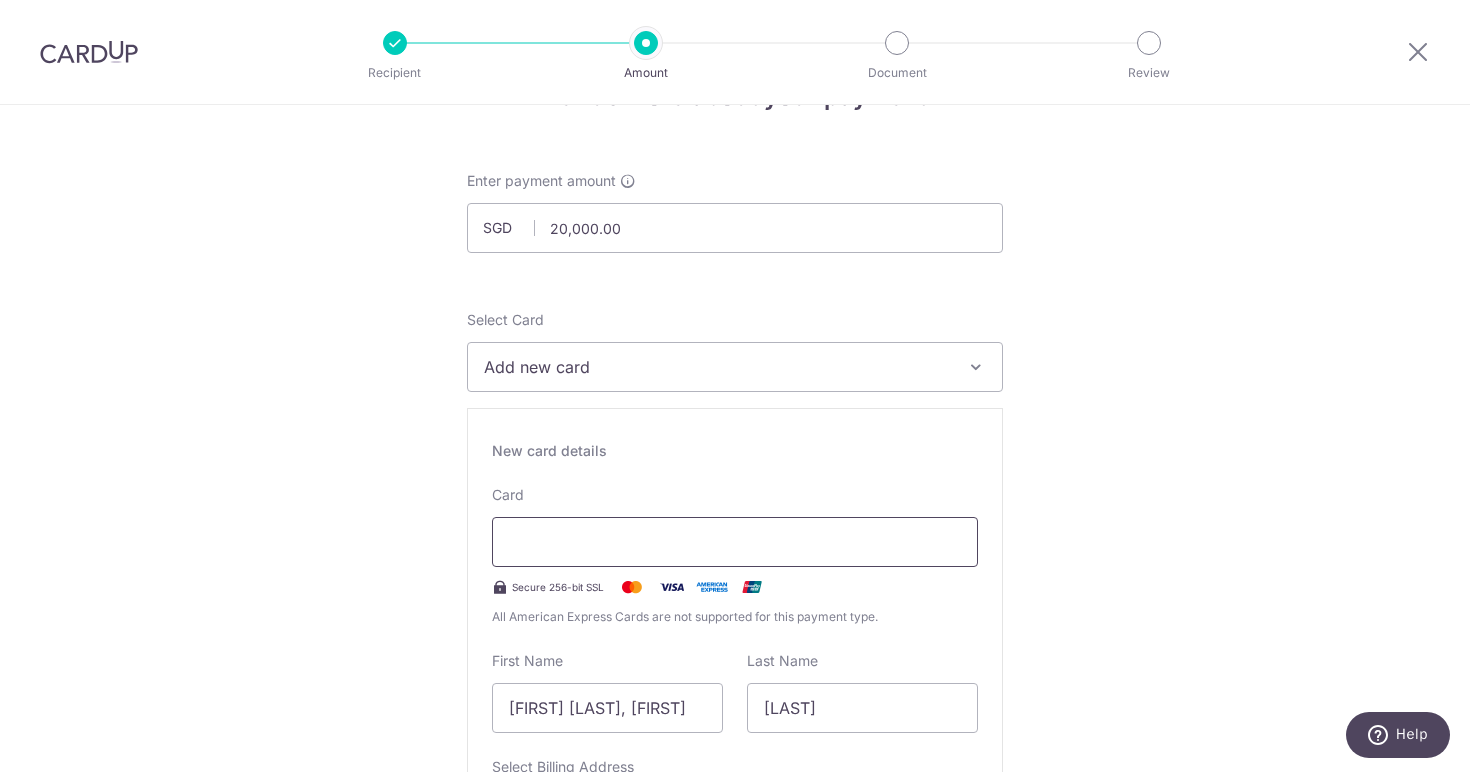 scroll, scrollTop: 74, scrollLeft: 0, axis: vertical 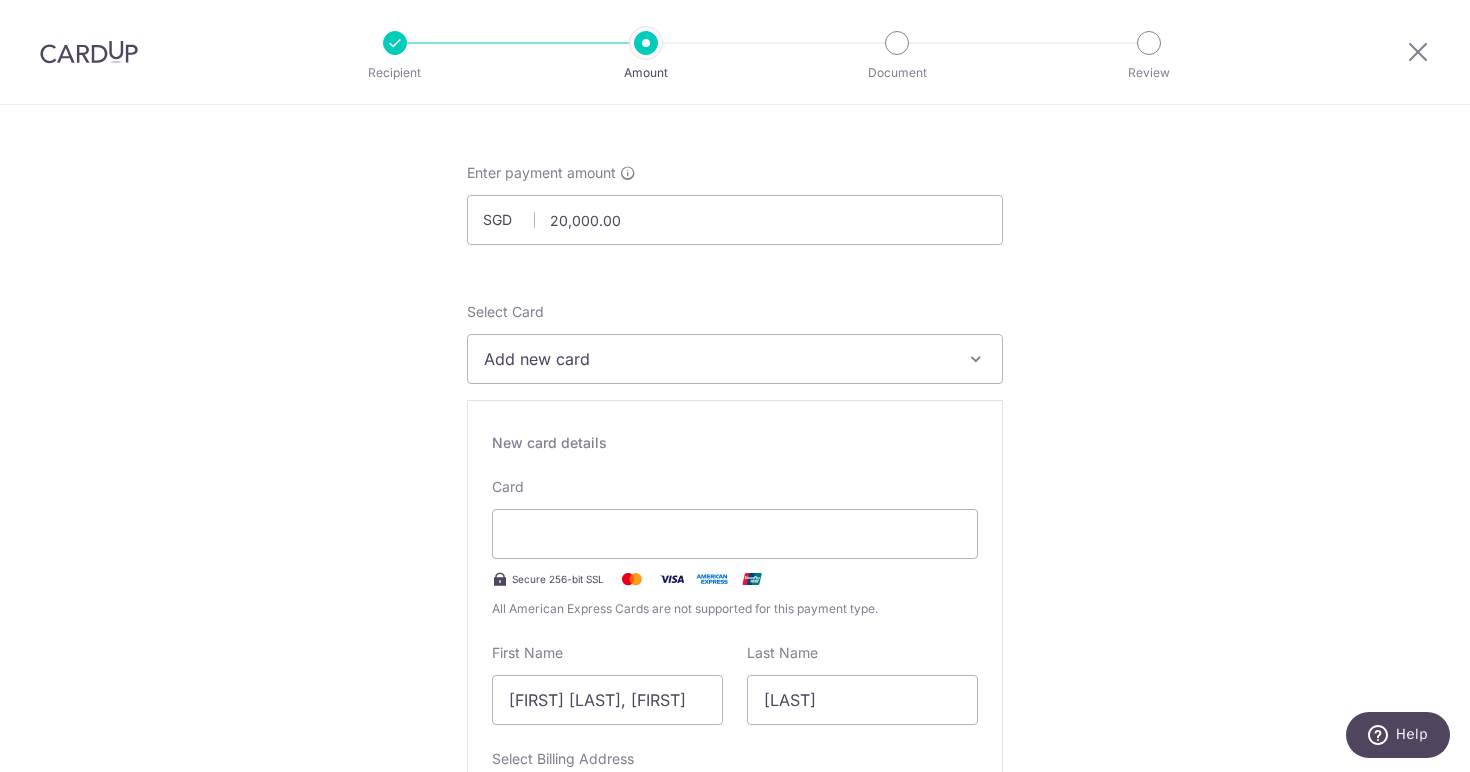 click on "Tell us more about your payment
Enter payment amount
SGD
20,000.00
20000.00
Recipient added successfully!
Select Card
Add new card
Add credit card
Secure 256-bit SSL
Text
New card details
Card
Secure 256-bit SSL" at bounding box center [735, 1312] 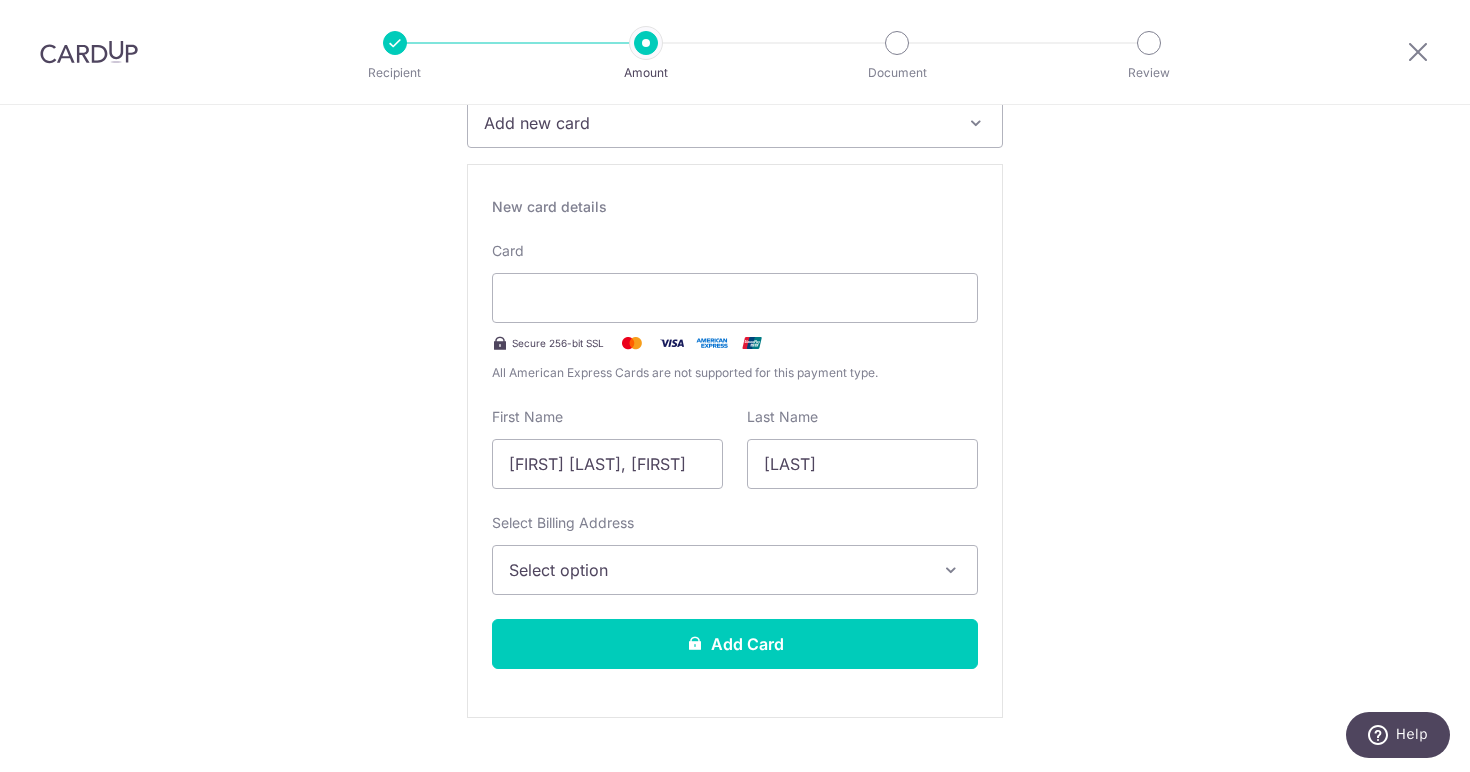 scroll, scrollTop: 323, scrollLeft: 0, axis: vertical 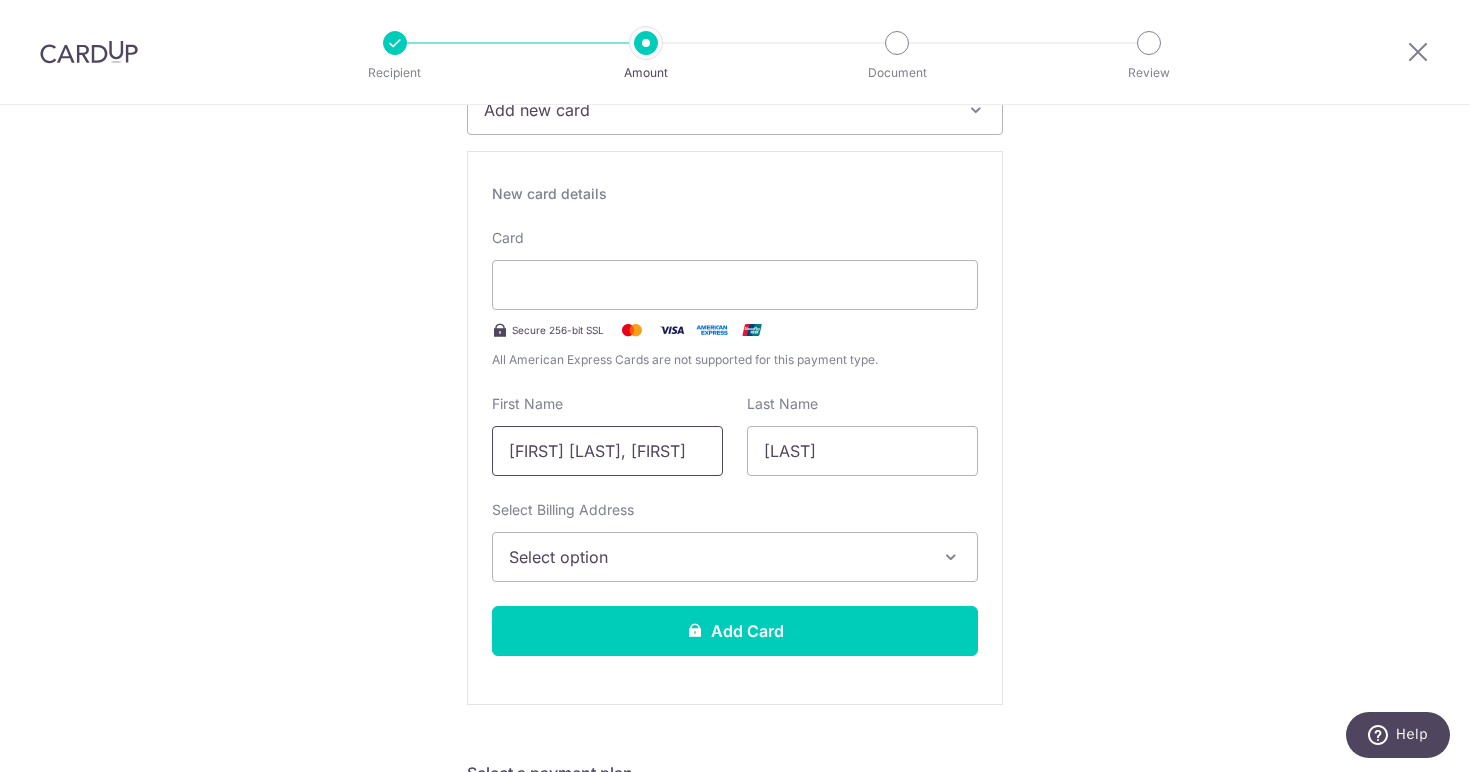 click on "[FIRST] [LAST], [FIRST]" at bounding box center (607, 451) 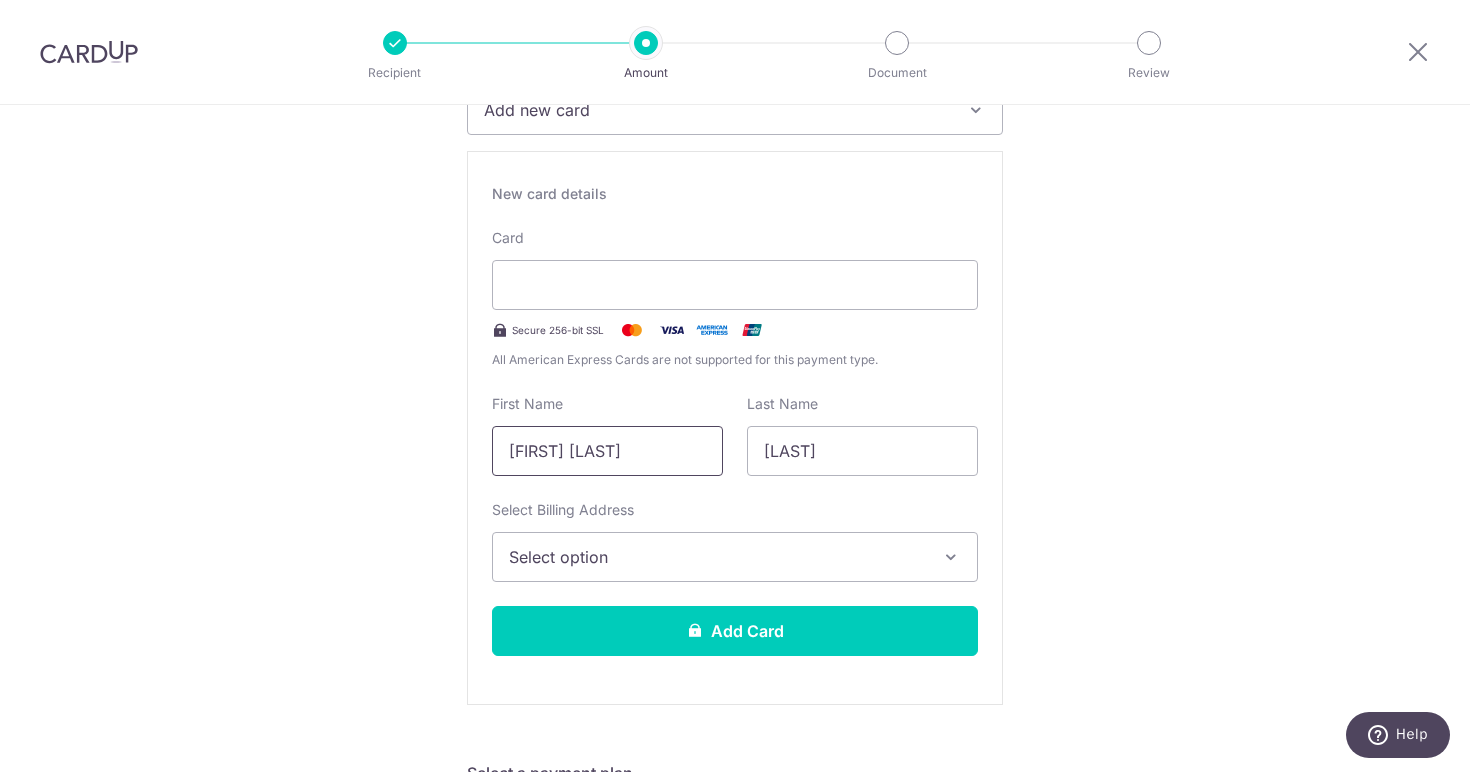 type on "Hui Yee Regina" 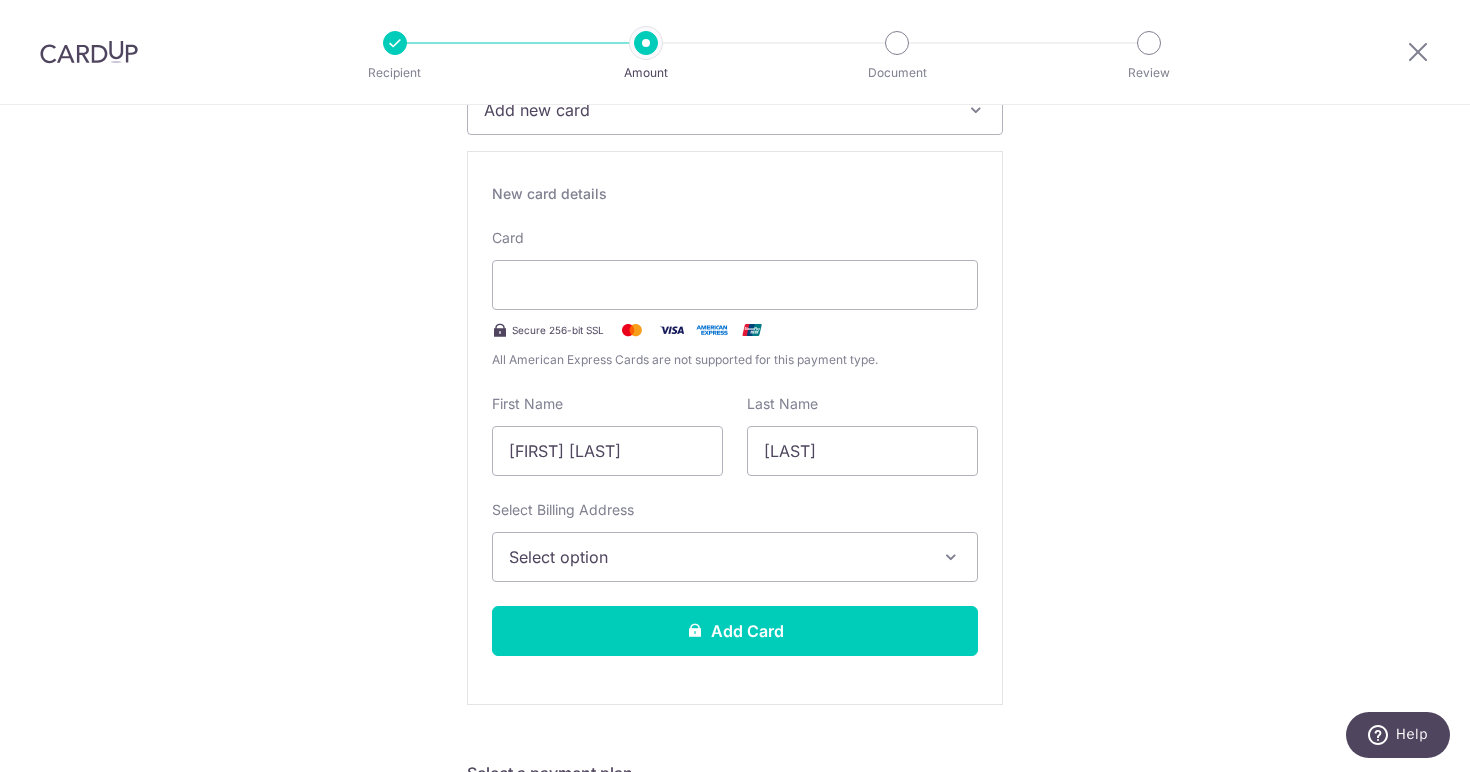 click on "Select option" at bounding box center [717, 557] 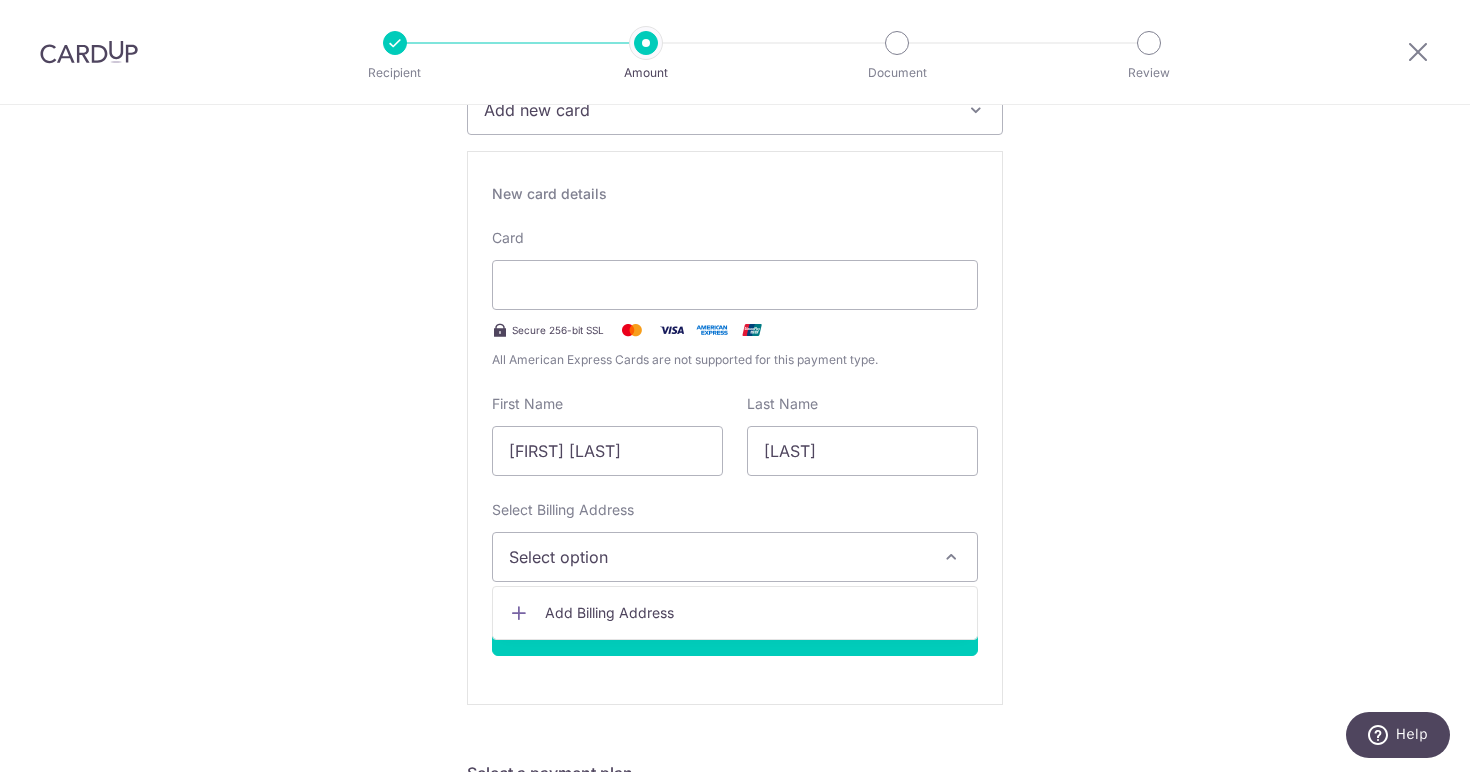 click on "Add Billing Address" at bounding box center (753, 613) 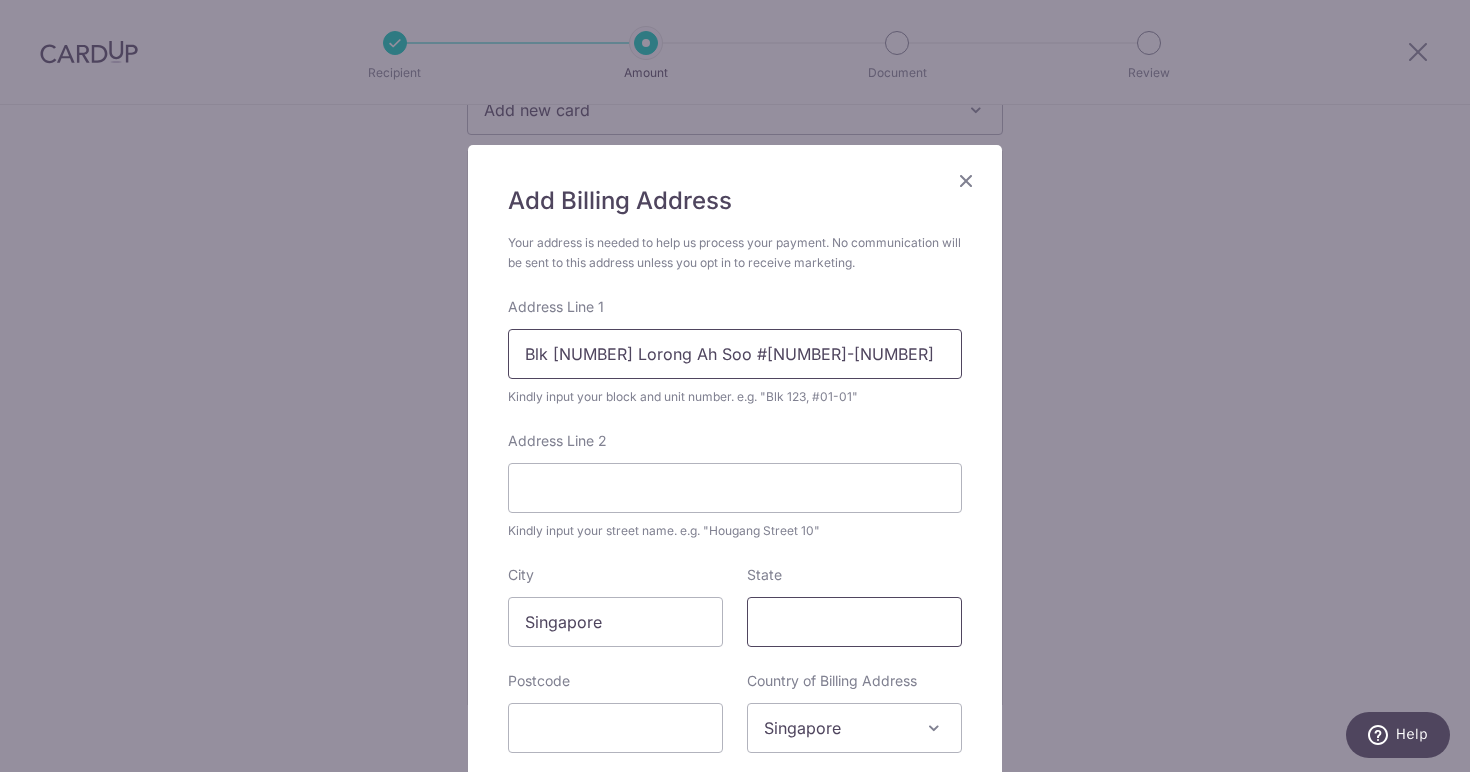 type on "Blk 142 Lorong Ah Soo #11-241" 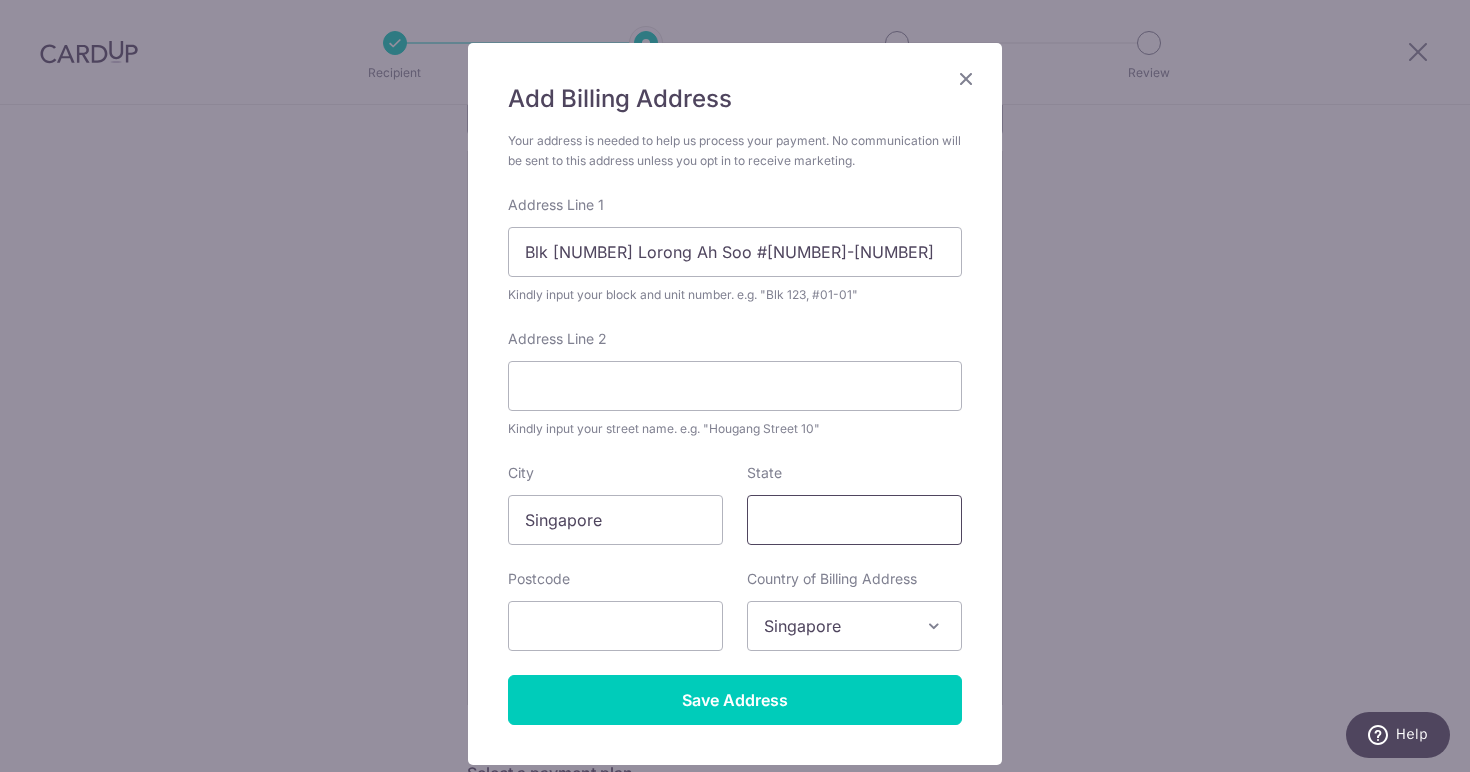 scroll, scrollTop: 131, scrollLeft: 0, axis: vertical 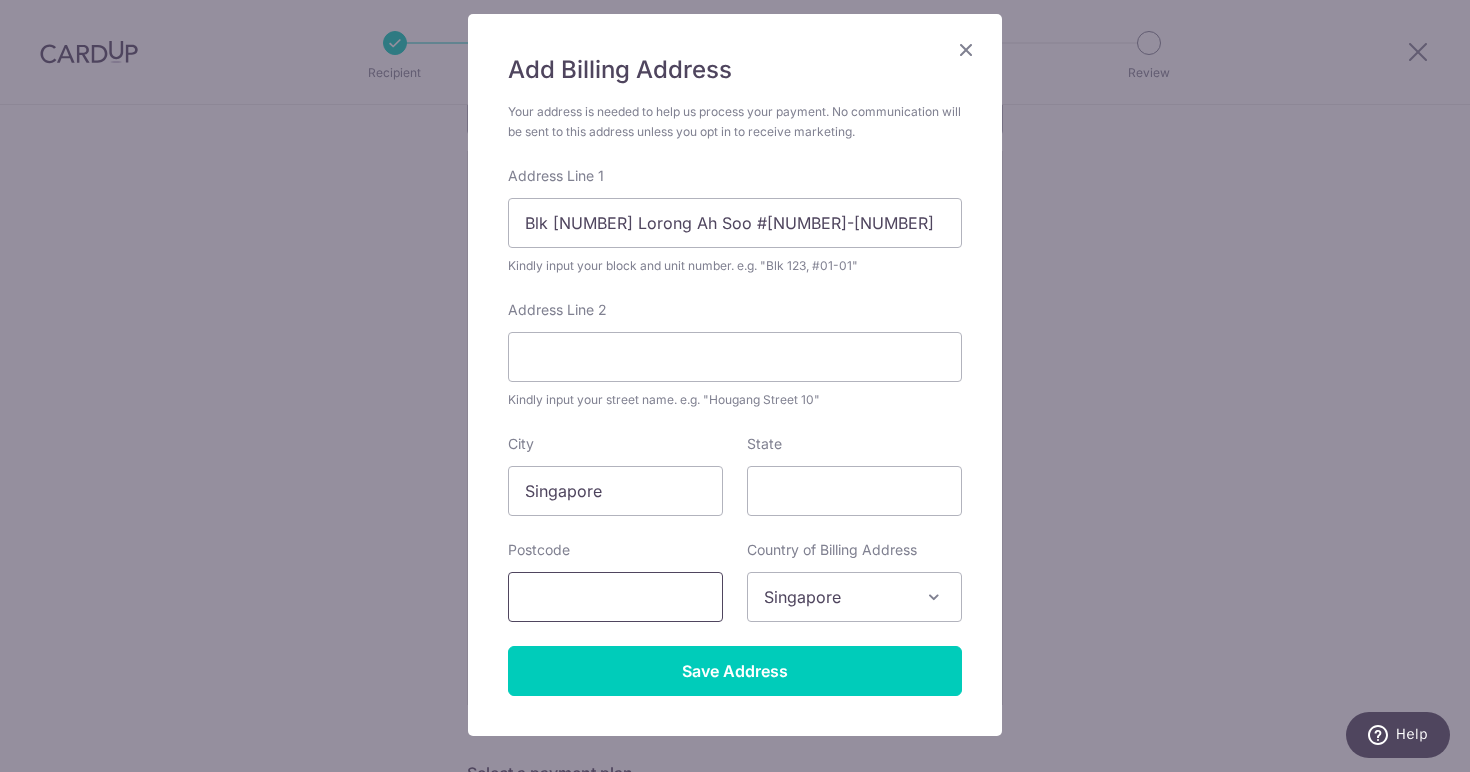 type on "4" 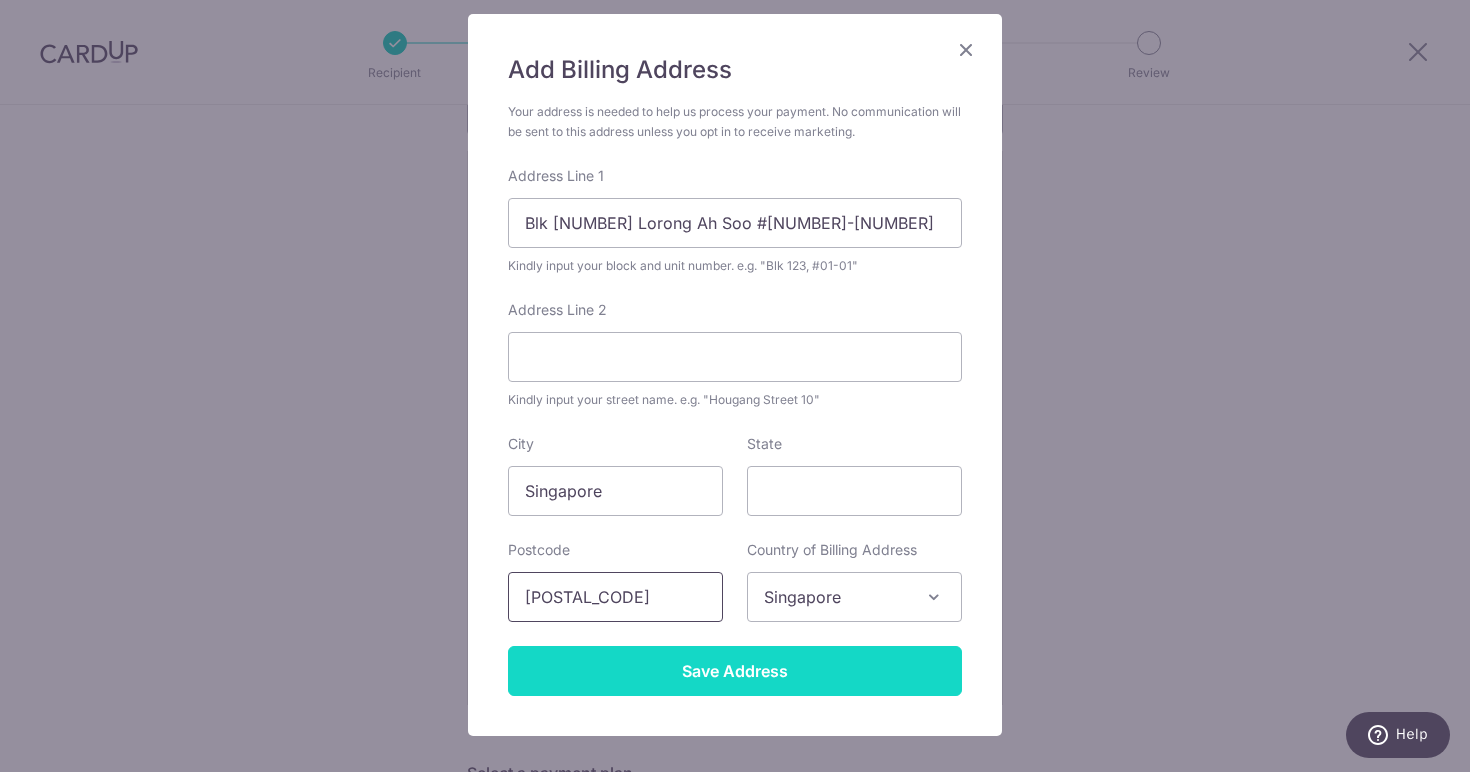 type on "530142" 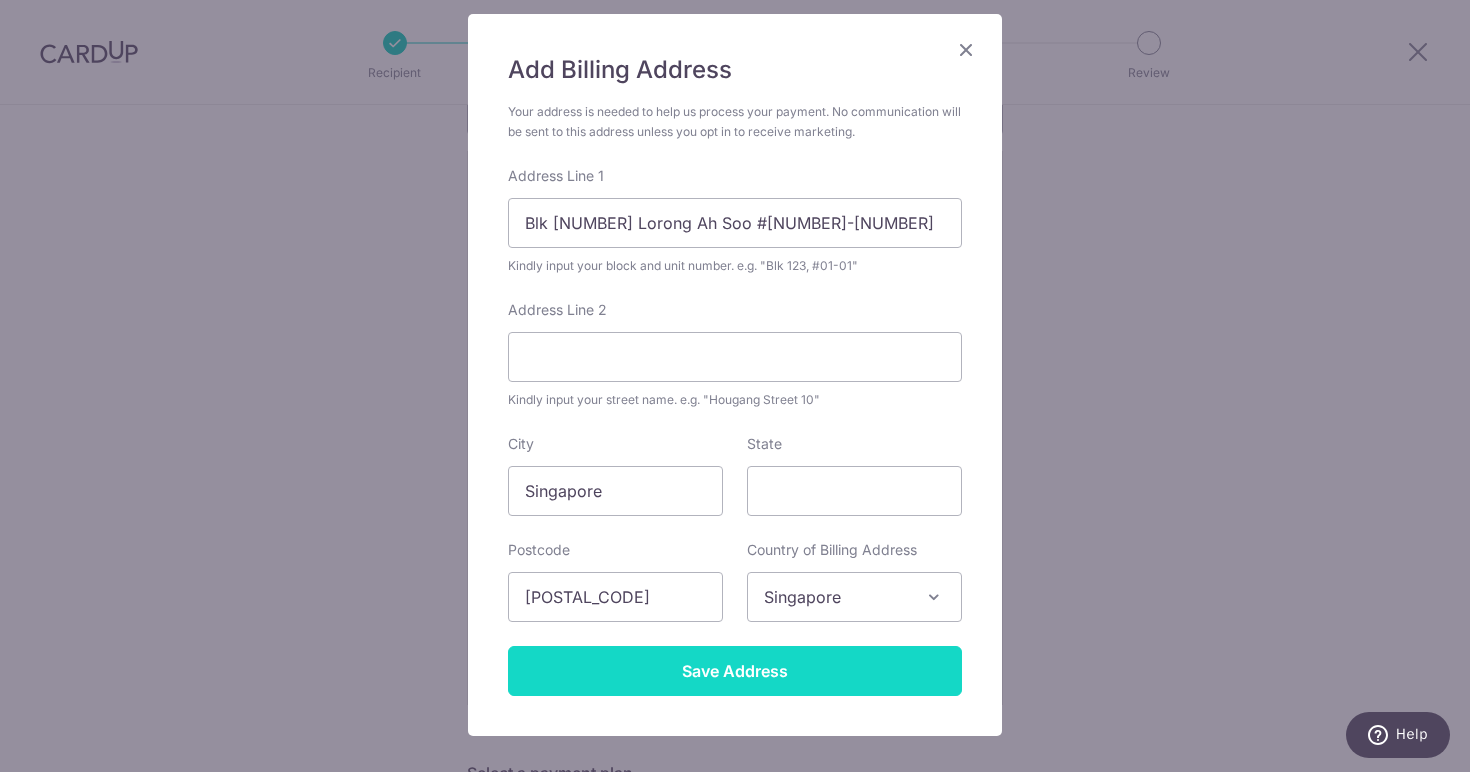 click on "Save Address" at bounding box center [735, 671] 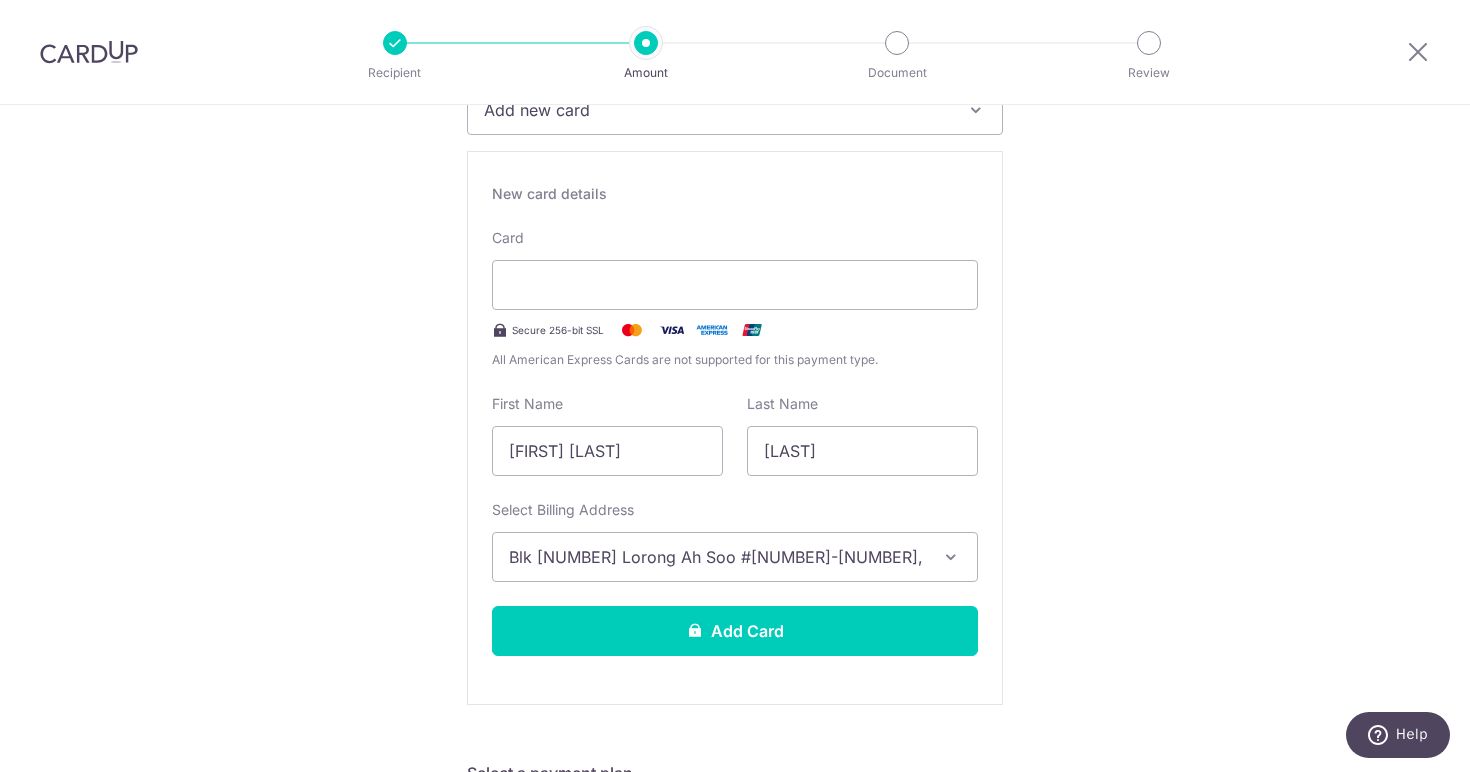 click on "Tell us more about your payment
Enter payment amount
SGD
20,000.00
20000.00
Recipient added successfully!
Select Card
Add new card
Add credit card
Secure 256-bit SSL
Text
New card details
Card
Secure 256-bit SSL" at bounding box center (735, 1063) 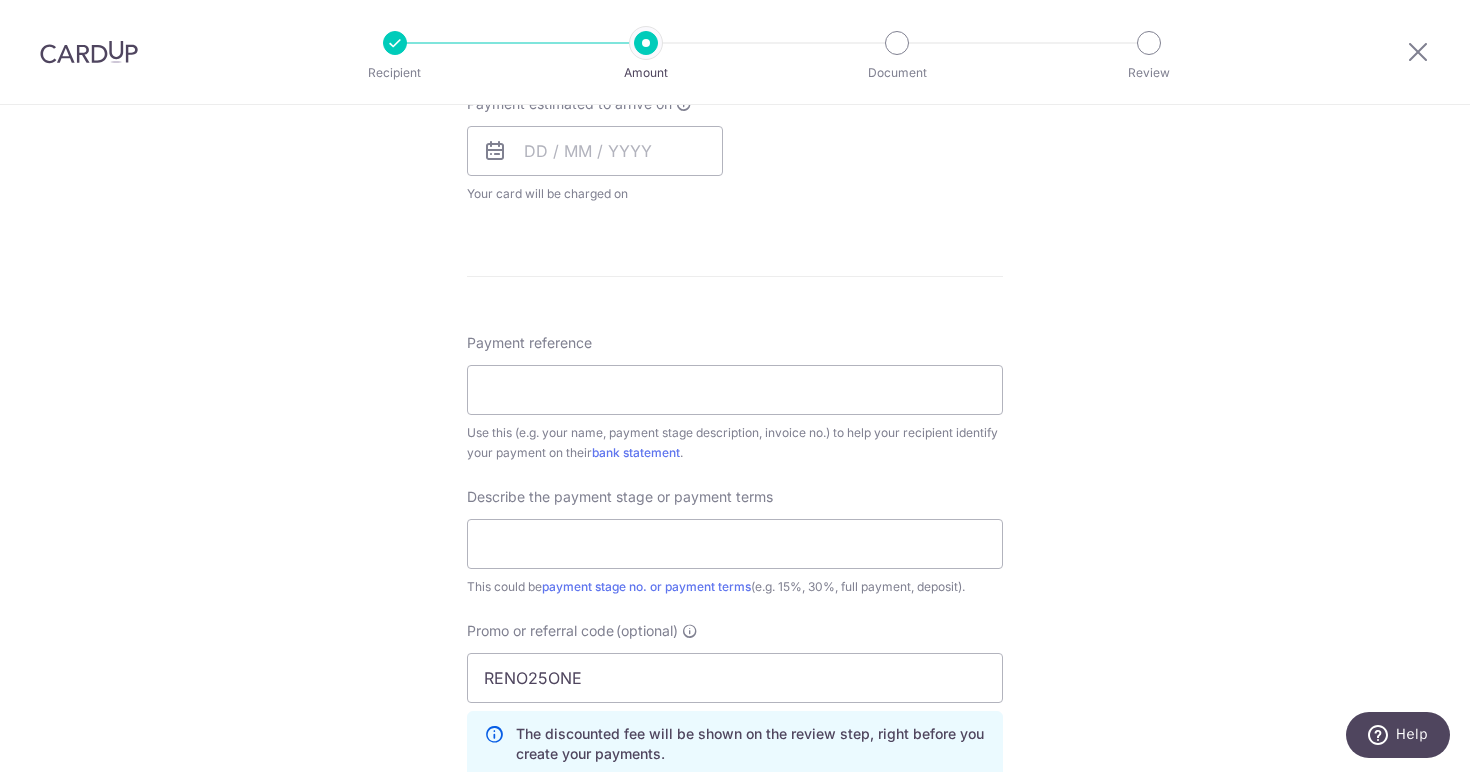 scroll, scrollTop: 1456, scrollLeft: 0, axis: vertical 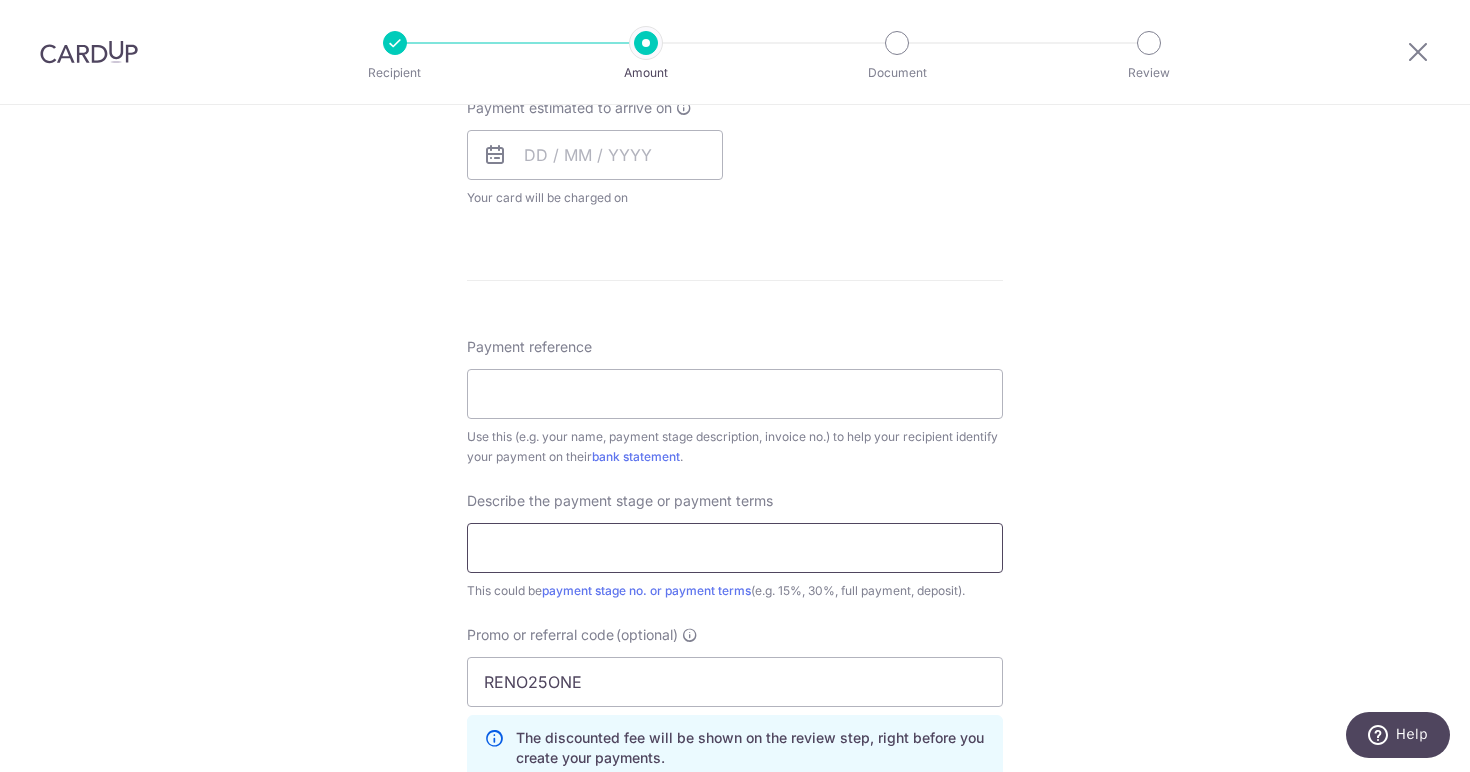 click at bounding box center [735, 548] 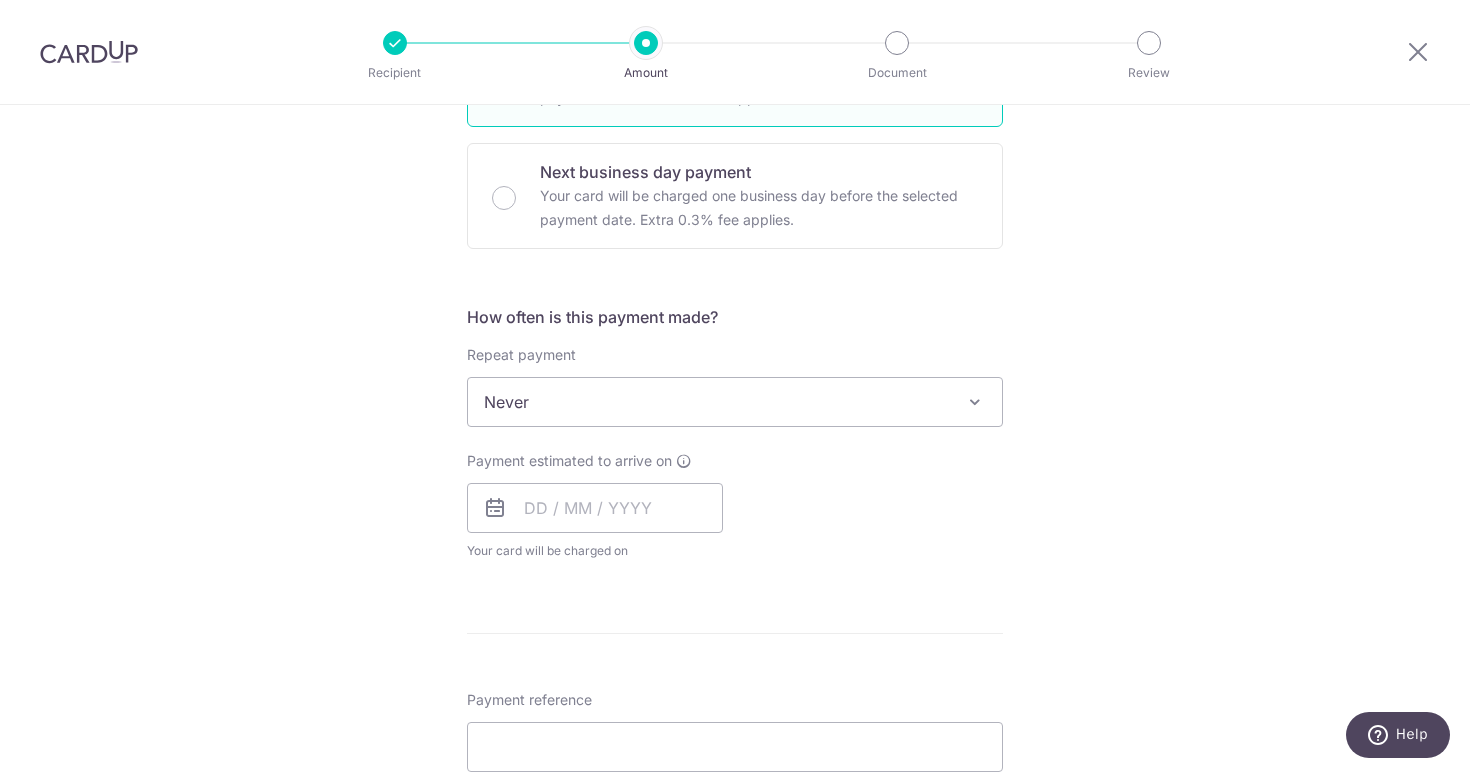 scroll, scrollTop: 1102, scrollLeft: 0, axis: vertical 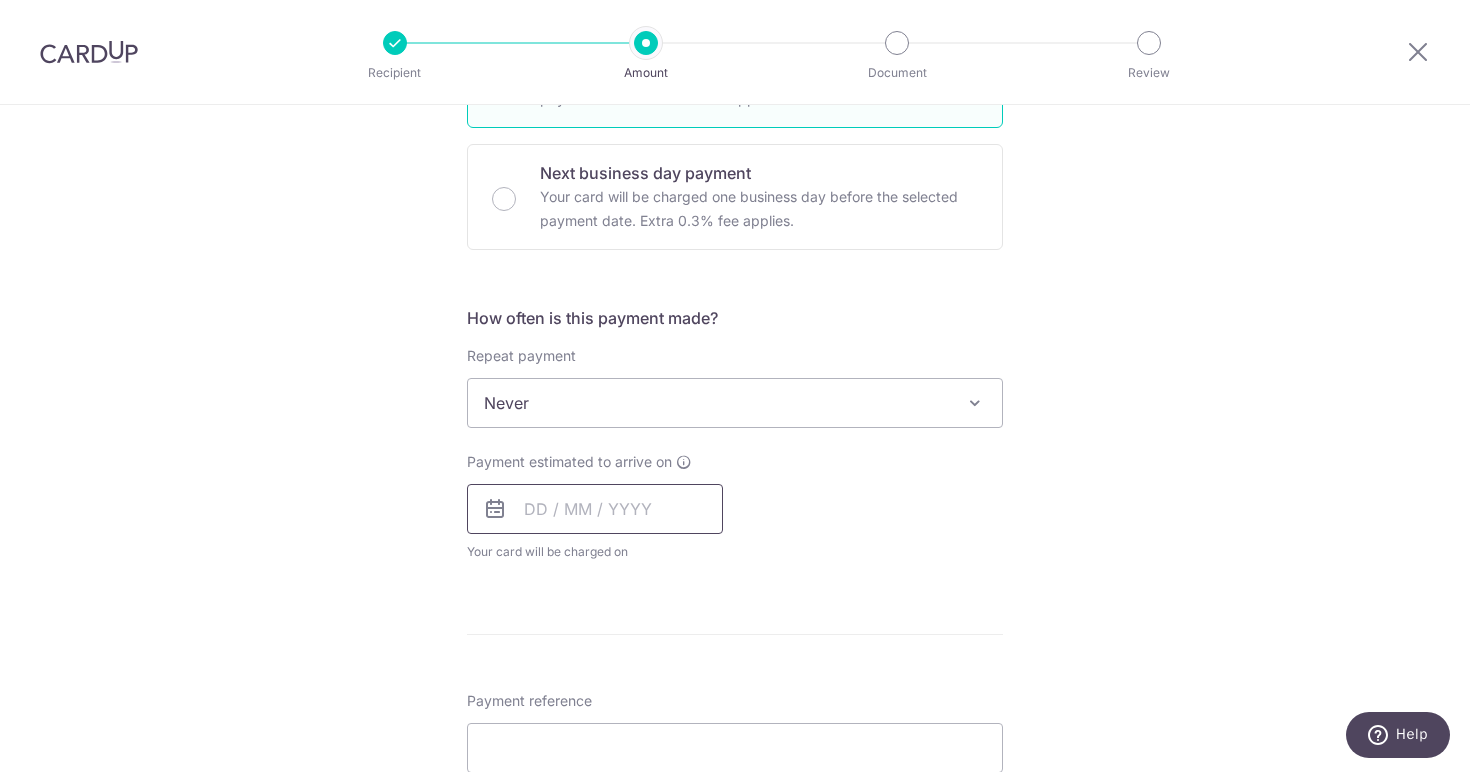 click at bounding box center (595, 509) 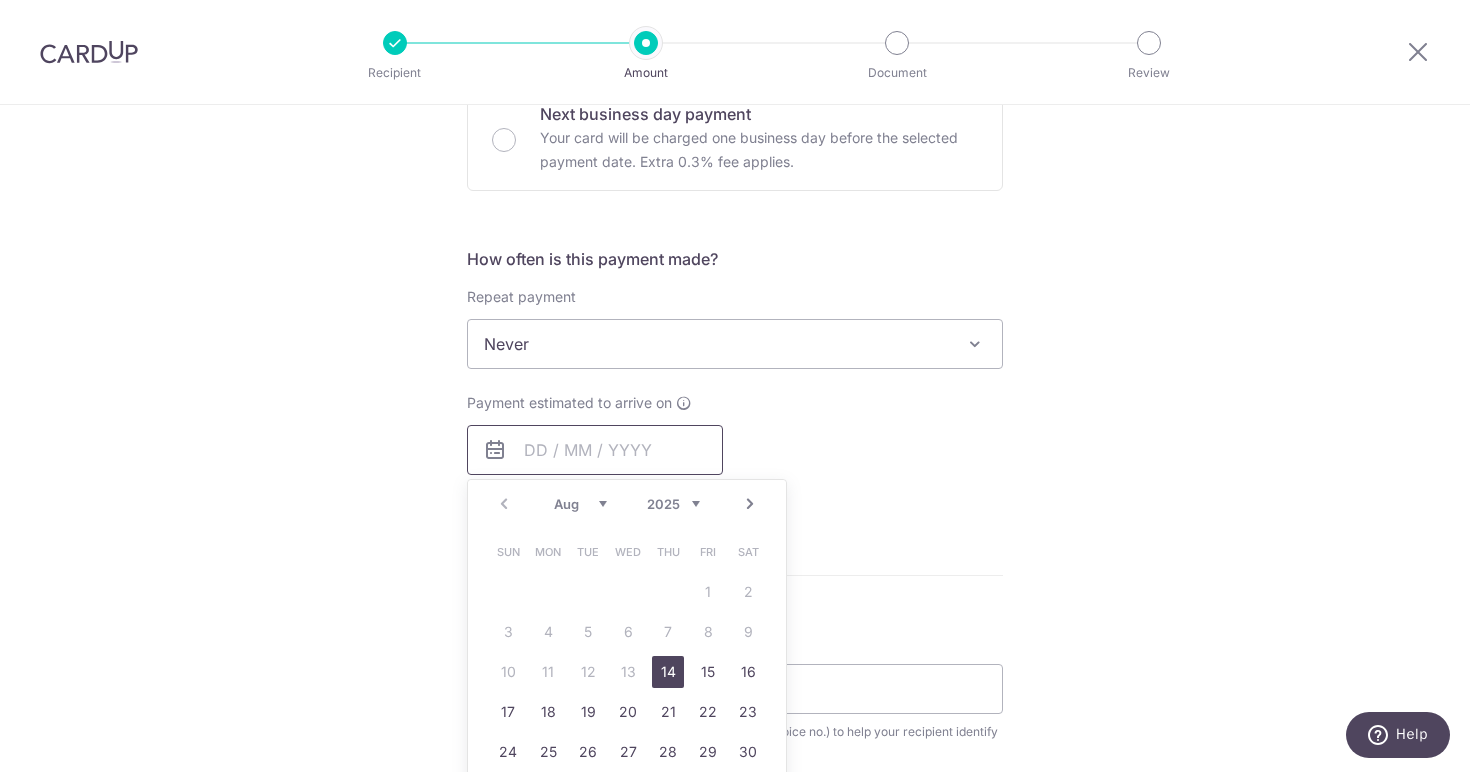 scroll, scrollTop: 1164, scrollLeft: 0, axis: vertical 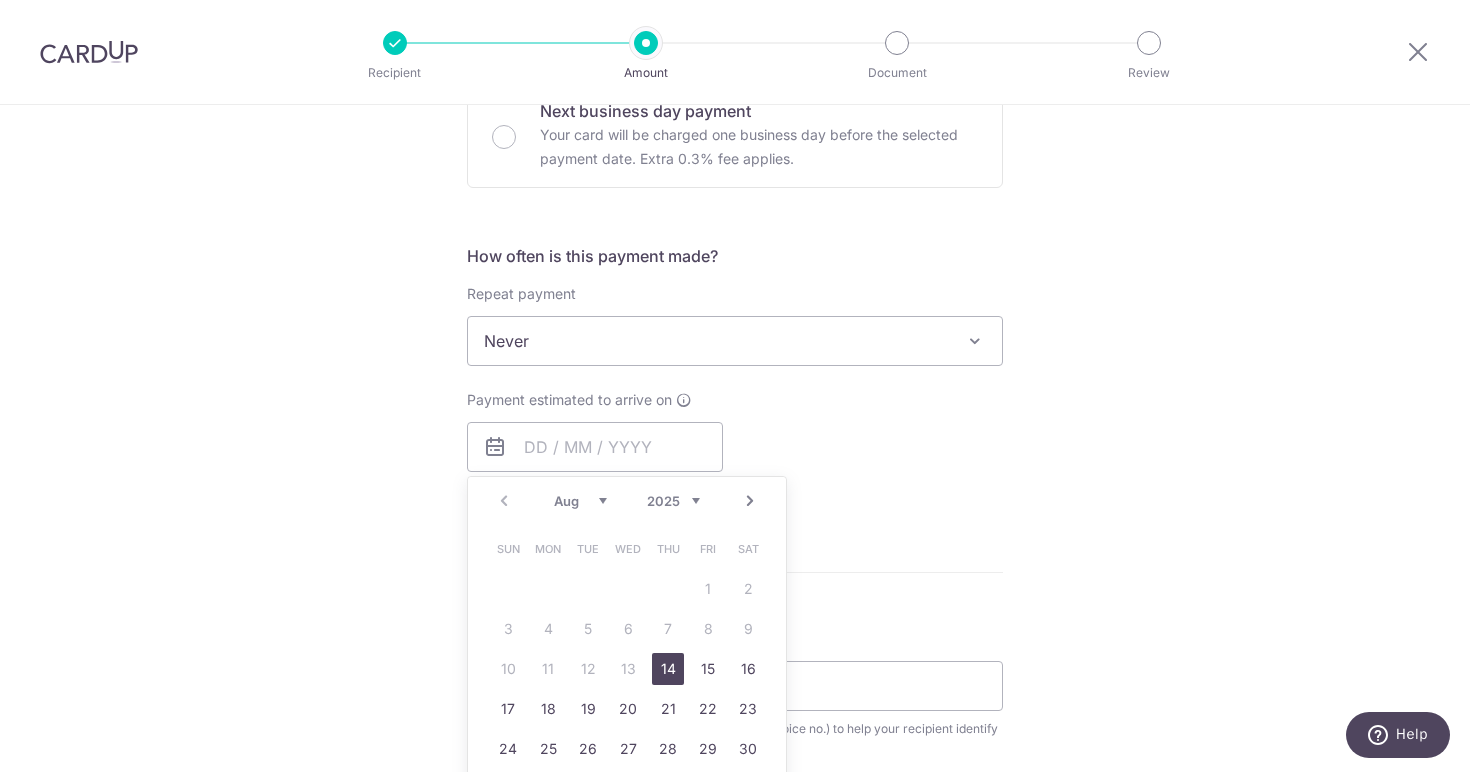 click on "14" at bounding box center [668, 669] 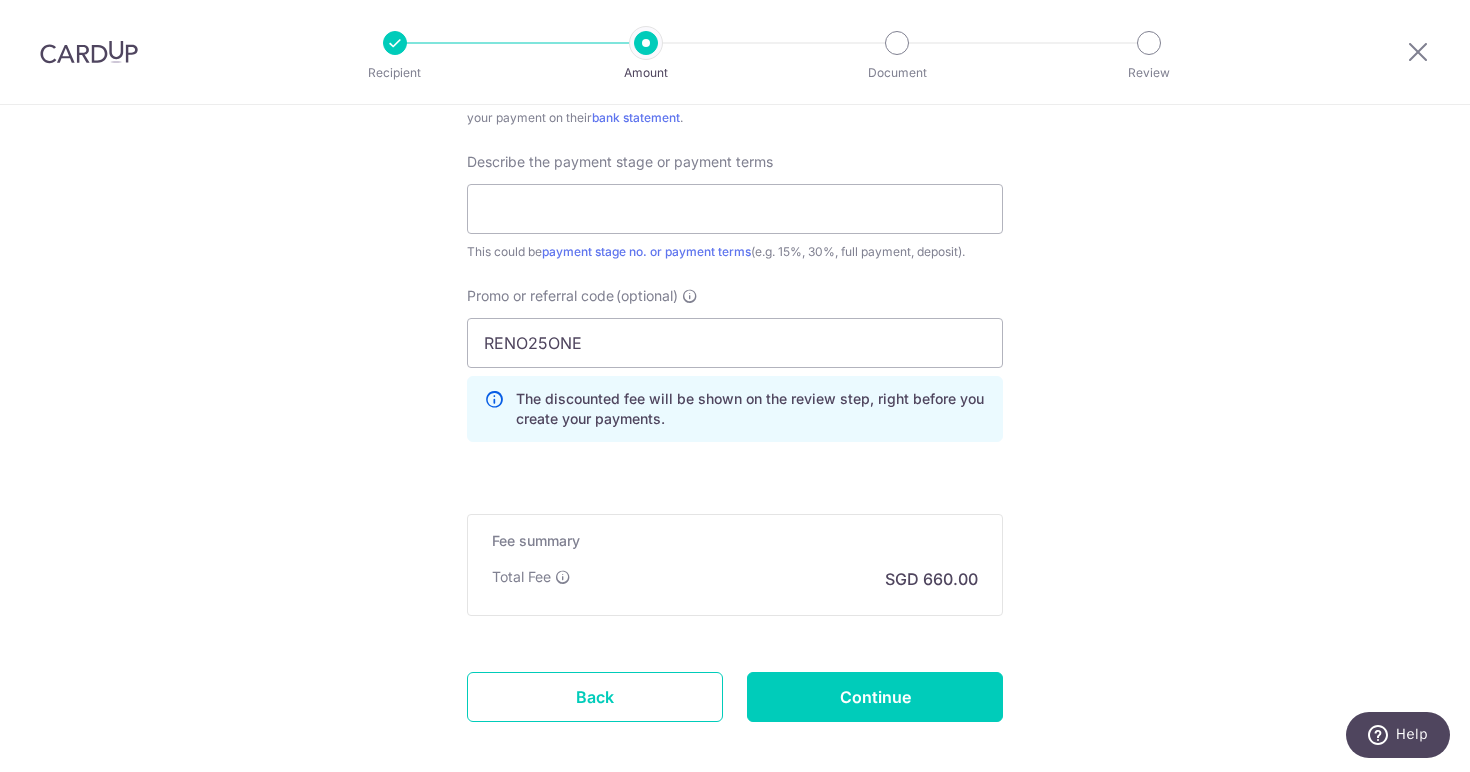 scroll, scrollTop: 1680, scrollLeft: 0, axis: vertical 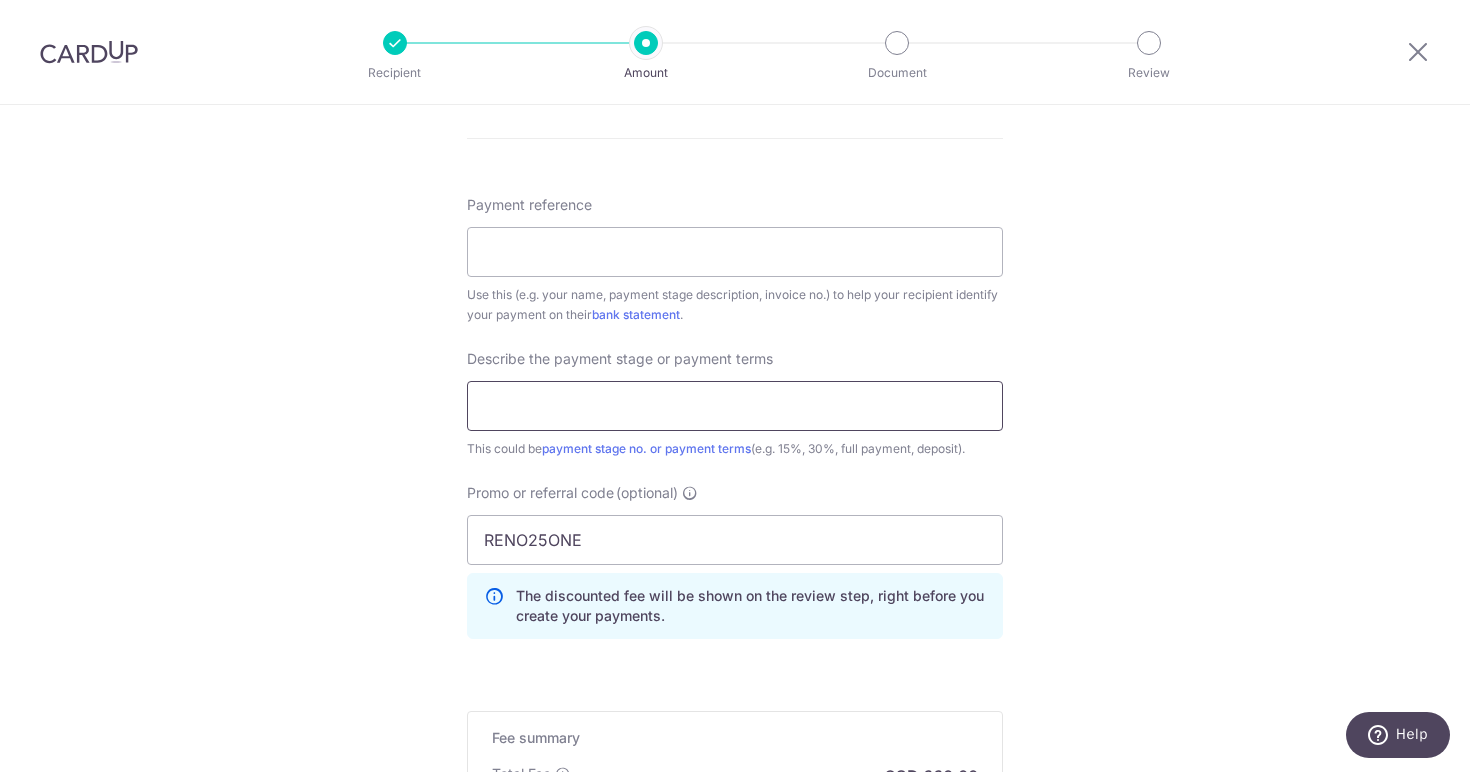 click at bounding box center [735, 406] 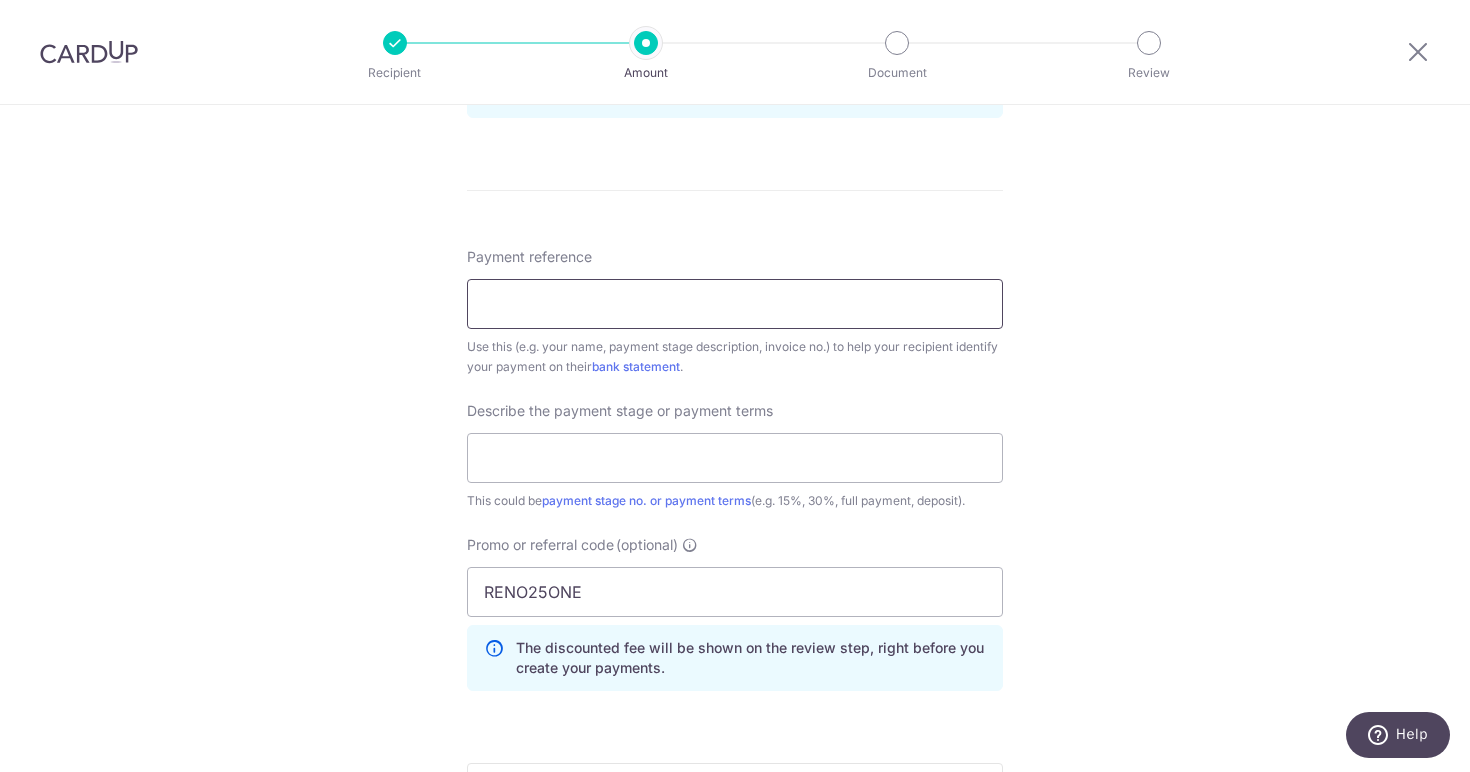 click on "Payment reference" at bounding box center (735, 304) 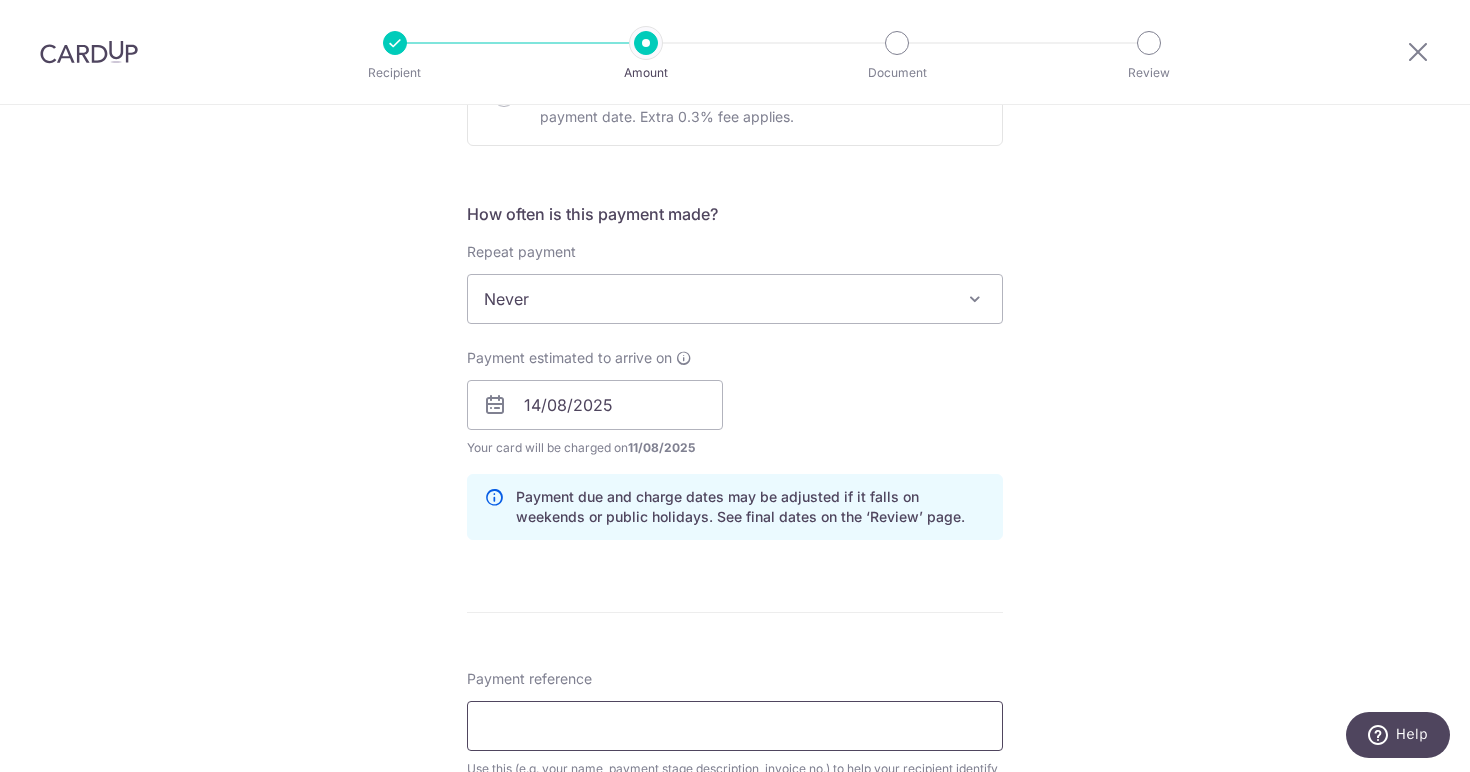 scroll, scrollTop: 1203, scrollLeft: 0, axis: vertical 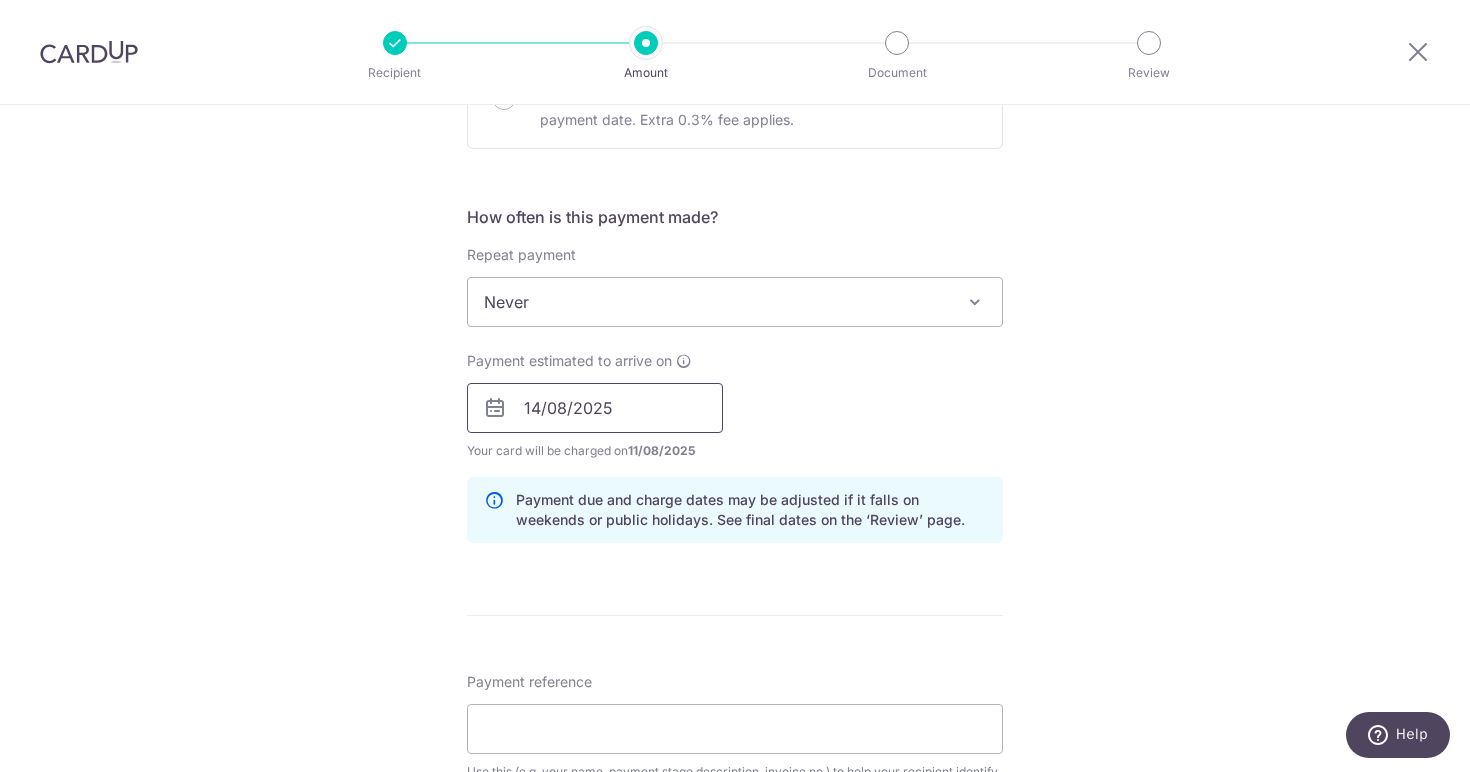 click on "14/08/2025" at bounding box center [595, 408] 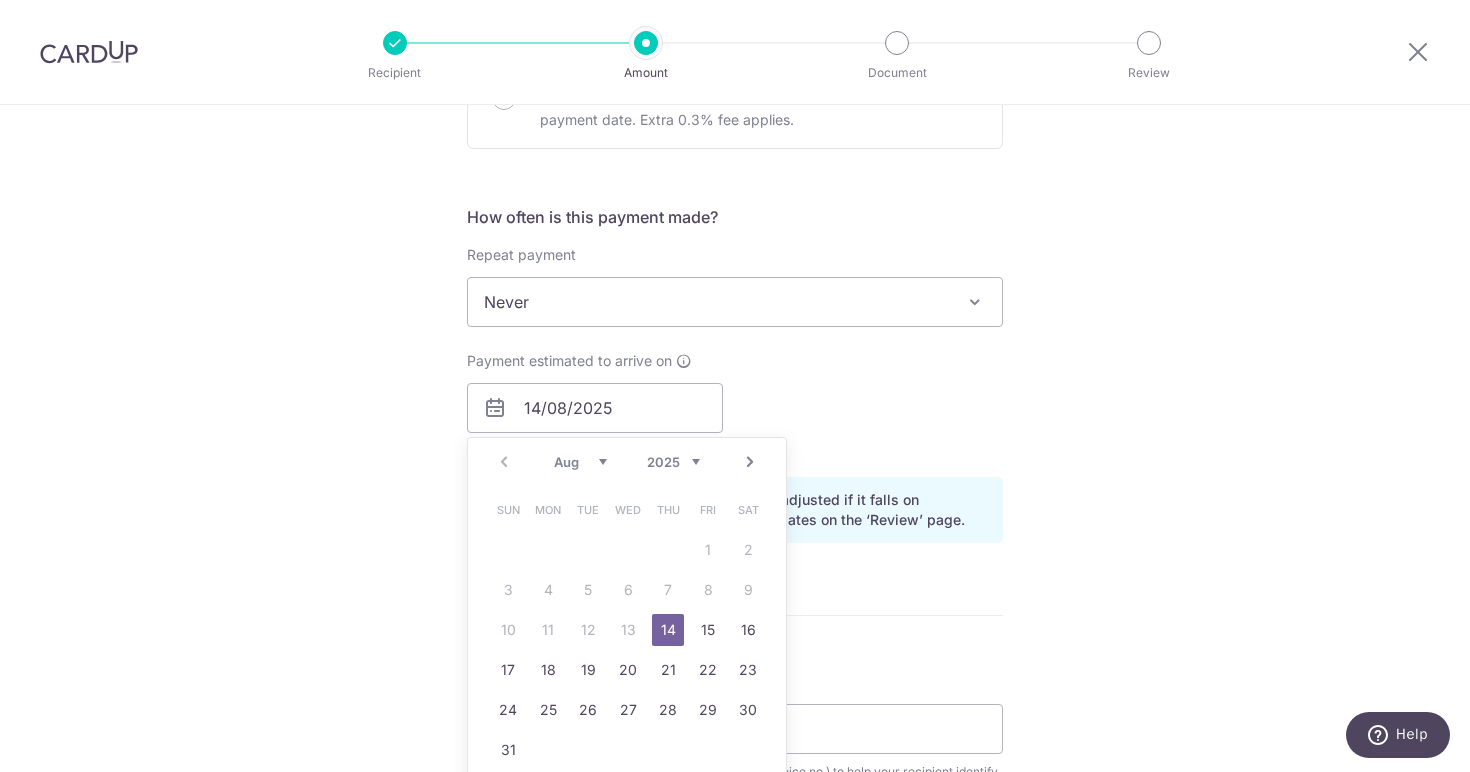 click on "14" at bounding box center [668, 630] 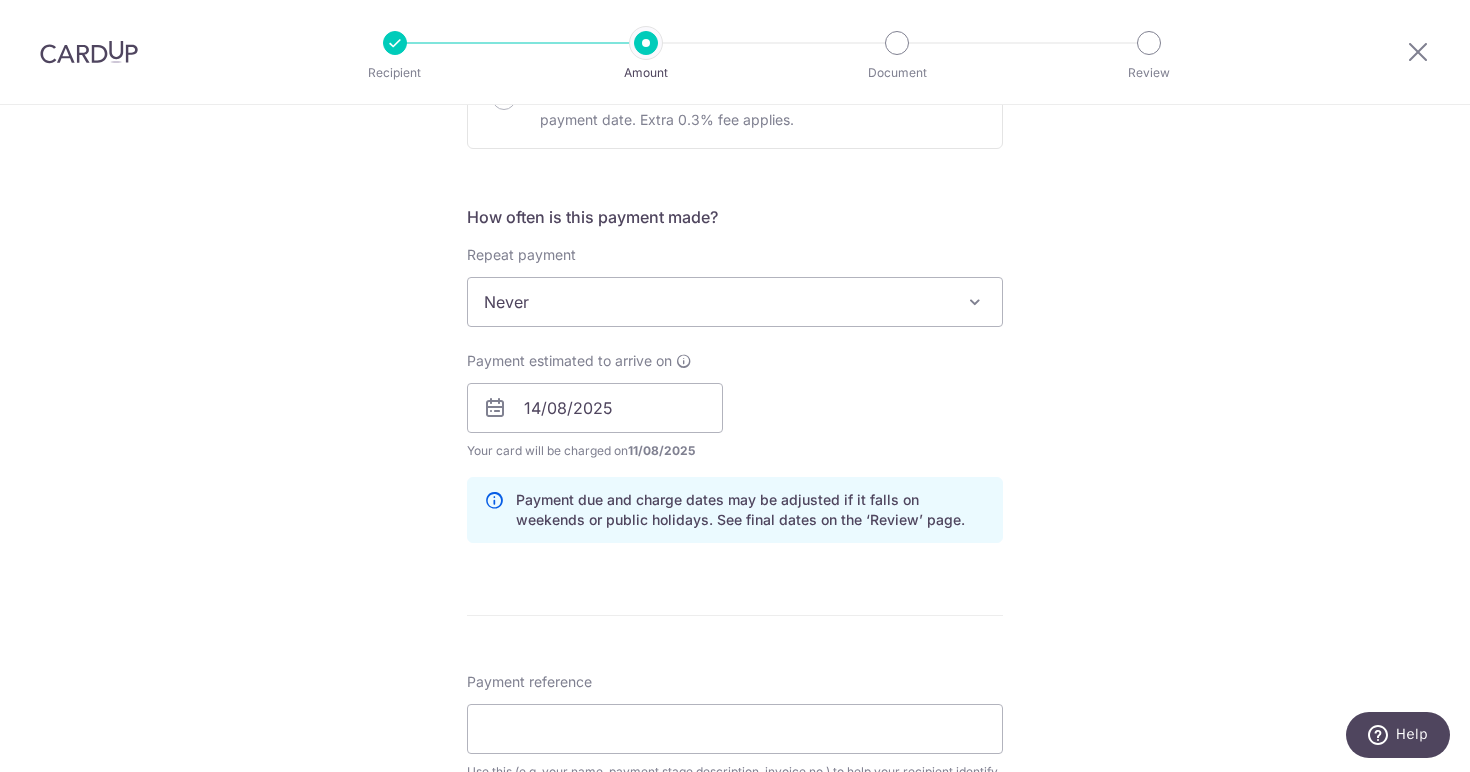click on "Payment estimated to arrive on
14/08/2025
Prev Next Aug Sep Oct Nov Dec 2025 2026 2027 2028 2029 2030 2031 2032 2033 2034 2035 Sun Mon Tue Wed Thu Fri Sat           1 2 3 4 5 6 7 8 9 10 11 12 13 14 15 16 17 18 19 20 21 22 23 24 25 26 27 28 29 30 31
Your card will be charged on  11/08/2025  for the first payment
* If your payment is funded by  9:00am SGT on Tuesday 12/08/2025
12/08/2025
No. of Payments" at bounding box center (735, 406) 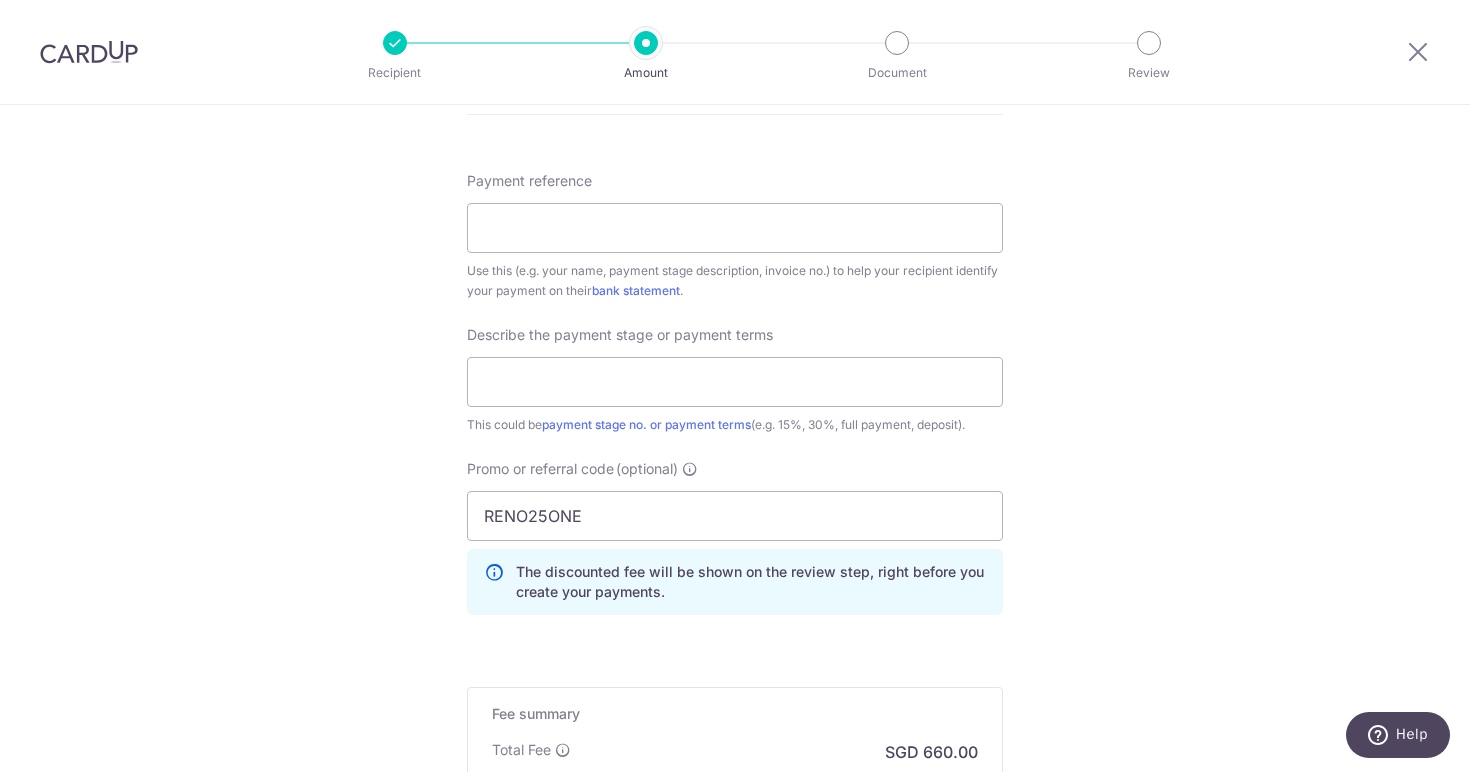 scroll, scrollTop: 1719, scrollLeft: 0, axis: vertical 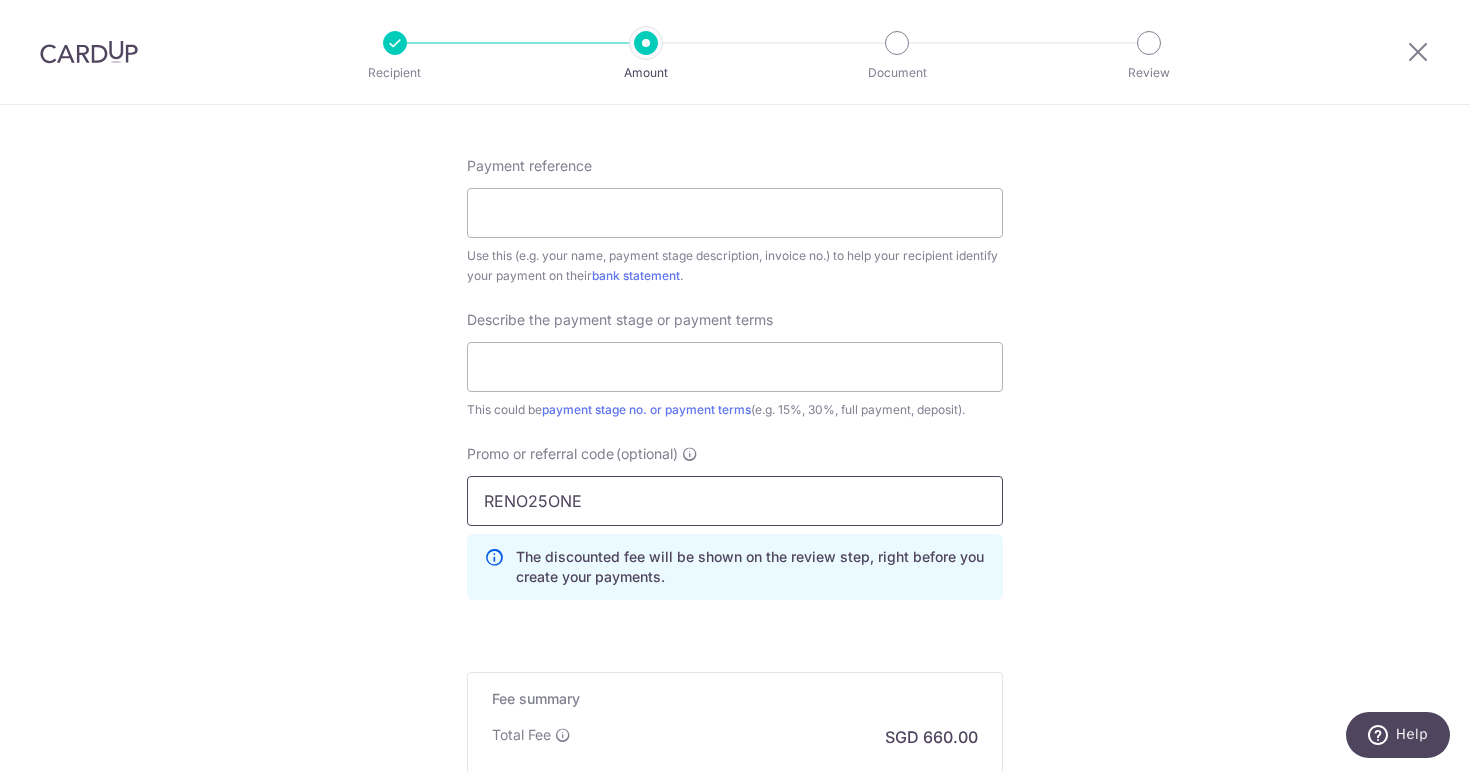 click on "RENO25ONE" at bounding box center (735, 501) 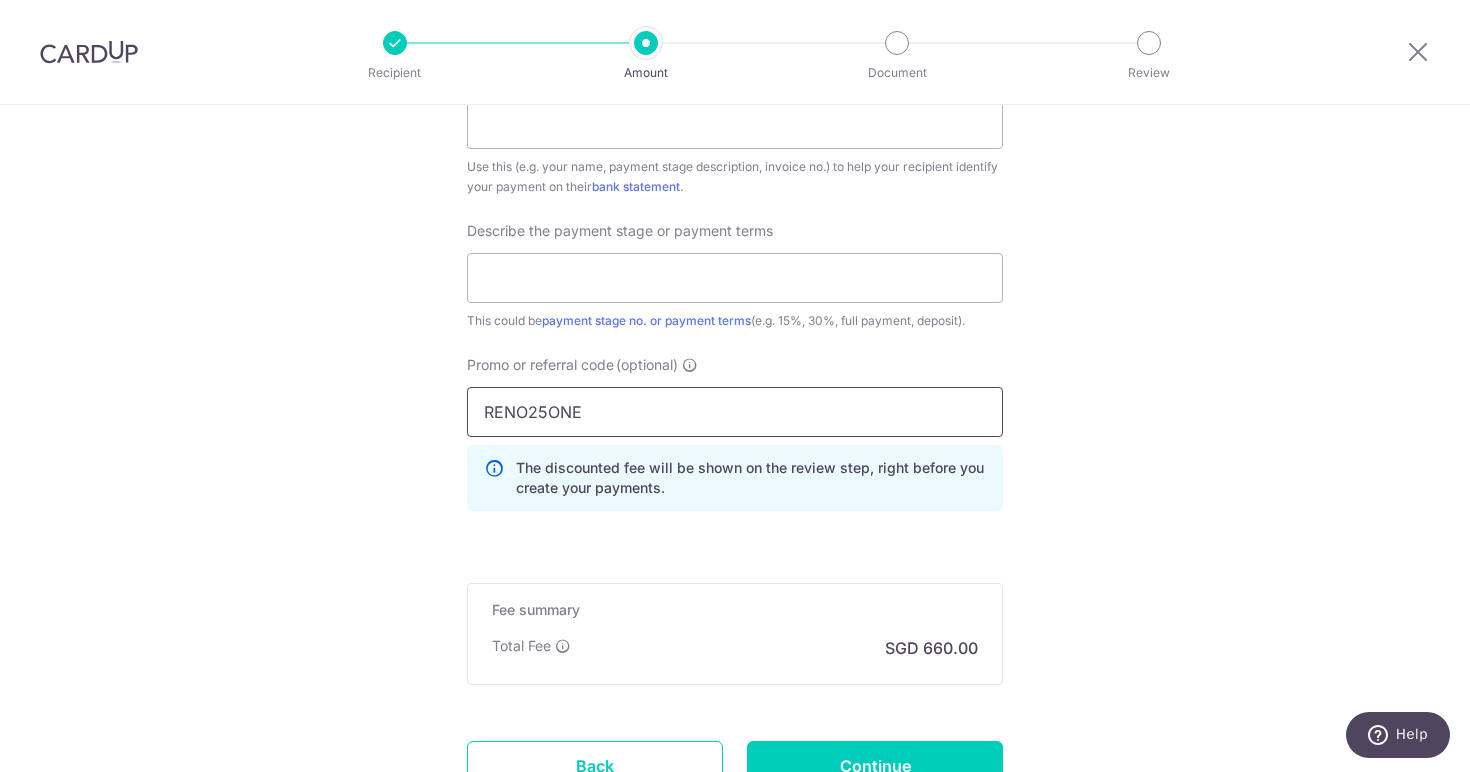 scroll, scrollTop: 1809, scrollLeft: 0, axis: vertical 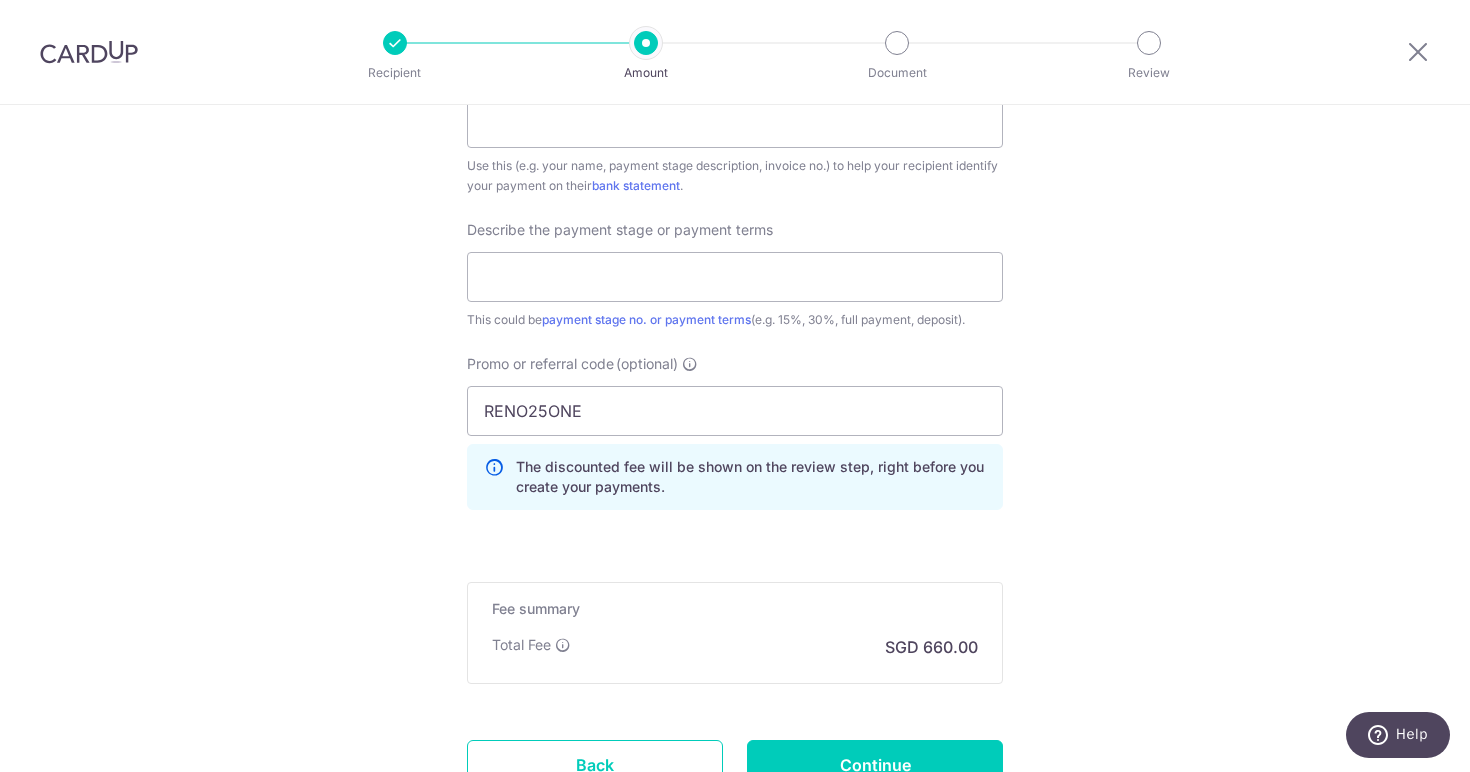 click on "Tell us more about your payment
Enter payment amount
SGD
20,000.00
20000.00
Recipient added successfully!
Select Card
Add new card
Add credit card
Secure 256-bit SSL
Text
New card details
Card
Secure 256-bit SSL" at bounding box center [735, -382] 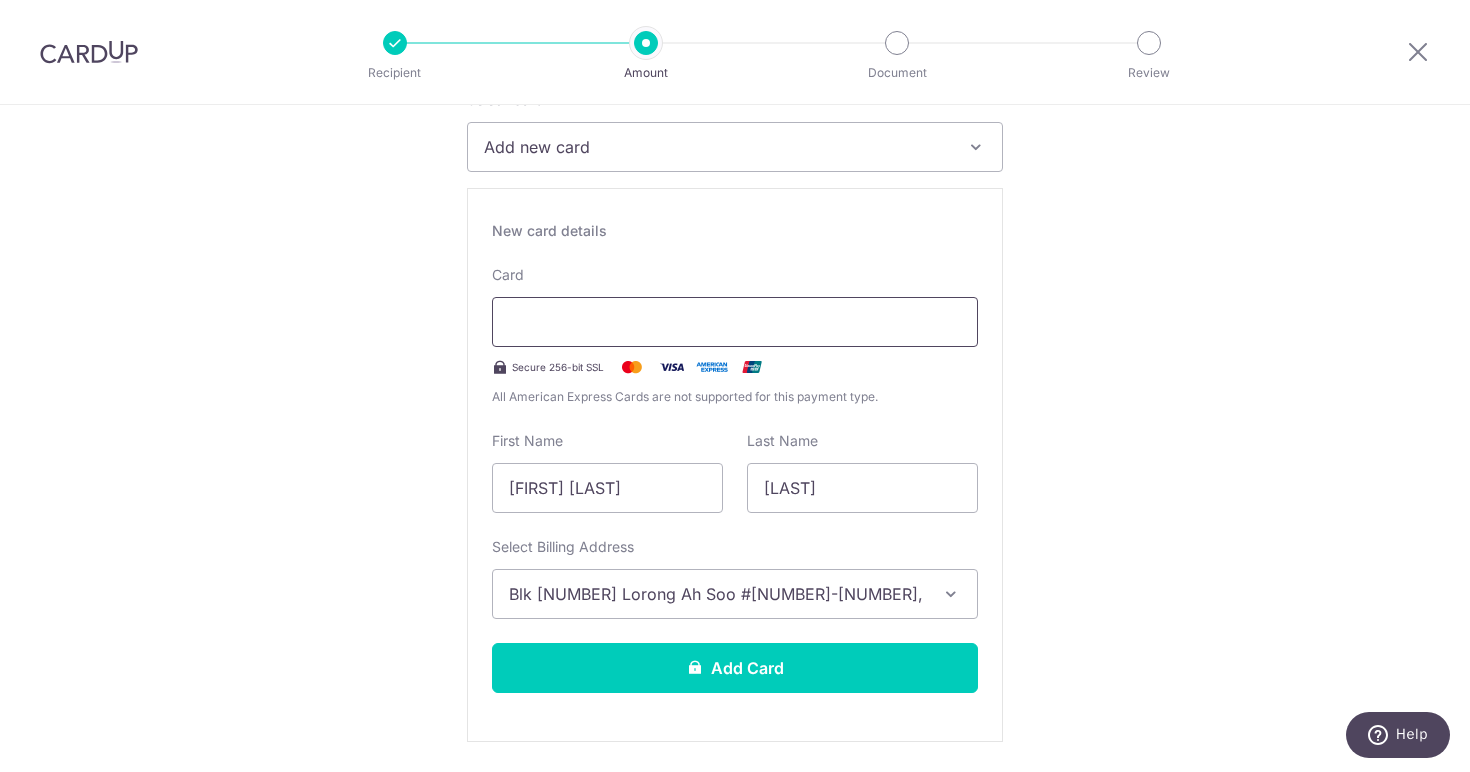scroll, scrollTop: 294, scrollLeft: 0, axis: vertical 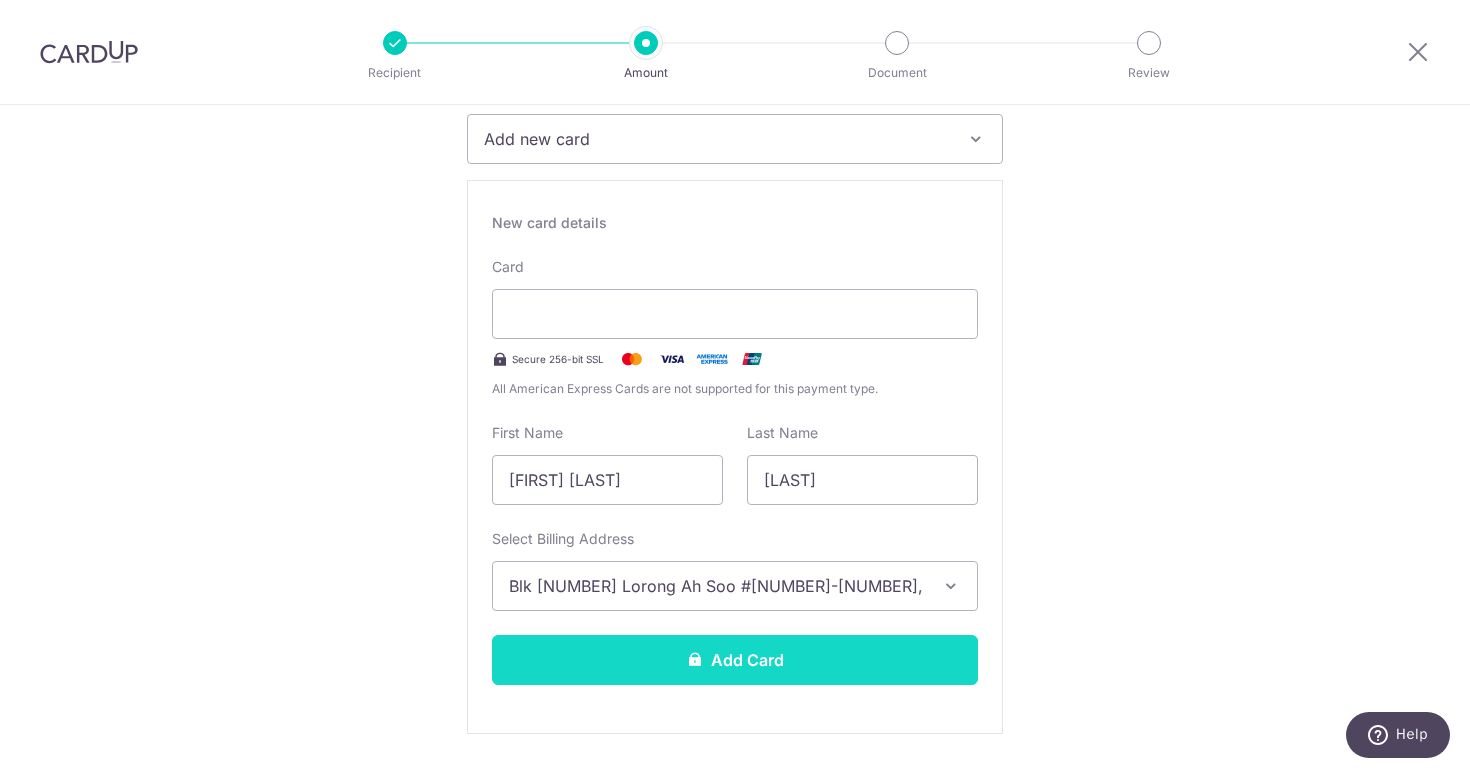 click on "Add Card" at bounding box center [735, 660] 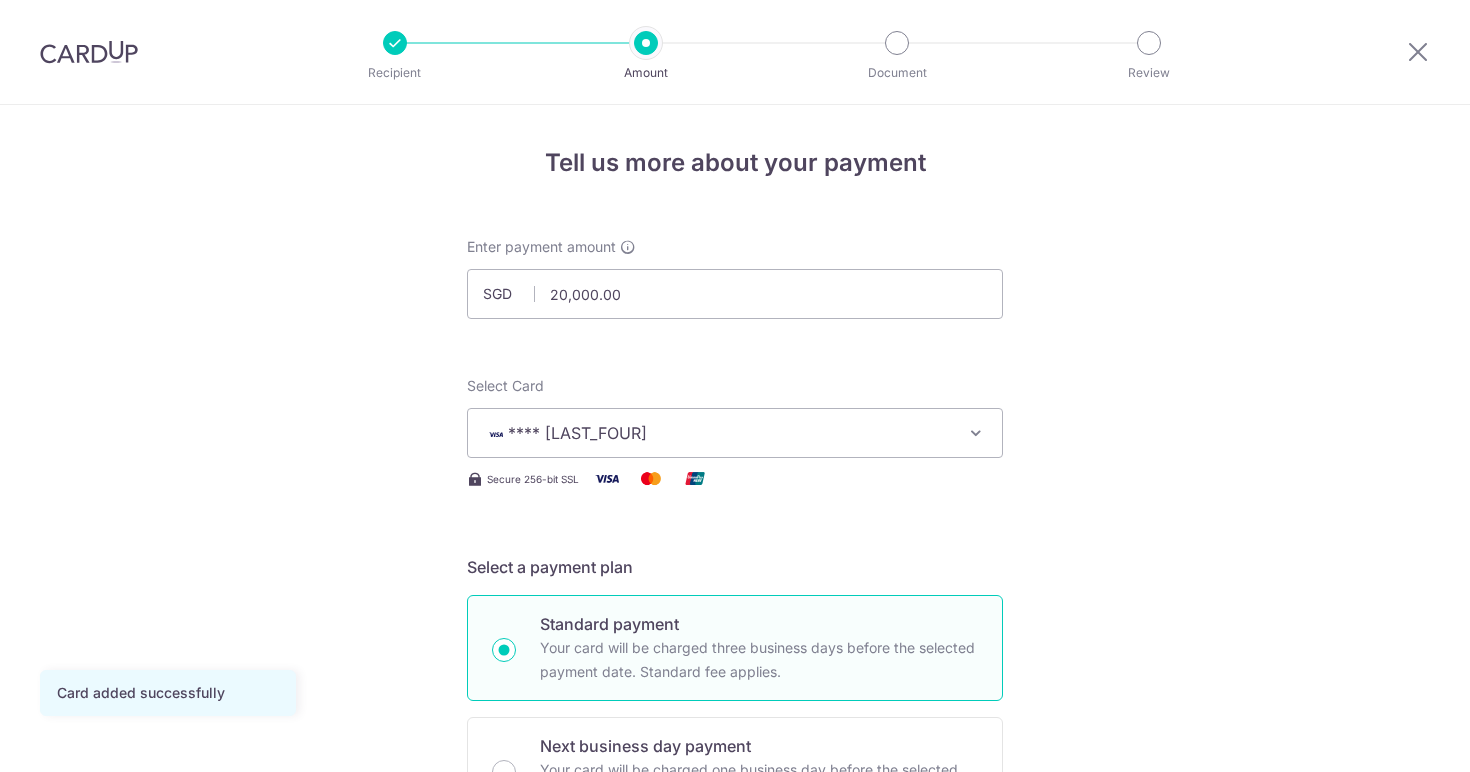 scroll, scrollTop: 0, scrollLeft: 0, axis: both 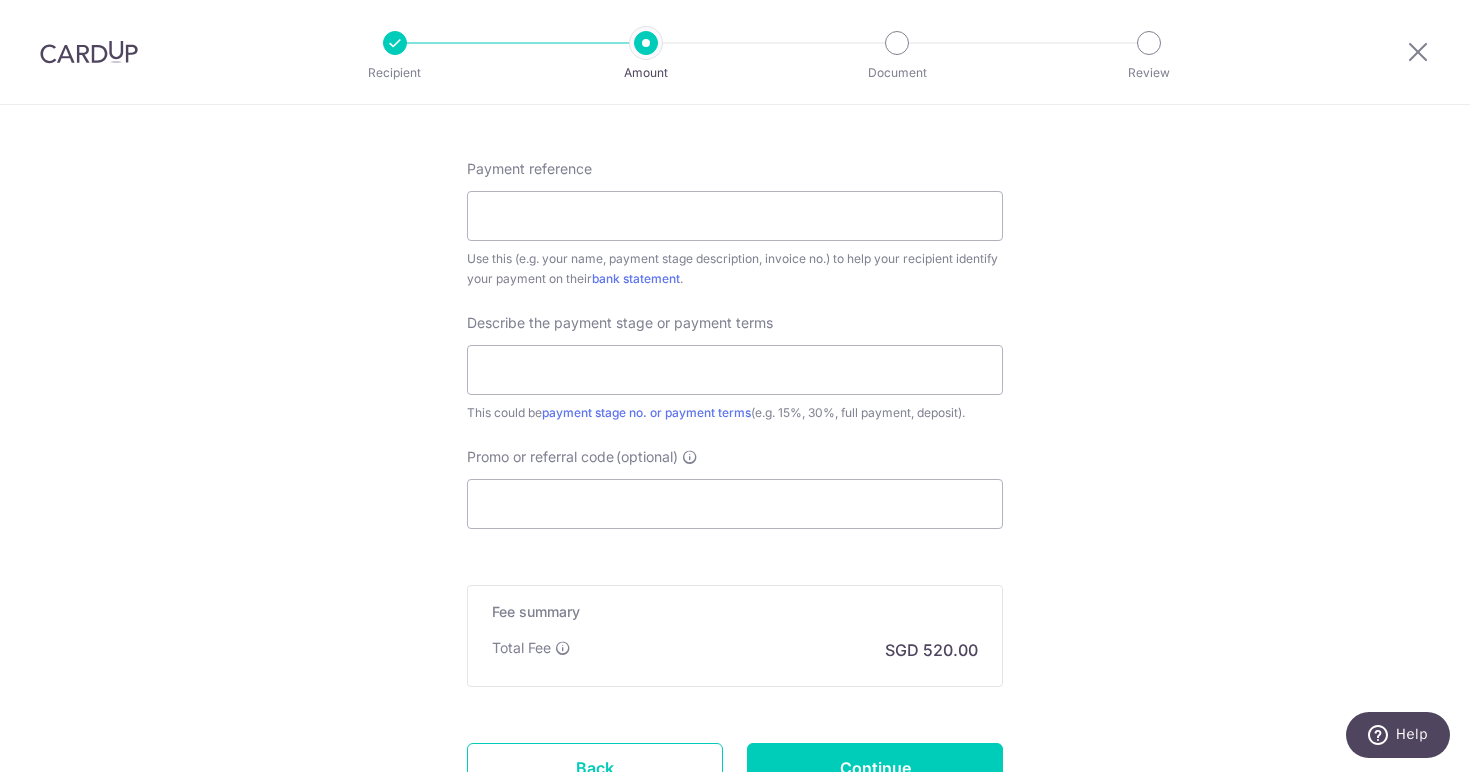 click on "Promo or referral code
(optional)
The discounted fee will be shown on the review step, right before you create your payments.
Add" at bounding box center [735, 488] 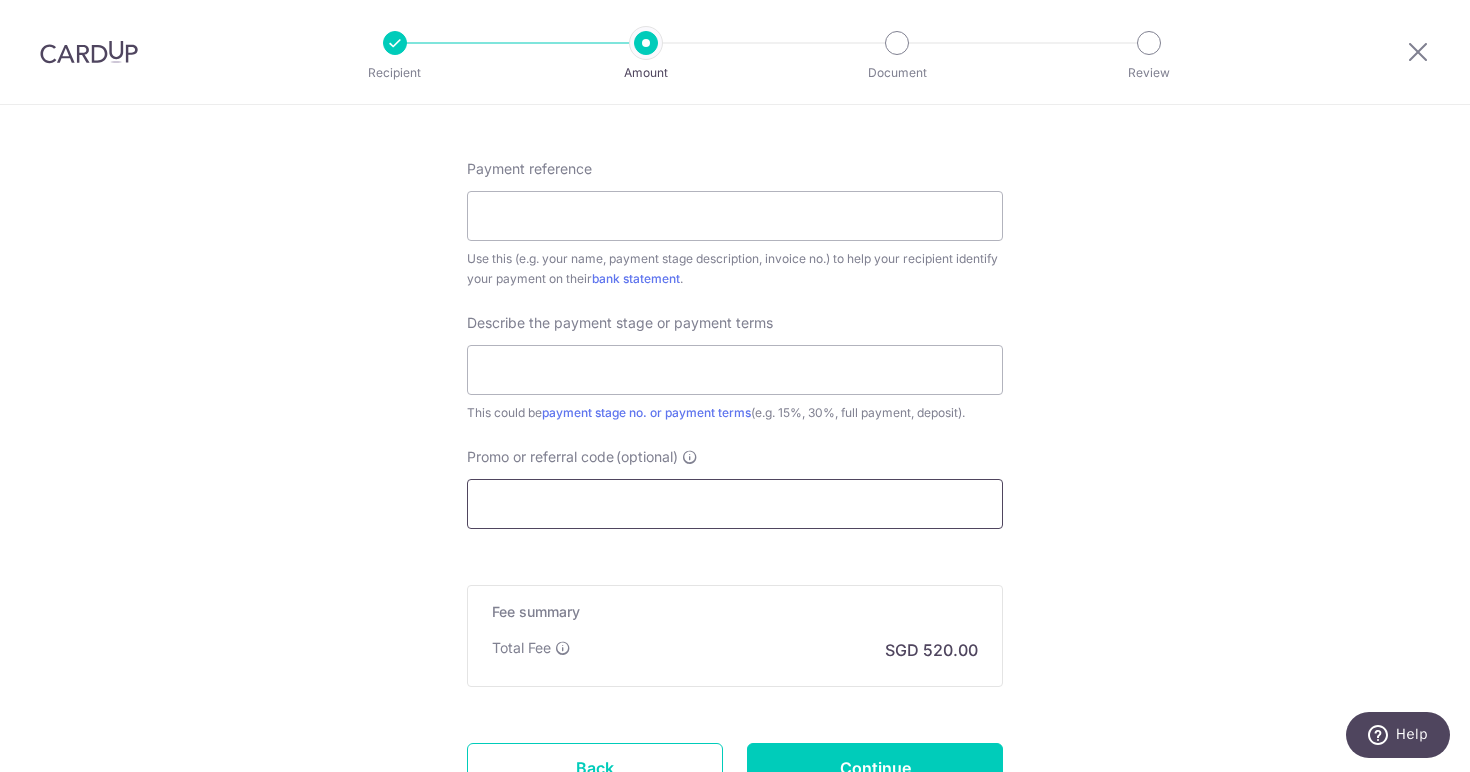 click on "Promo or referral code
(optional)" at bounding box center (735, 504) 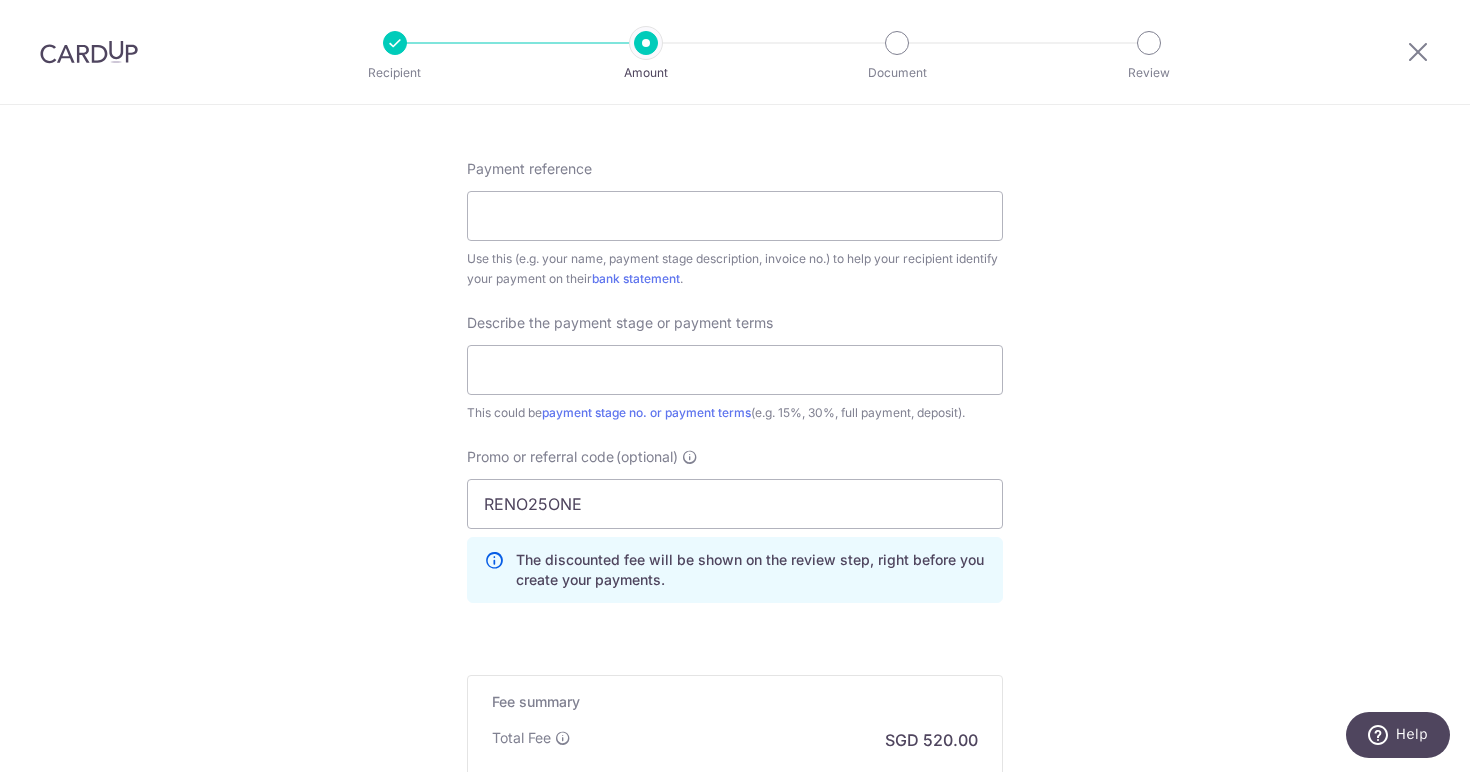 click on "Tell us more about your payment
Enter payment amount
SGD
[CURRENCY]
[CURRENCY]
Card added successfully
Select Card
**** [LAST_FOUR]
Add credit card
Your Cards
**** [LAST_FOUR]
Secure 256-bit SSL
Text
New card details
Card
Secure 256-bit SSL" at bounding box center (735, -25) 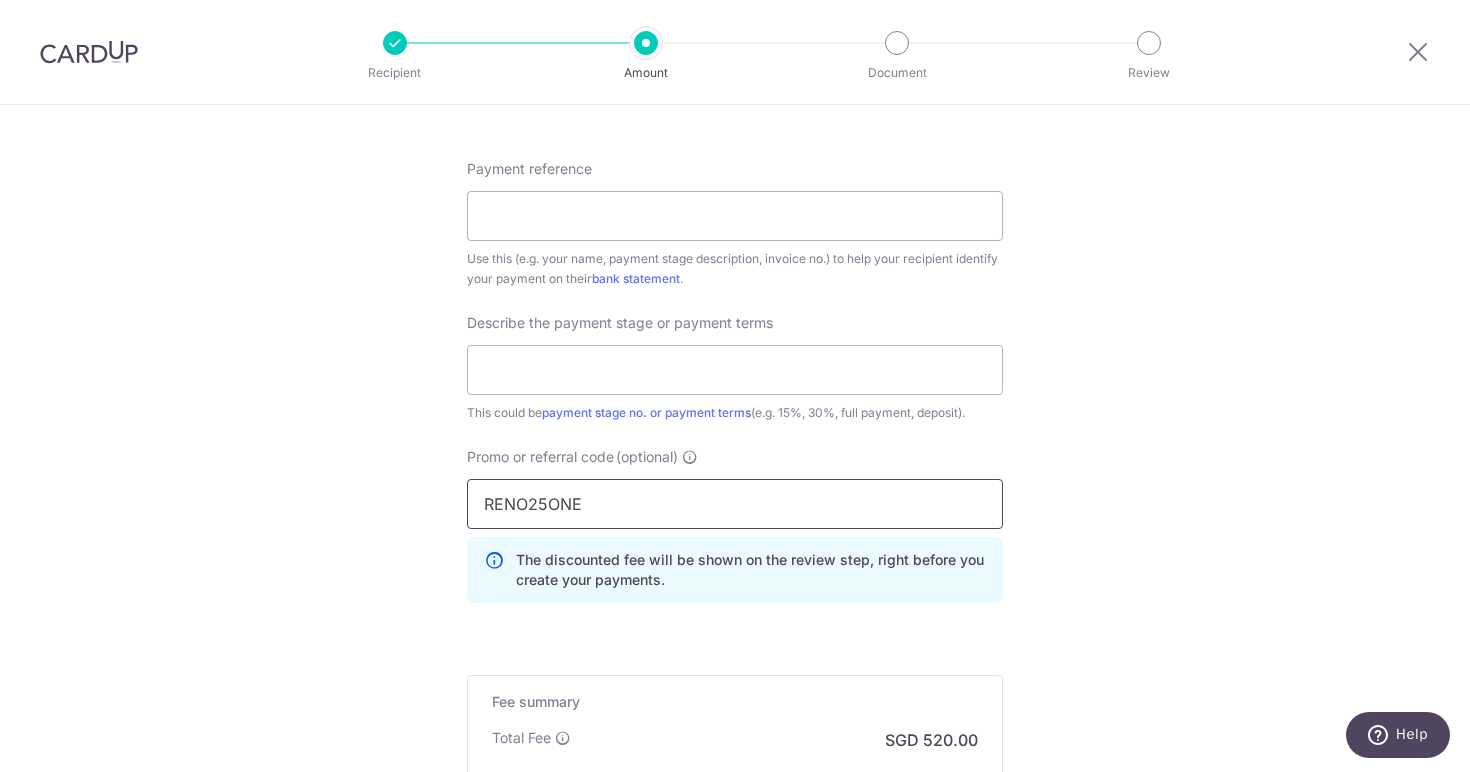 drag, startPoint x: 615, startPoint y: 493, endPoint x: 409, endPoint y: 493, distance: 206 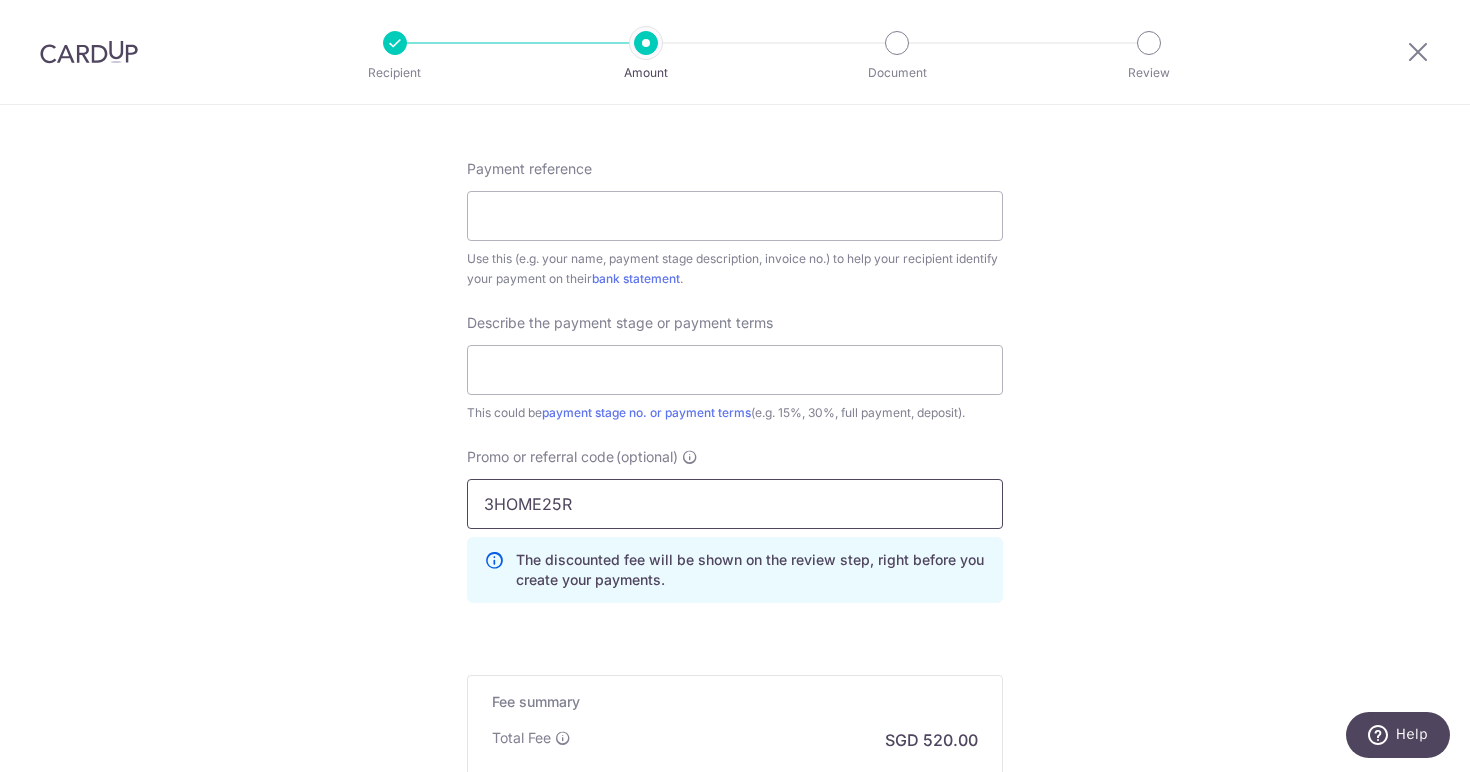 type on "3HOME25R" 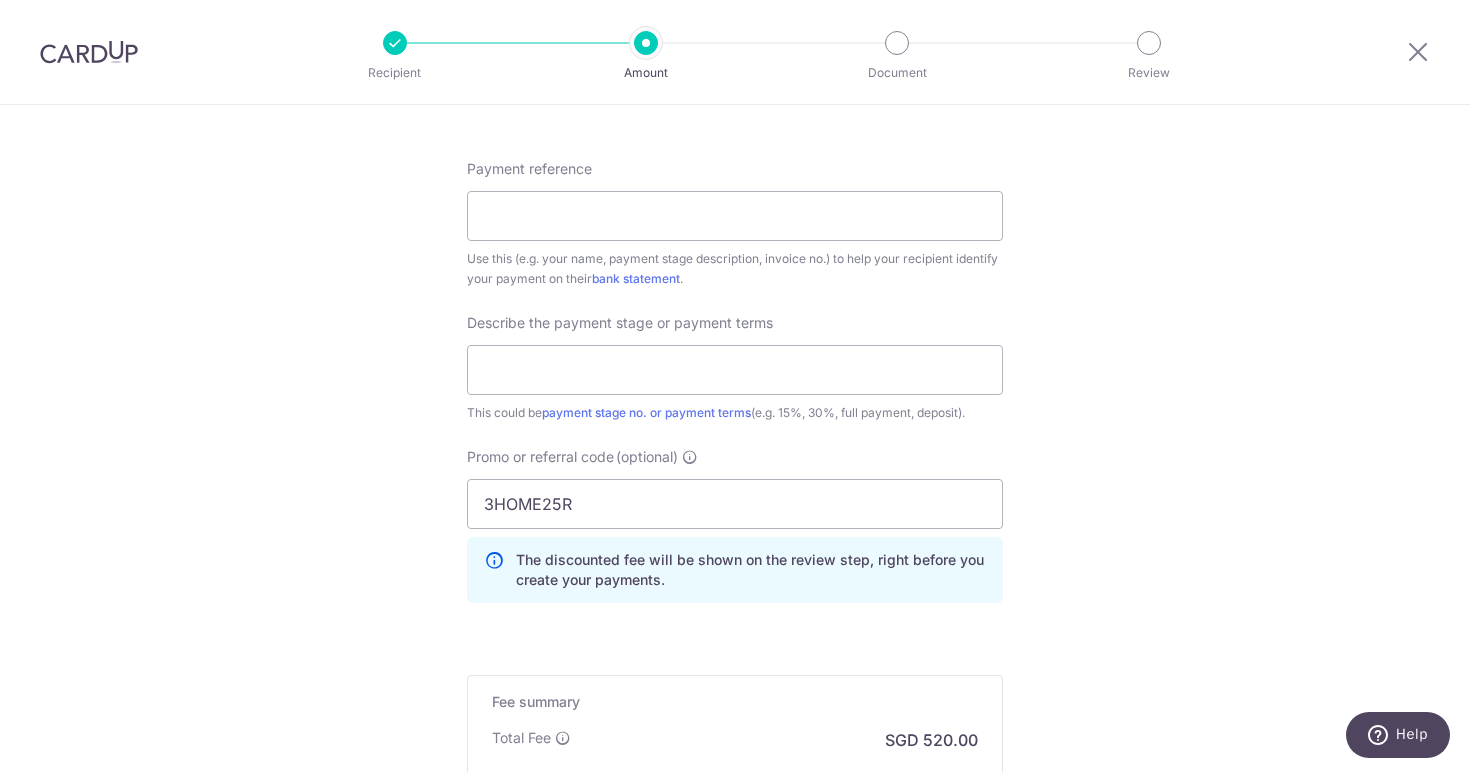 click on "Promo or referral code
(optional)
3HOME25R
The discounted fee will be shown on the review step, right before you create your payments.
Add" at bounding box center (735, 533) 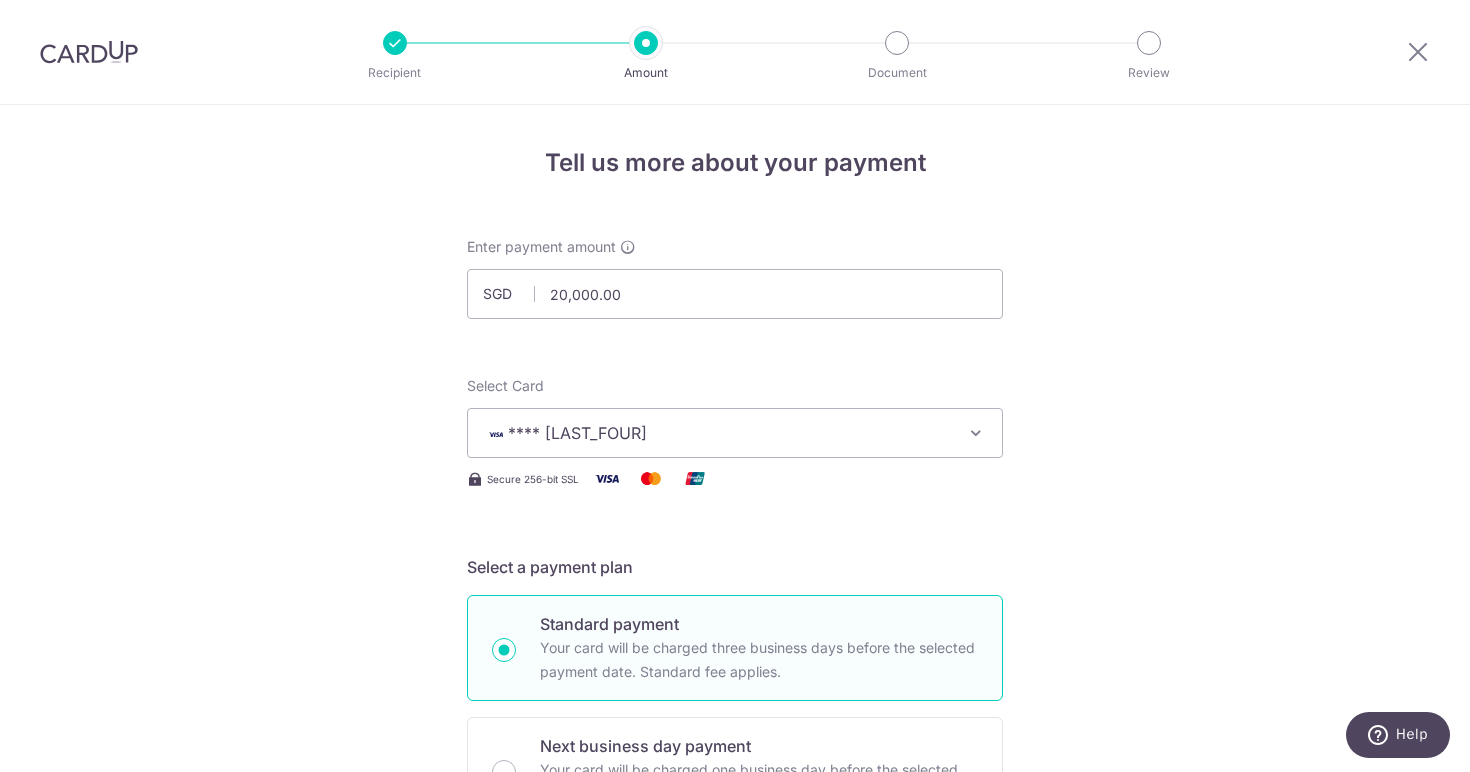 scroll, scrollTop: 0, scrollLeft: 0, axis: both 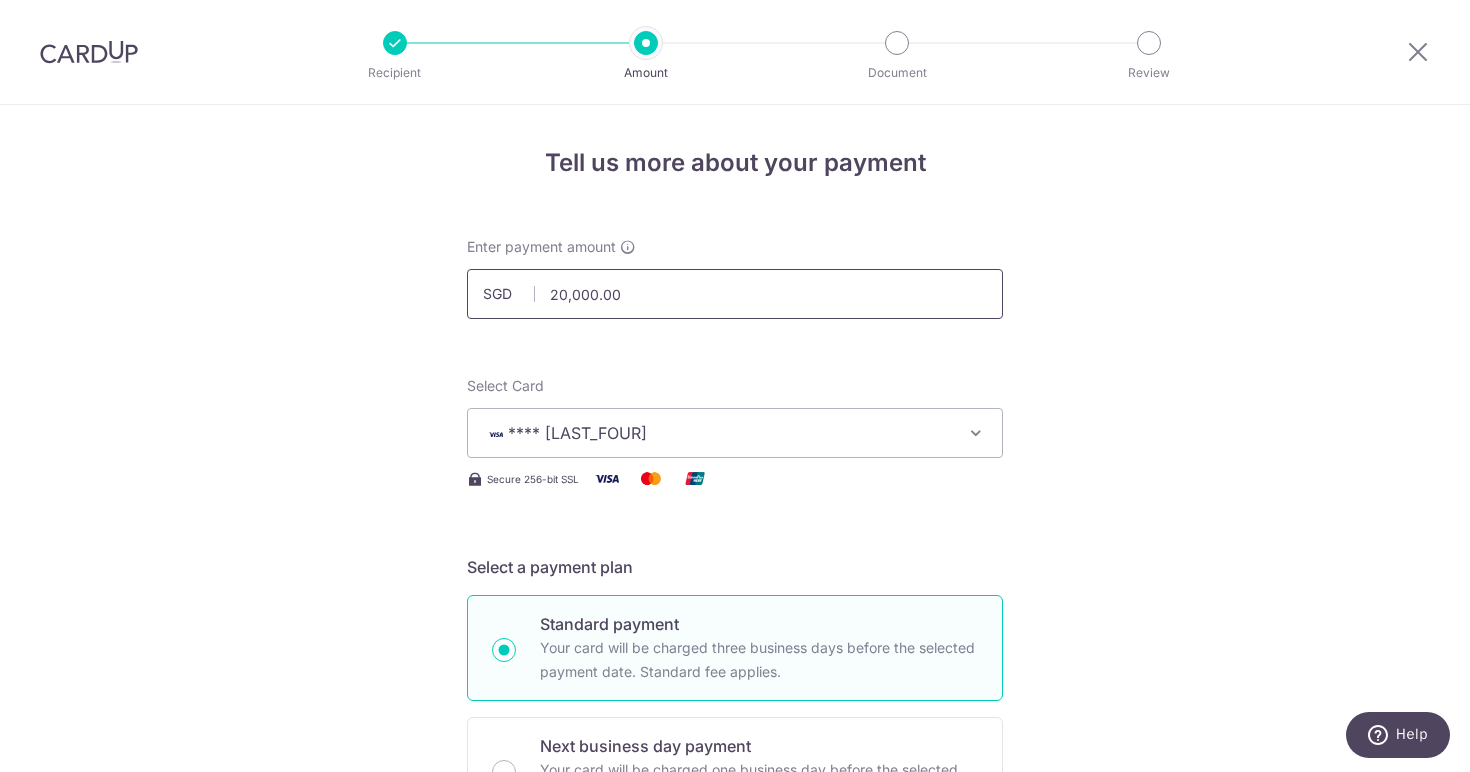 drag, startPoint x: 697, startPoint y: 291, endPoint x: 600, endPoint y: 291, distance: 97 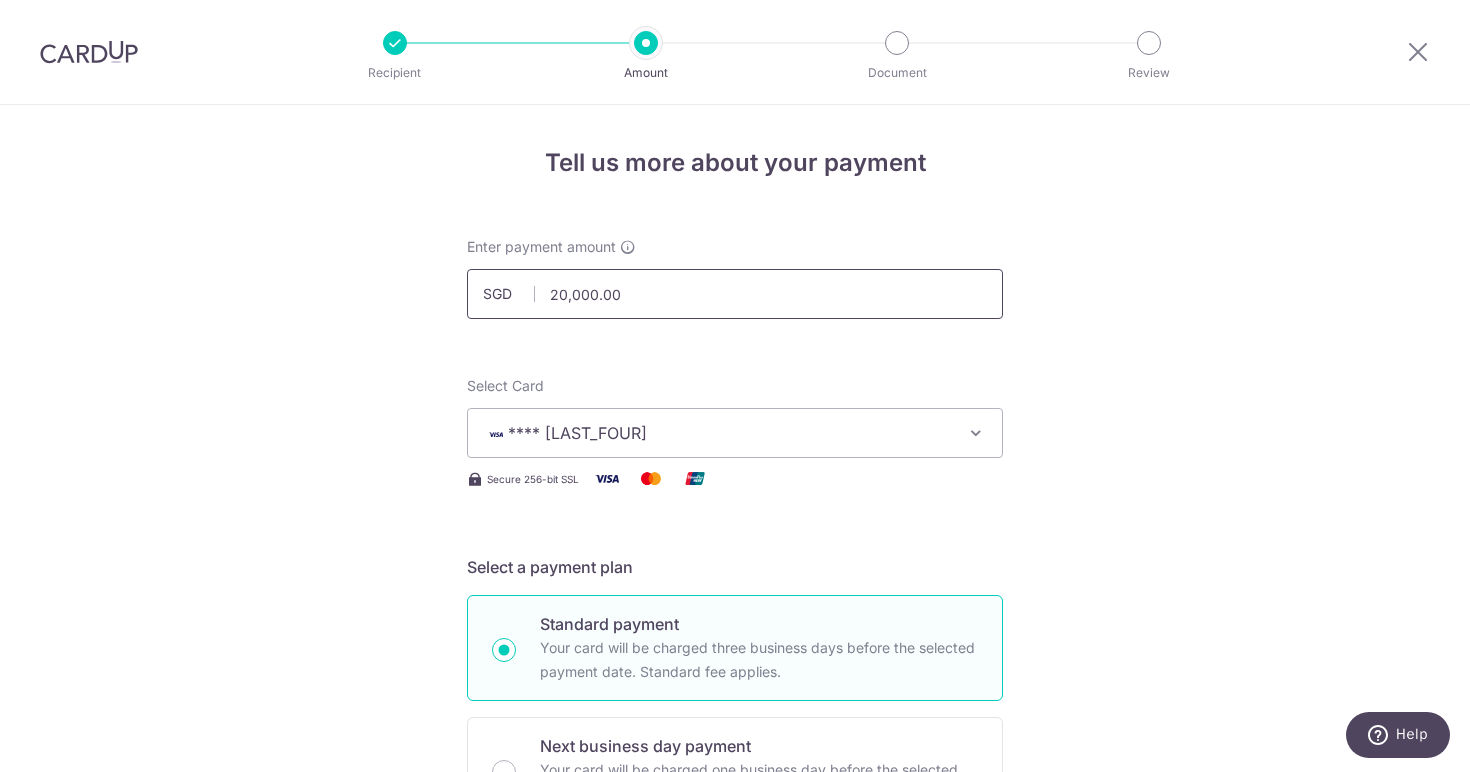 click on "20,000.00" at bounding box center (735, 294) 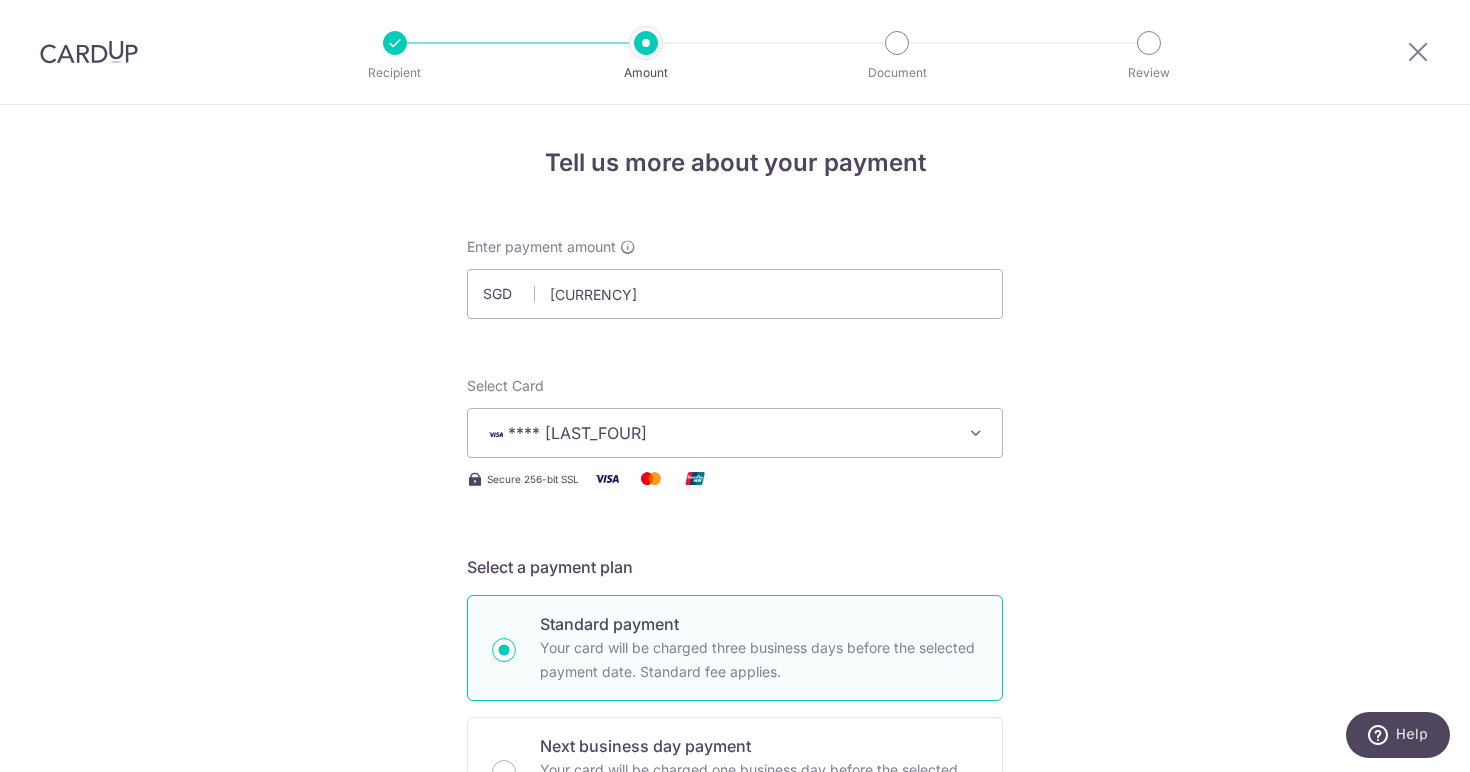 type on "[CURRENCY]" 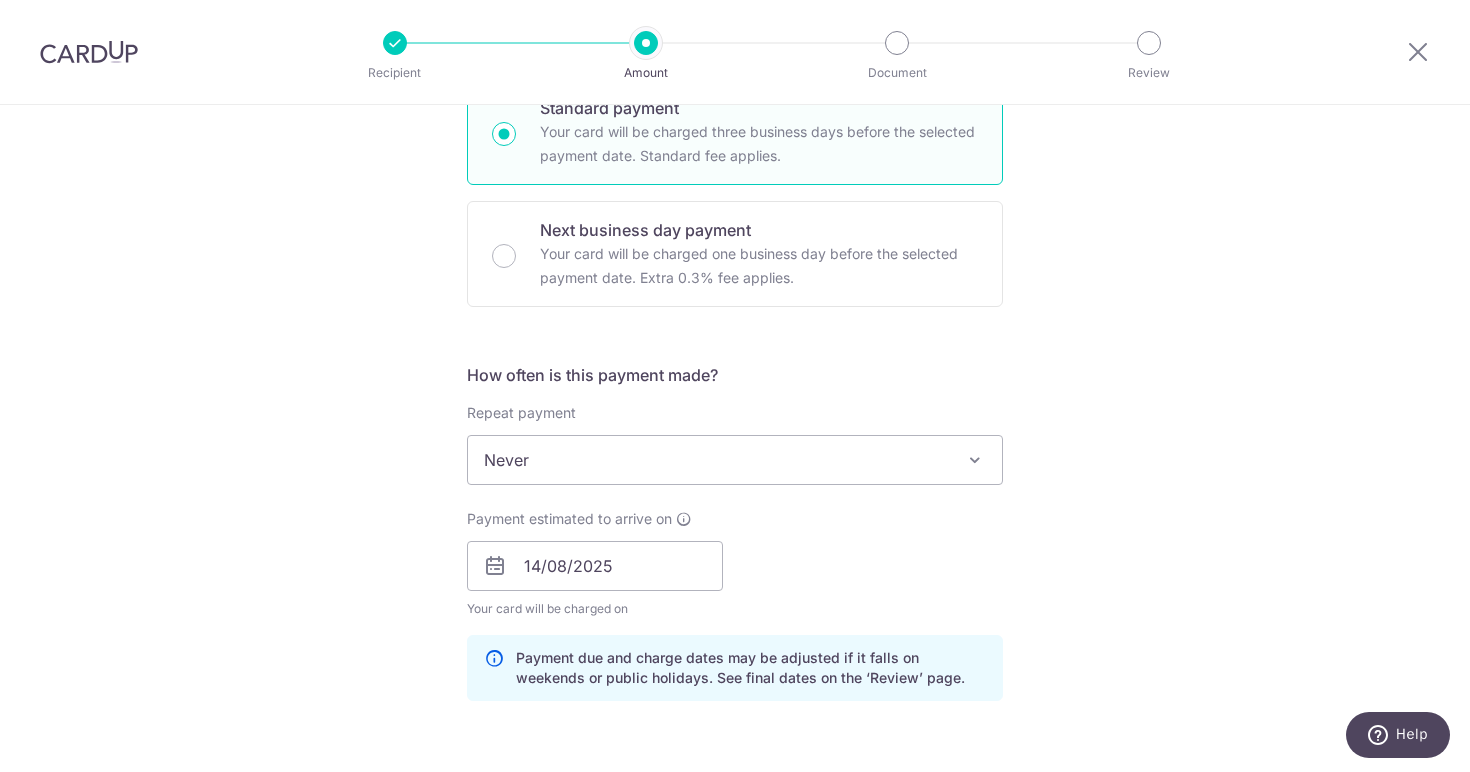 scroll, scrollTop: 526, scrollLeft: 0, axis: vertical 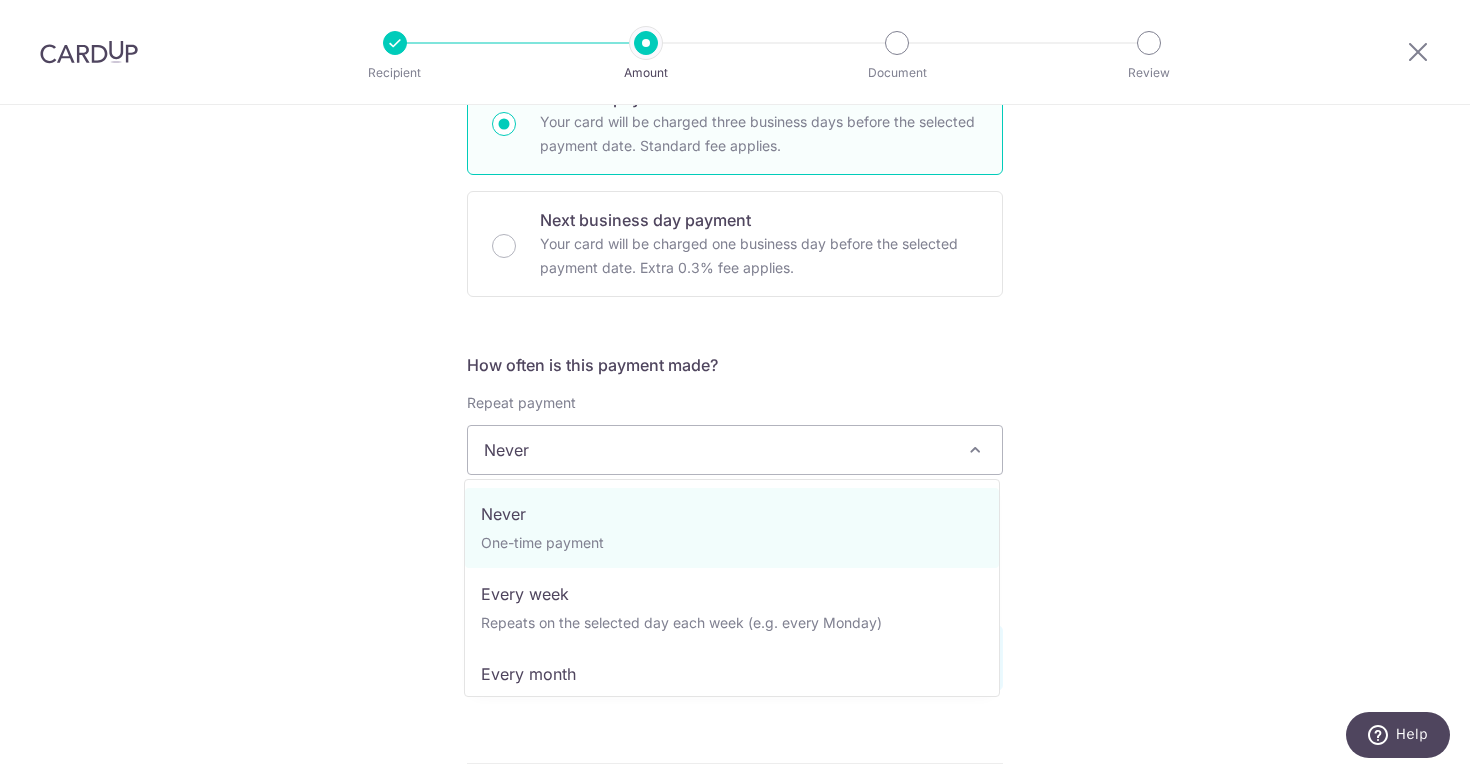 click on "Never" at bounding box center [735, 450] 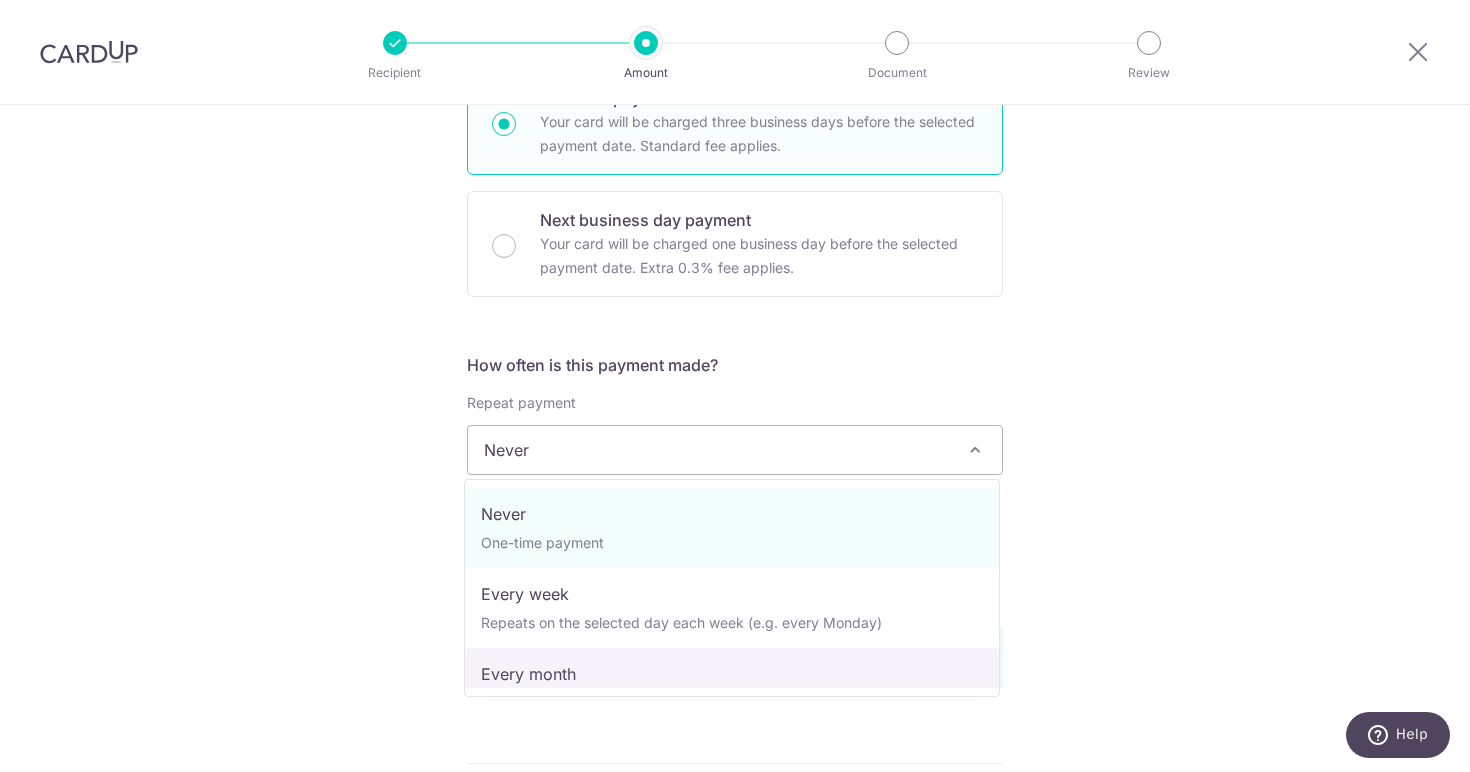 select on "3" 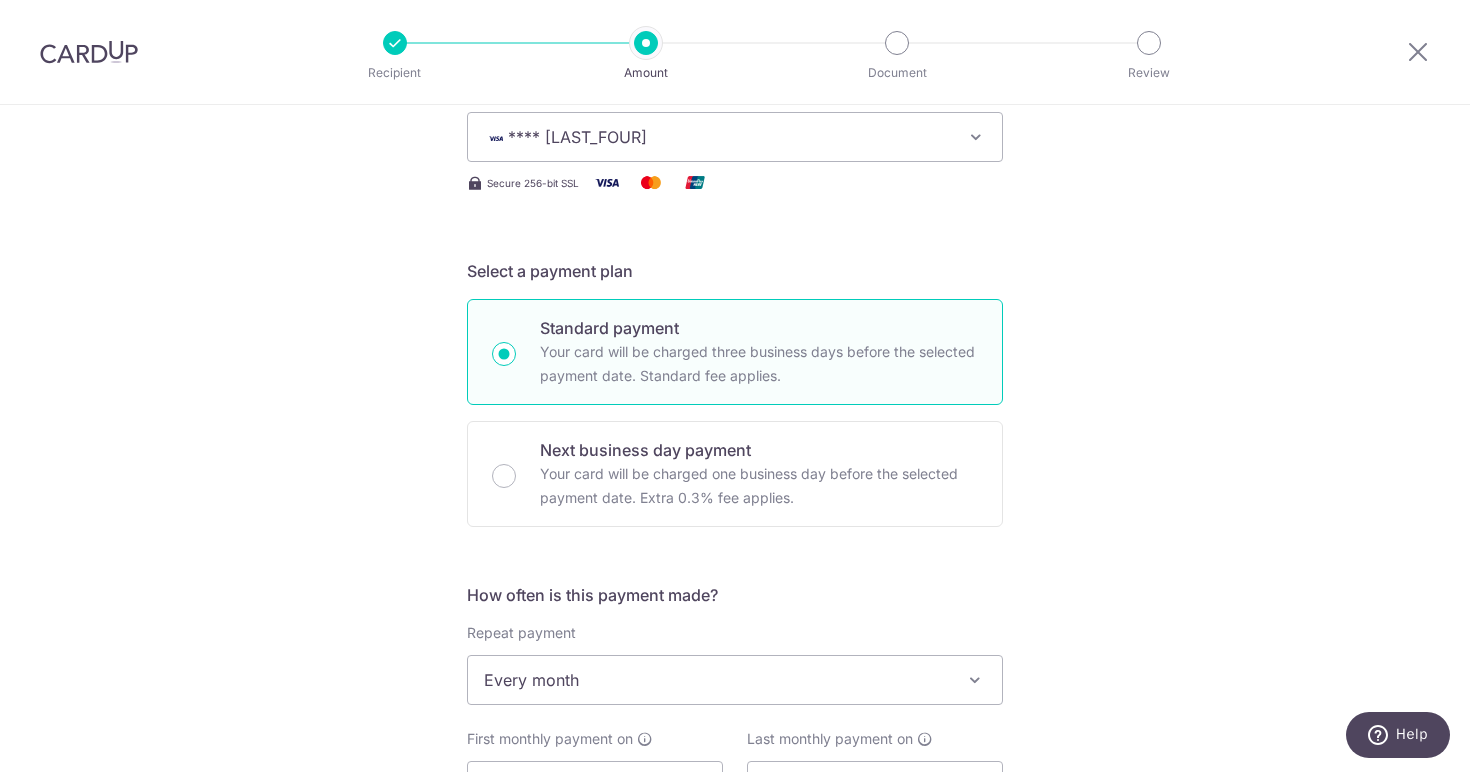 scroll, scrollTop: 295, scrollLeft: 0, axis: vertical 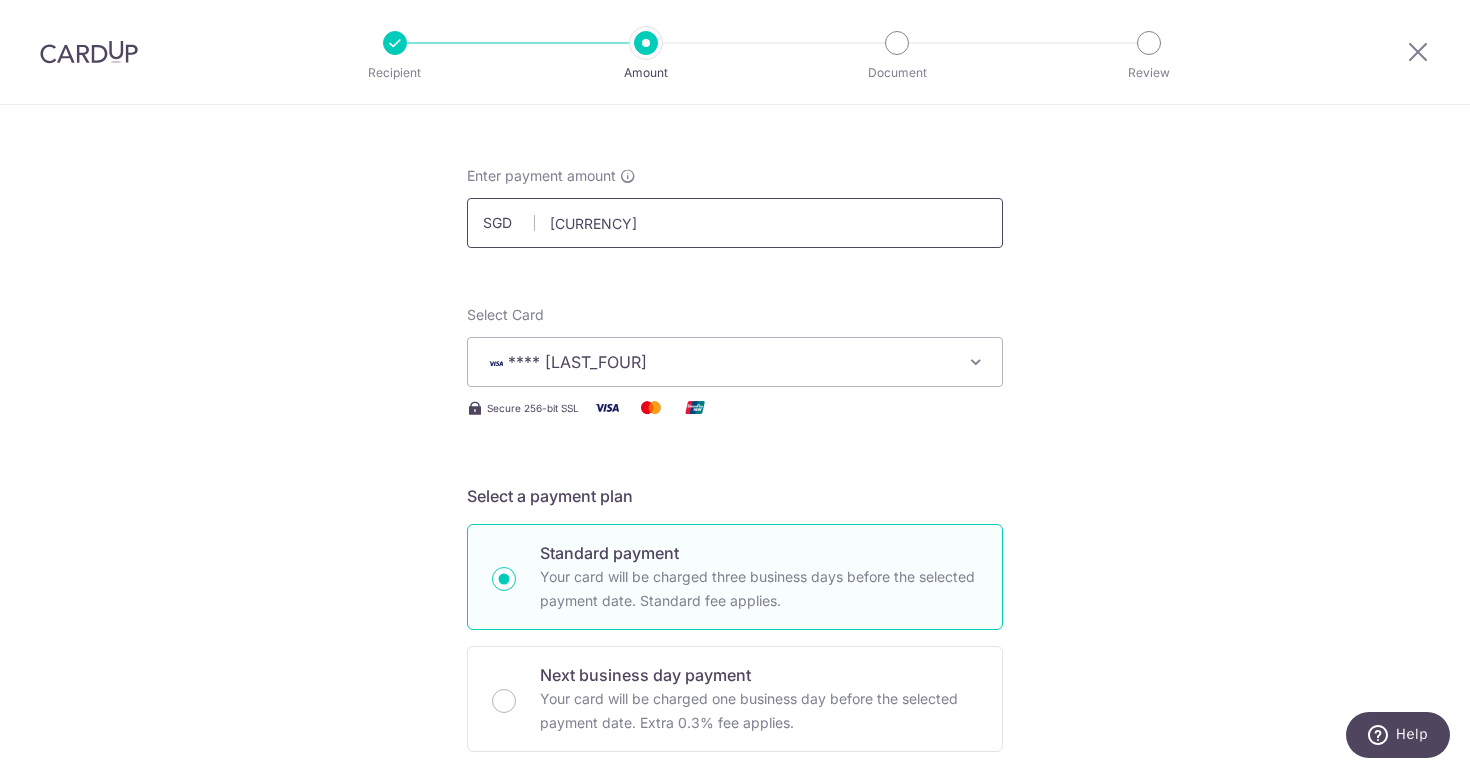 click on "[CURRENCY]" at bounding box center [735, 223] 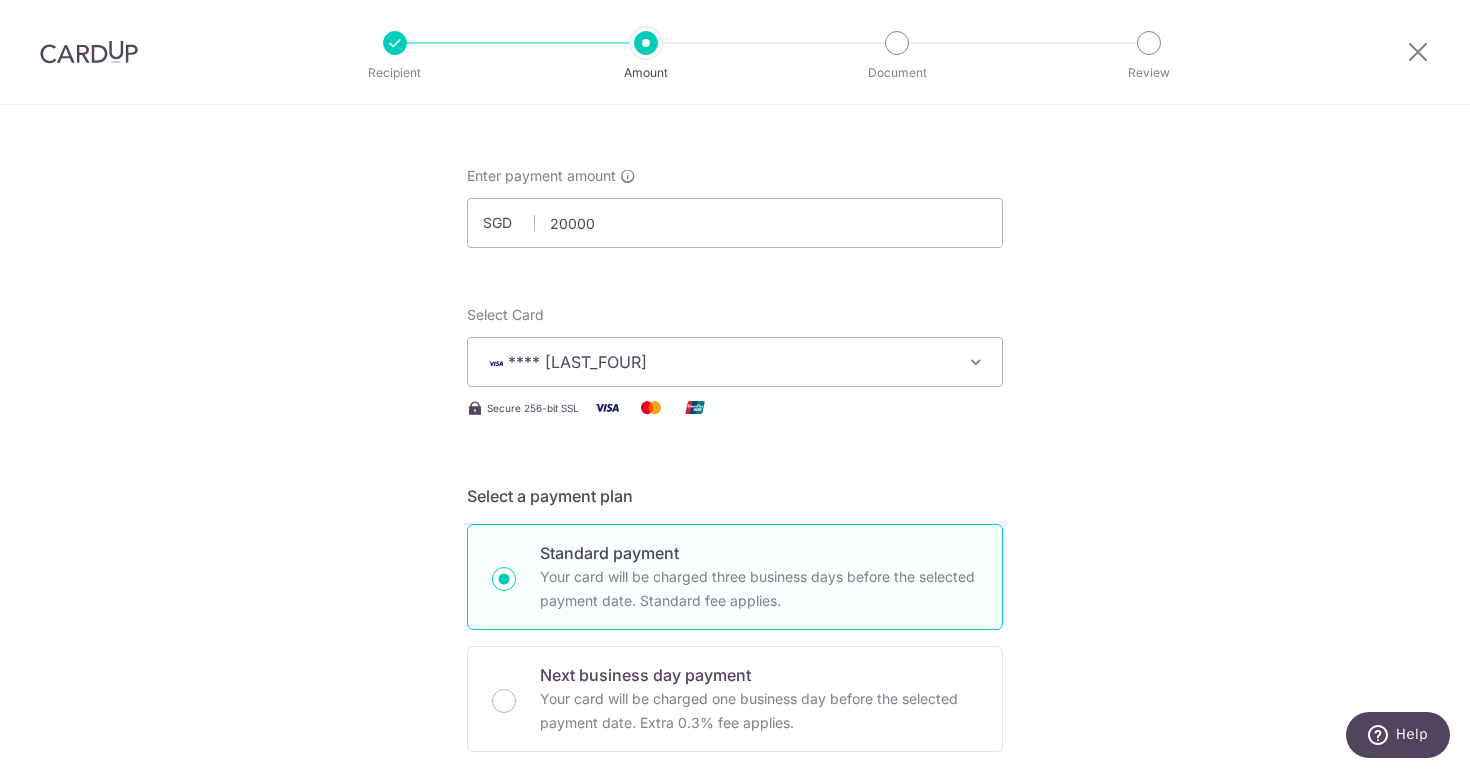type on "20,000.00" 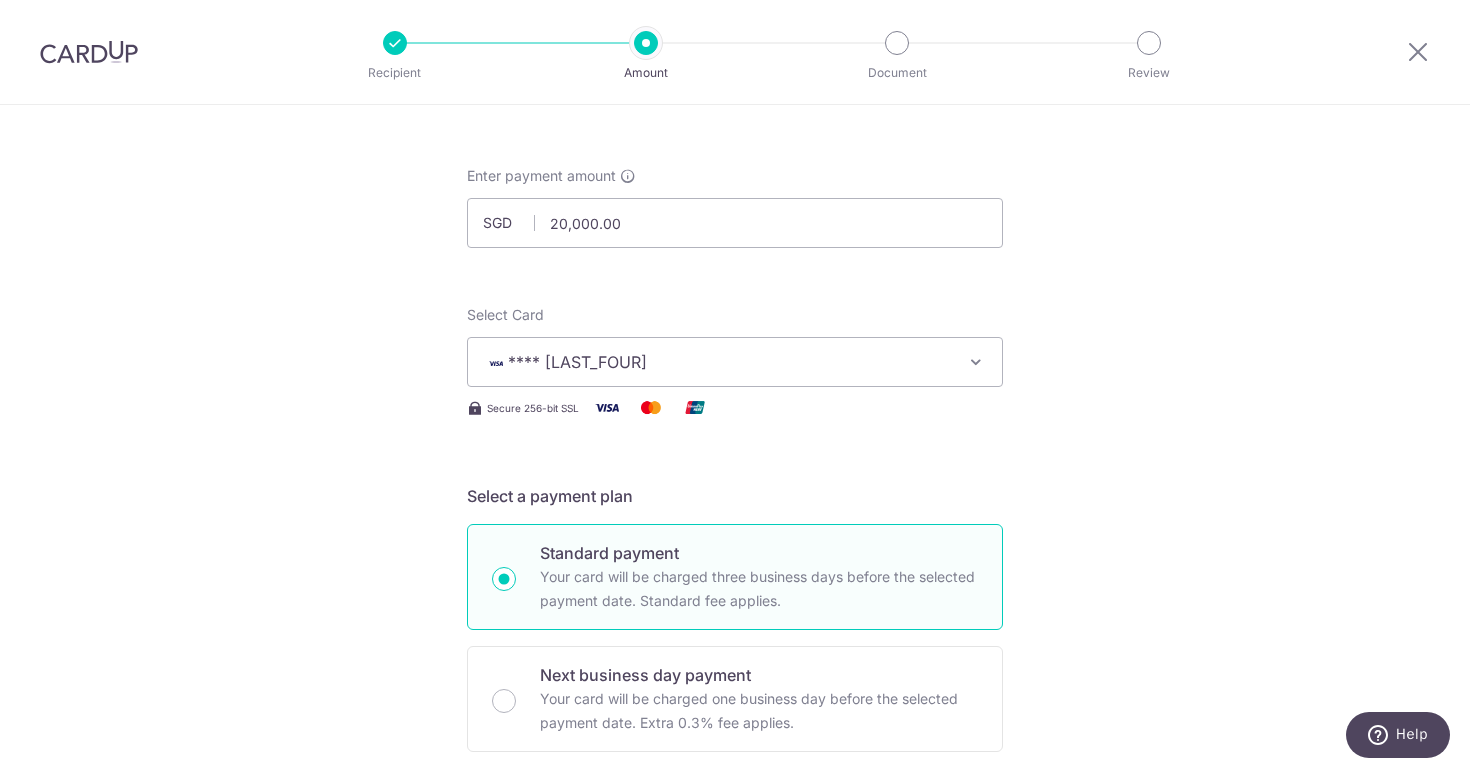 click on "Tell us more about your payment
Enter payment amount
SGD
[CURRENCY]
[CURRENCY]
Card added successfully
Select Card
**** [LAST_FOUR]
Add credit card
Your Cards
**** [LAST_FOUR]
Secure 256-bit SSL
Text
New card details
Card
Secure 256-bit SSL" at bounding box center (735, 1101) 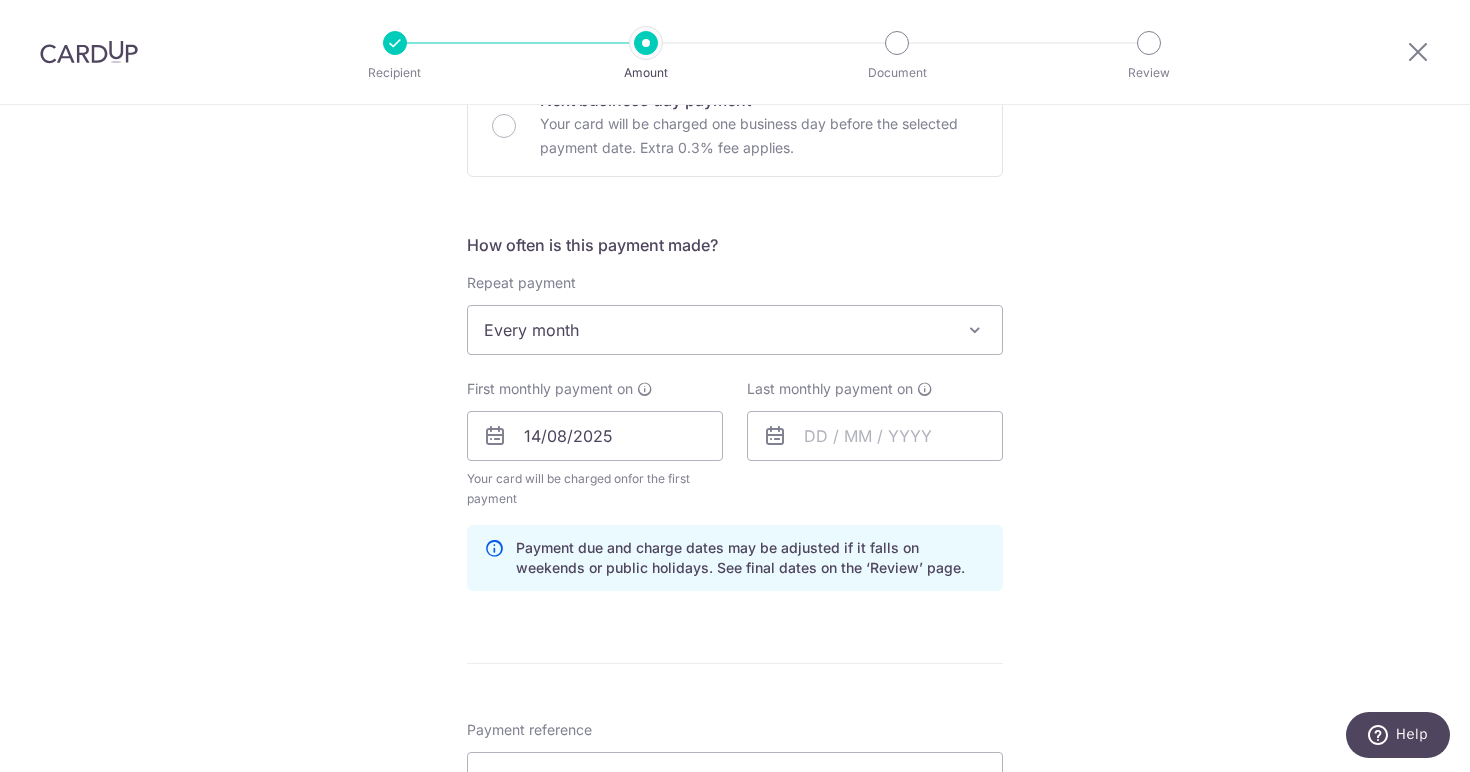 scroll, scrollTop: 665, scrollLeft: 0, axis: vertical 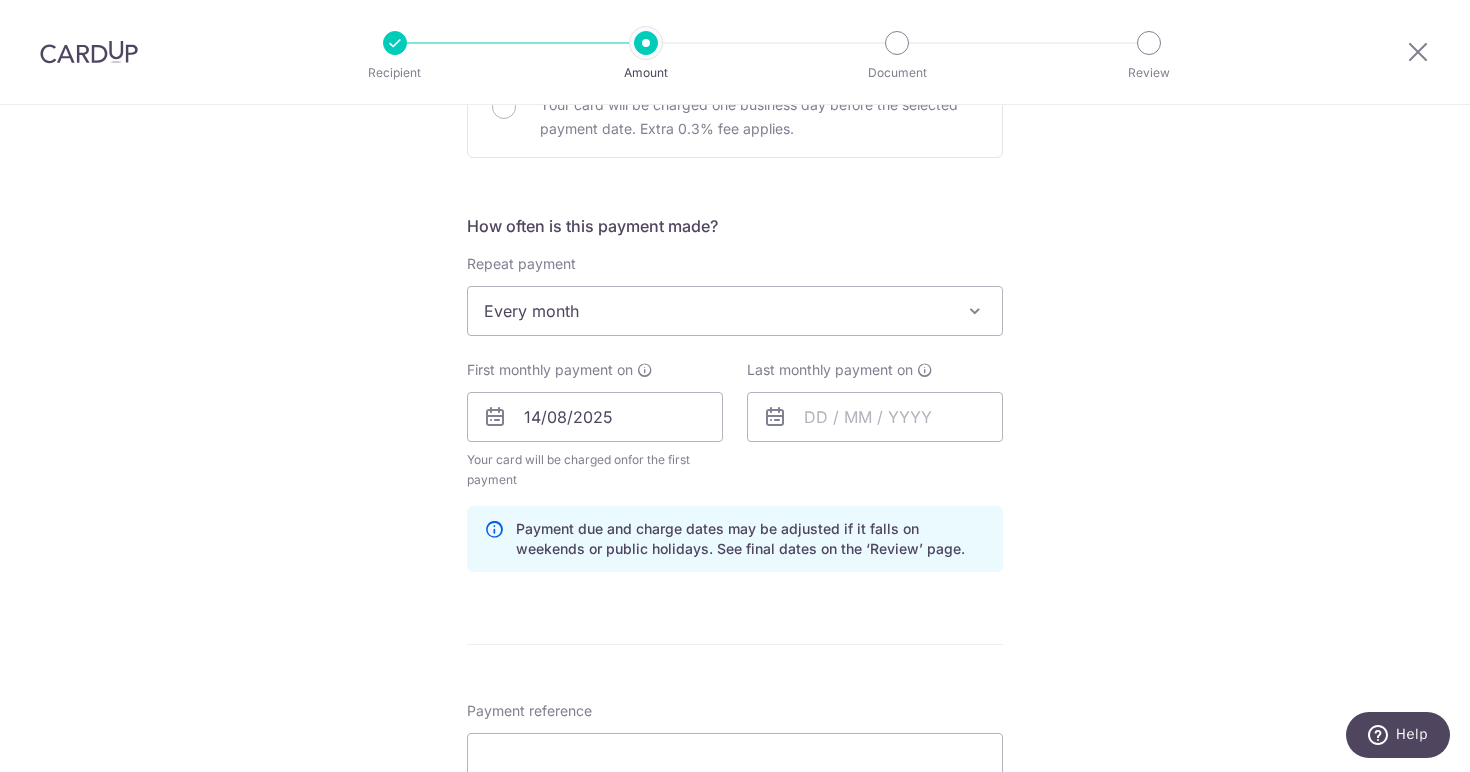 click on "Every month" at bounding box center (735, 311) 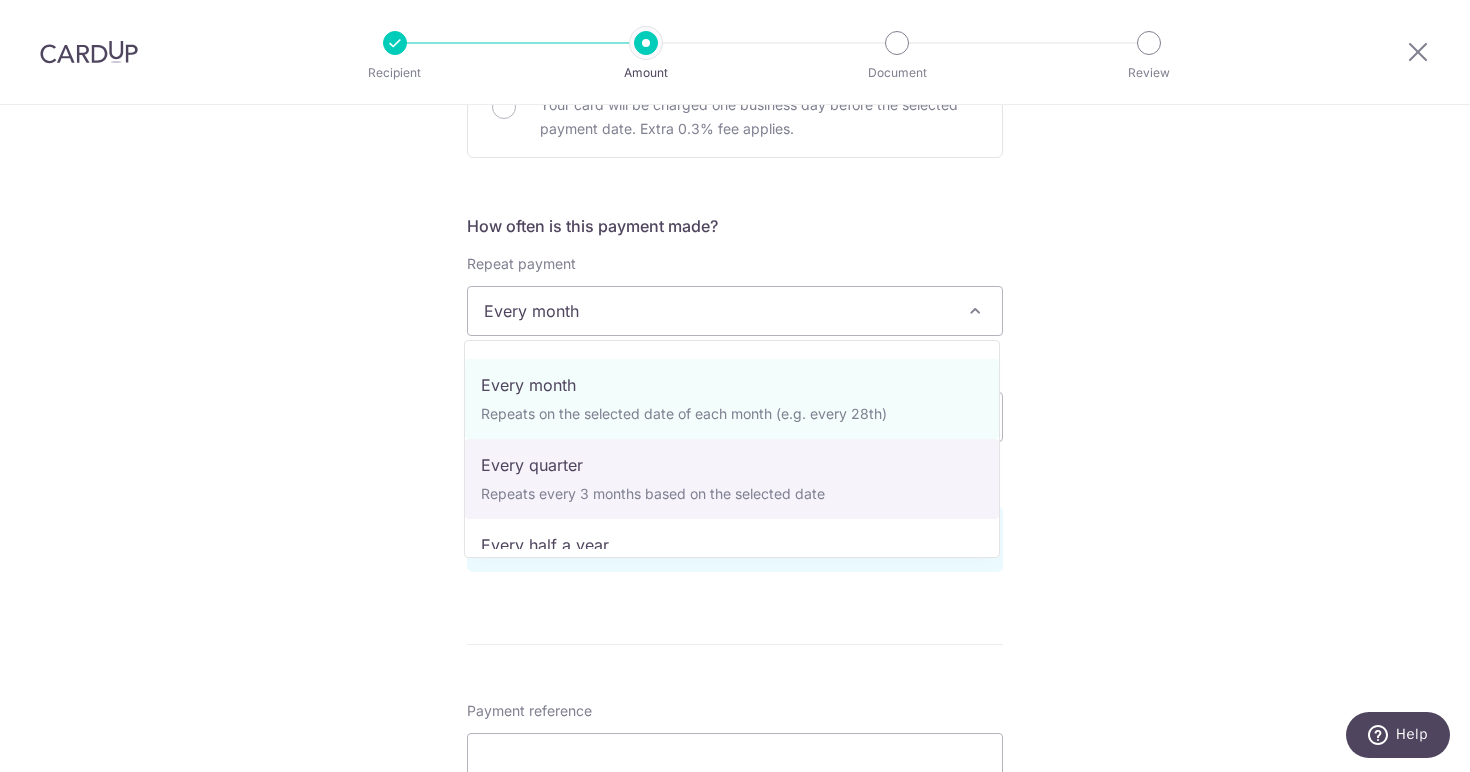 scroll, scrollTop: 136, scrollLeft: 0, axis: vertical 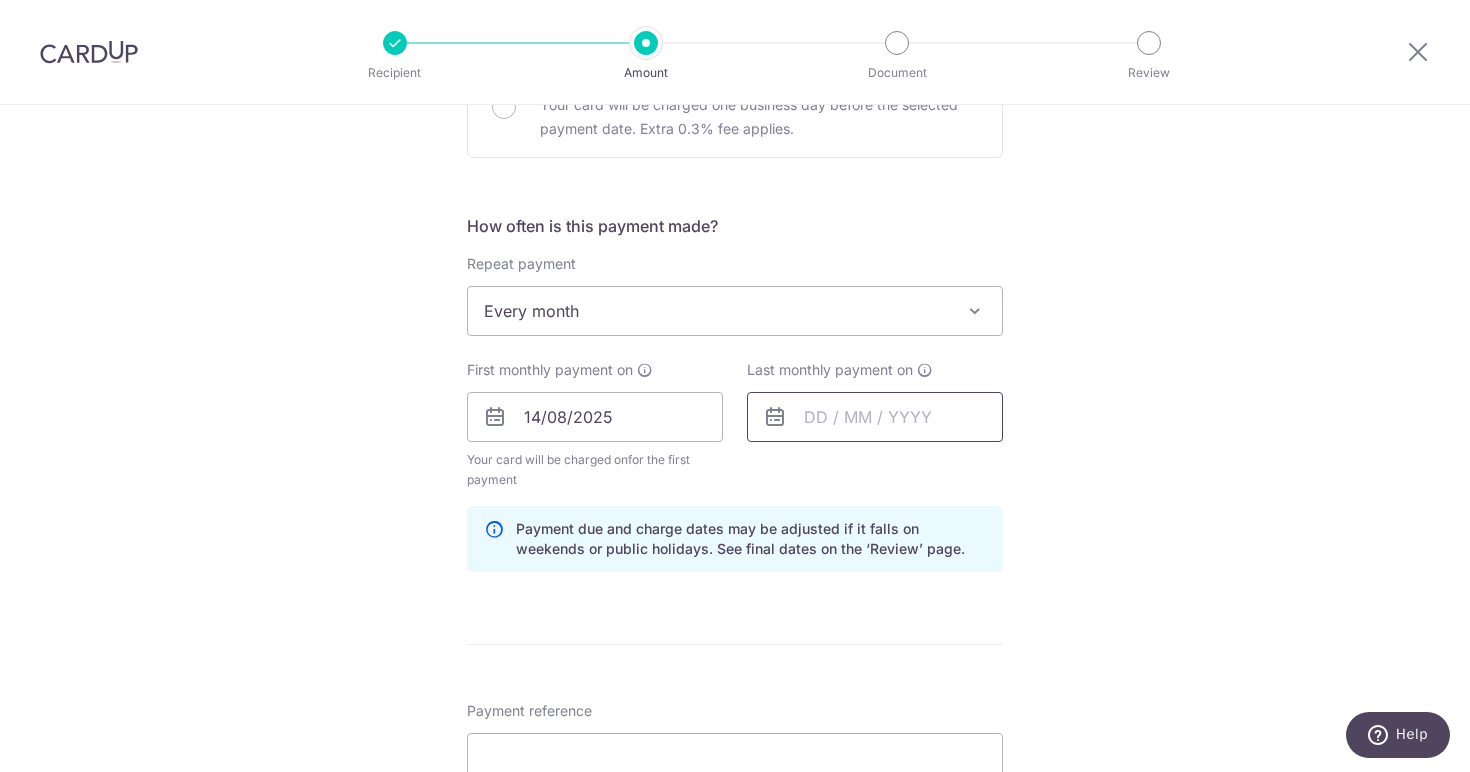 click at bounding box center [875, 417] 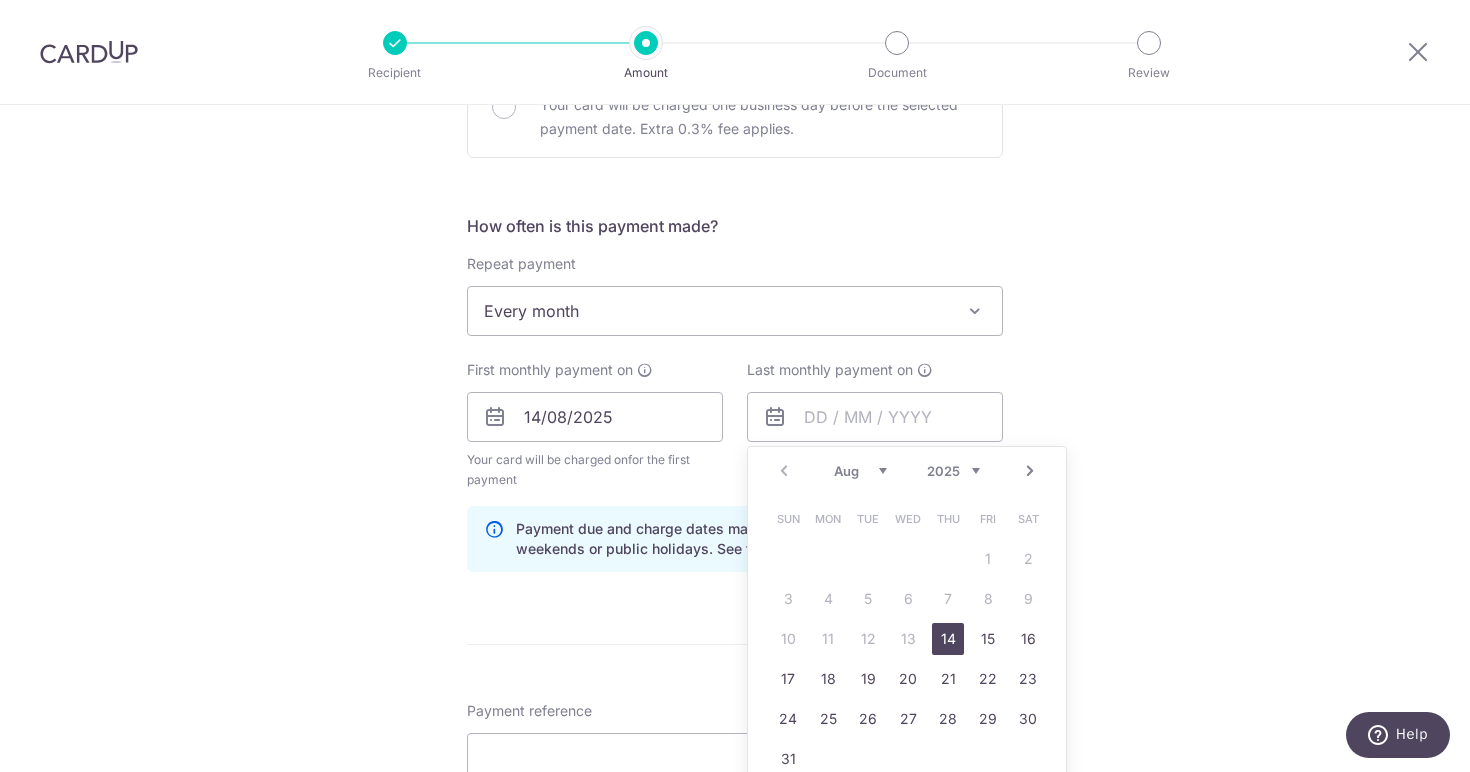 click on "Next" at bounding box center [1030, 471] 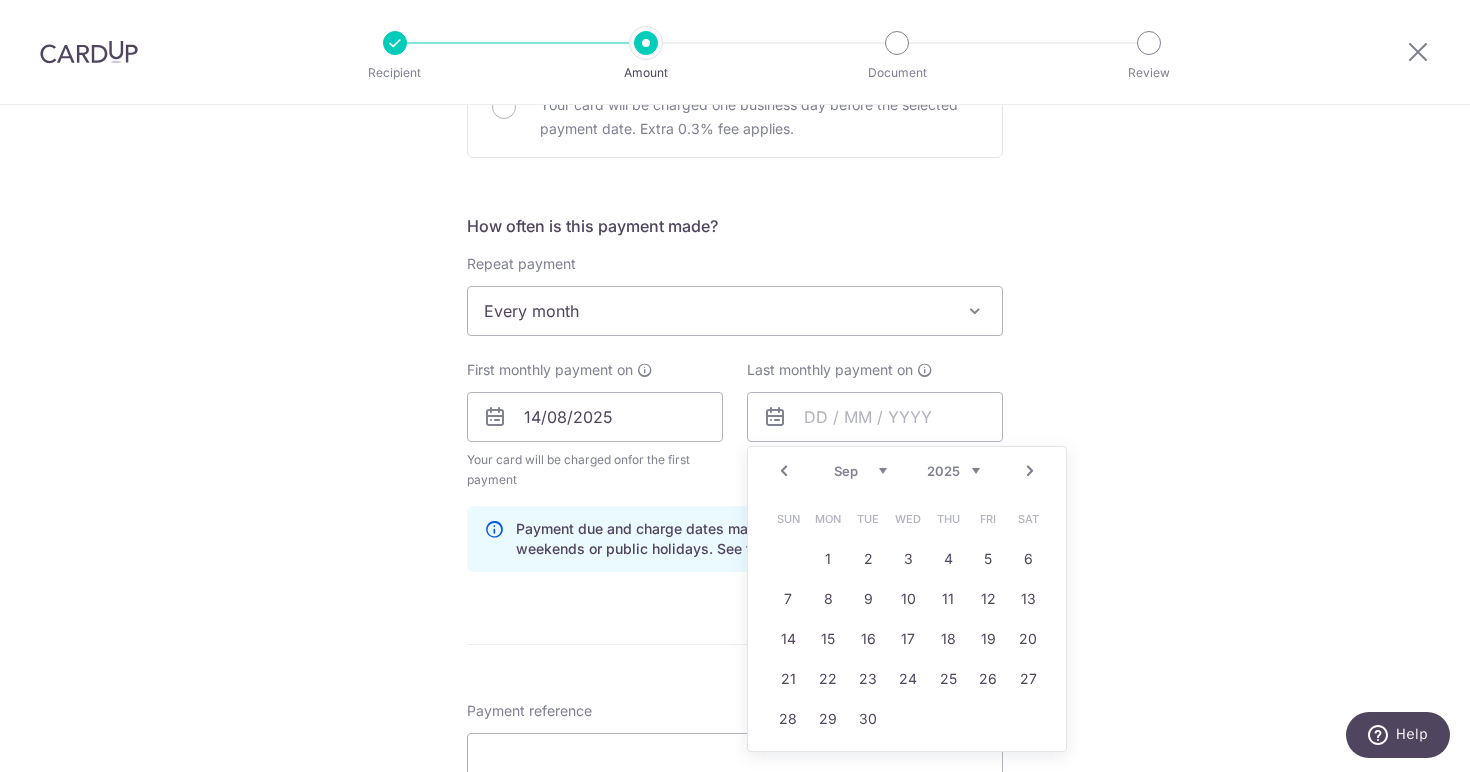 click on "Next" at bounding box center (1030, 471) 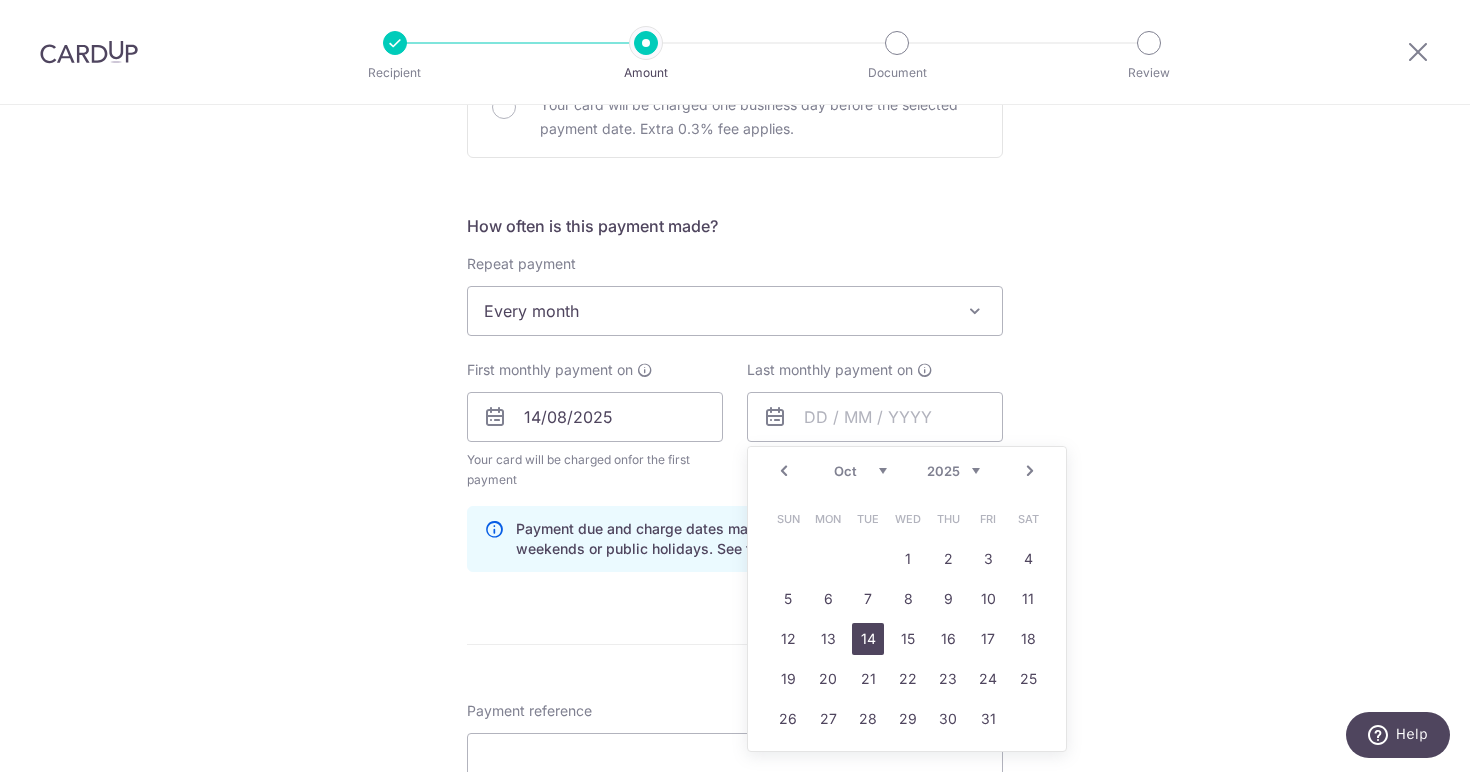 click on "14" at bounding box center (868, 639) 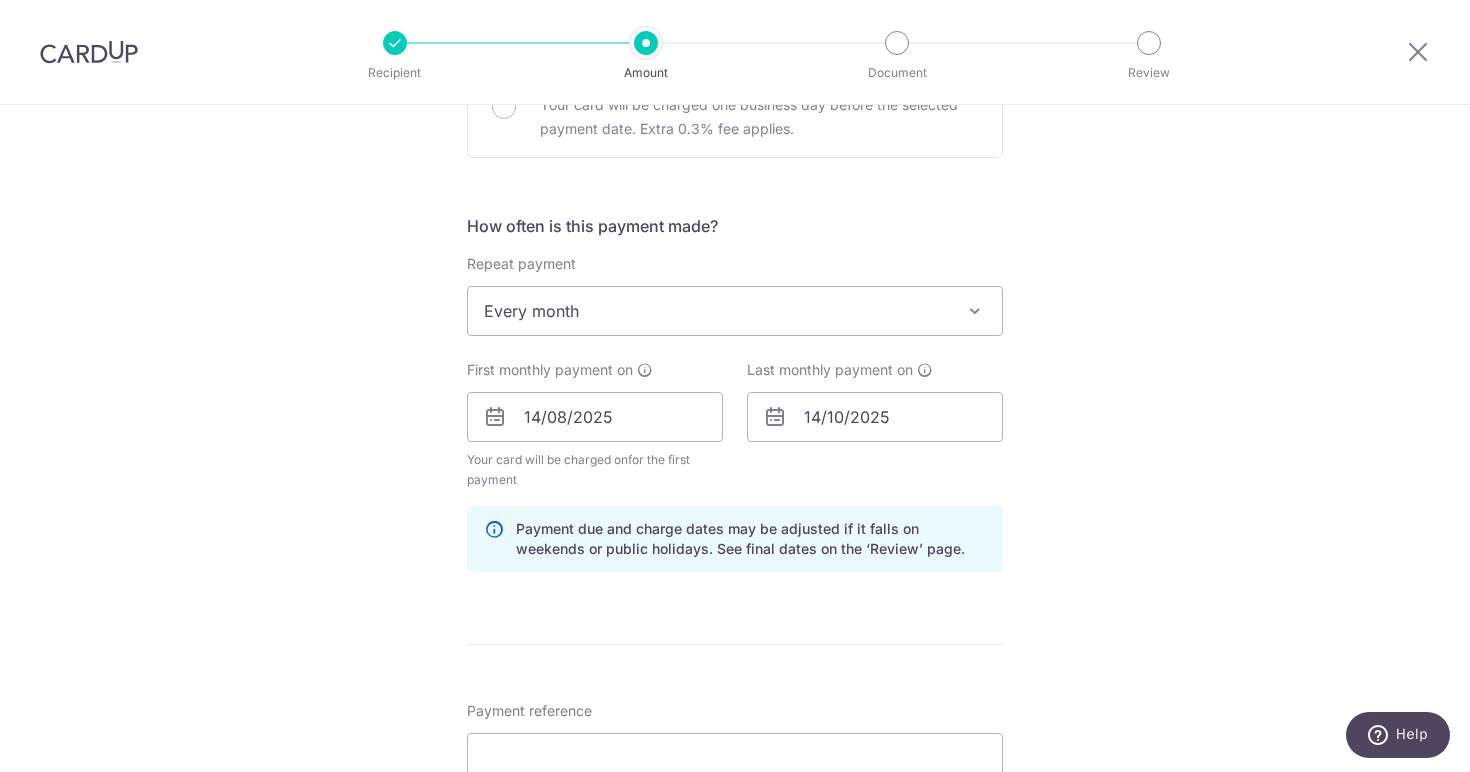 click on "Tell us more about your payment
Enter payment amount
SGD
[CURRENCY]
[CURRENCY]
Card added successfully
Select Card
**** [LAST_FOUR]
Add credit card
Your Cards
**** [LAST_FOUR]
Secure 256-bit SSL
Text
New card details
Card
Secure 256-bit SSL" at bounding box center (735, 507) 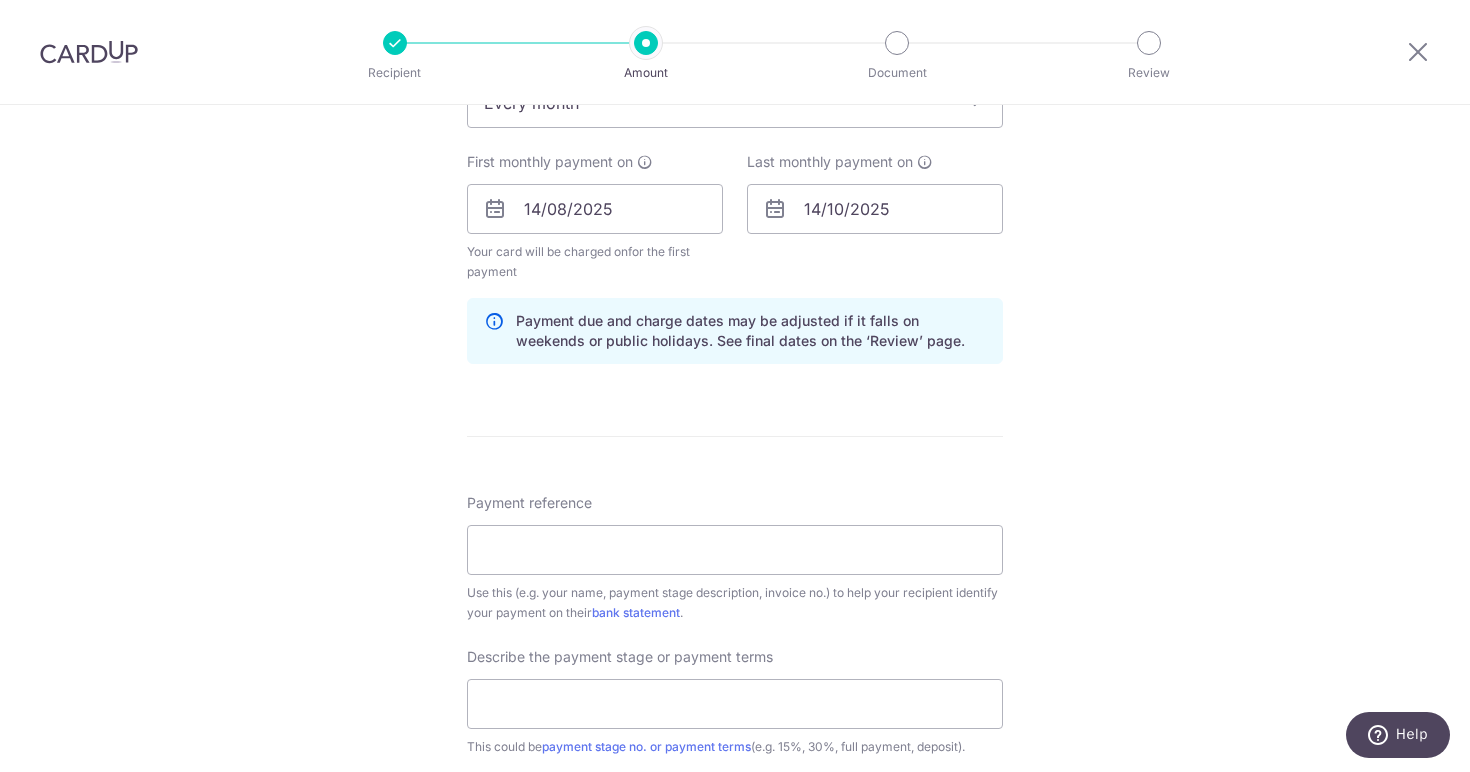 scroll, scrollTop: 878, scrollLeft: 0, axis: vertical 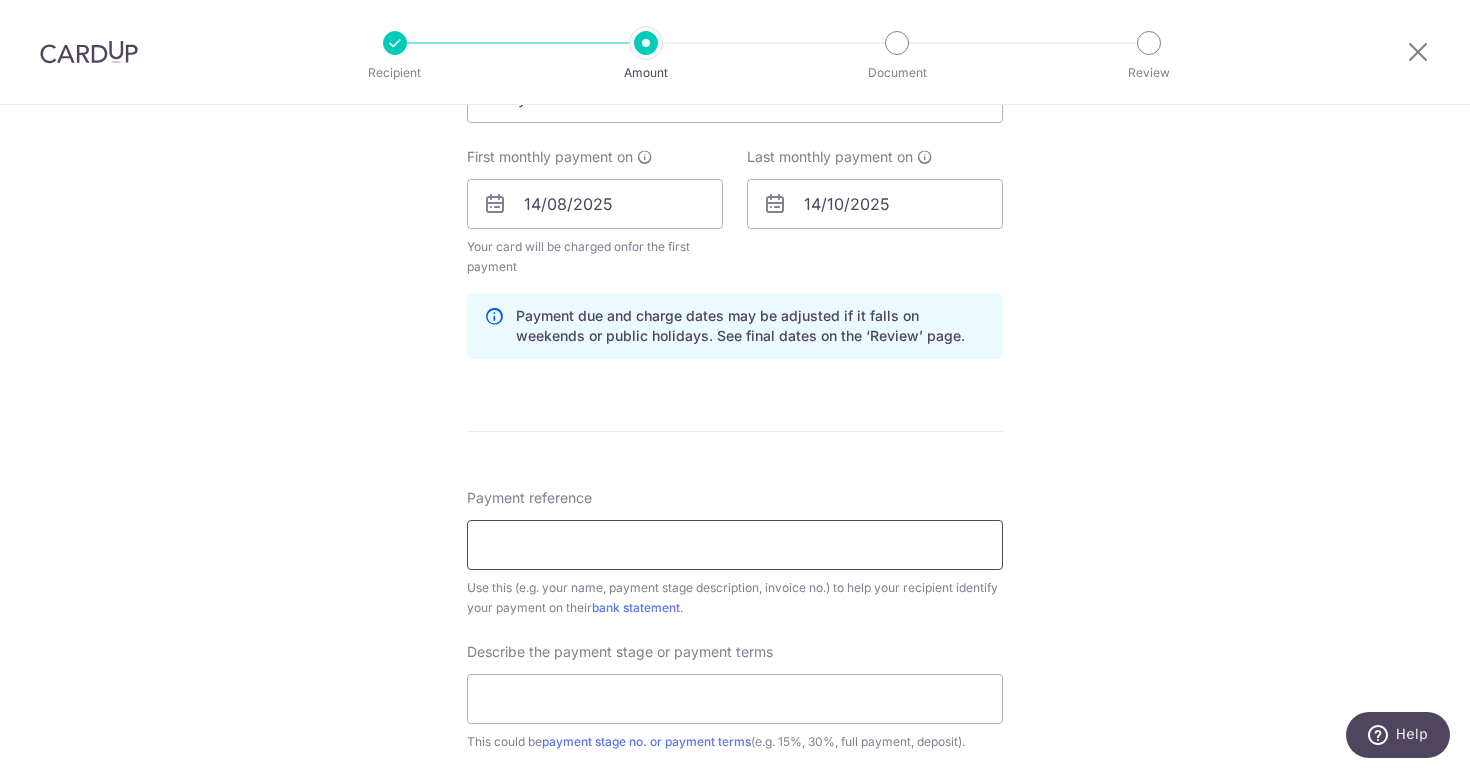 click on "Payment reference" at bounding box center (735, 545) 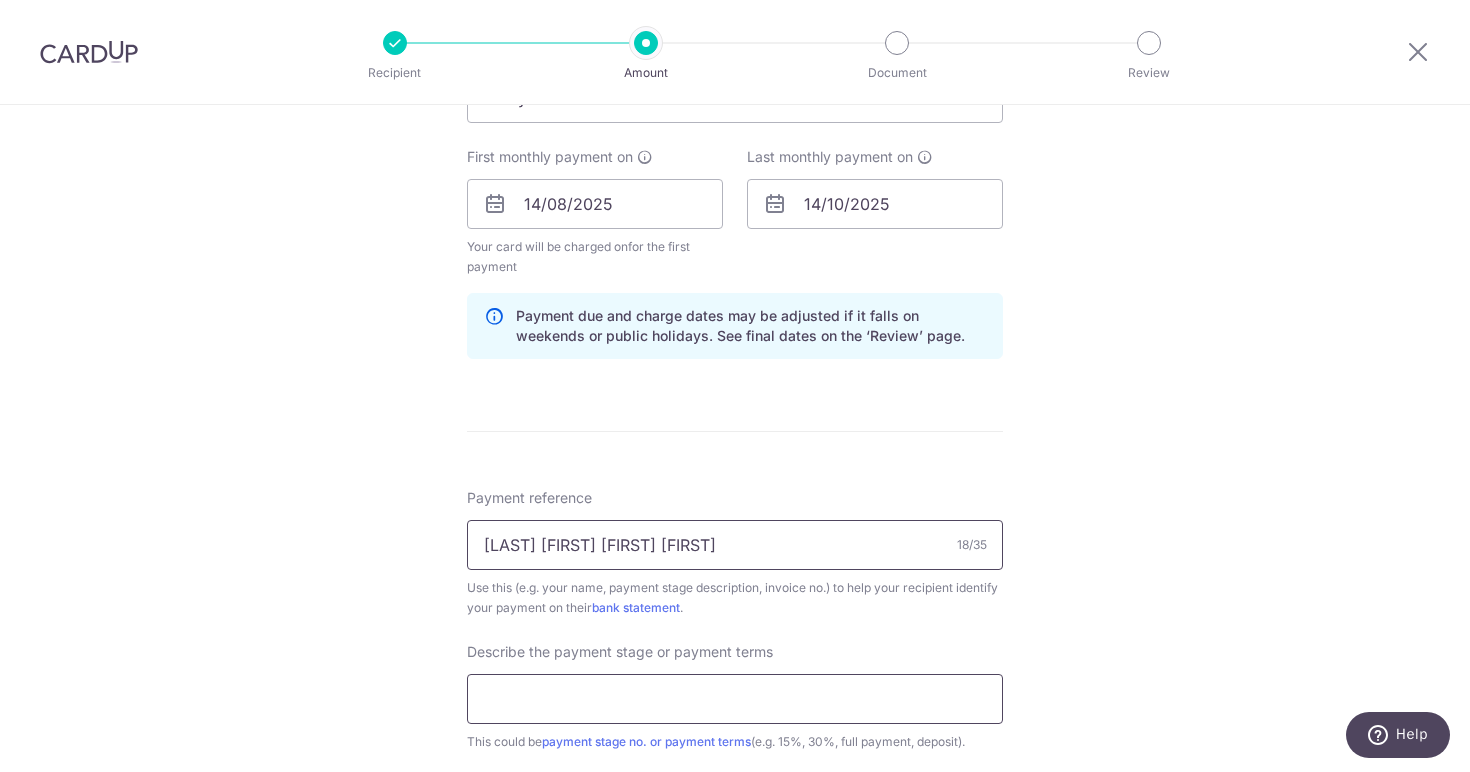 type on "[LAST] [FIRST] [FIRST] [FIRST]" 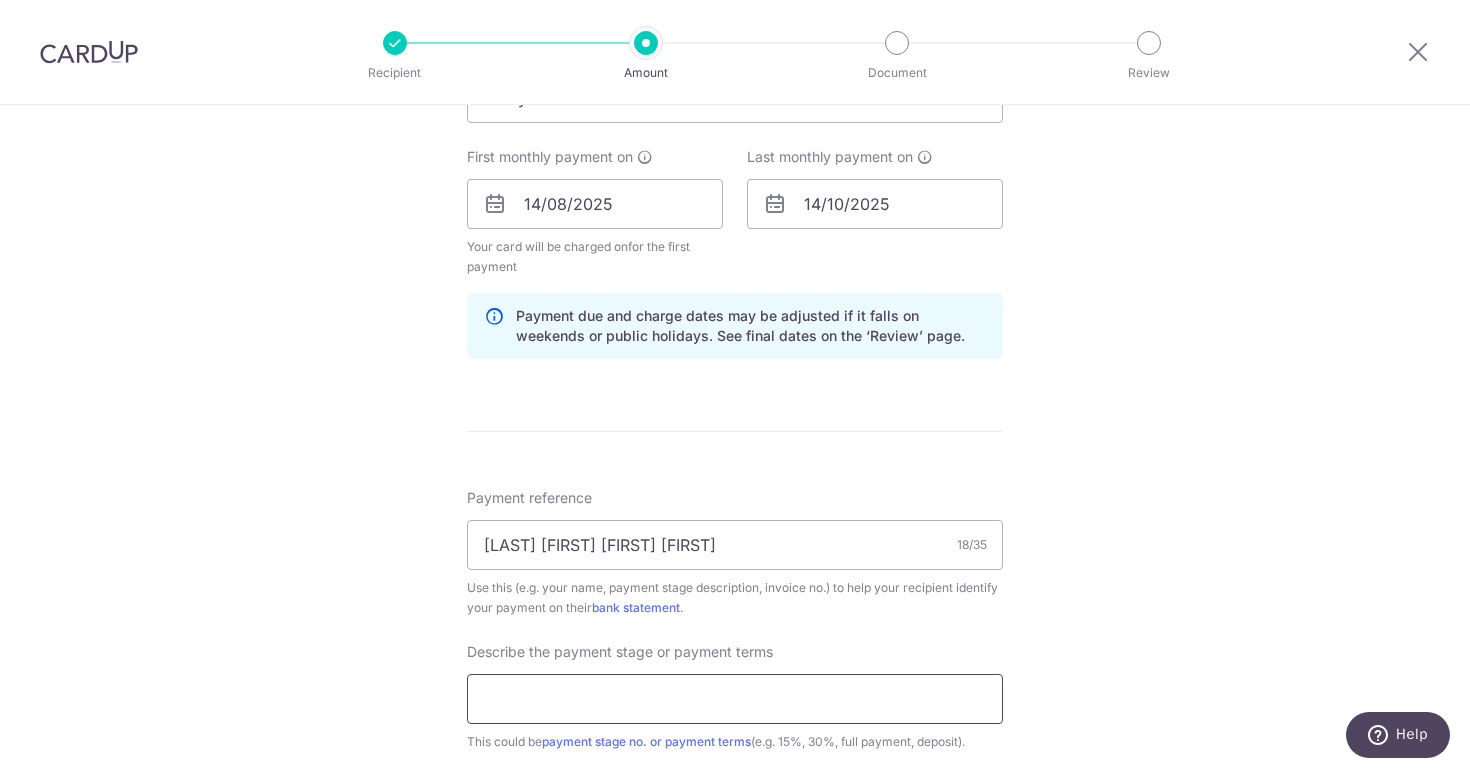 click at bounding box center [735, 699] 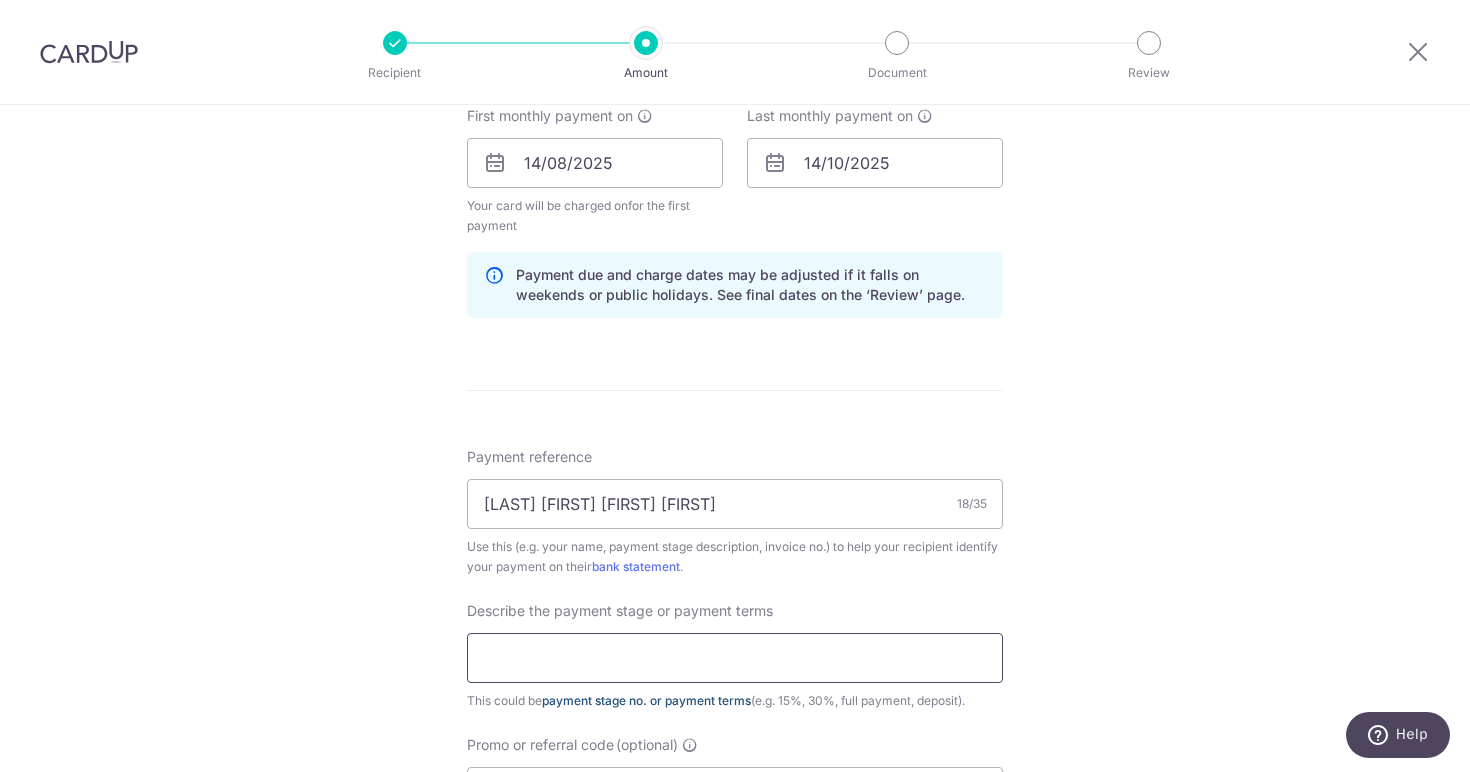 scroll, scrollTop: 938, scrollLeft: 0, axis: vertical 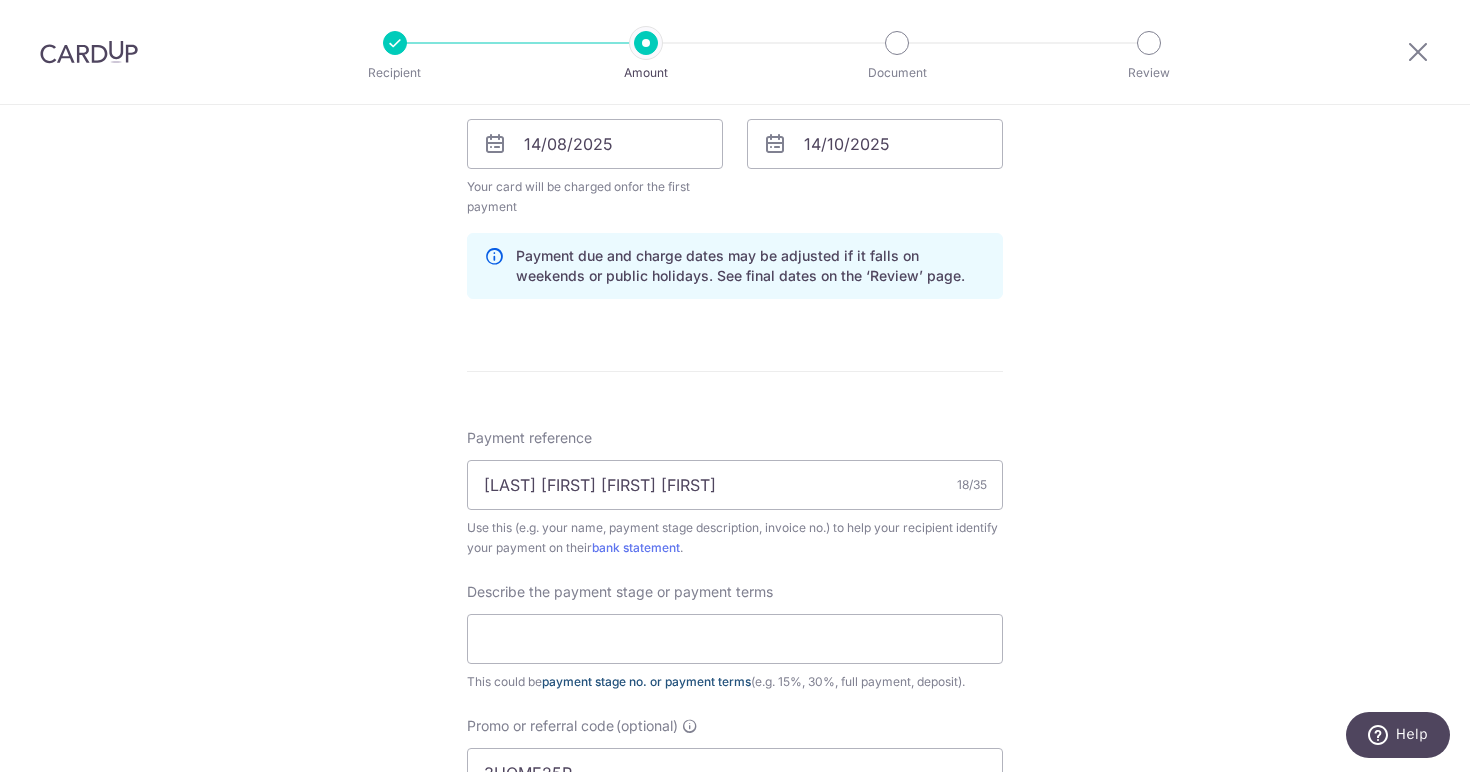 click on "payment stage no. or payment terms" at bounding box center (646, 681) 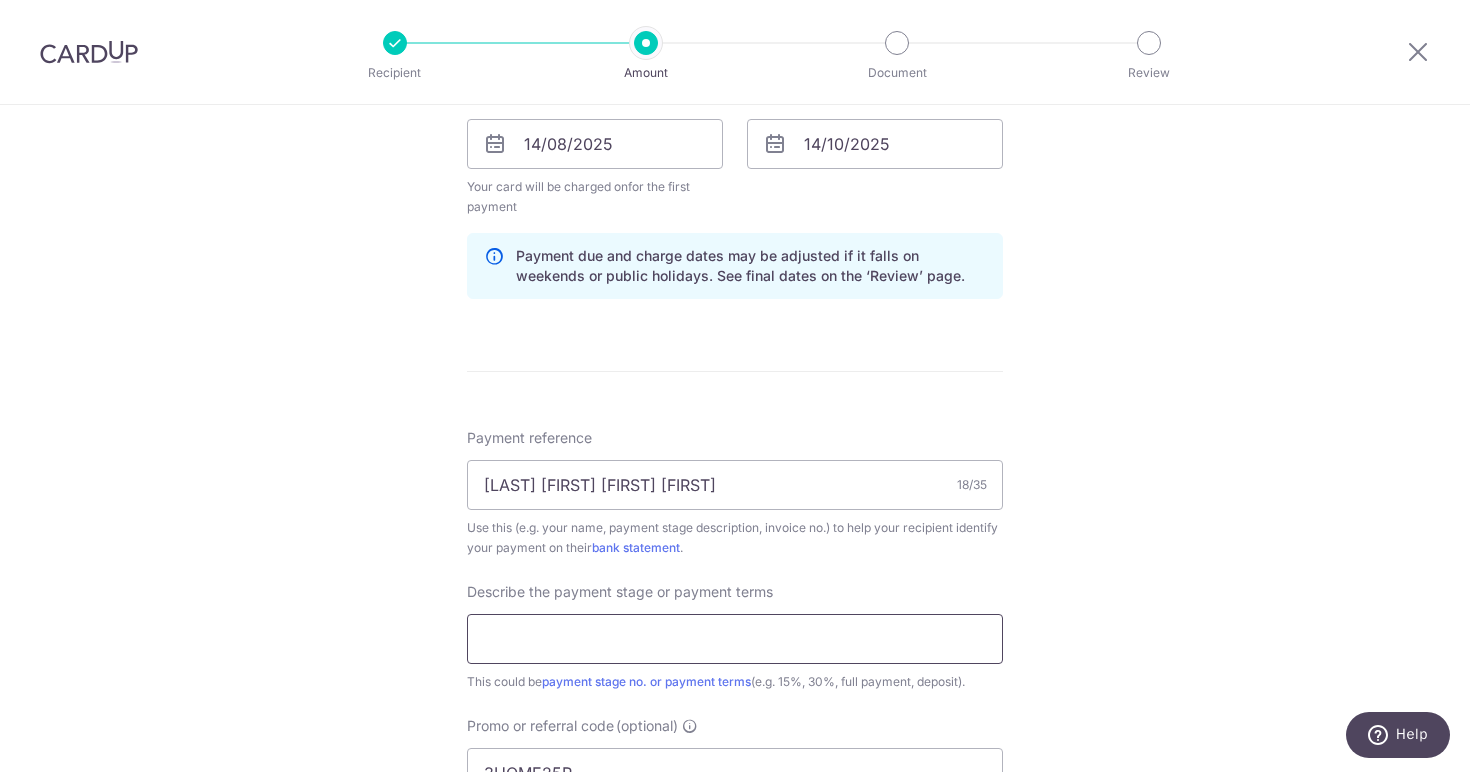 click at bounding box center [735, 639] 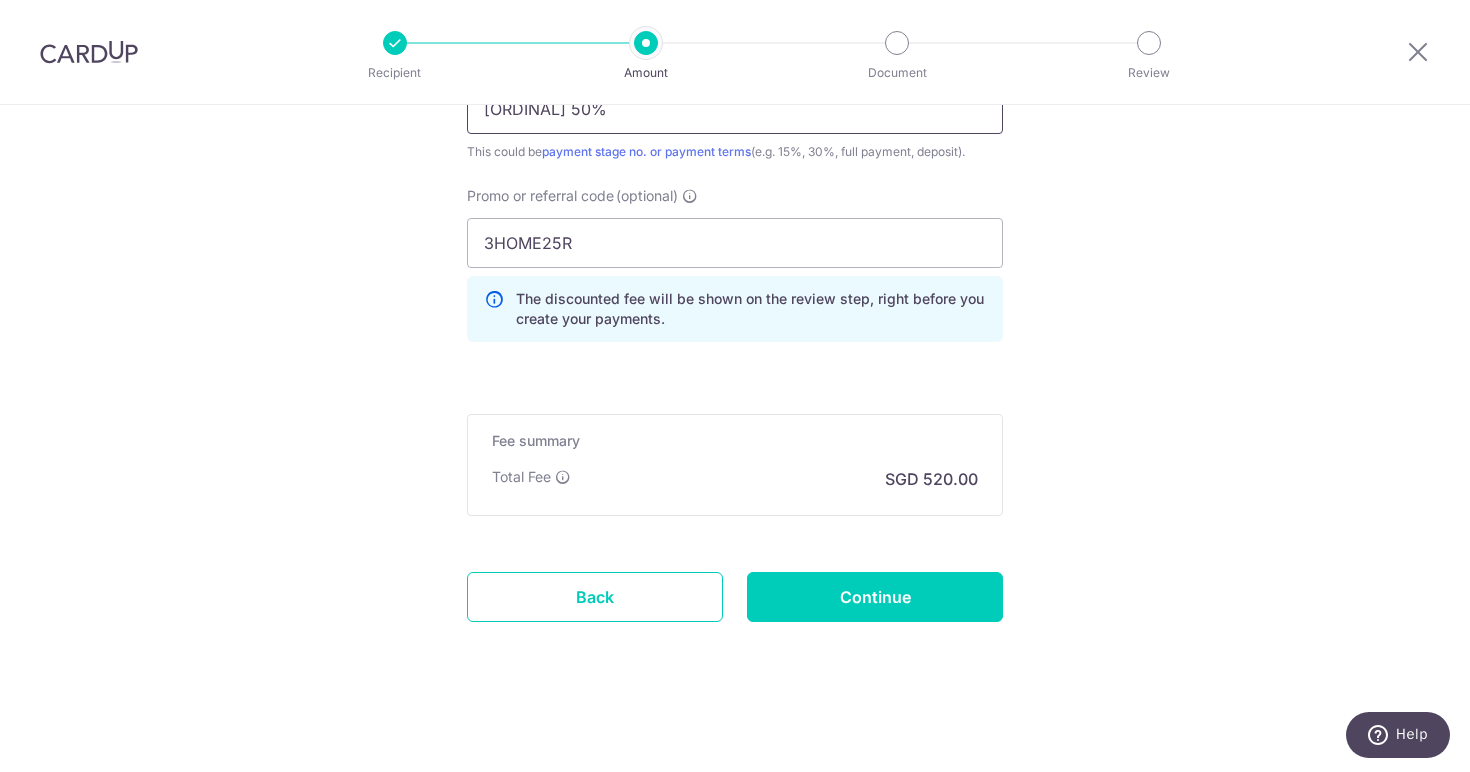 scroll, scrollTop: 1468, scrollLeft: 0, axis: vertical 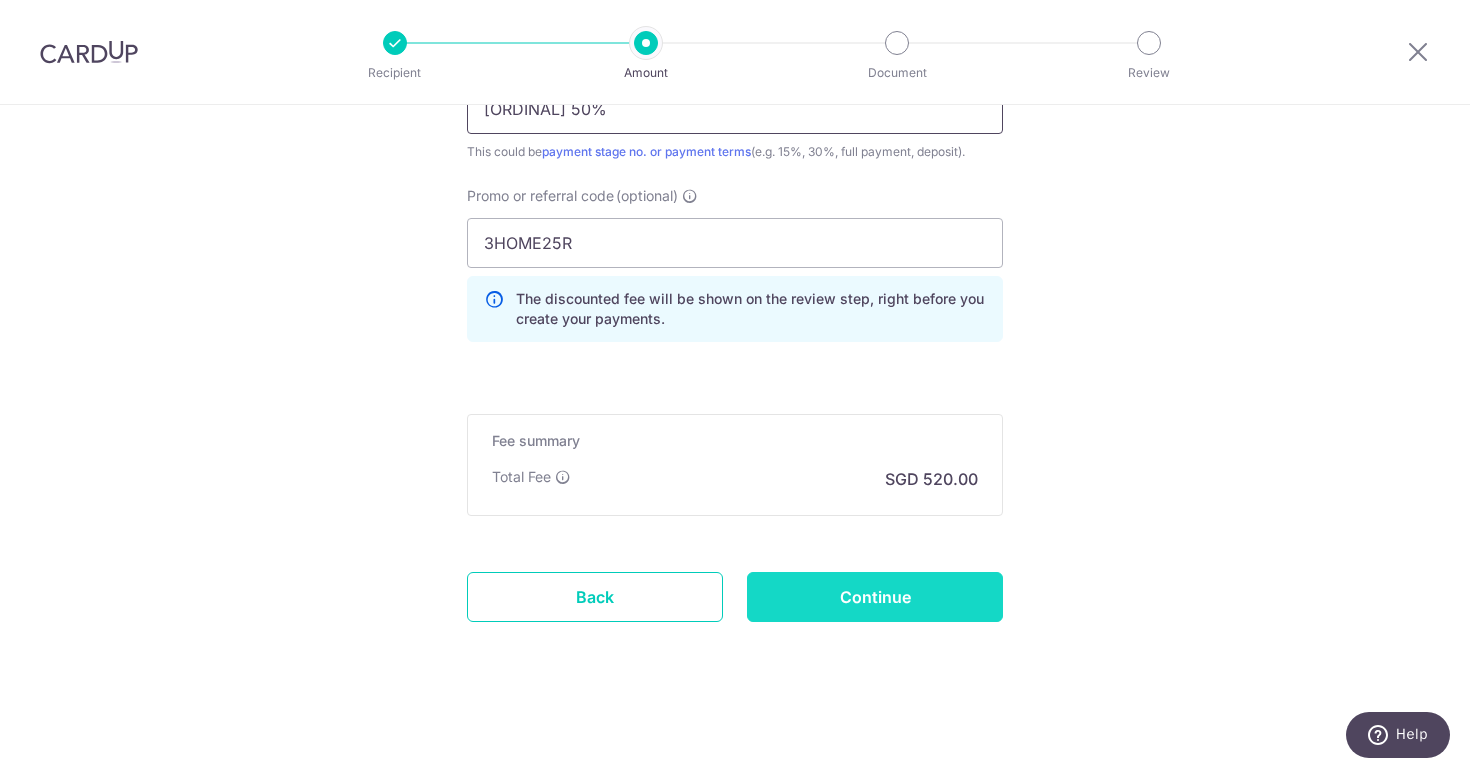 type on "[ORDINAL] 50%" 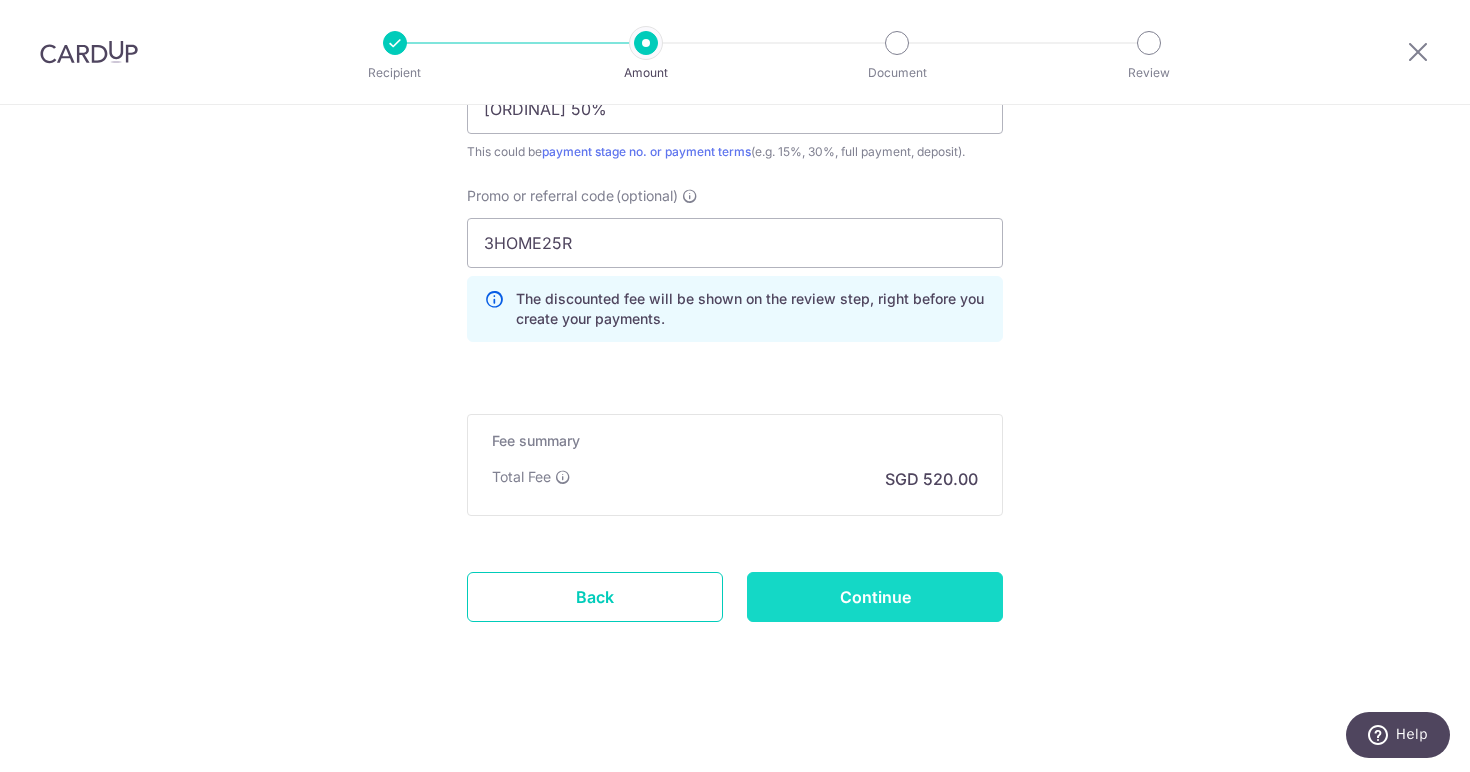click on "Continue" at bounding box center (875, 597) 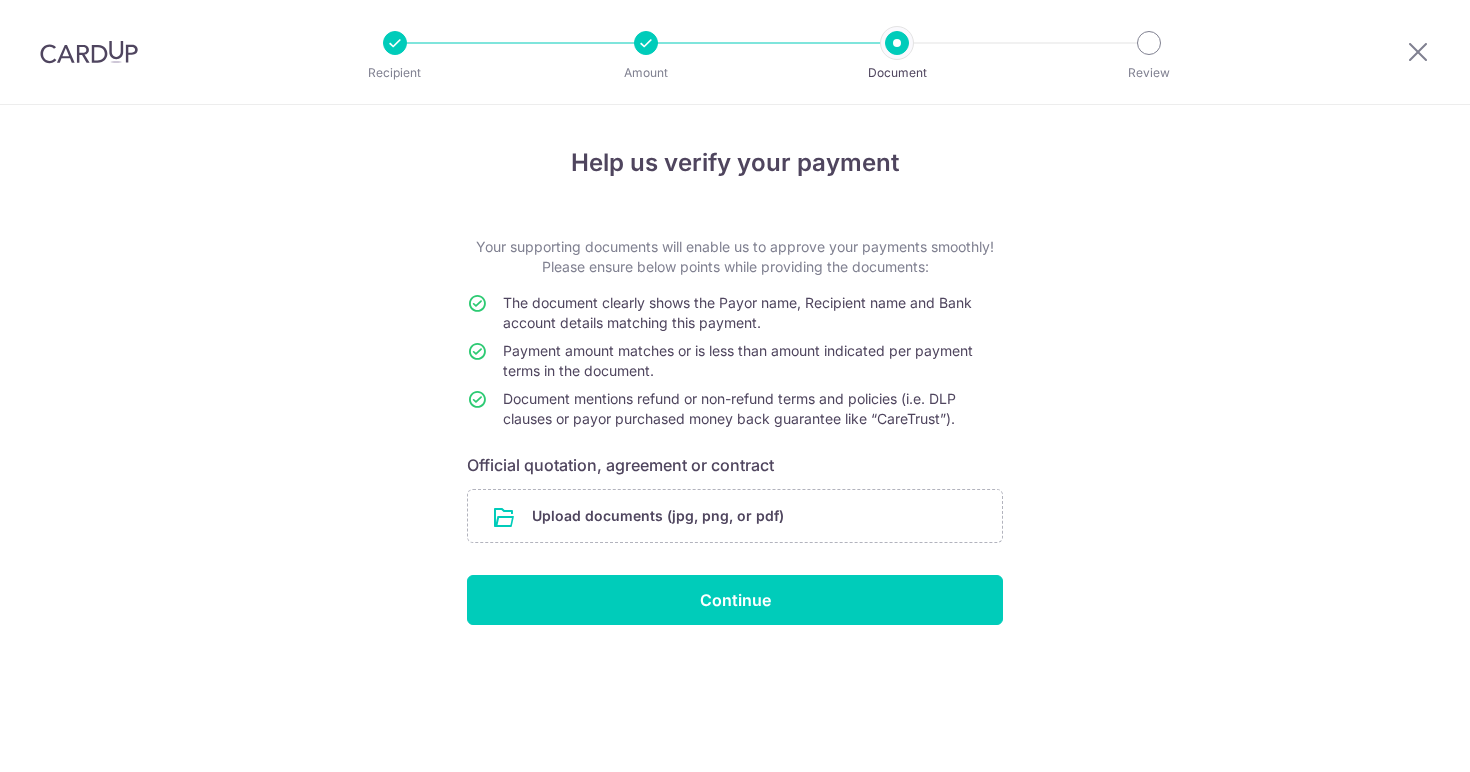 scroll, scrollTop: 0, scrollLeft: 0, axis: both 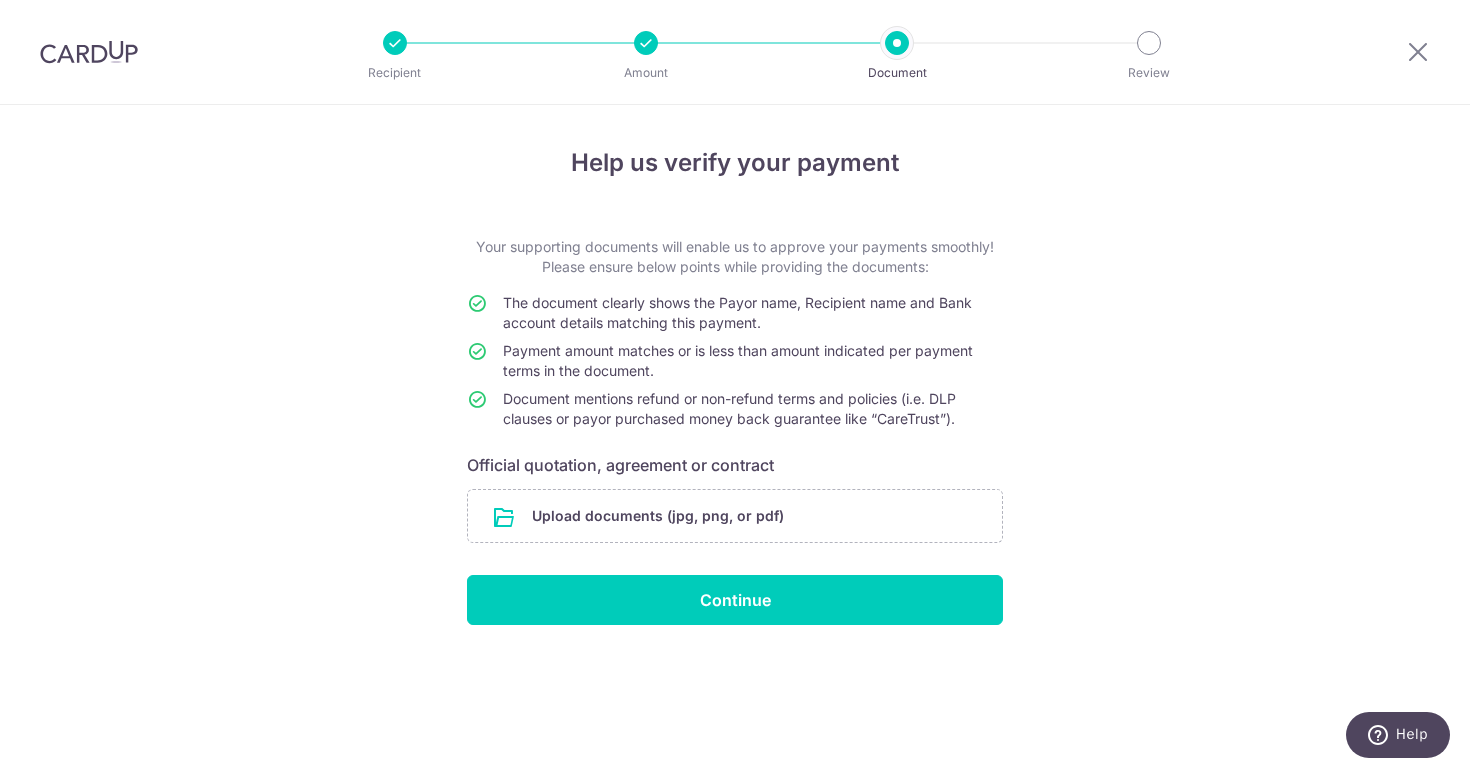 click at bounding box center (646, 43) 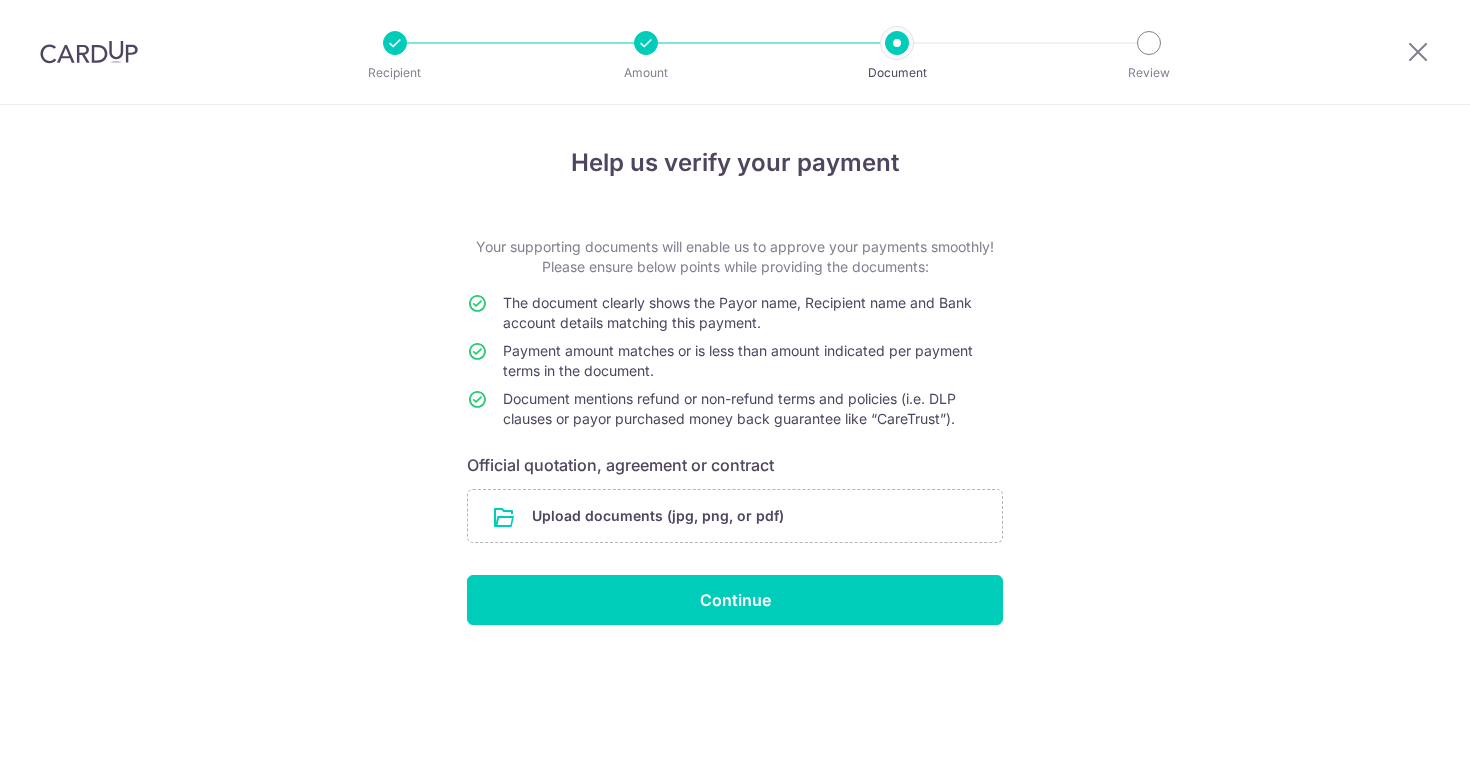 scroll, scrollTop: 0, scrollLeft: 0, axis: both 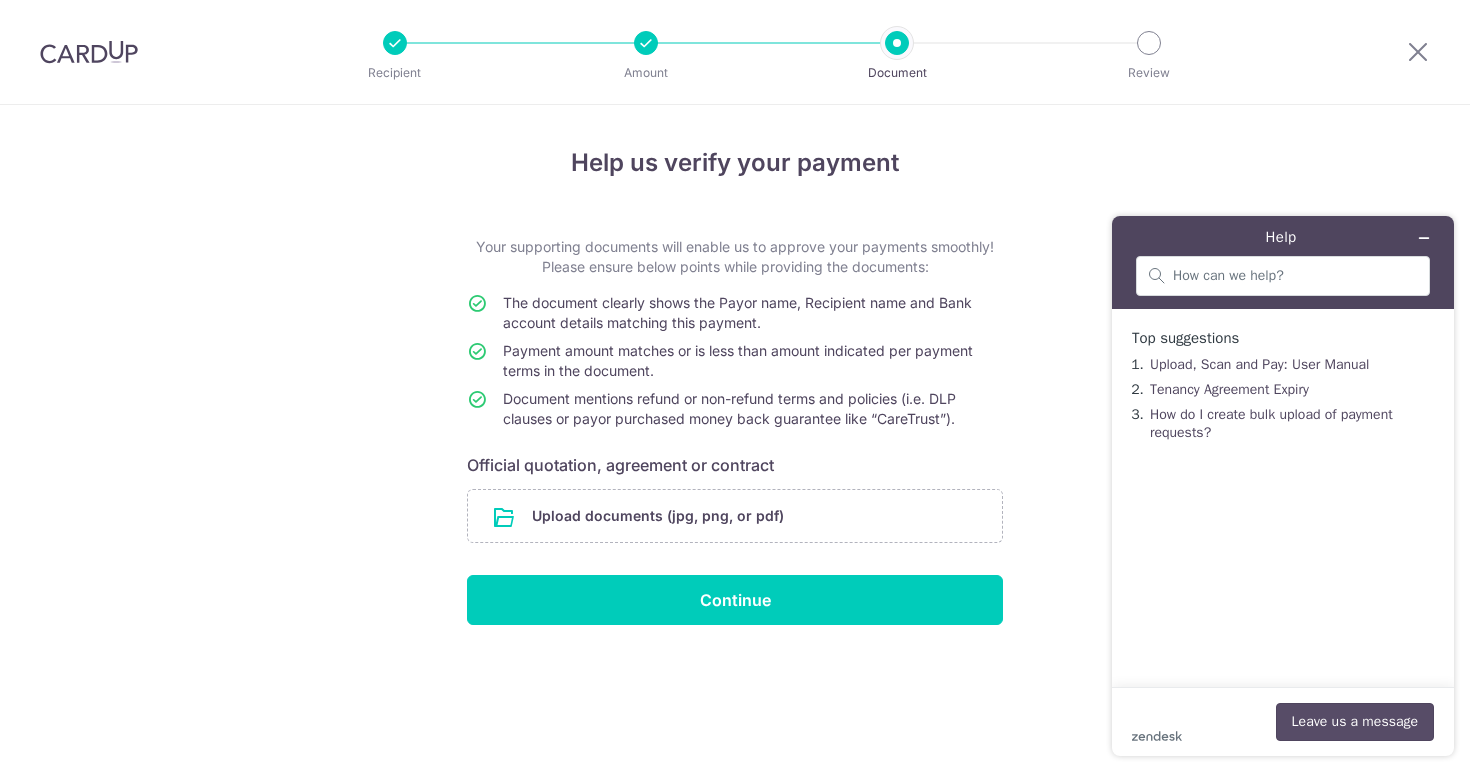 click on "Leave us a message" at bounding box center [1355, 722] 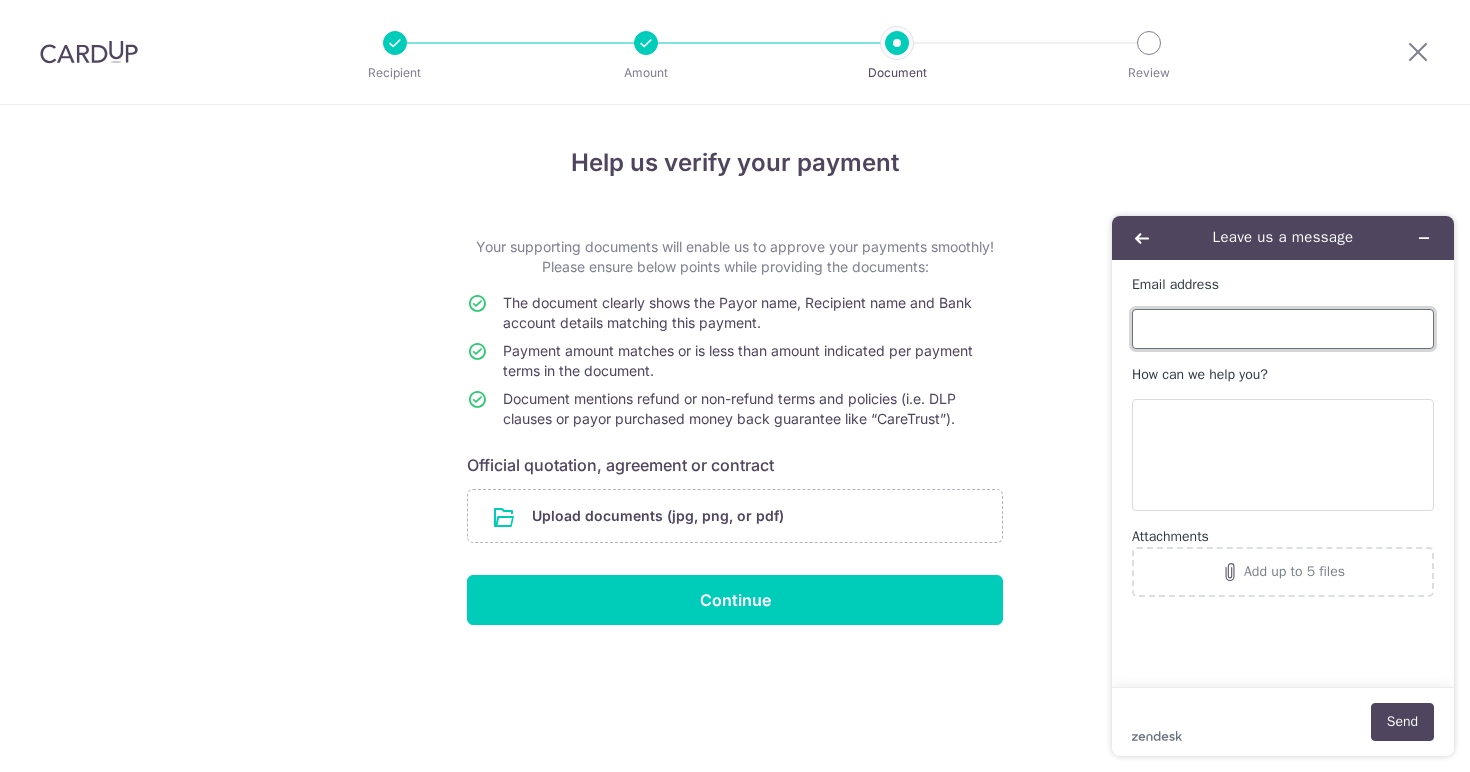 click on "Email address" at bounding box center (1283, 329) 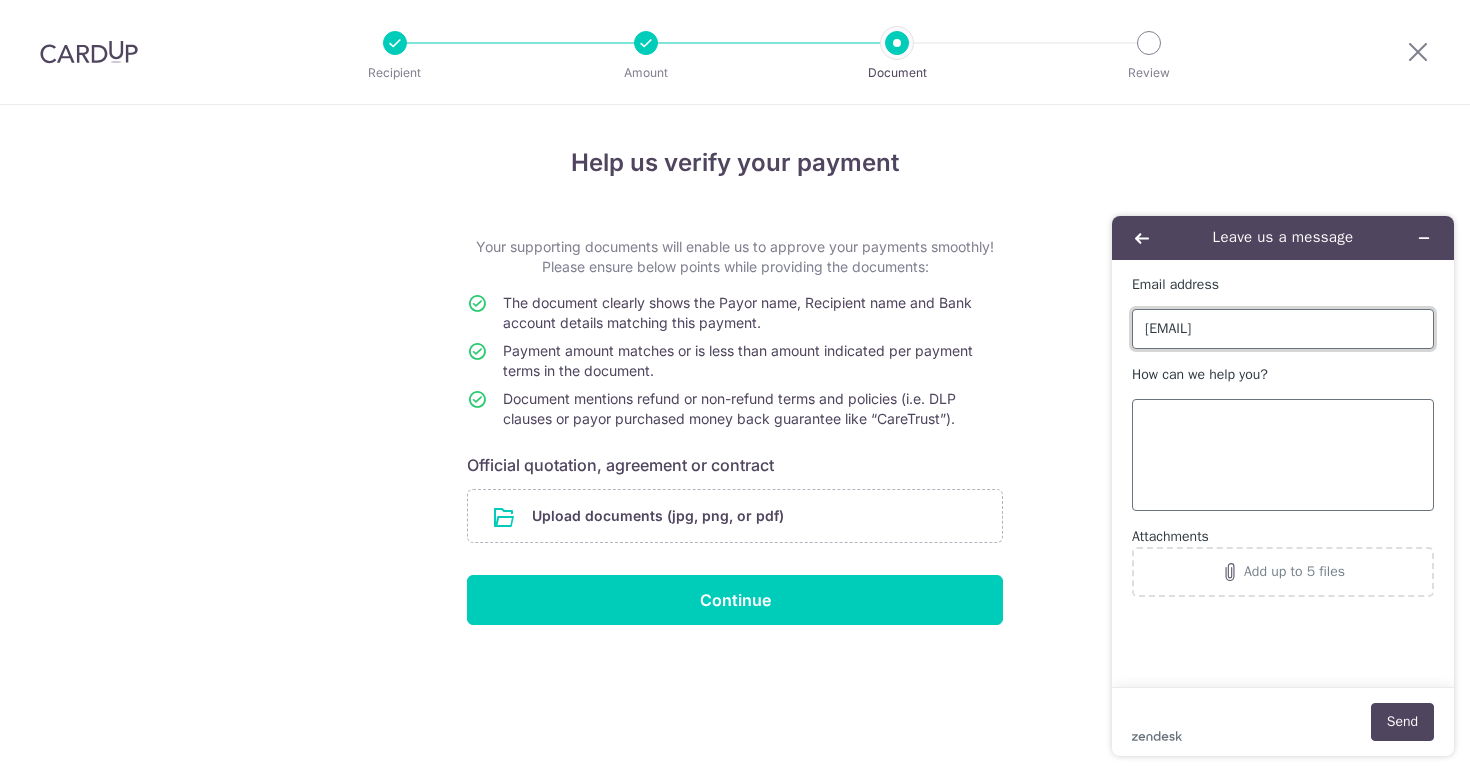 type on "reglhy@gmail.com" 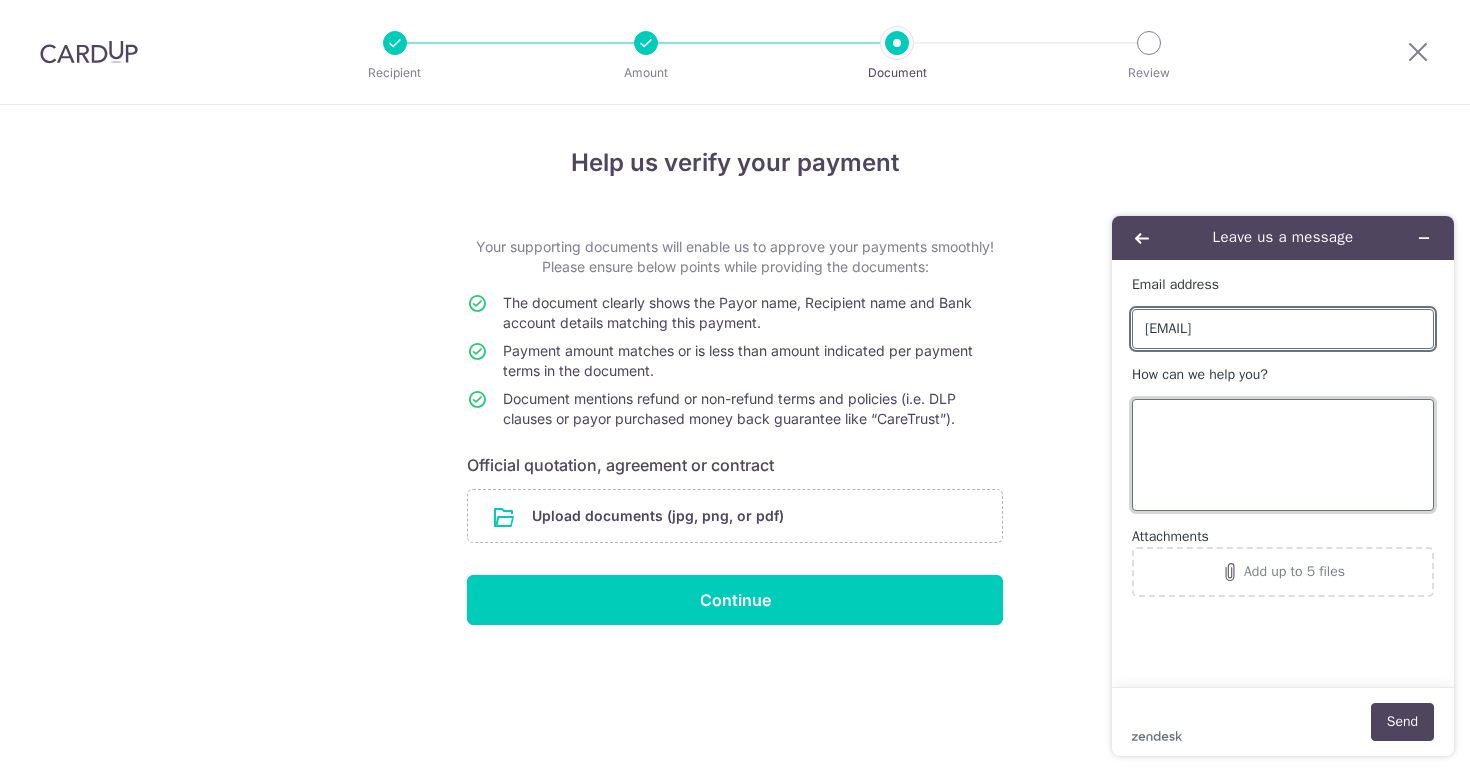 click on "How can we help you?" at bounding box center (1283, 455) 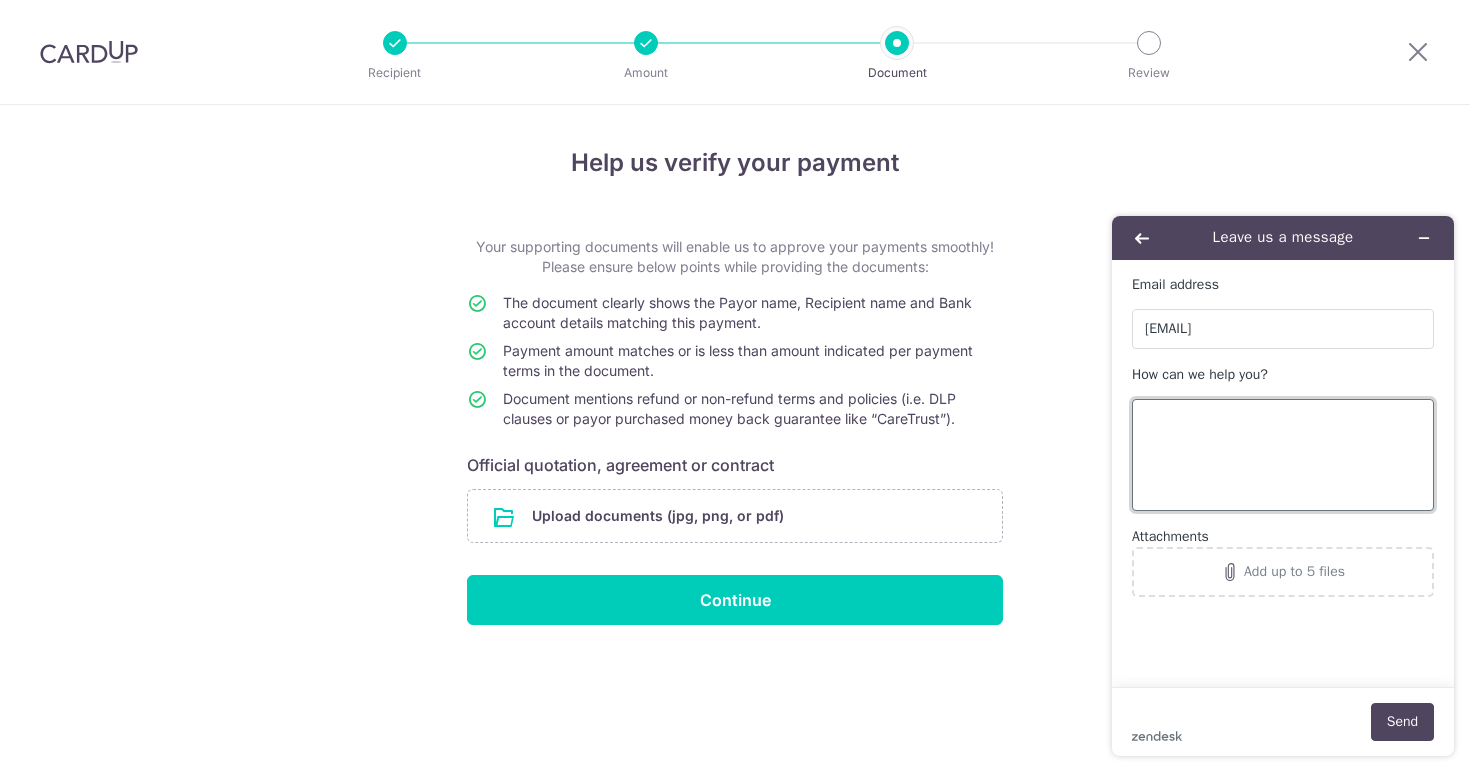 type on "Y" 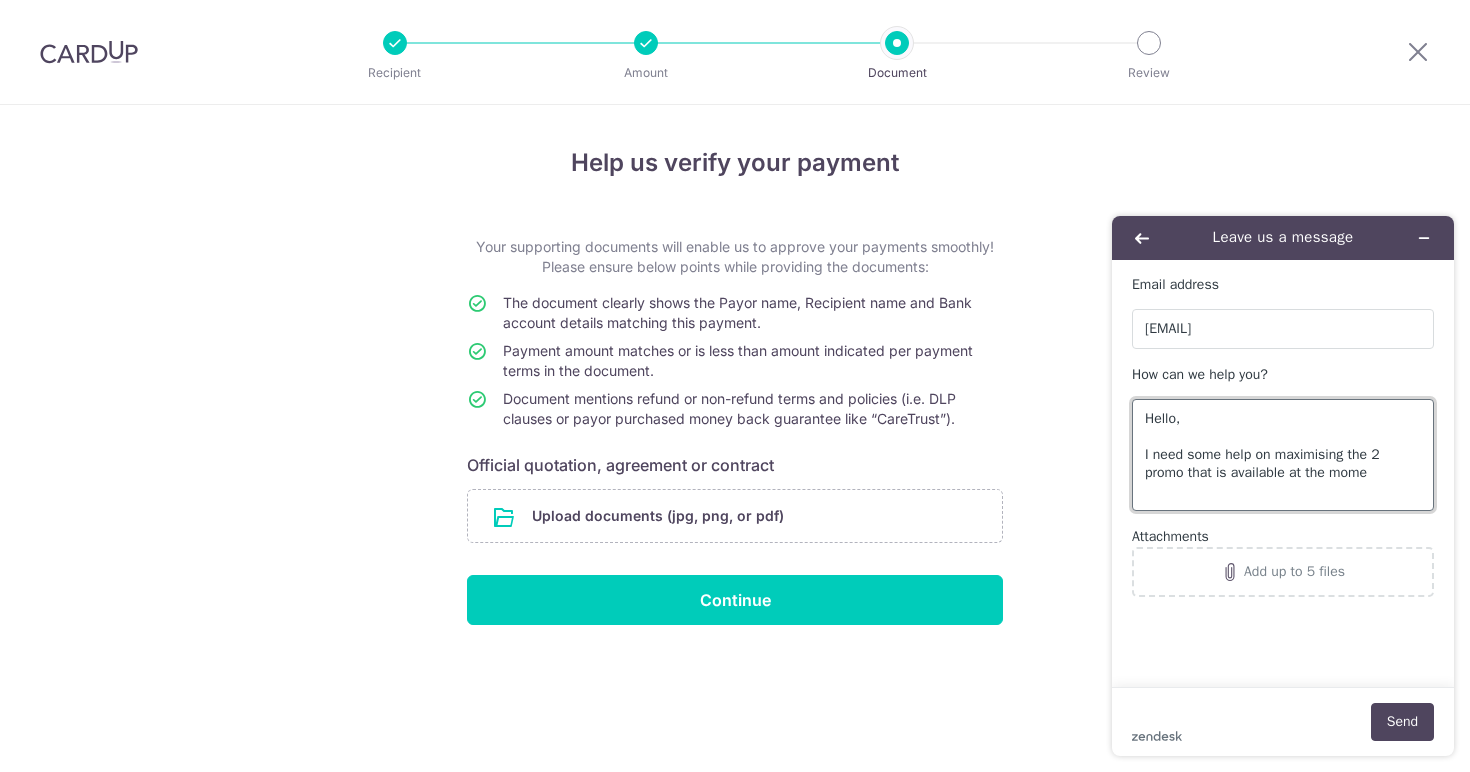 drag, startPoint x: 1383, startPoint y: 463, endPoint x: 1128, endPoint y: 457, distance: 255.07057 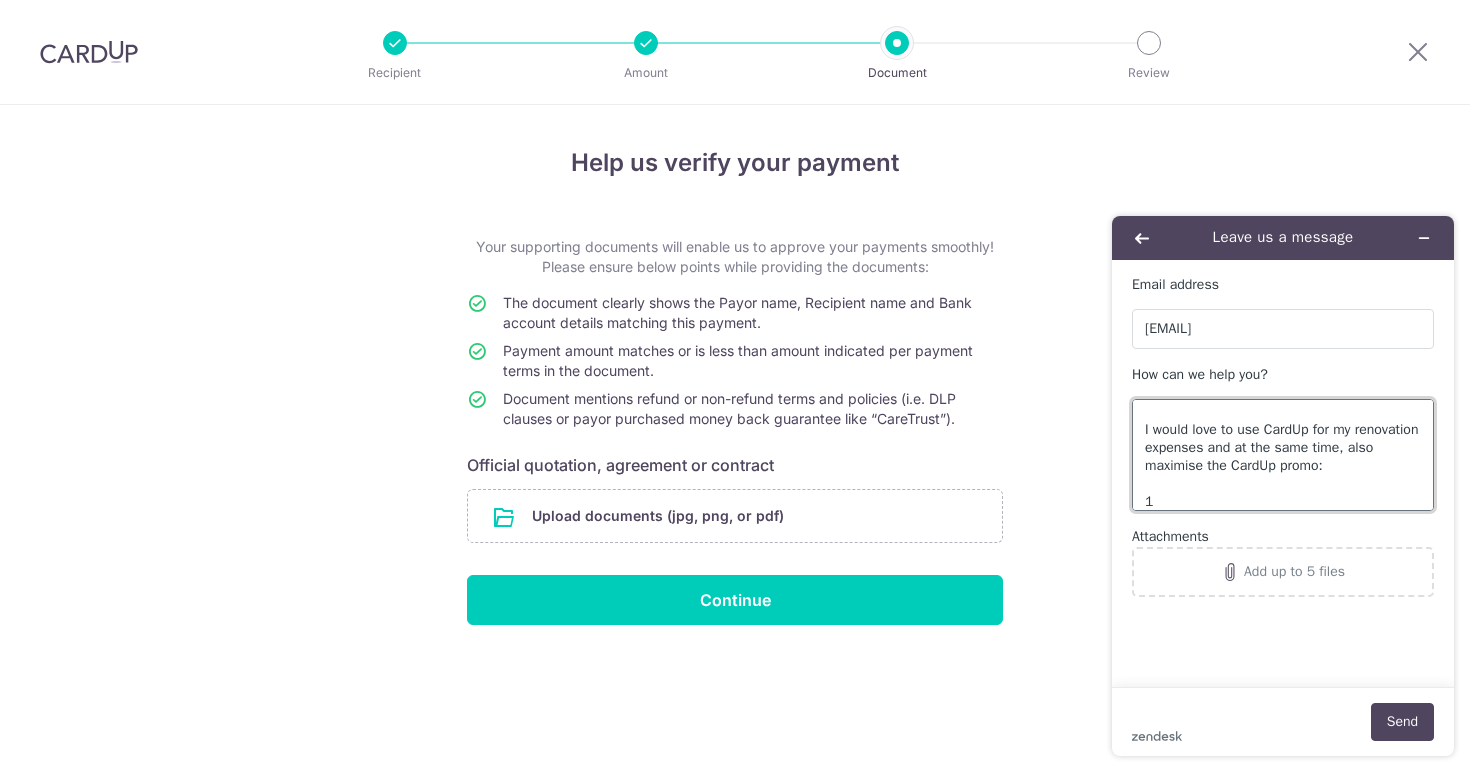 scroll, scrollTop: 25, scrollLeft: 0, axis: vertical 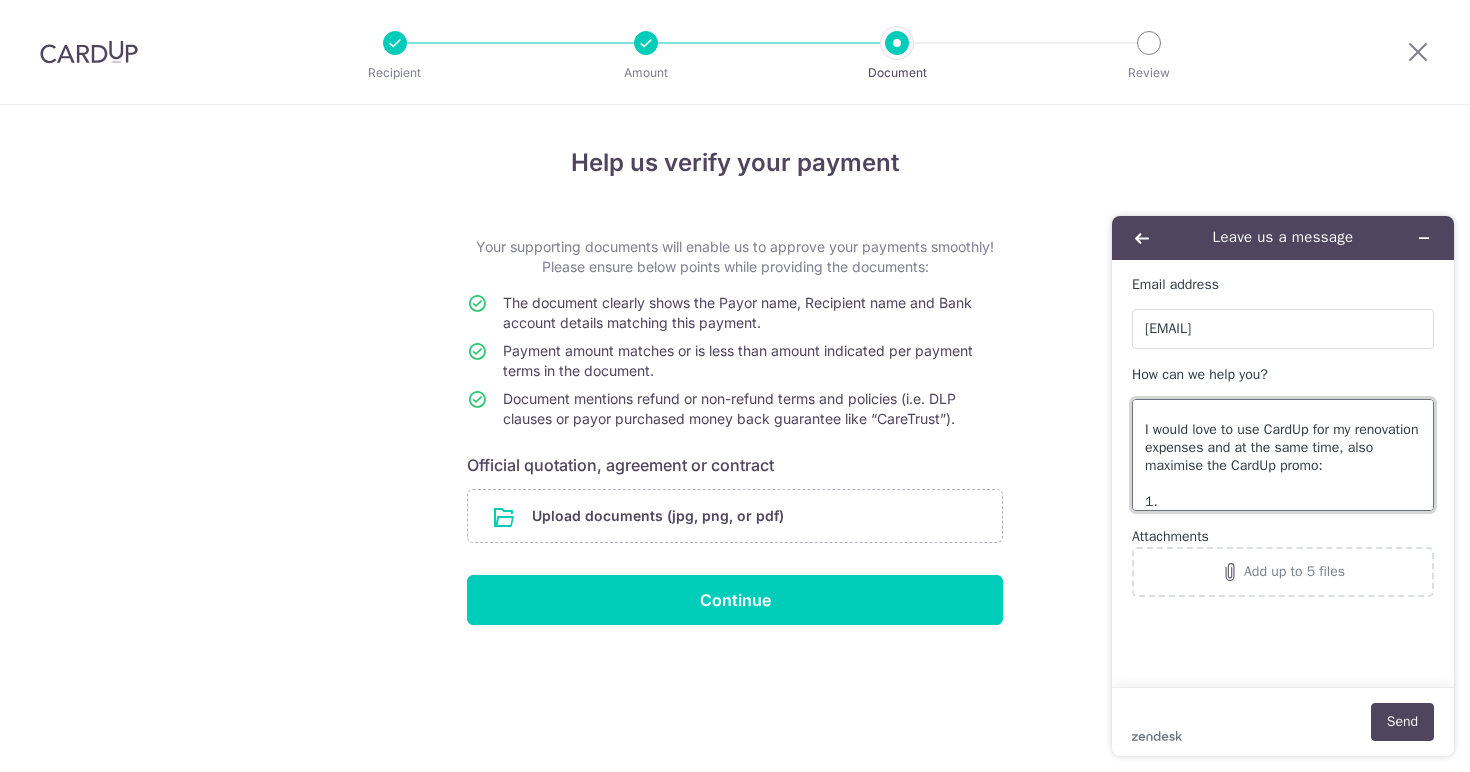 paste on "RENO25ONE" 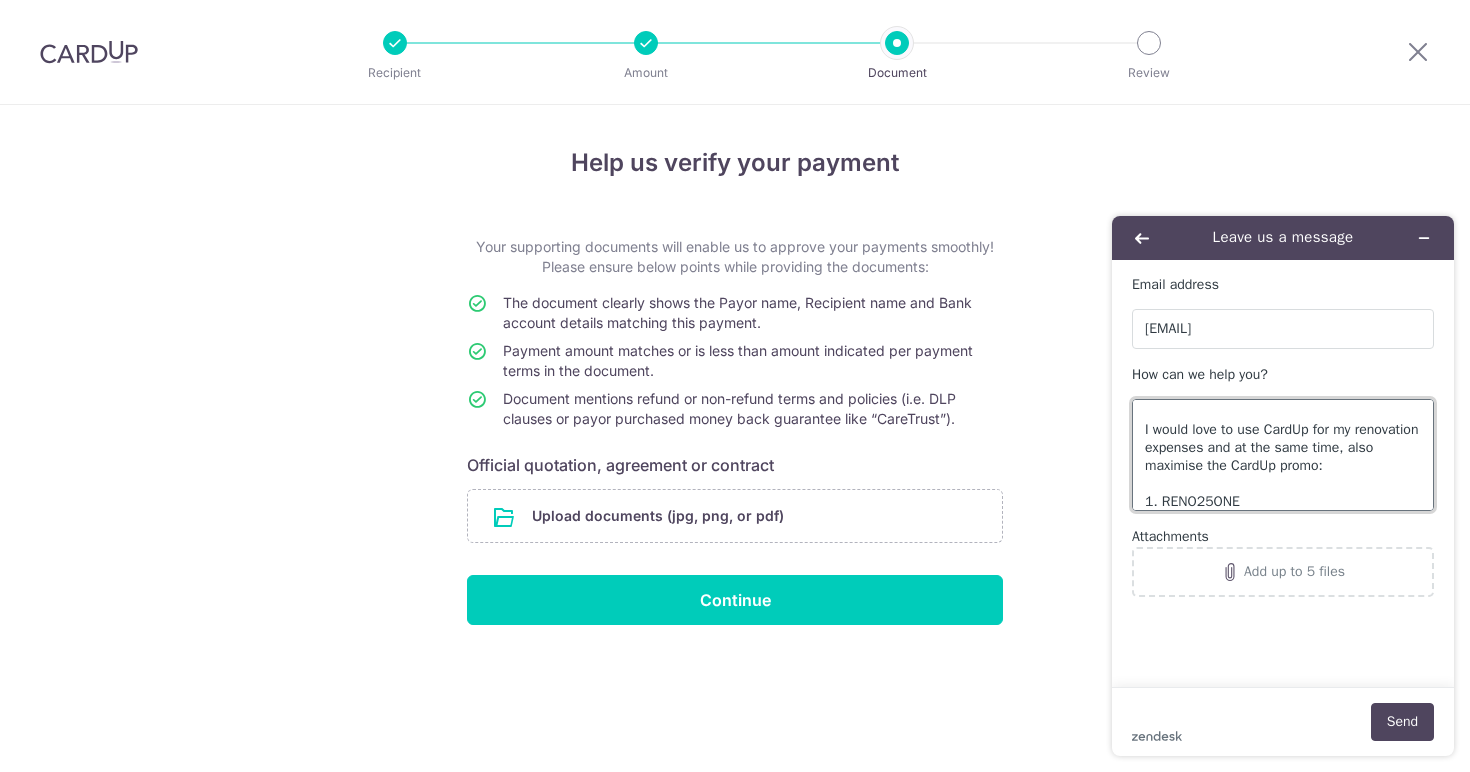 scroll, scrollTop: 43, scrollLeft: 0, axis: vertical 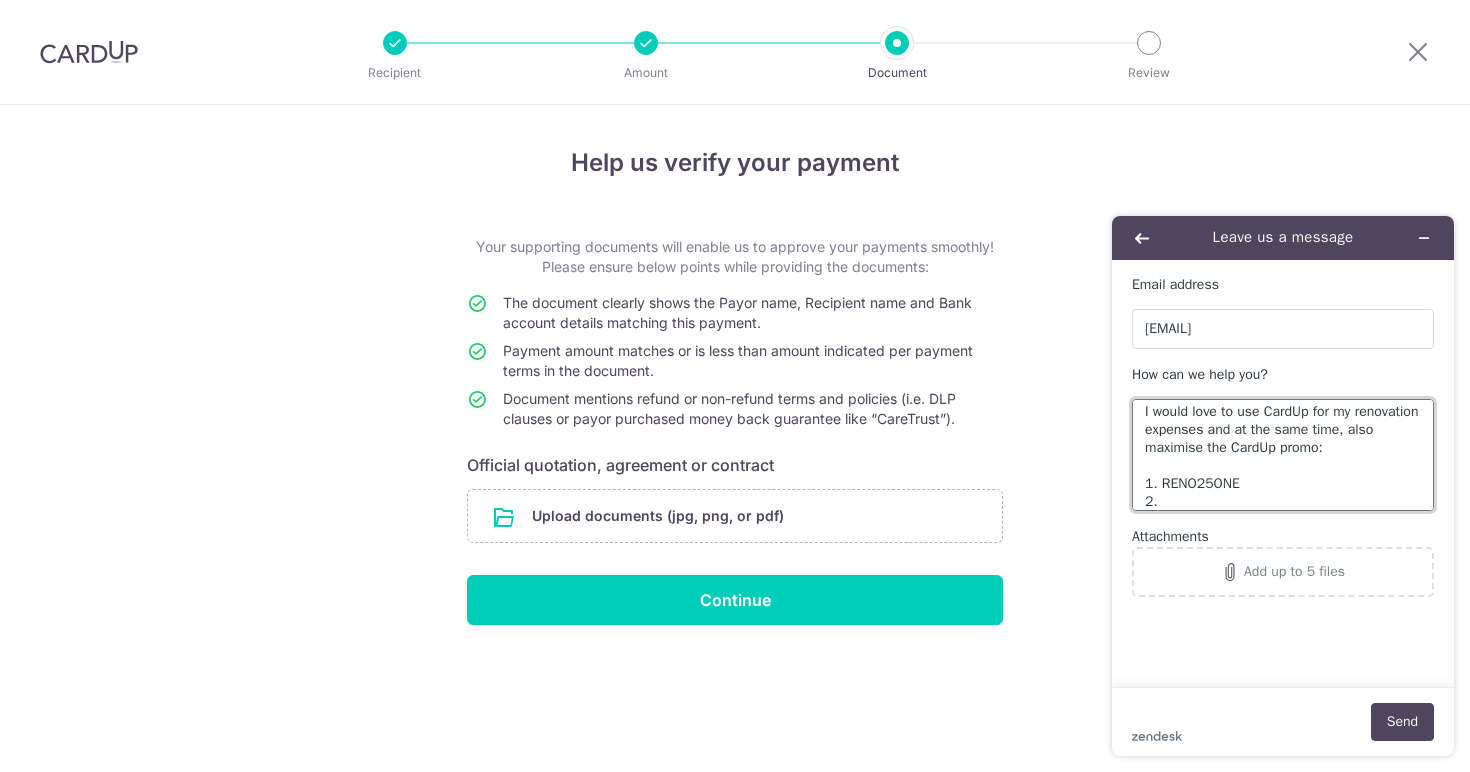 paste on "3HOME25R" 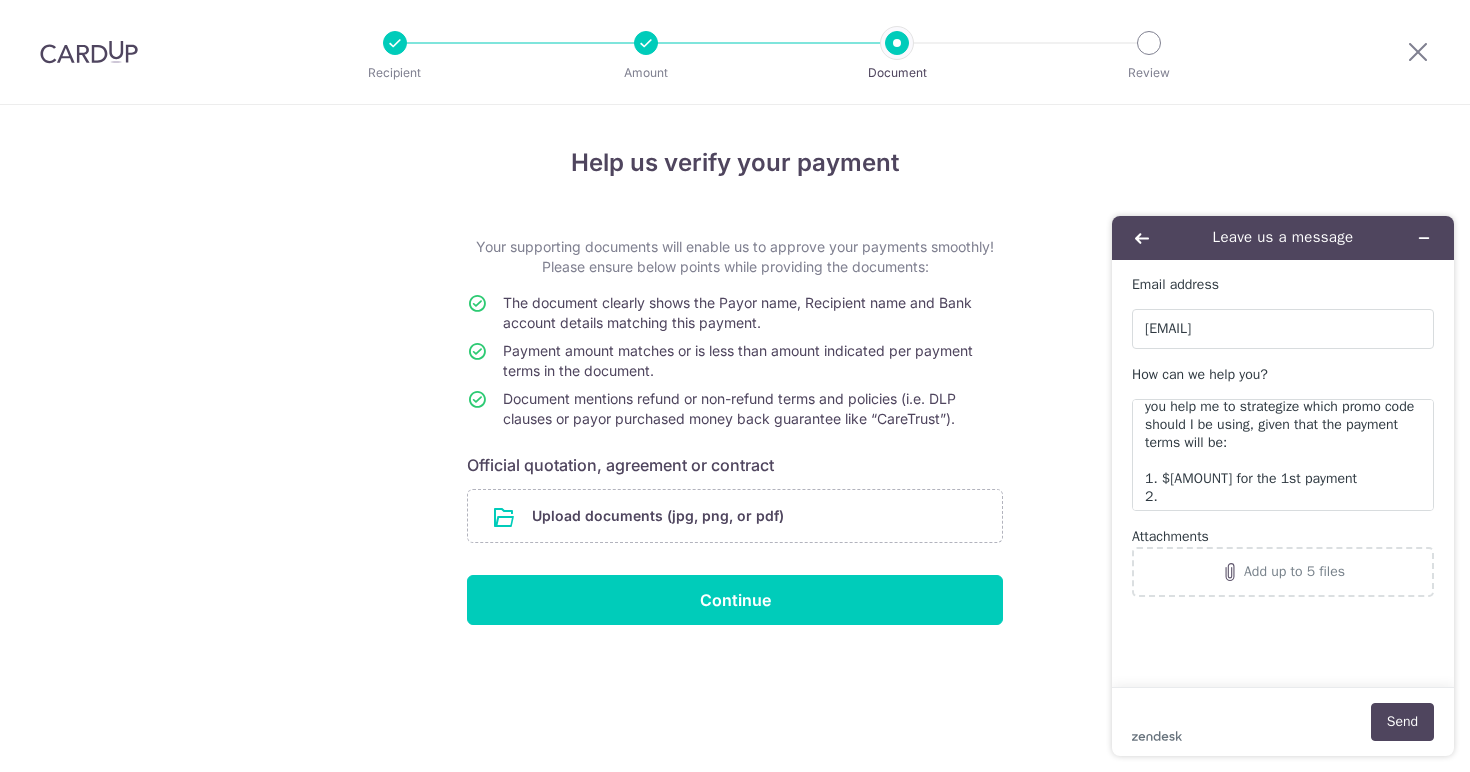 scroll, scrollTop: 229, scrollLeft: 0, axis: vertical 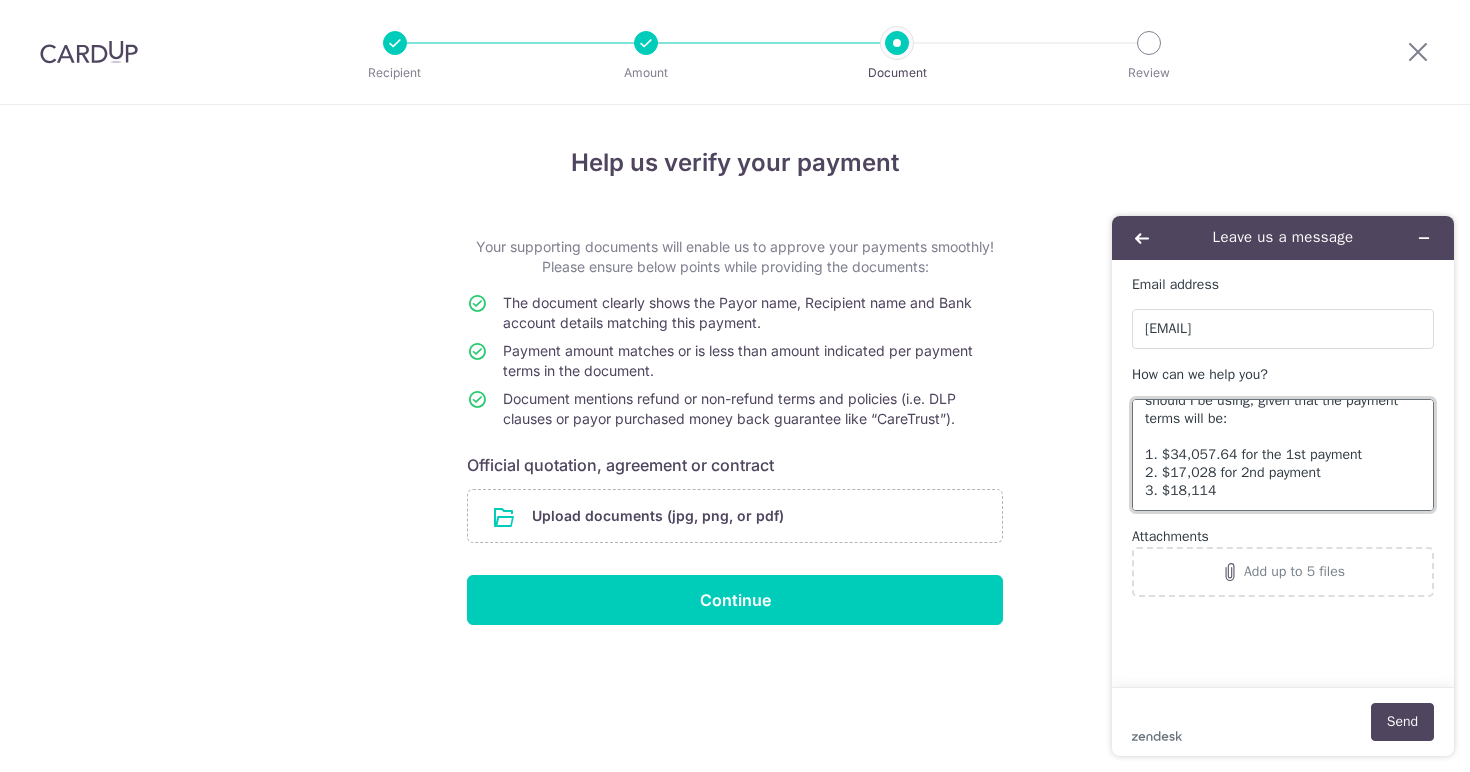 click on "Hello,
I would love to use CardUp for my renovation expenses and at the same time, also maximise the CardUp promo:
1. RENO25ONE
2. 3HOME25R
I've read through the terms and conditions but it is rather confusing for me. If my total Reno cost will be around $75k, could you help me to strategize which promo code should I be using, given that the payment terms will be:
1. $34,057.64 for the 1st payment
2. $17,028 for 2nd payment
3. 18,114" at bounding box center (1283, 455) 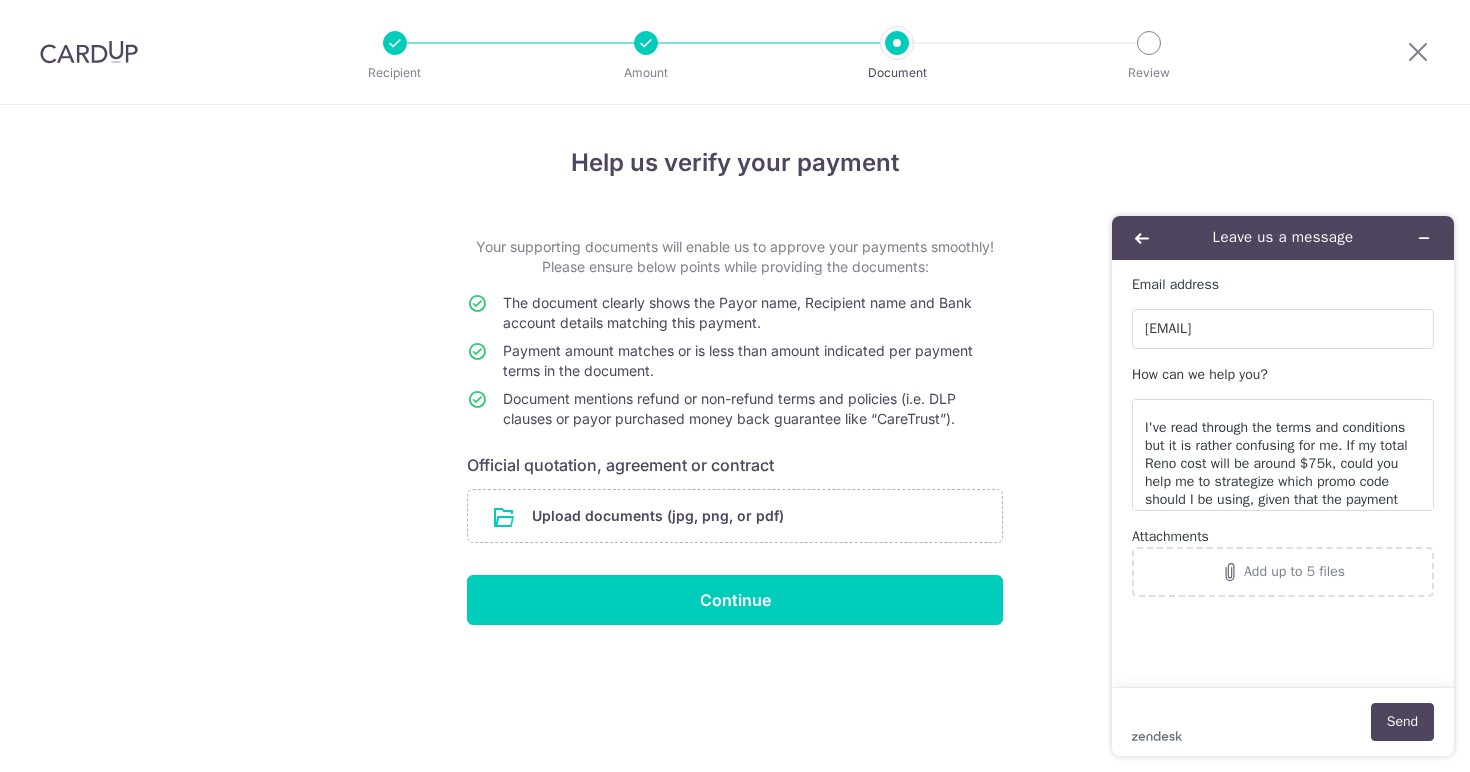 scroll, scrollTop: 154, scrollLeft: 0, axis: vertical 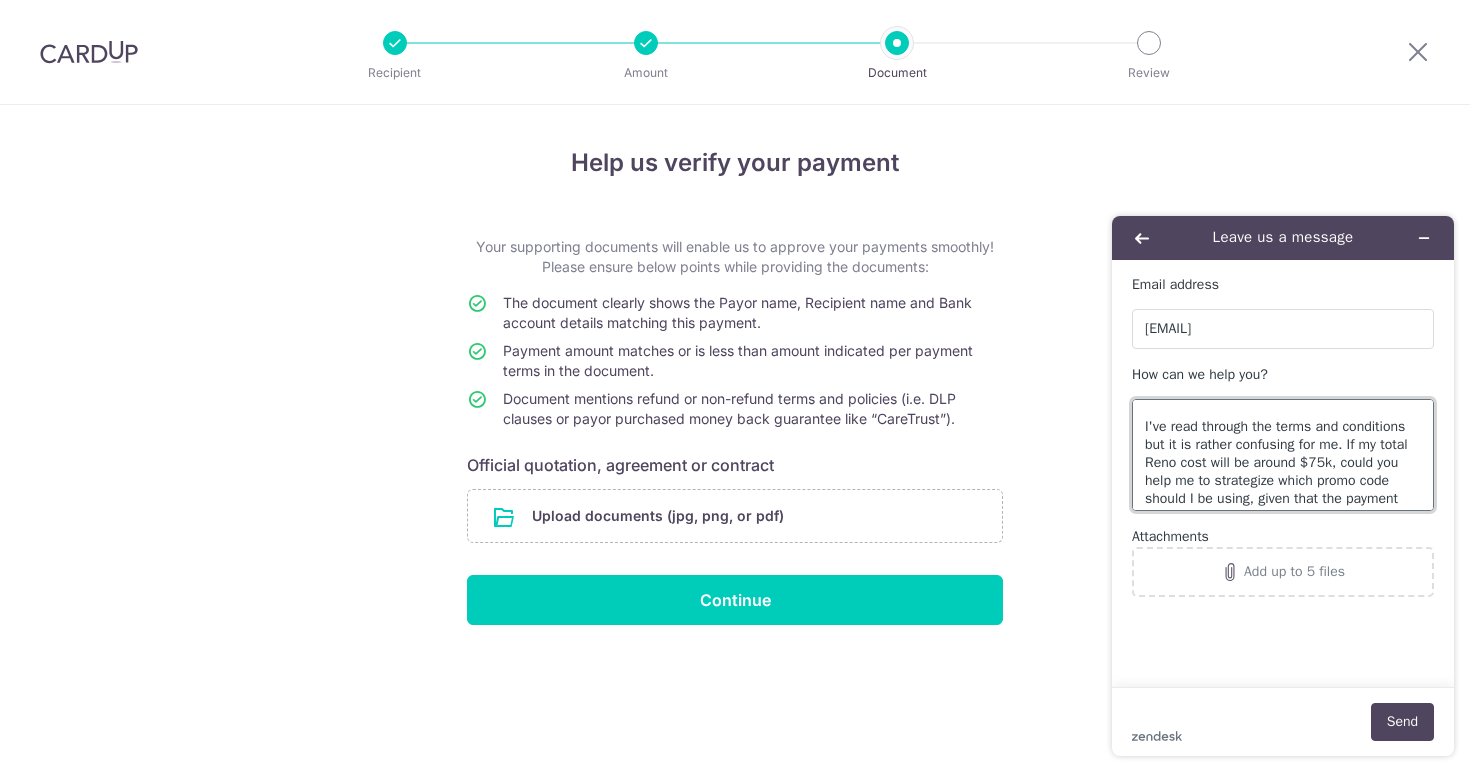 click on "Hello,
I would love to use CardUp for my renovation expenses and at the same time, also maximise the CardUp promo:
1. RENO25ONE
2. 3HOME25R
I've read through the terms and conditions but it is rather confusing for me. If my total Reno cost will be around $75k, could you help me to strategize which promo code should I be using, given that the payment terms will be:
1. $34,057.64 for the 1st payment
2. $17,028 for 2nd payment
3. $18,114 for 3rd payment" at bounding box center [1283, 455] 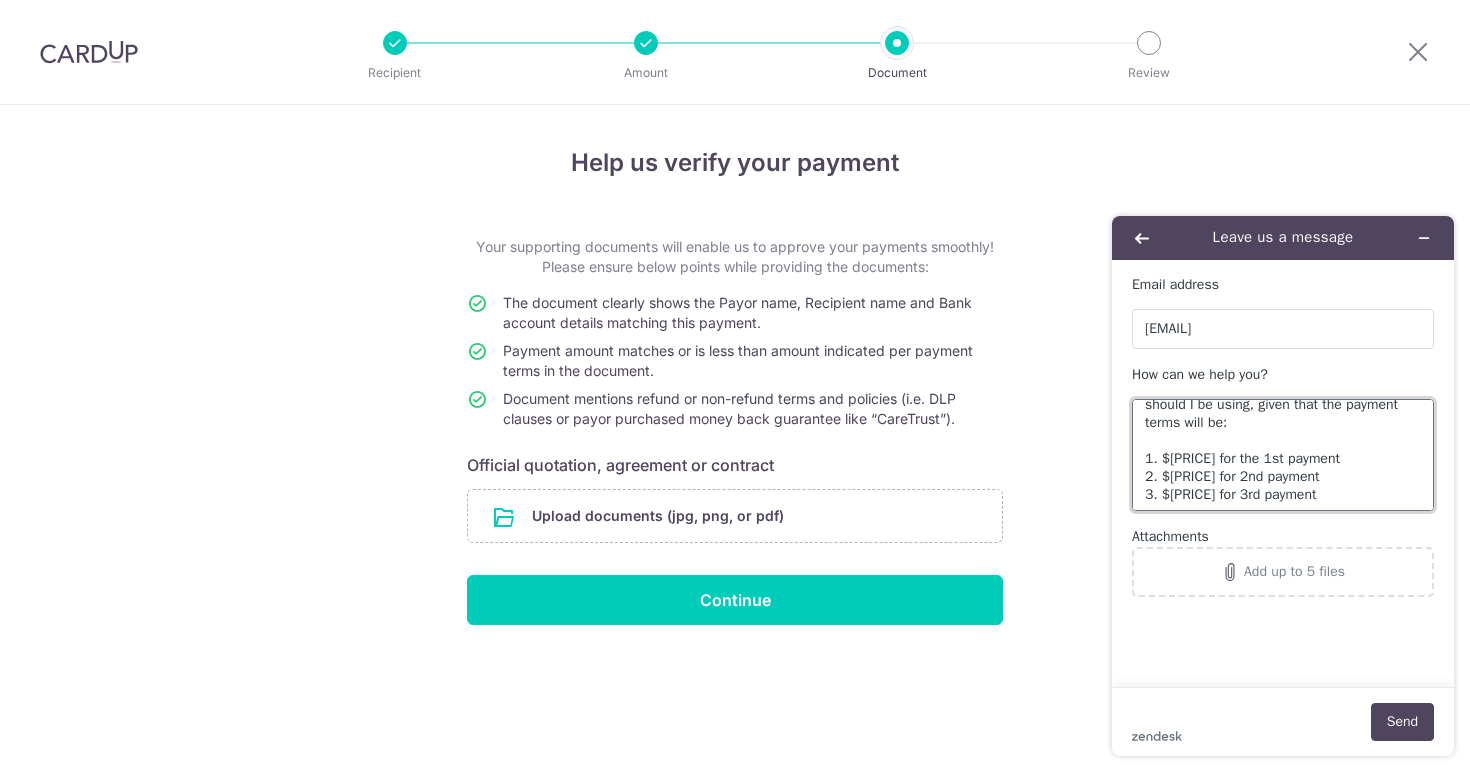 scroll, scrollTop: 268, scrollLeft: 0, axis: vertical 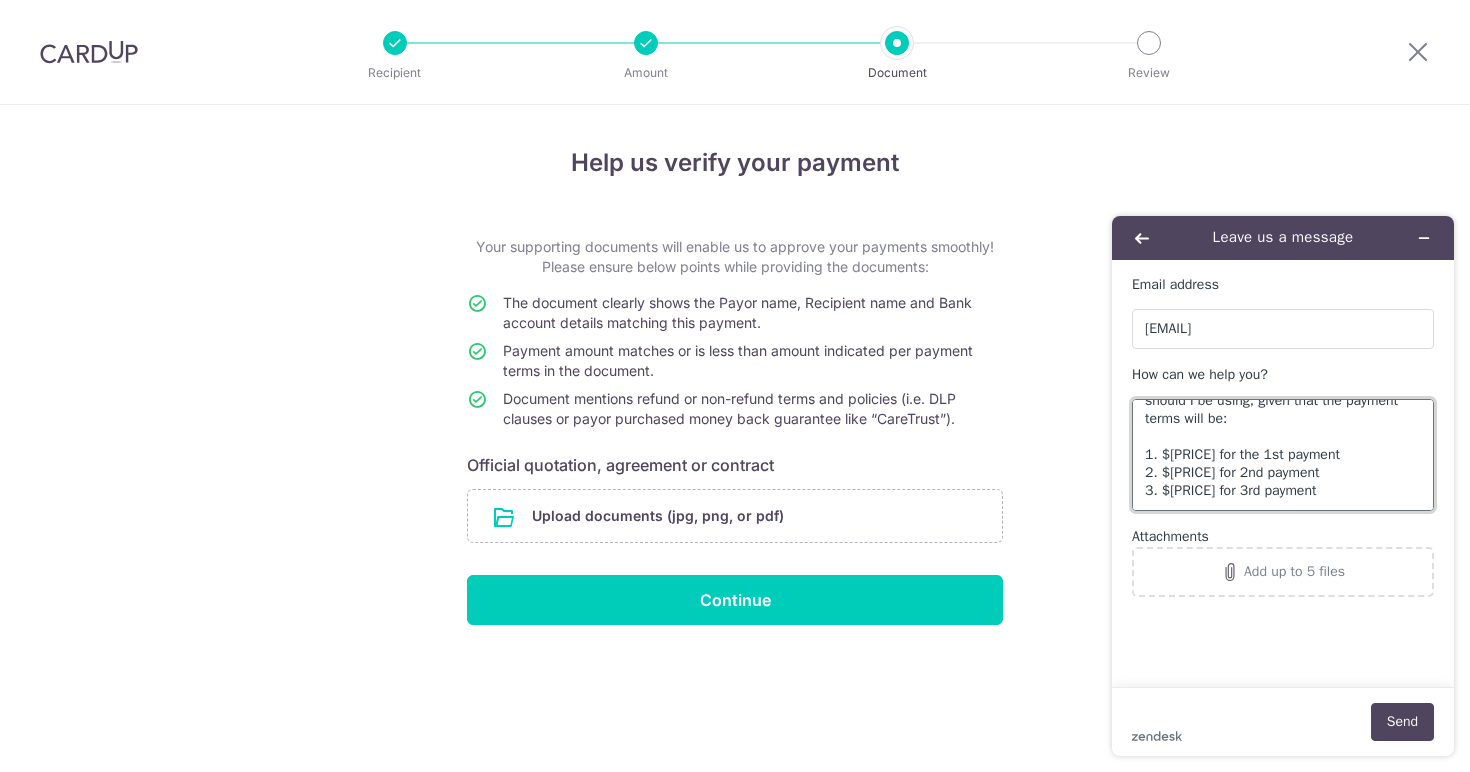 click on "Hello,
I would love to use CardUp for my renovation expenses and at the same time, also maximise the CardUp promo:
1. RENO25ONE
2. 3HOME25R
I've read through the terms and conditions but it is rather confusing for me. If my total Reno cost will be around $69k, could you help me to strategize which promo code should I be using, given that the payment terms will be:
1. $34,057.64 for the 1st payment
2. $17,028 for 2nd payment
3. $18,114 for 3rd payment" at bounding box center [1283, 455] 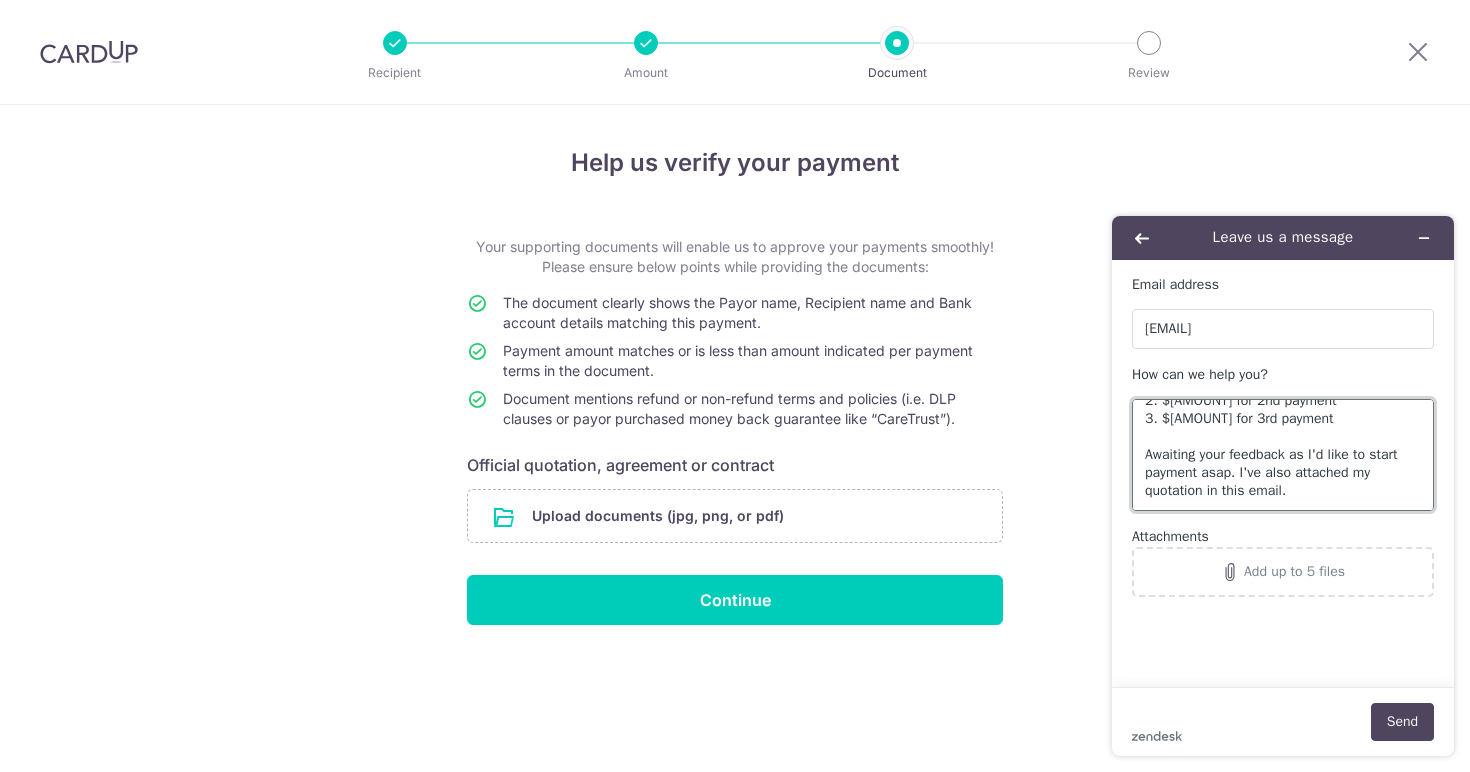 scroll, scrollTop: 395, scrollLeft: 0, axis: vertical 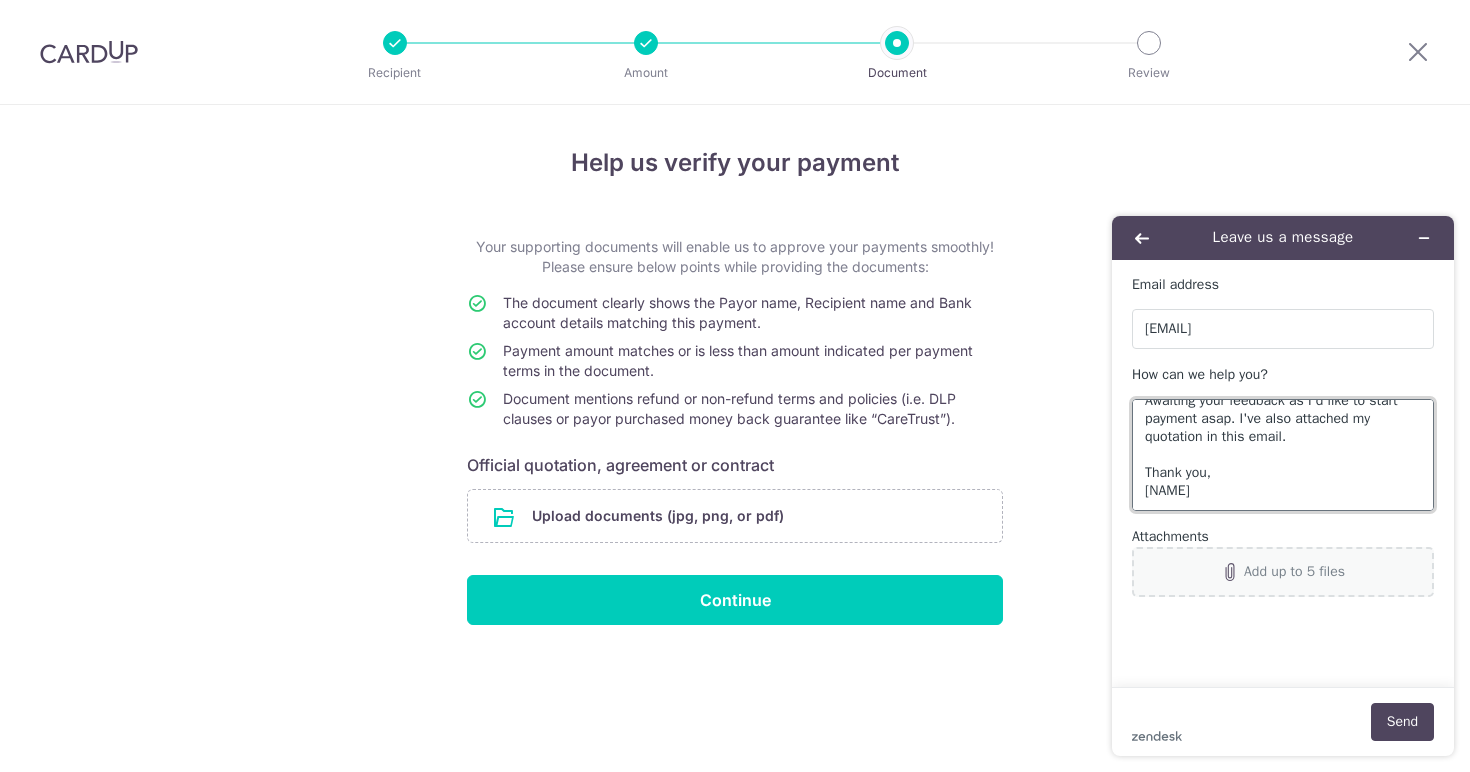 type on "Hello,
I would love to use CardUp for my renovation expenses and at the same time, also maximise the CardUp promo:
1. RENO25ONE
2. 3HOME25R
I've read through the terms and conditions but it is rather confusing for me. If my total Reno cost will be around $69k, could you help me to strategize which promo code should I be using, given that the payment terms will be:
1. $34,057.64 for the 1st payment
2. $17,028 for 2nd payment
3. $18,114 for 3rd payment
Awaiting your feedback as I'd like to start payment asap. I've also attached my quotation in this email.
Thank you,
Regina" 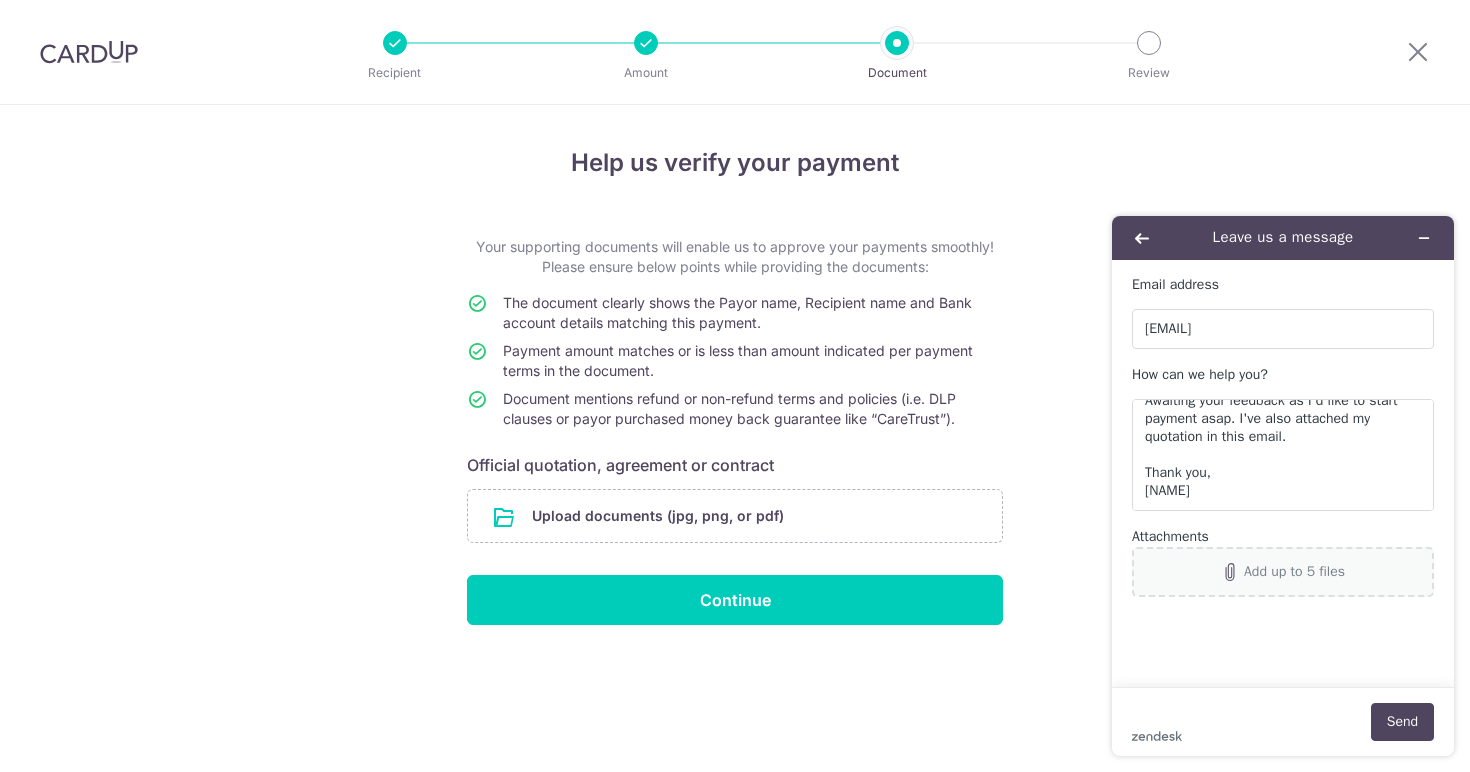 click on "Add up to 5 files" at bounding box center (1294, 572) 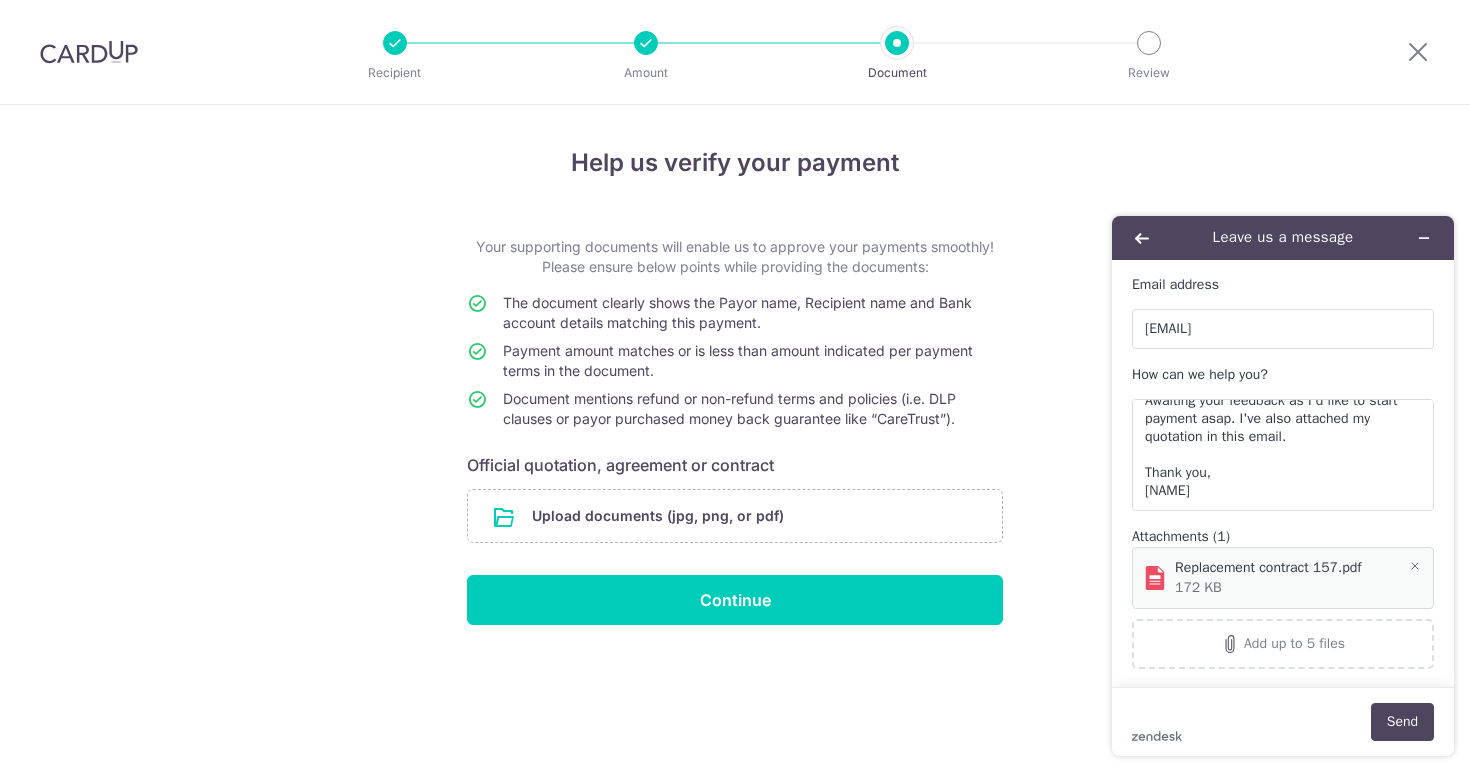 scroll, scrollTop: 0, scrollLeft: 0, axis: both 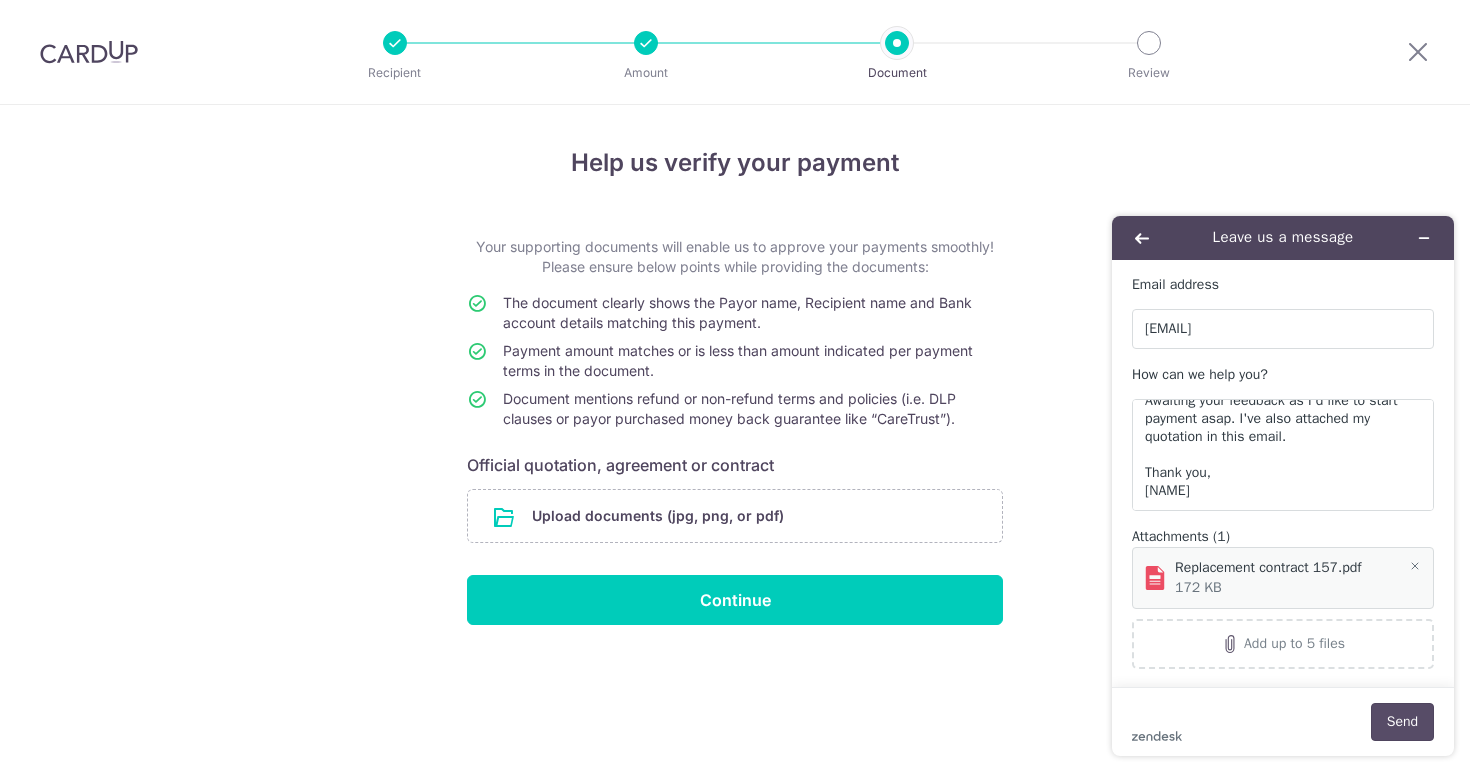 click on "Send" at bounding box center [1402, 722] 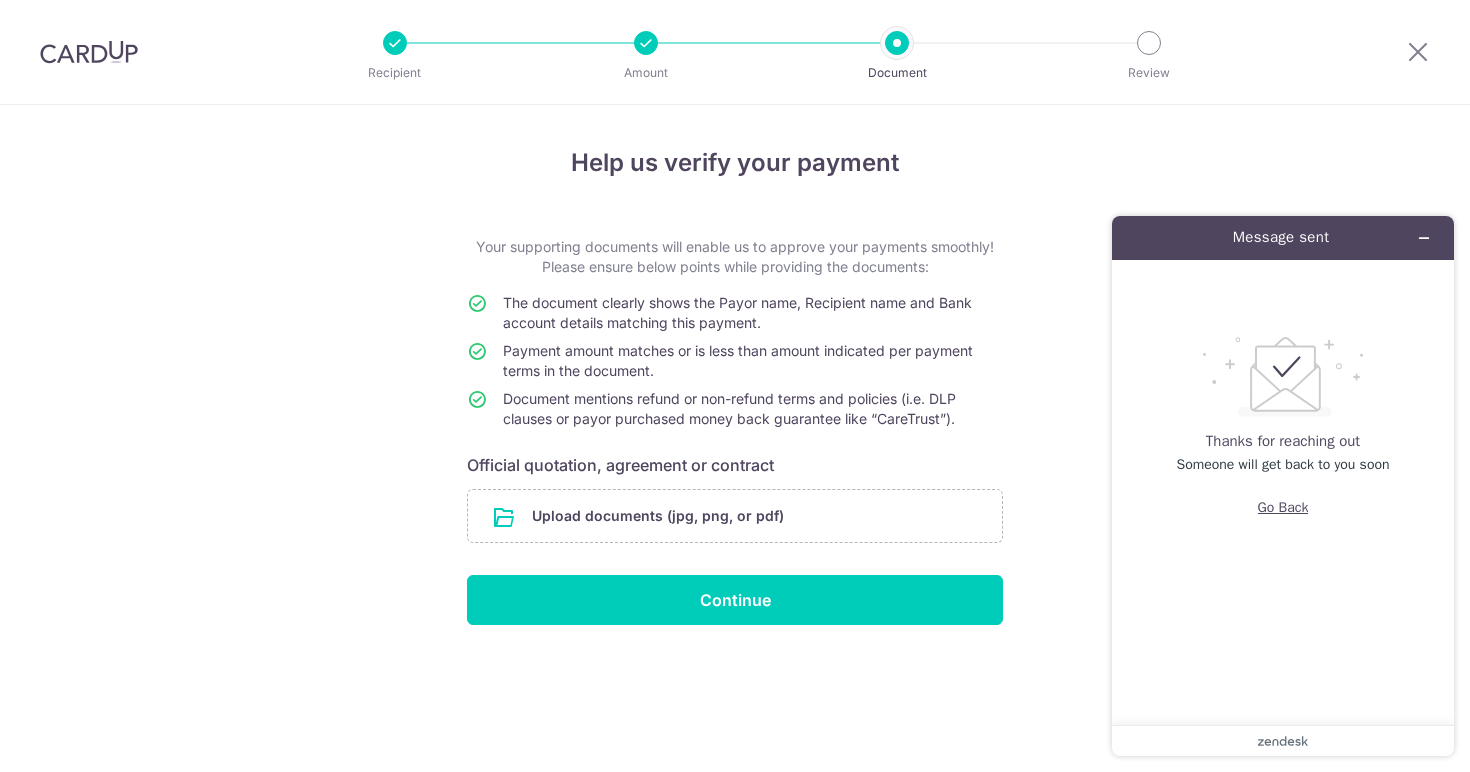 click on "Go Back" at bounding box center [1283, 508] 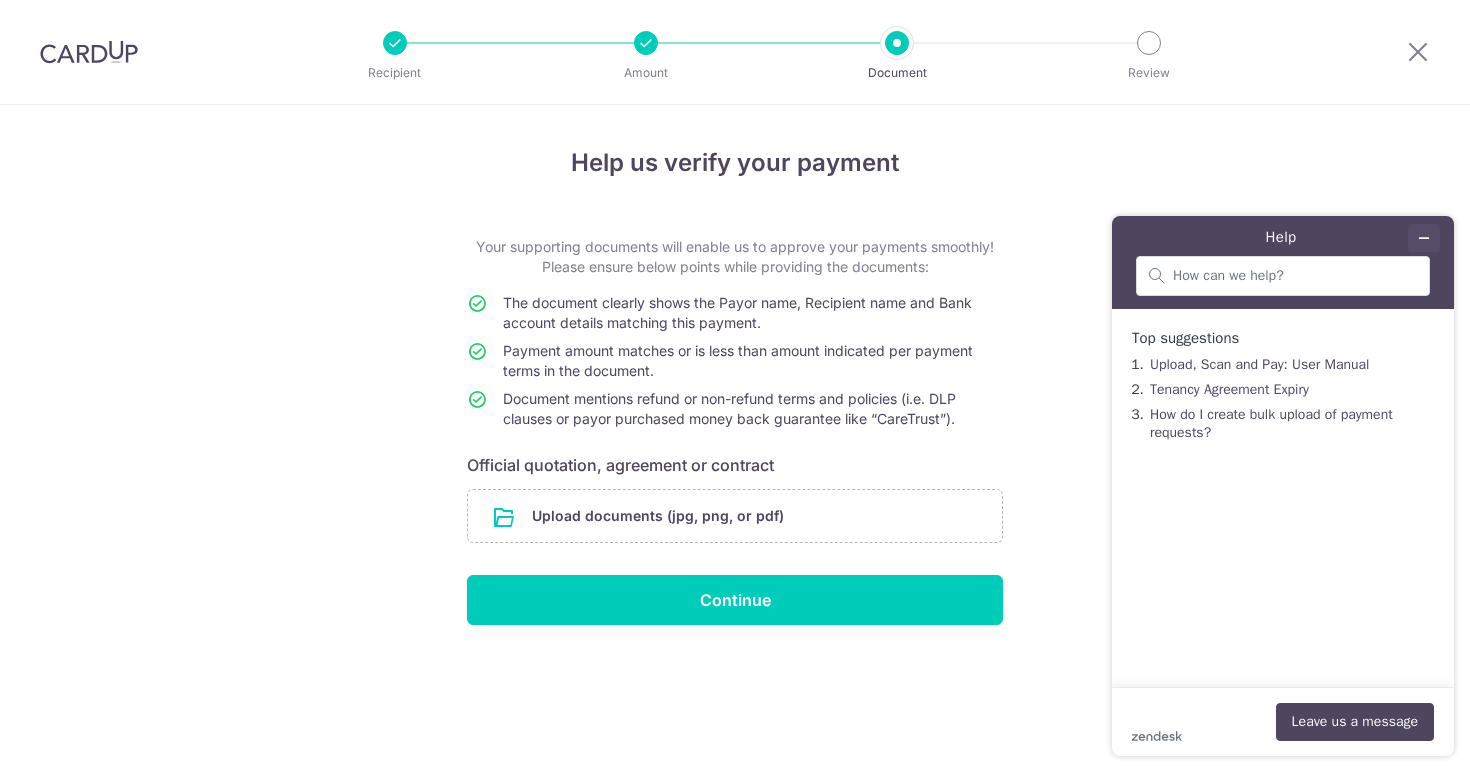 click 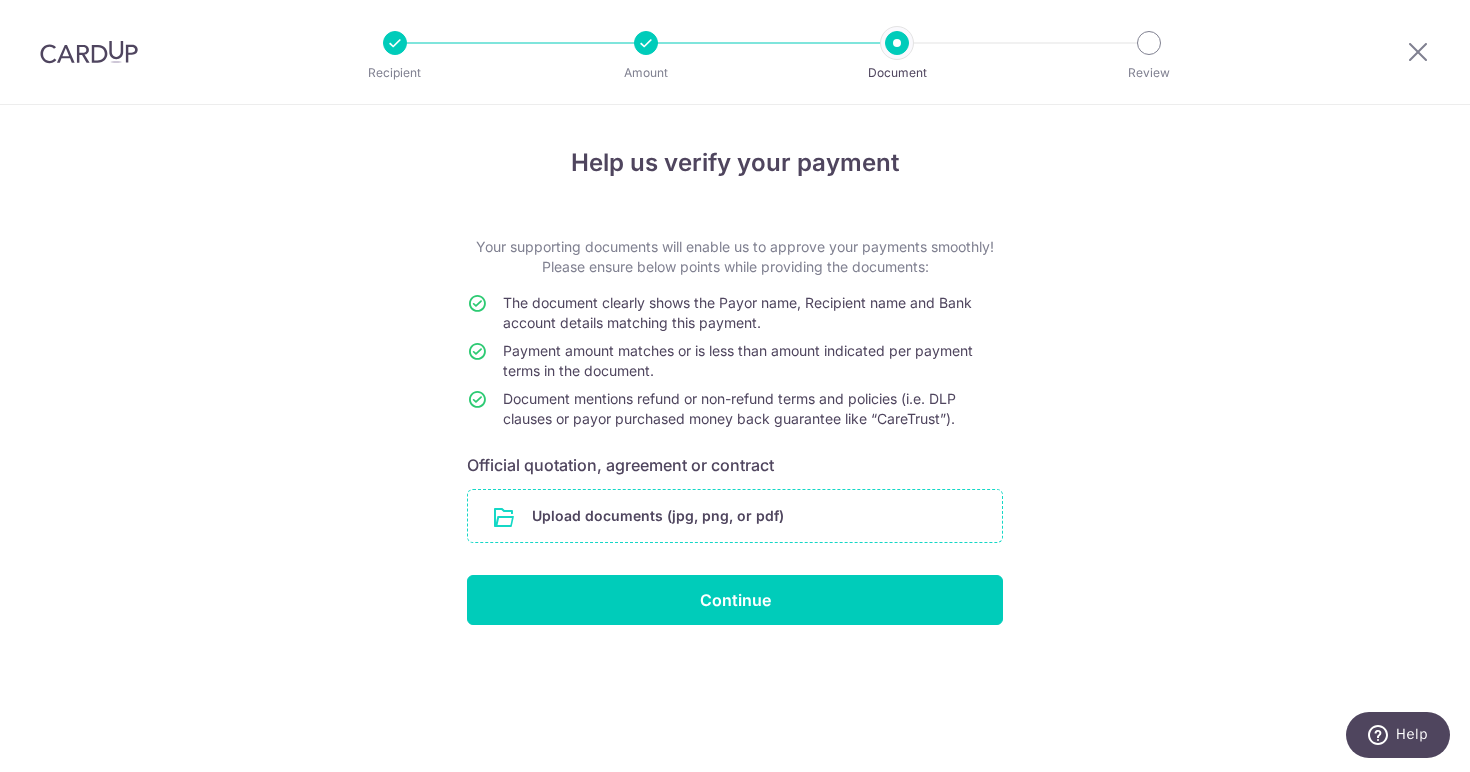 click at bounding box center [735, 516] 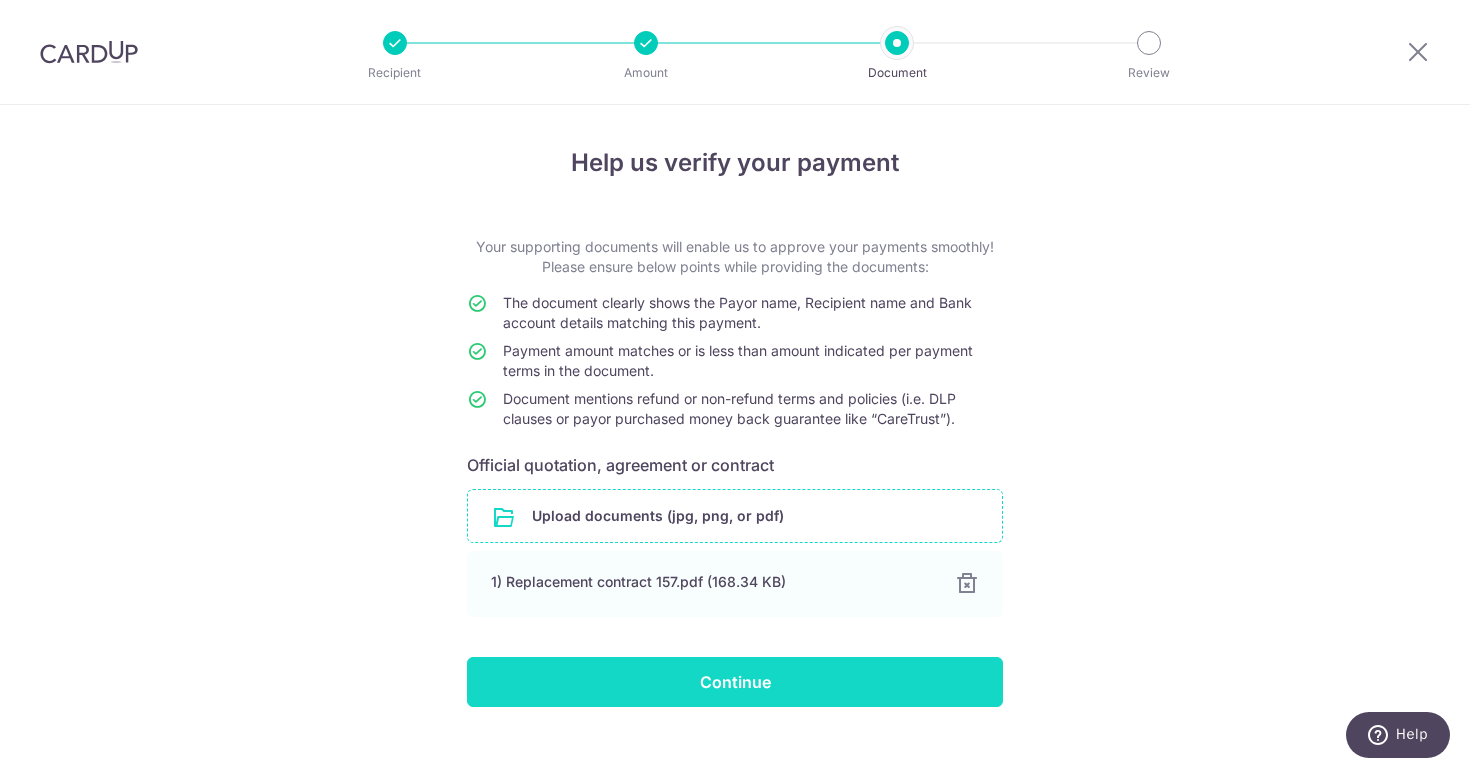 click on "Continue" at bounding box center [735, 682] 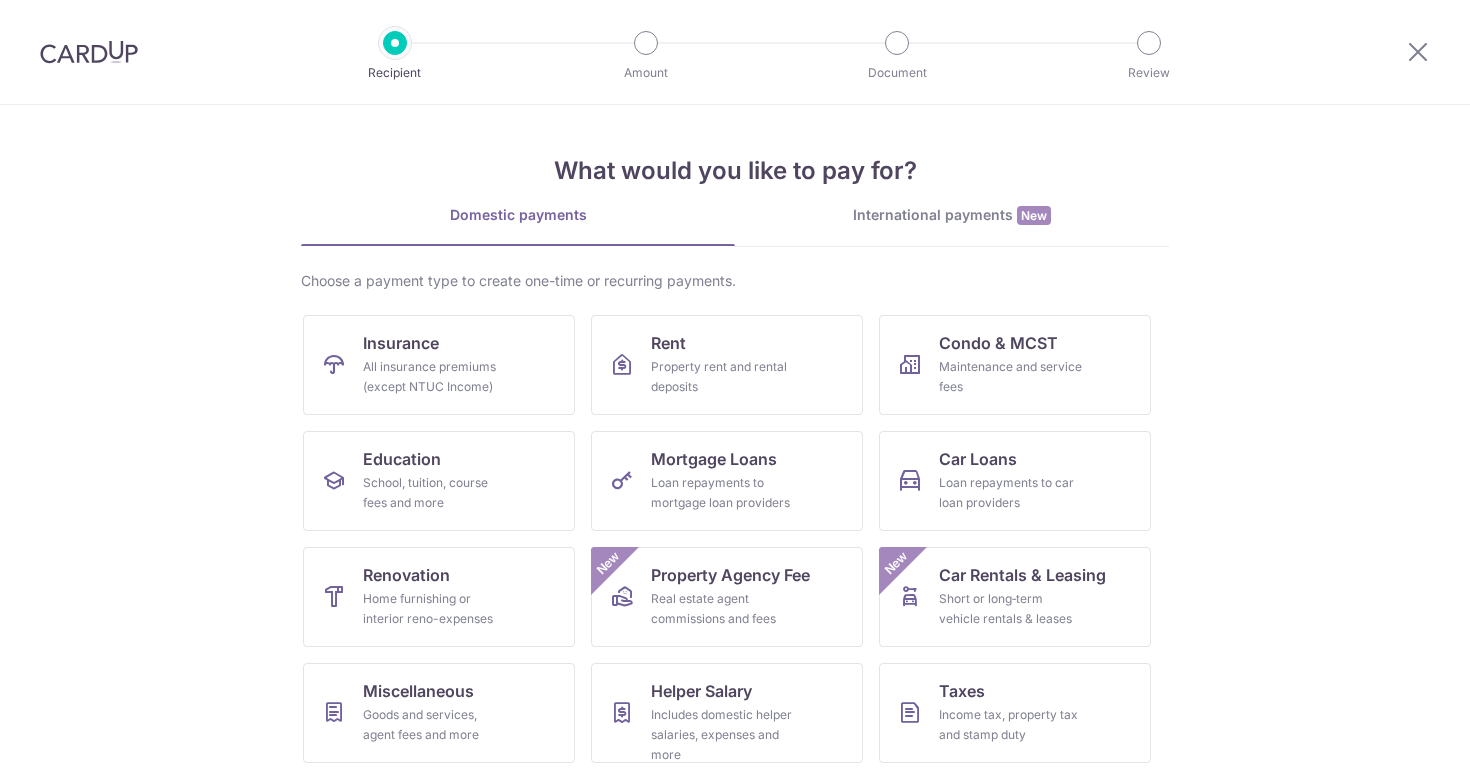 scroll, scrollTop: 0, scrollLeft: 0, axis: both 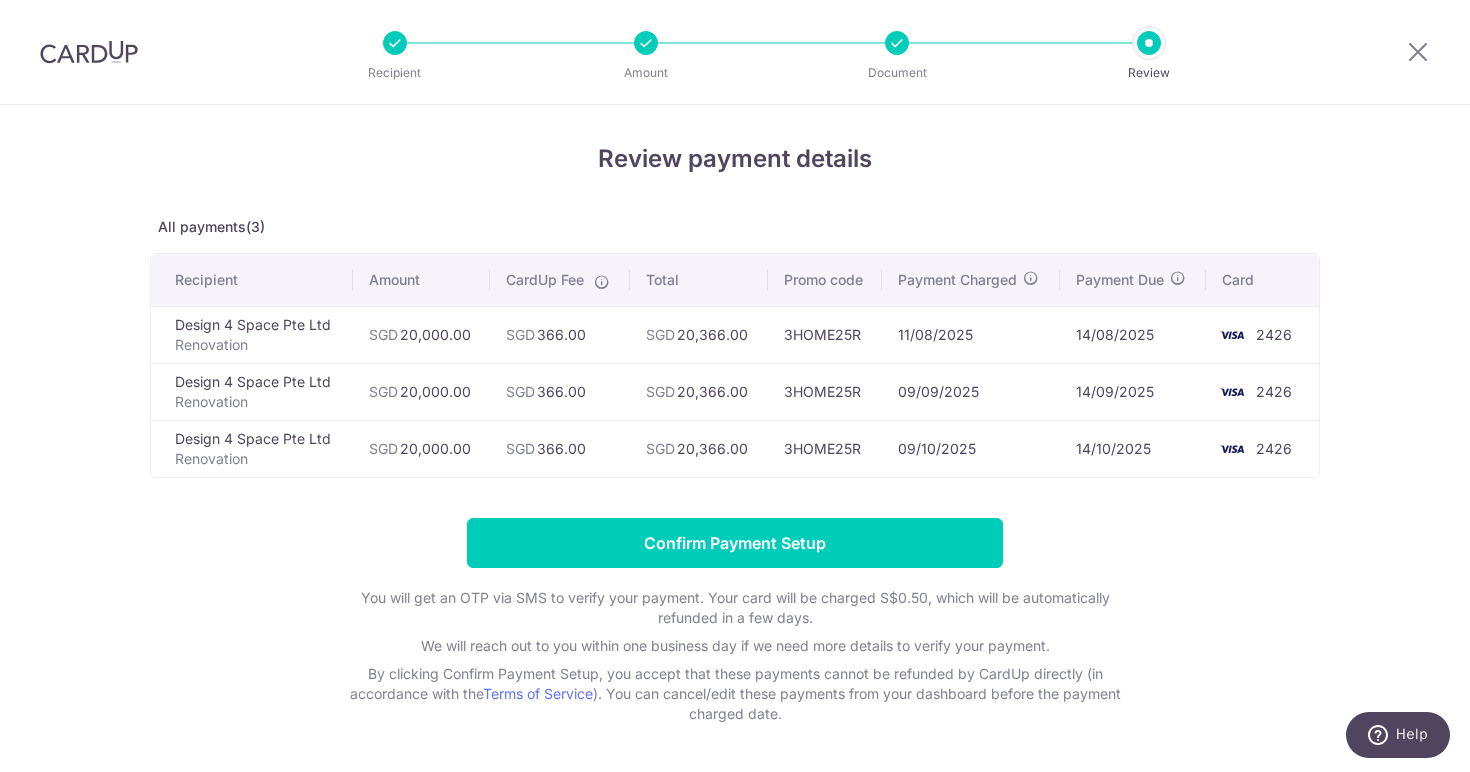 click at bounding box center (646, 43) 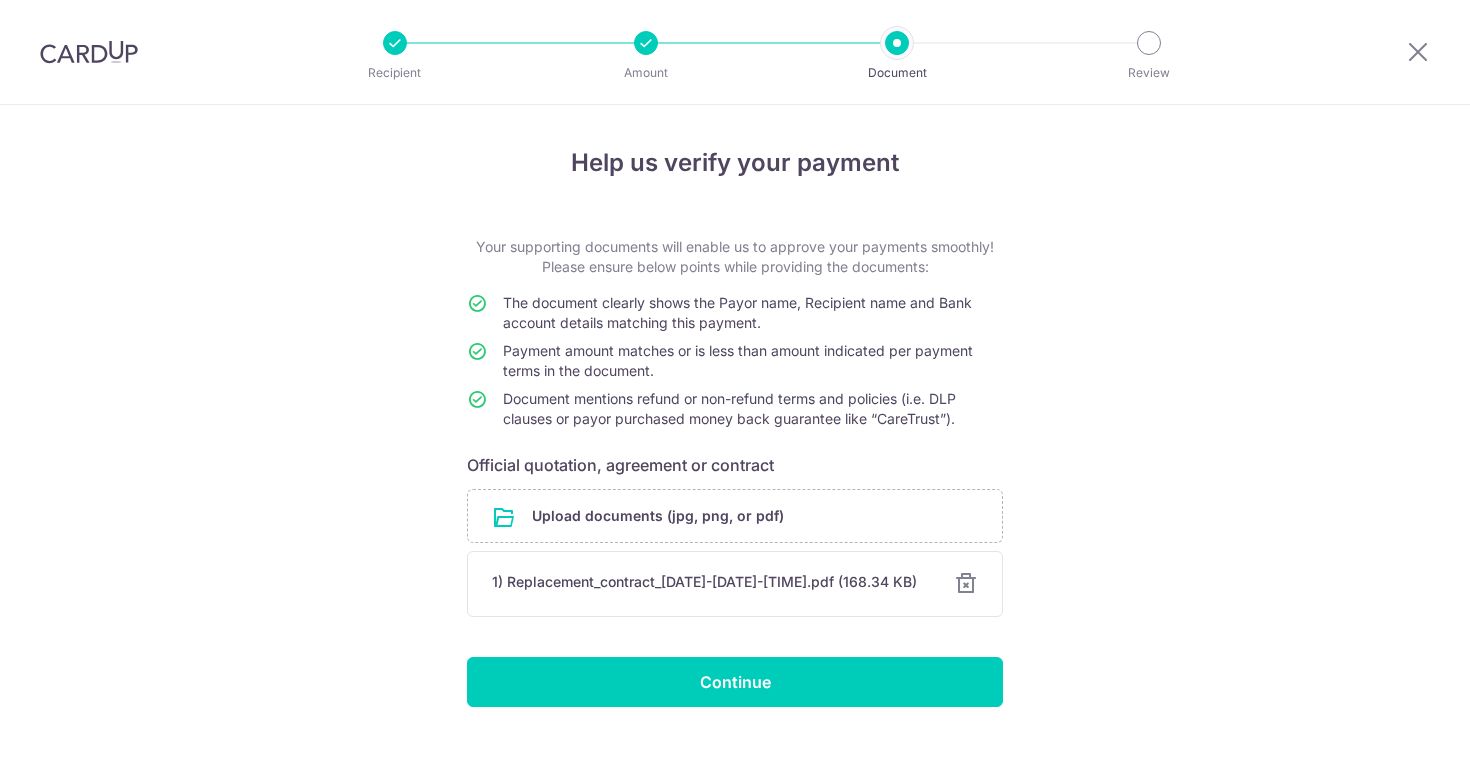 scroll, scrollTop: 0, scrollLeft: 0, axis: both 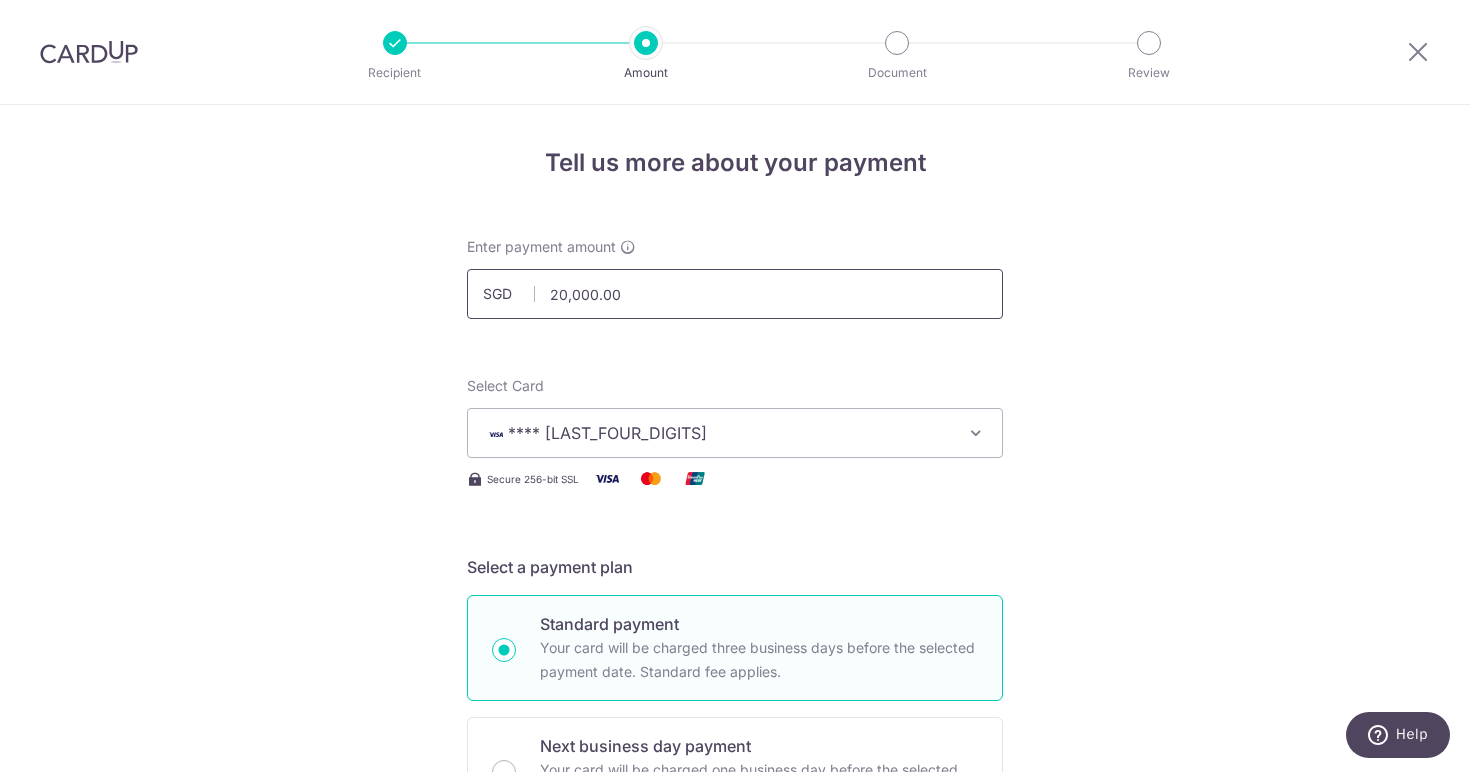 drag, startPoint x: 650, startPoint y: 299, endPoint x: 591, endPoint y: 299, distance: 59 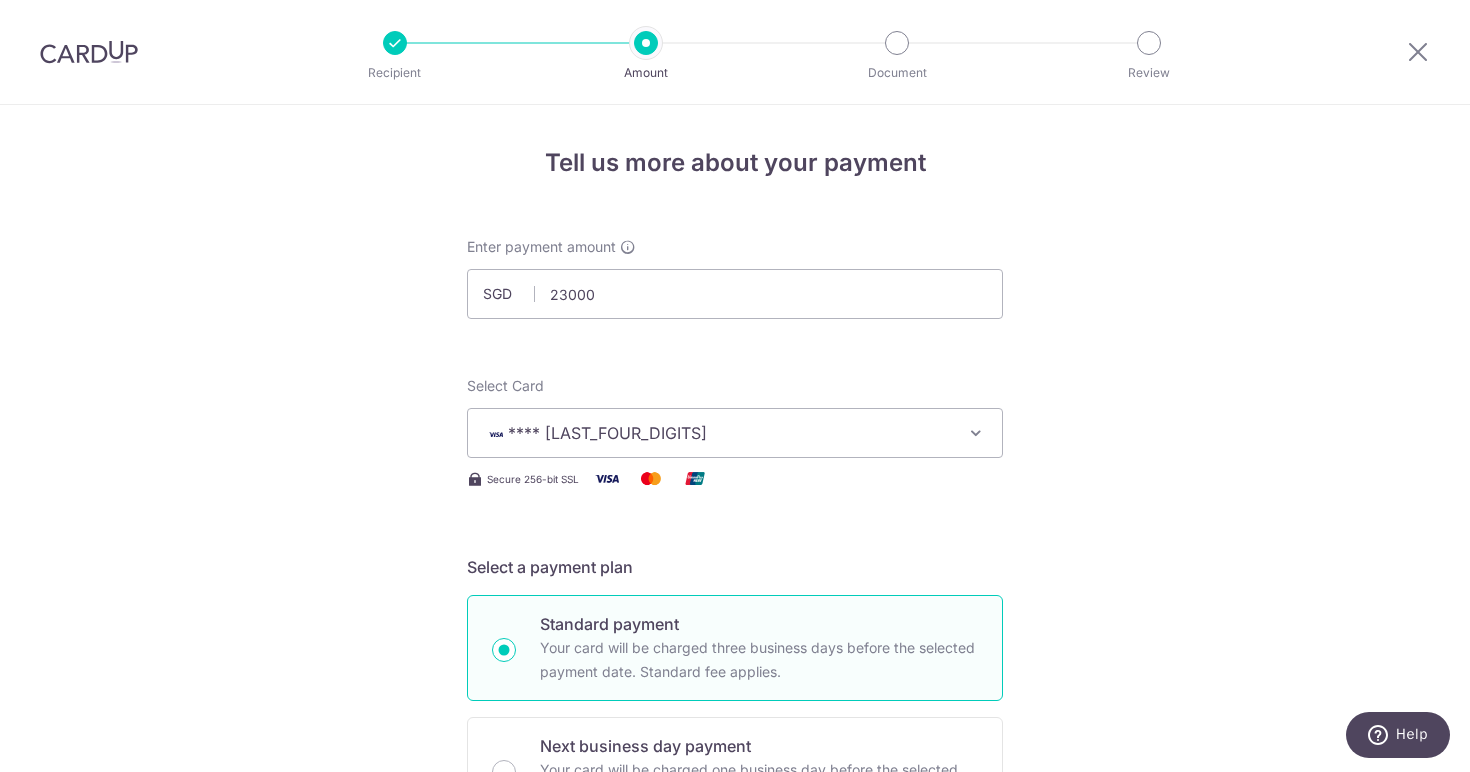 type on "23,000.00" 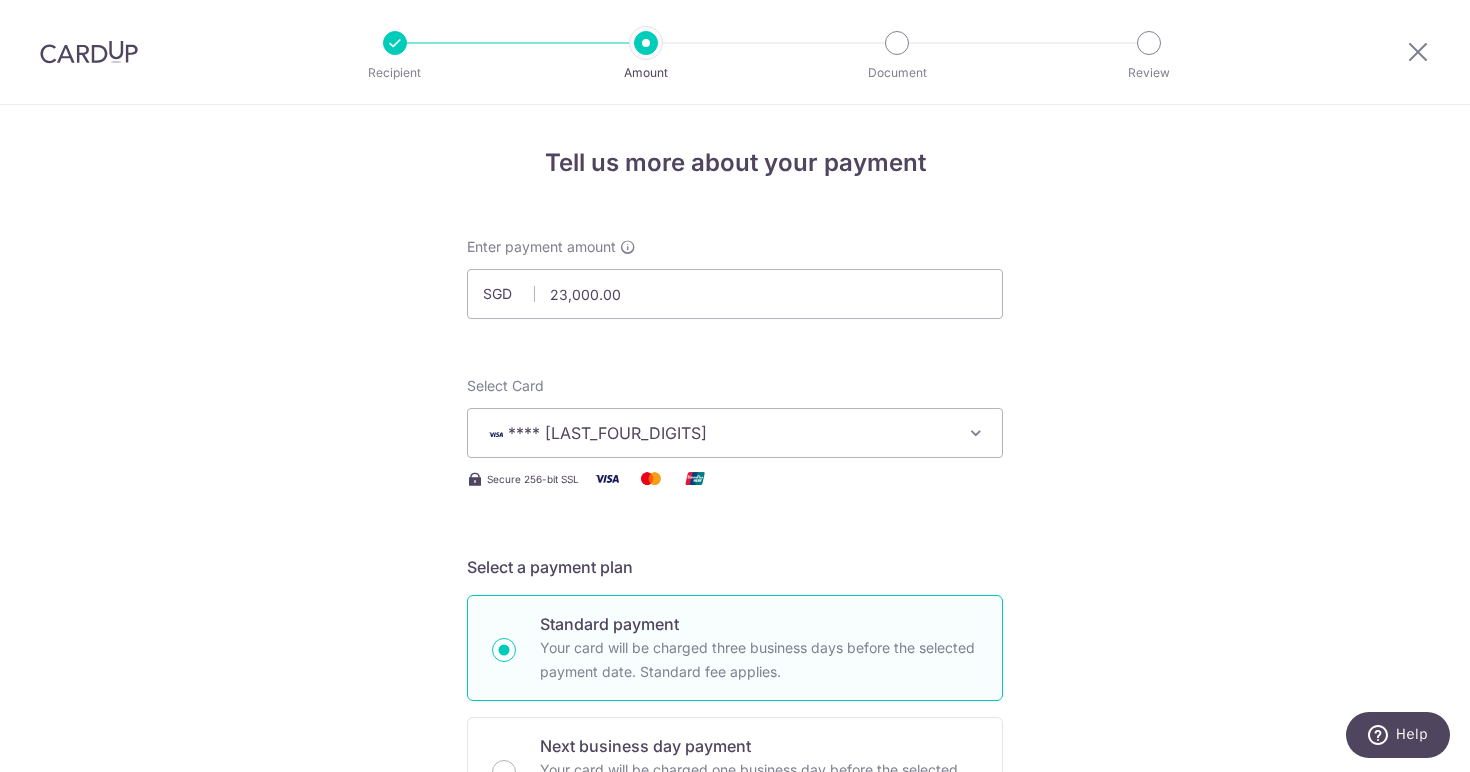 click on "Tell us more about your payment
Enter payment amount
SGD
23,000.00
23000.00
Select Card
**** 2426
Add credit card
Your Cards
**** 2426
Secure 256-bit SSL
Text
New card details
Card
Secure 256-bit SSL" at bounding box center [735, 1121] 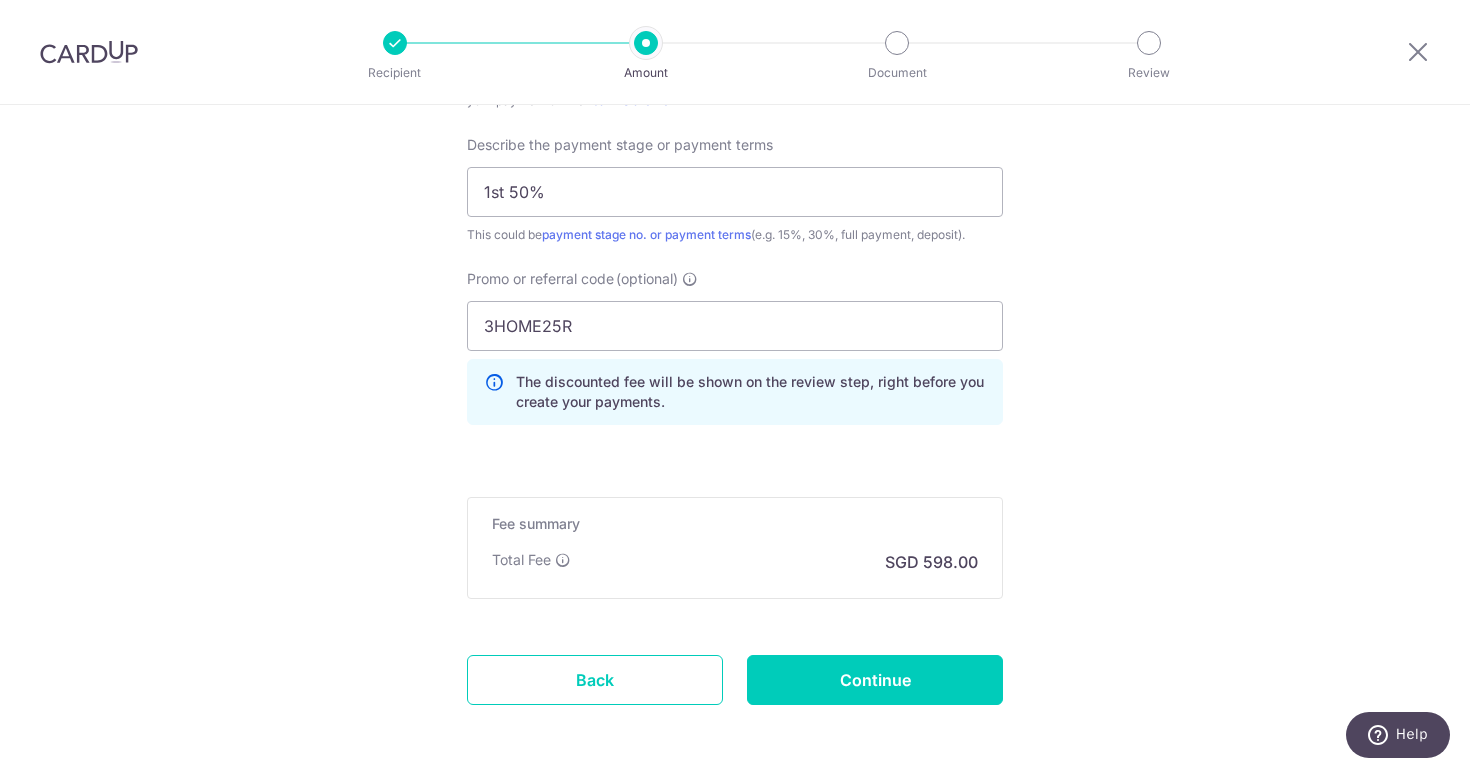 scroll, scrollTop: 1285, scrollLeft: 0, axis: vertical 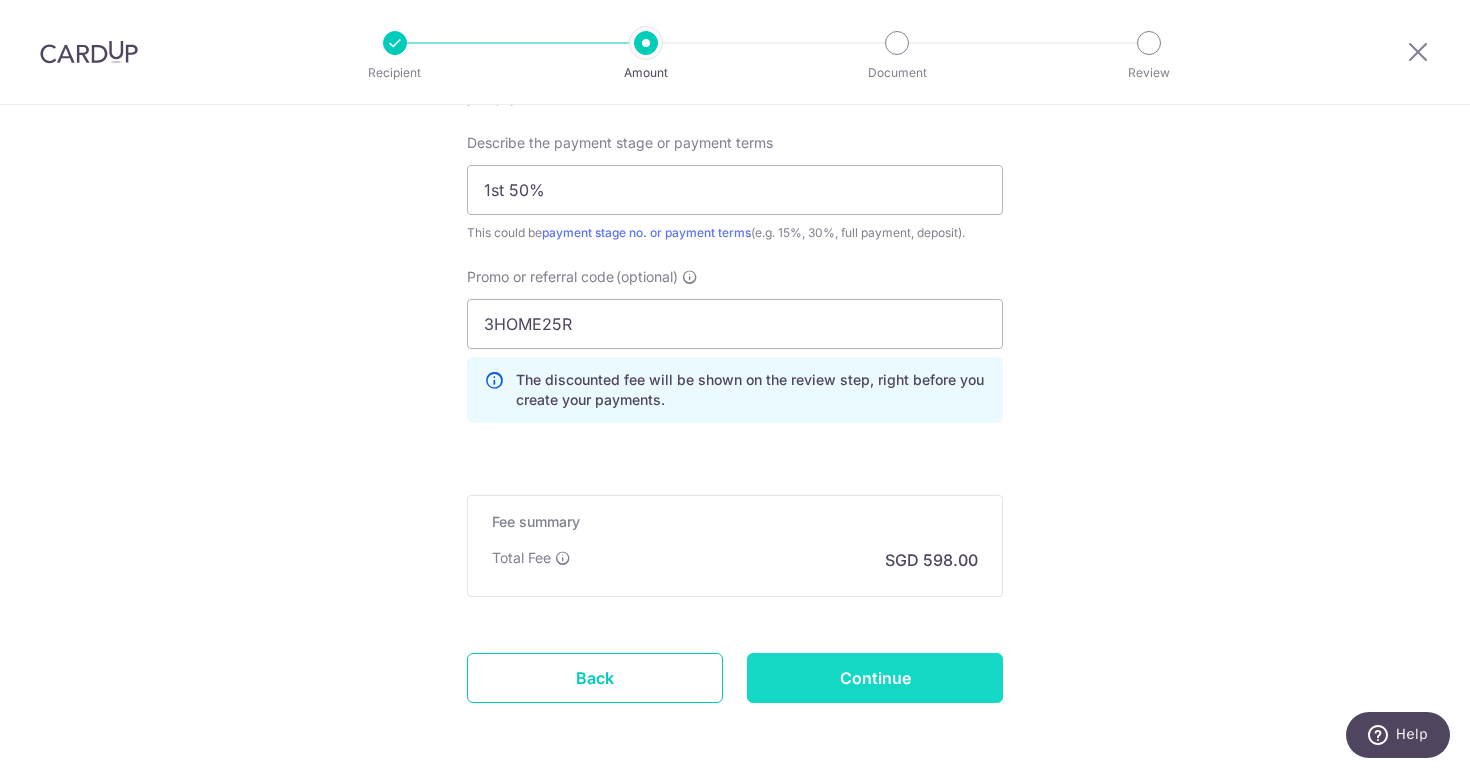 click on "Continue" at bounding box center (875, 678) 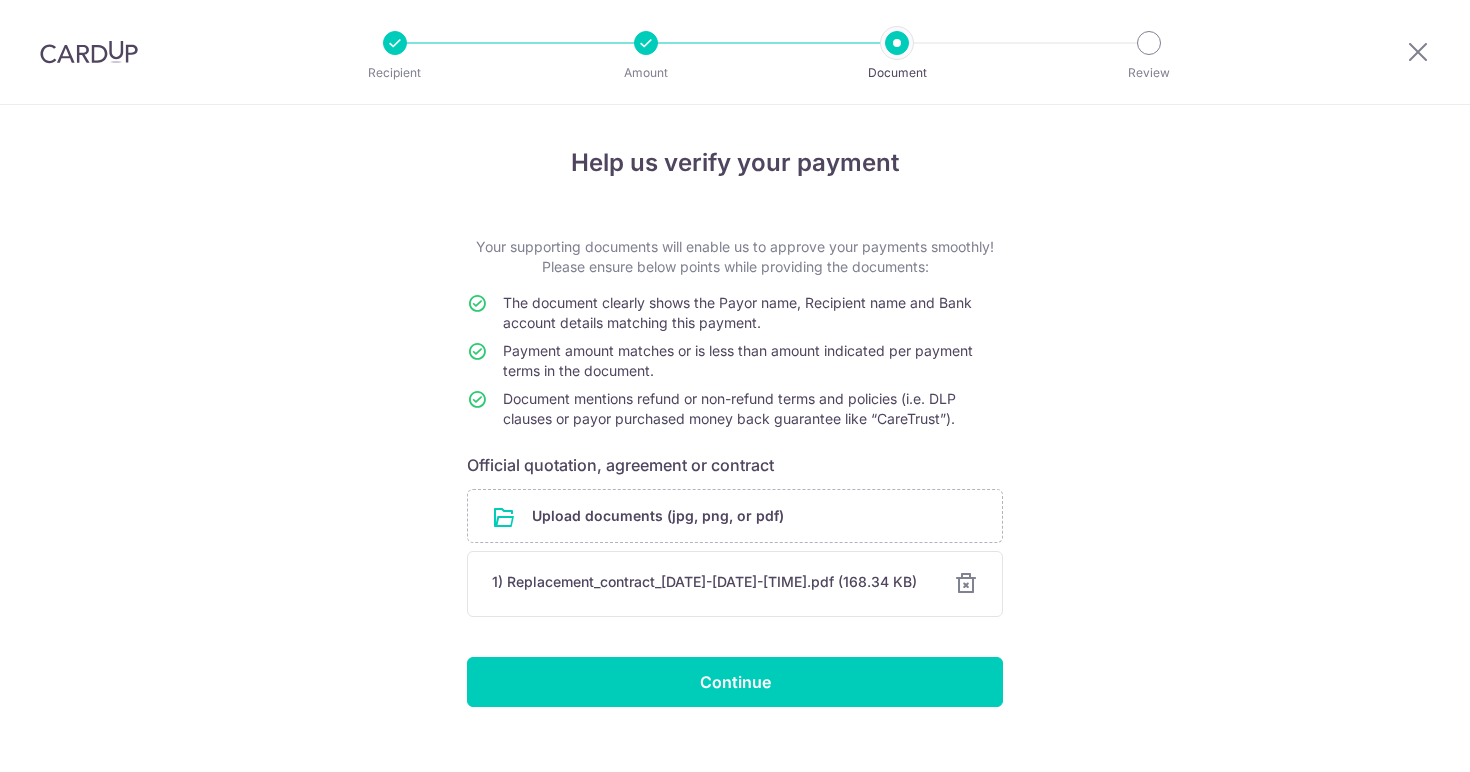 scroll, scrollTop: 0, scrollLeft: 0, axis: both 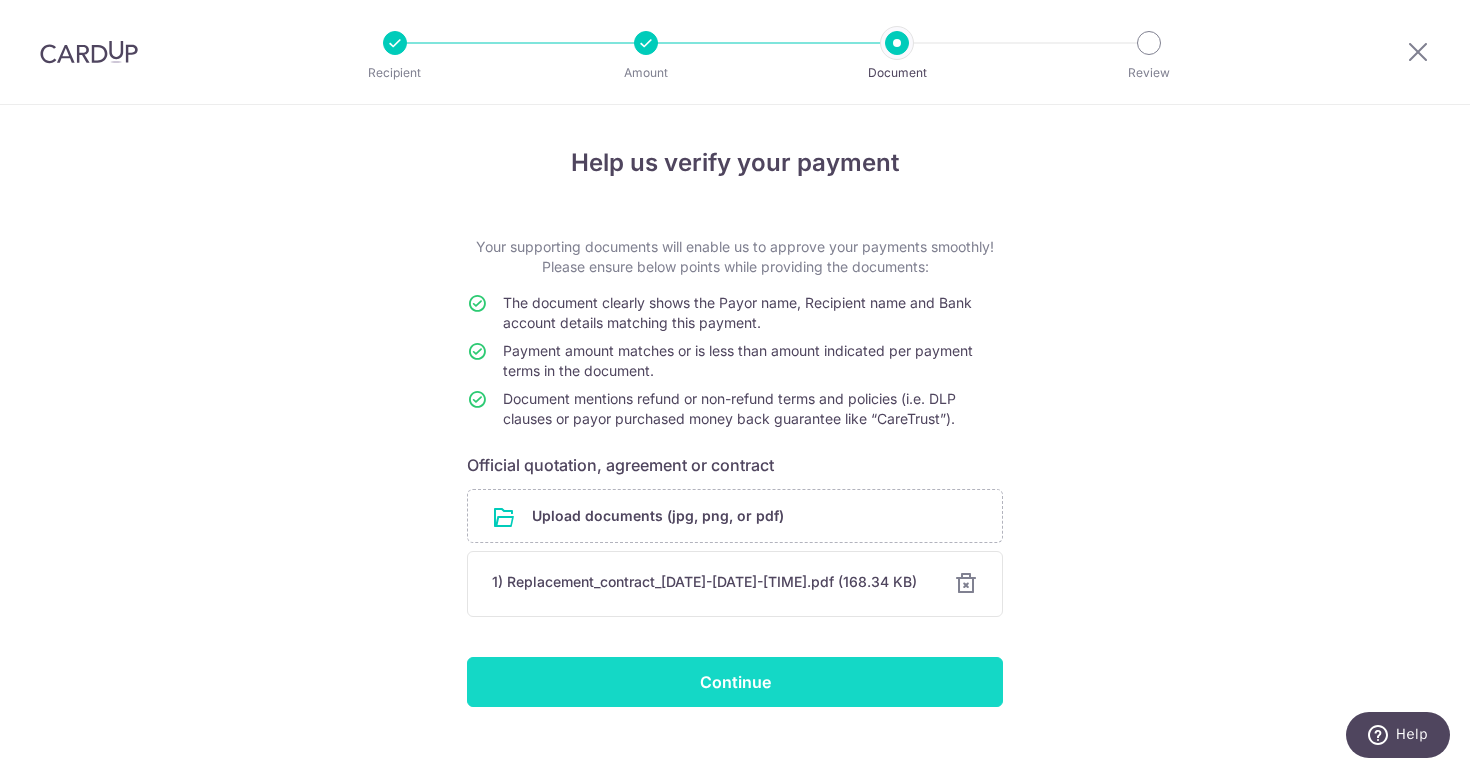 click on "Continue" at bounding box center [735, 682] 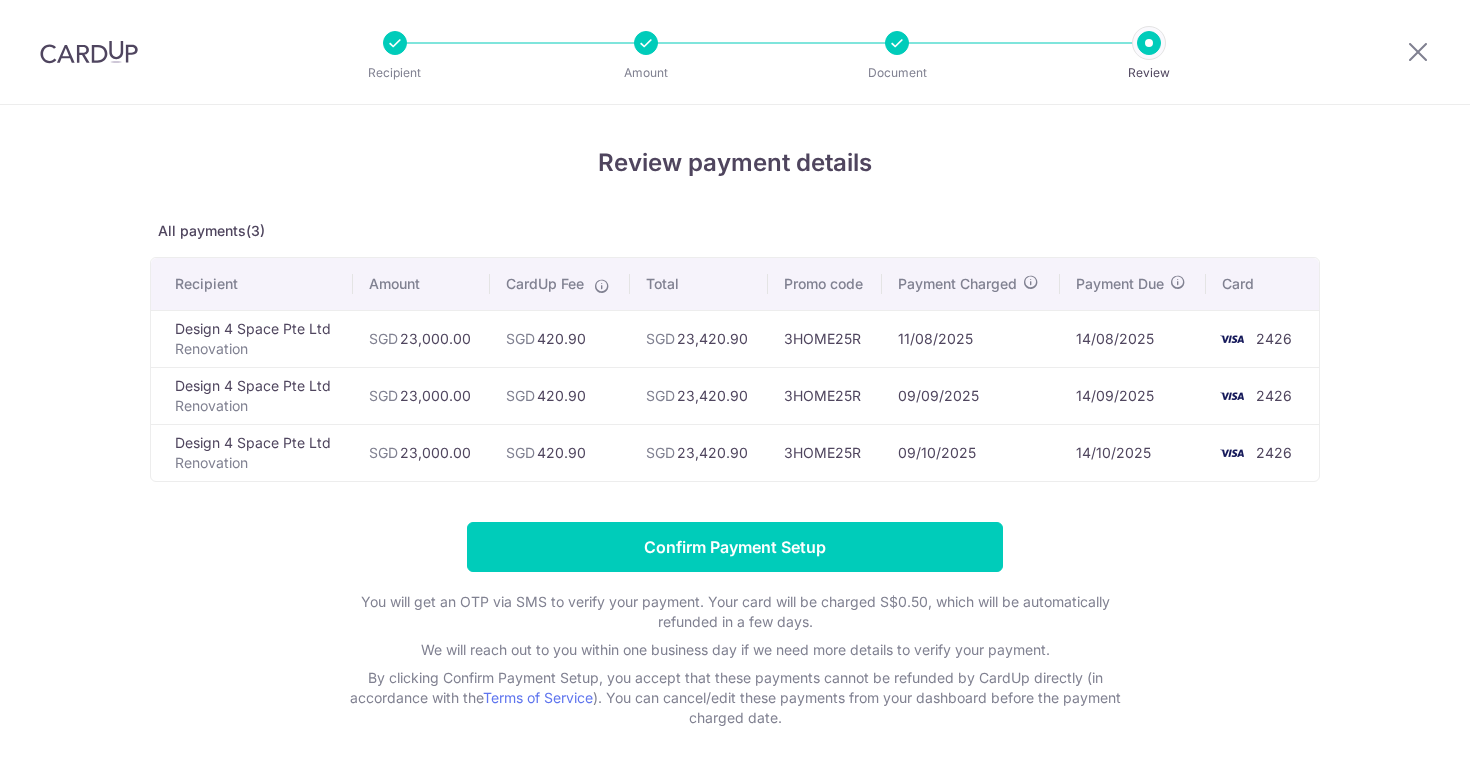 scroll, scrollTop: 0, scrollLeft: 0, axis: both 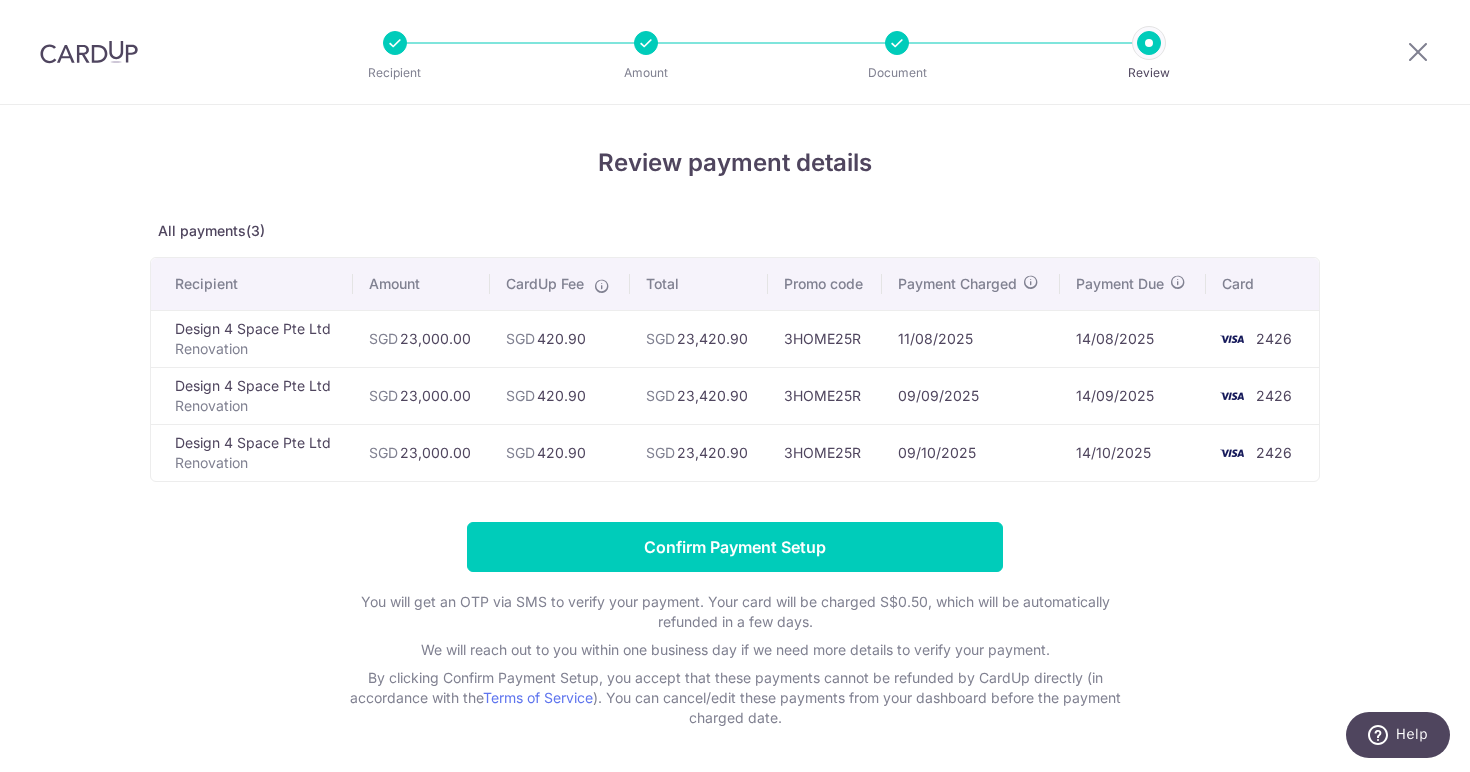 drag, startPoint x: 1029, startPoint y: 459, endPoint x: 1416, endPoint y: 399, distance: 391.62354 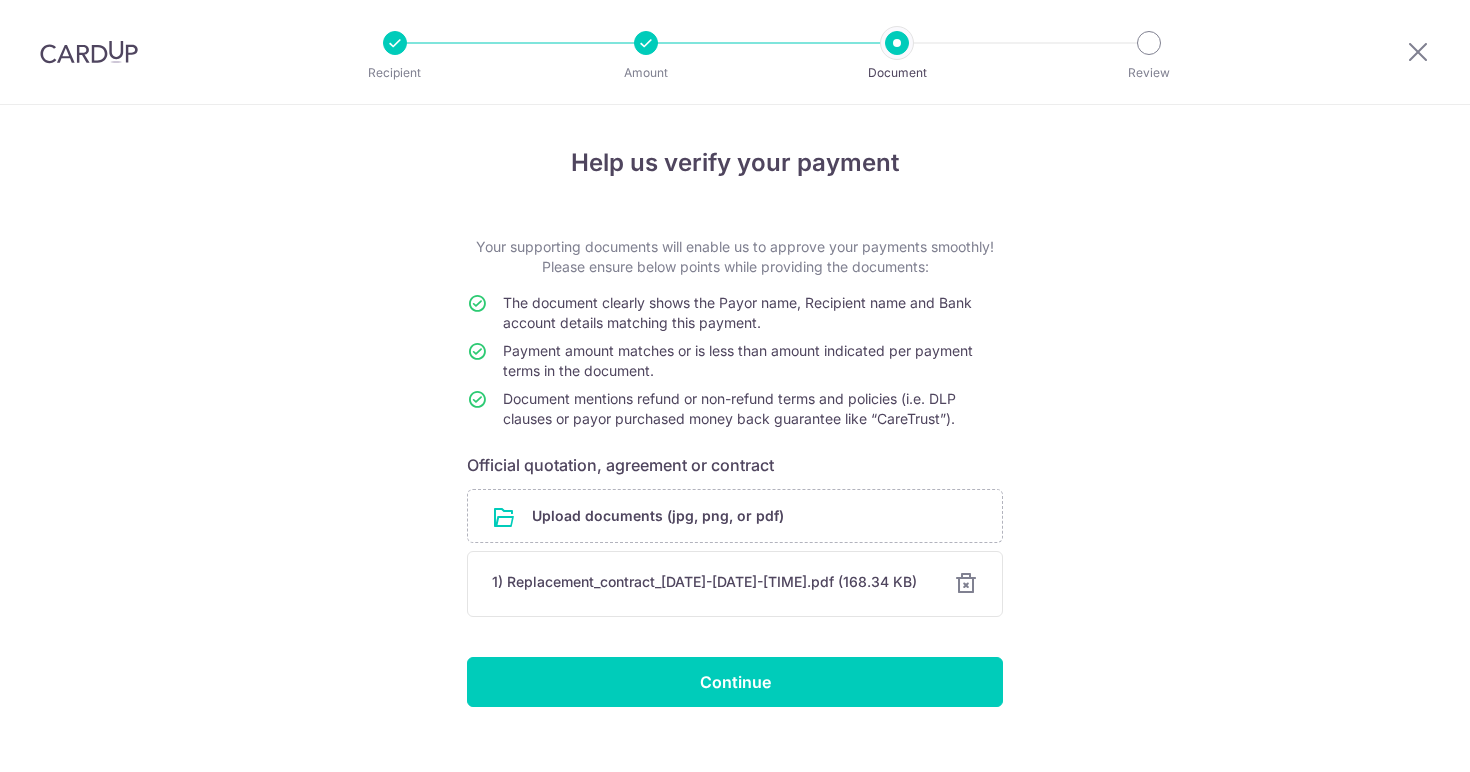 scroll, scrollTop: 0, scrollLeft: 0, axis: both 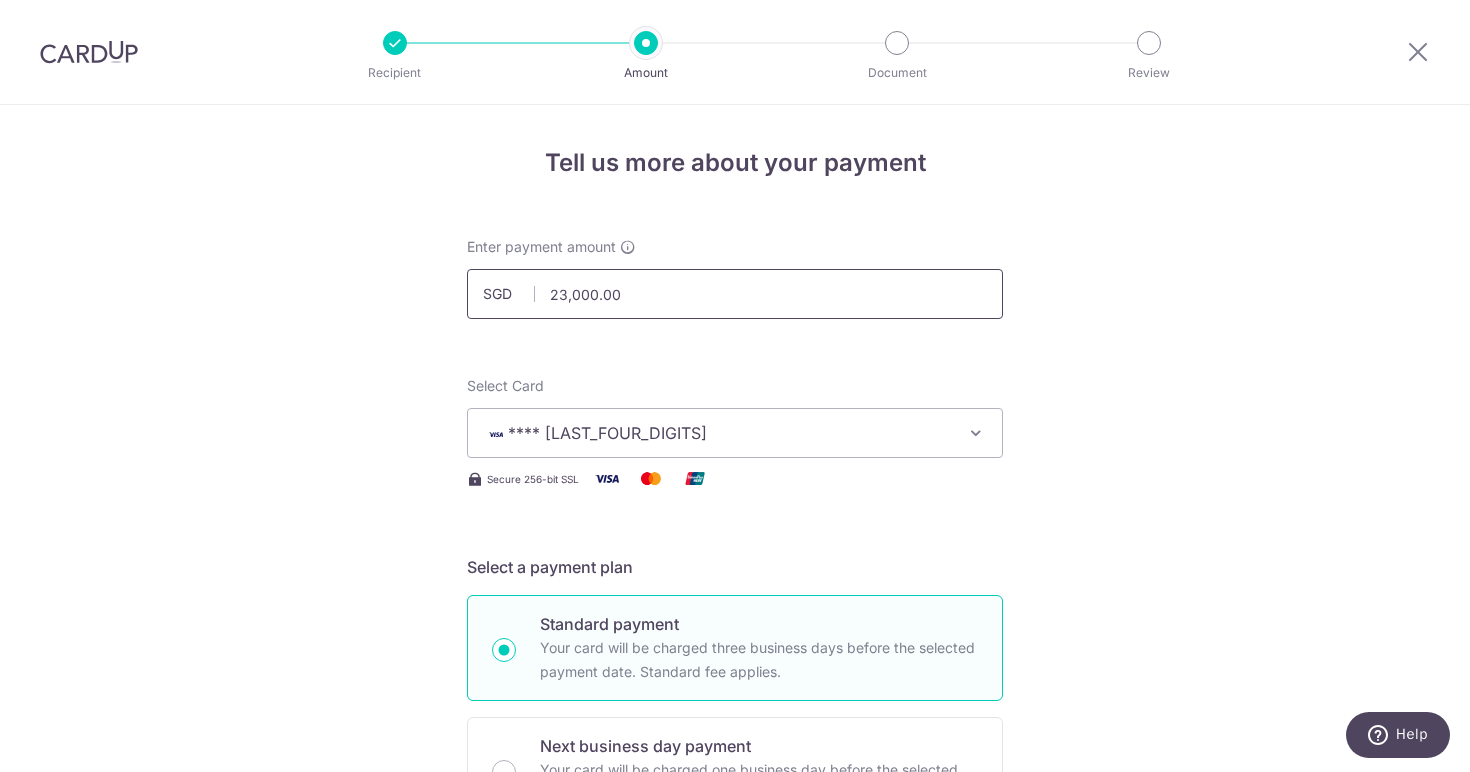 click on "23,000.00" at bounding box center [735, 294] 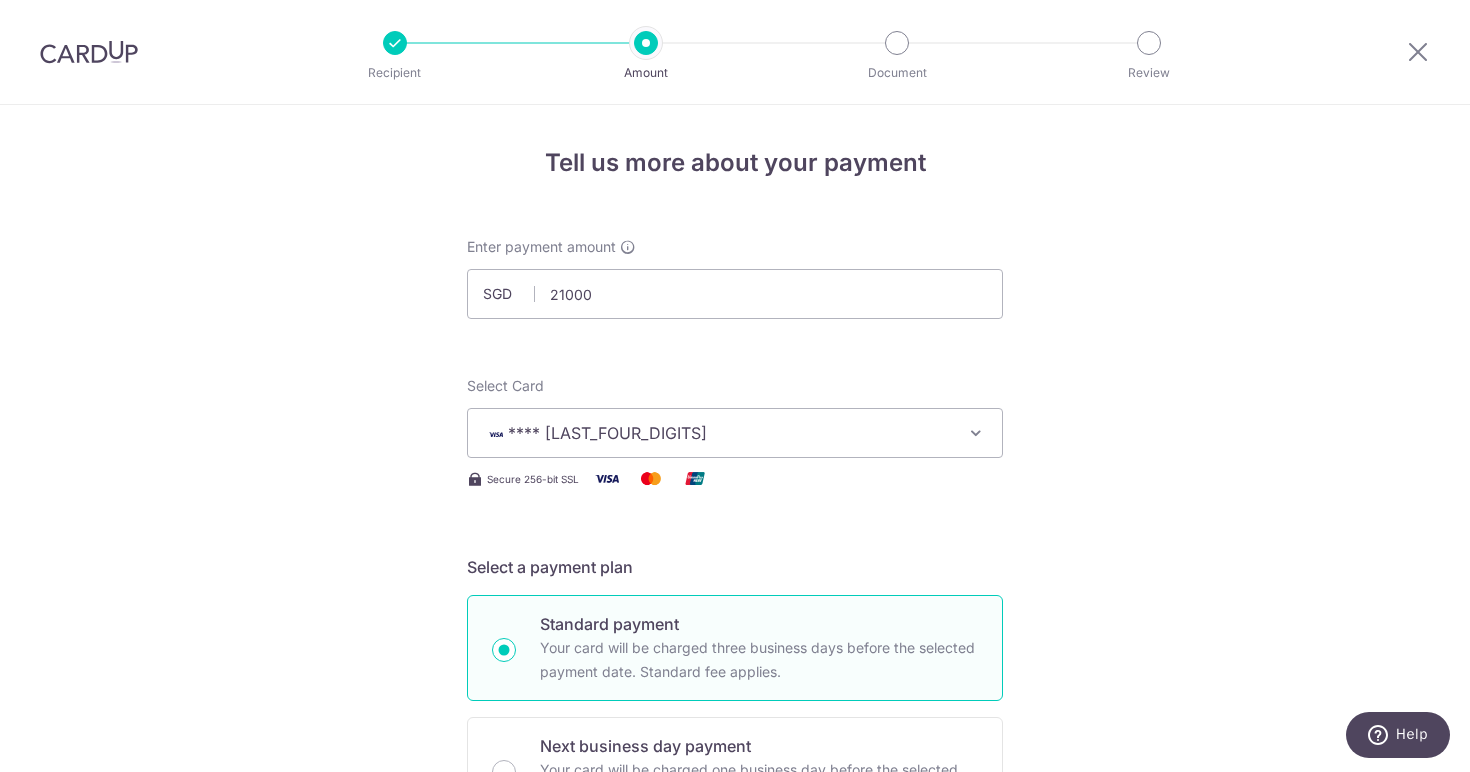 type on "21,000.00" 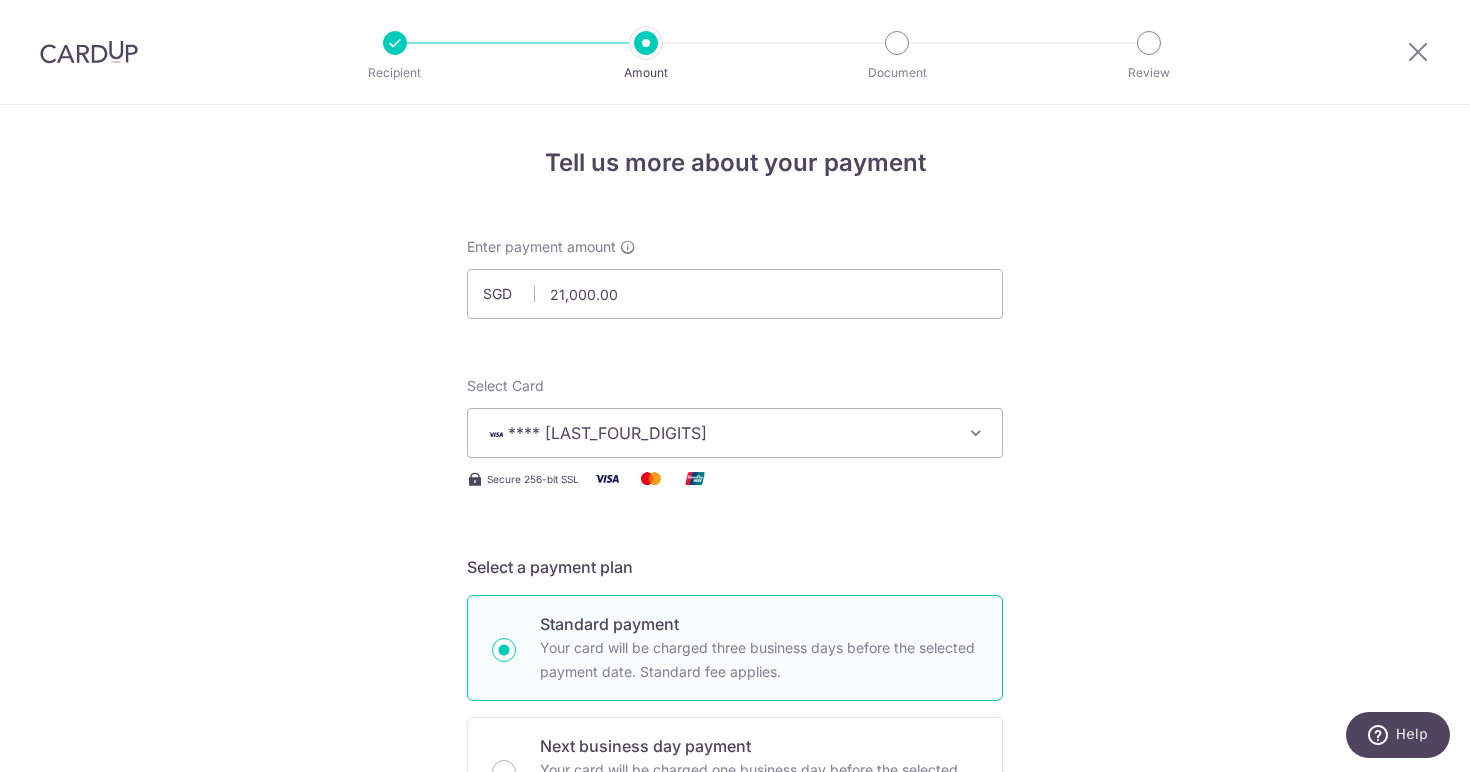 click on "Tell us more about your payment
Enter payment amount
SGD
21,000.00
21000.00
Select Card
**** 2426
Add credit card
Your Cards
**** 2426
Secure 256-bit SSL
Text
New card details
Card
Secure 256-bit SSL" at bounding box center [735, 1121] 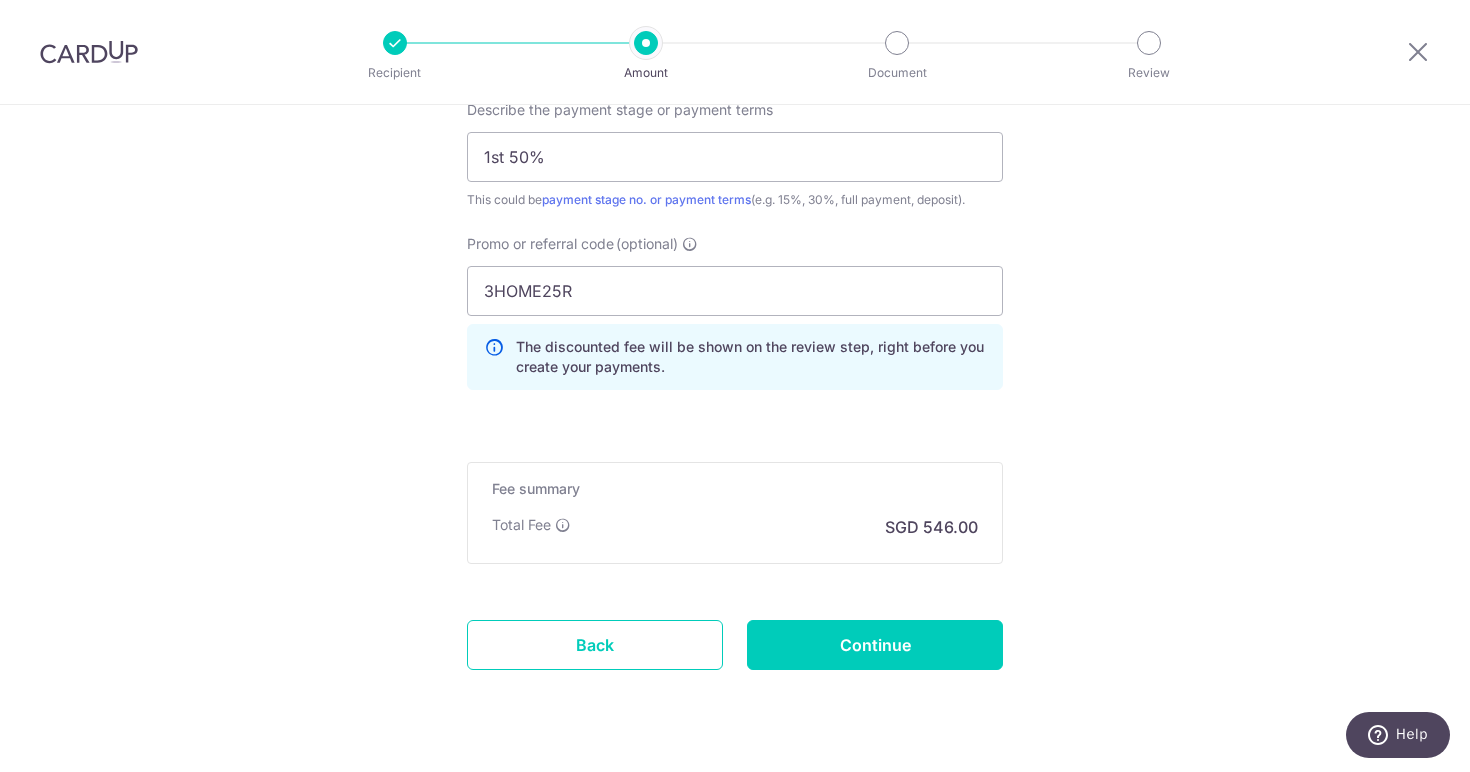 scroll, scrollTop: 1340, scrollLeft: 0, axis: vertical 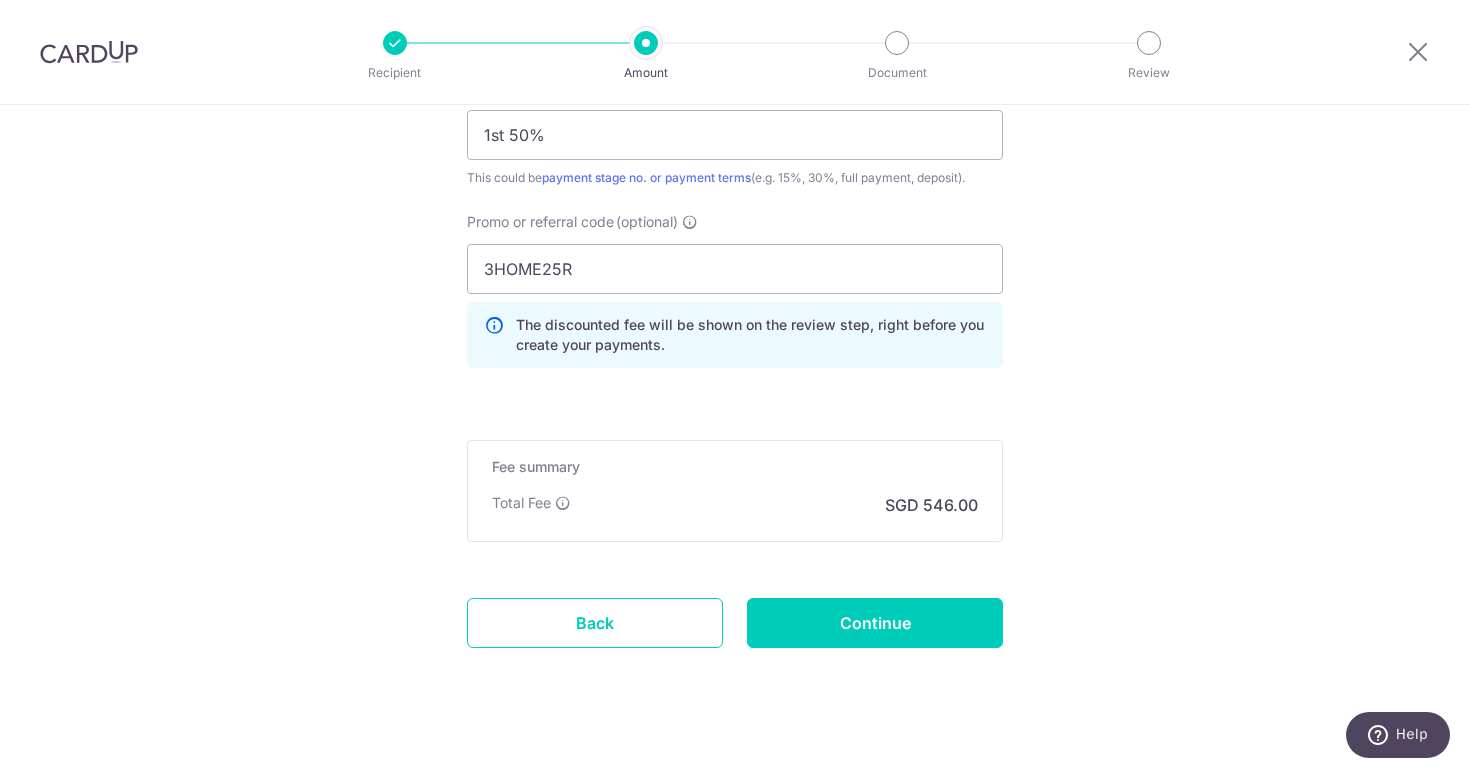 click on "Continue" at bounding box center (875, 623) 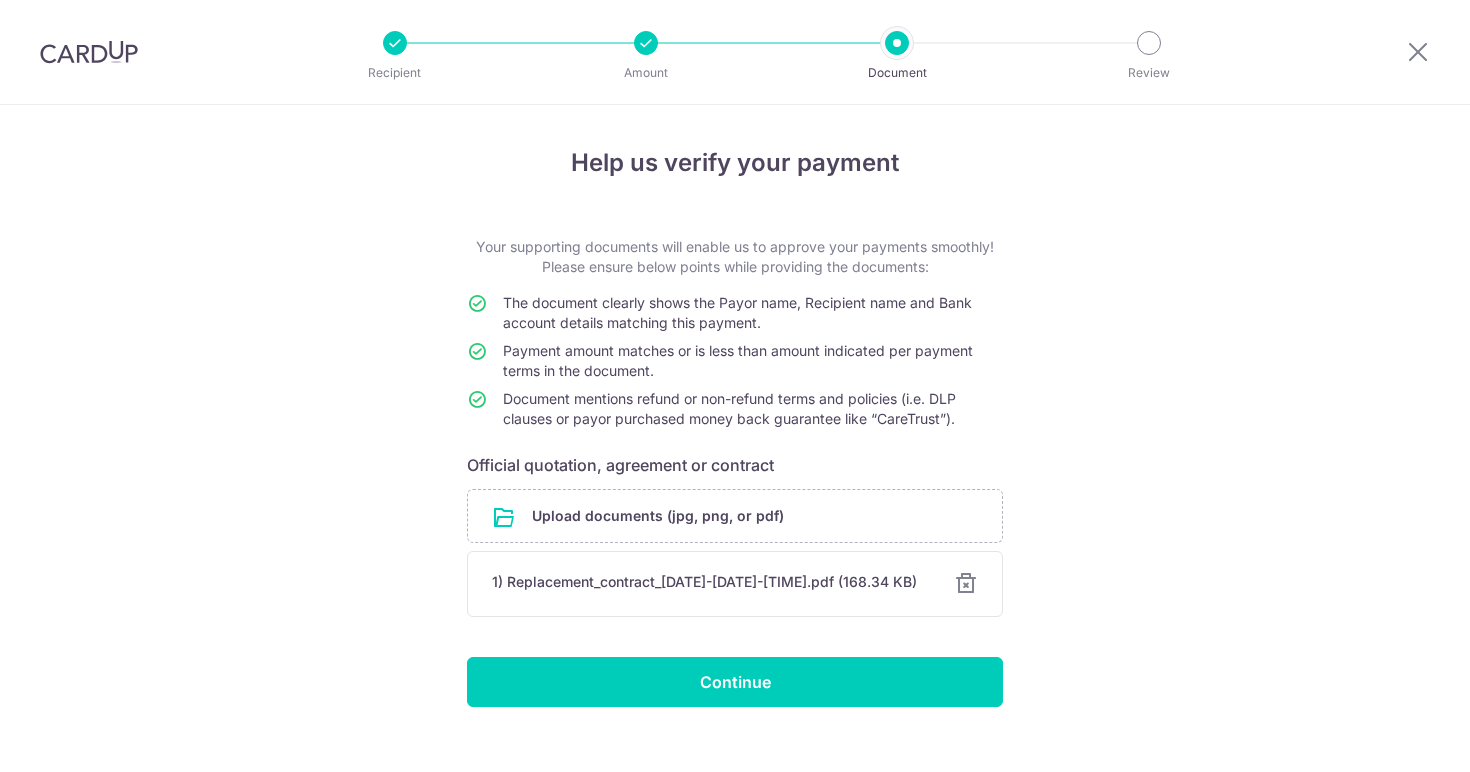 scroll, scrollTop: 0, scrollLeft: 0, axis: both 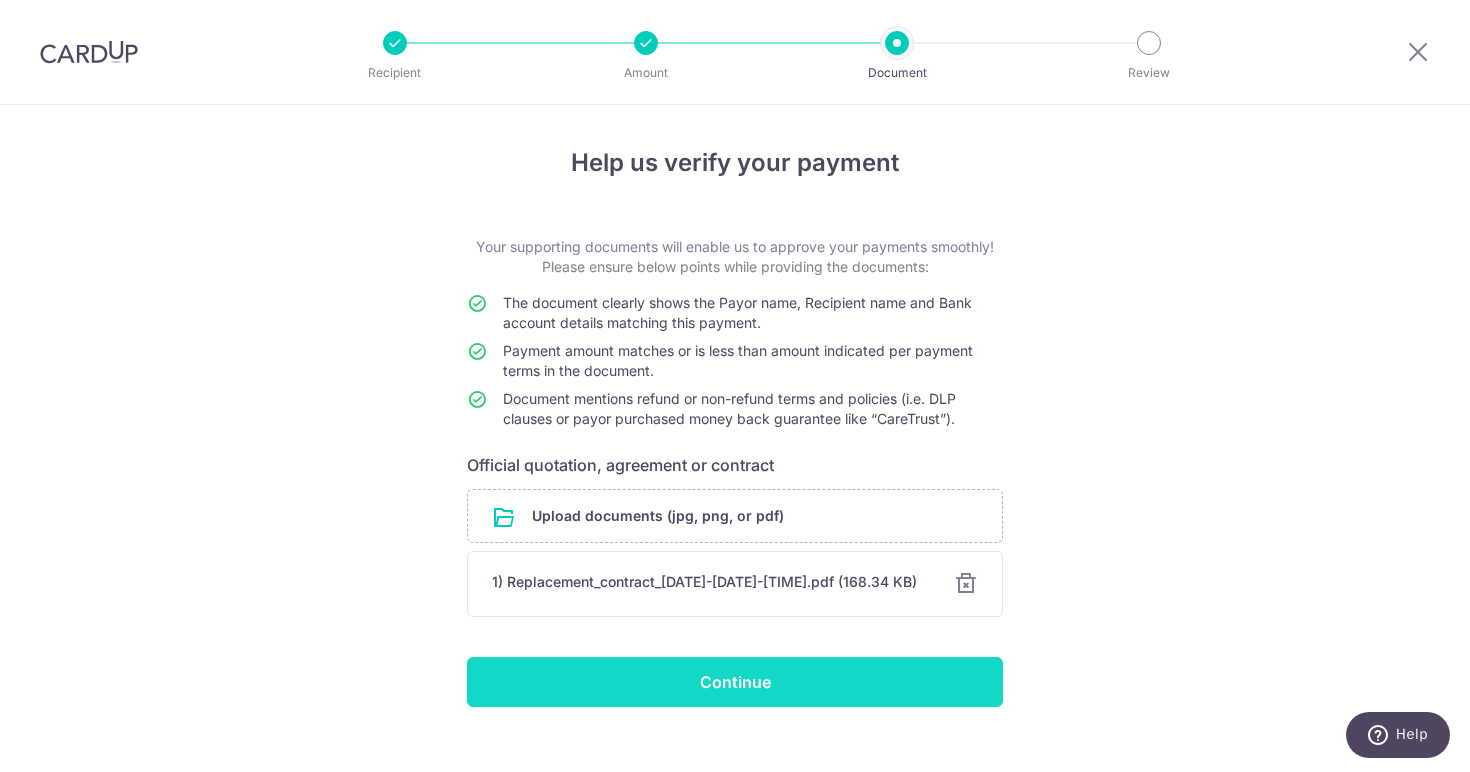 click on "Continue" at bounding box center (735, 682) 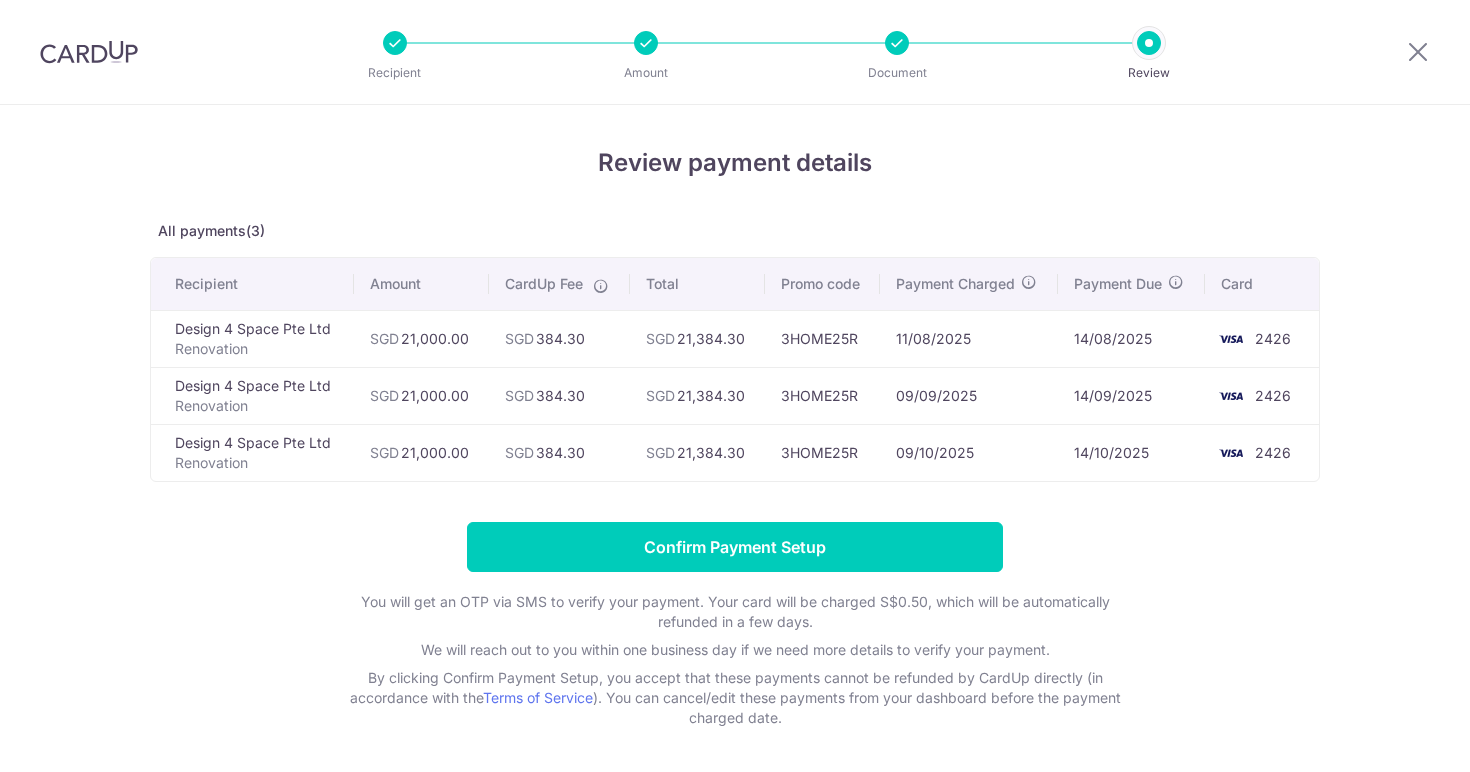 scroll, scrollTop: 0, scrollLeft: 0, axis: both 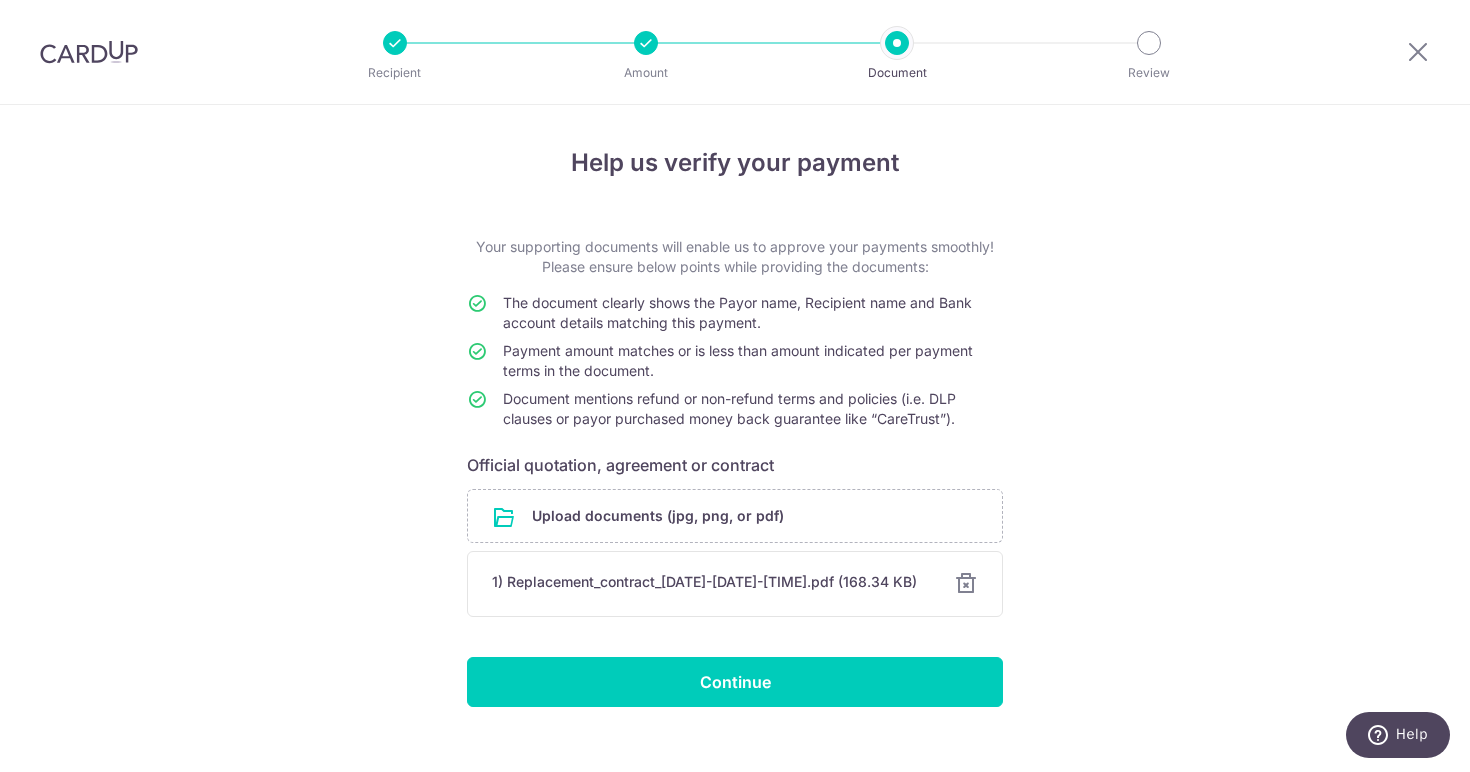 click at bounding box center (646, 43) 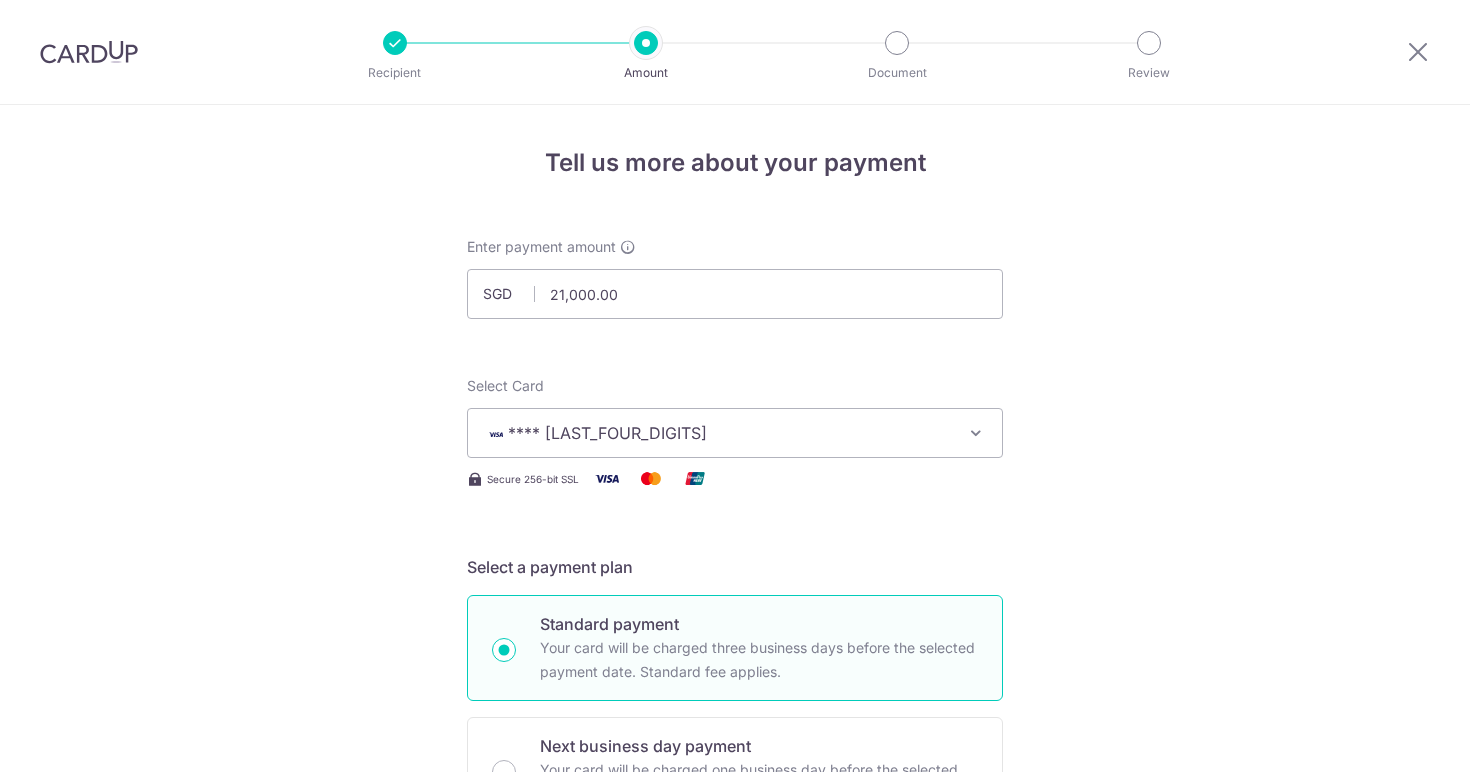 scroll, scrollTop: 0, scrollLeft: 0, axis: both 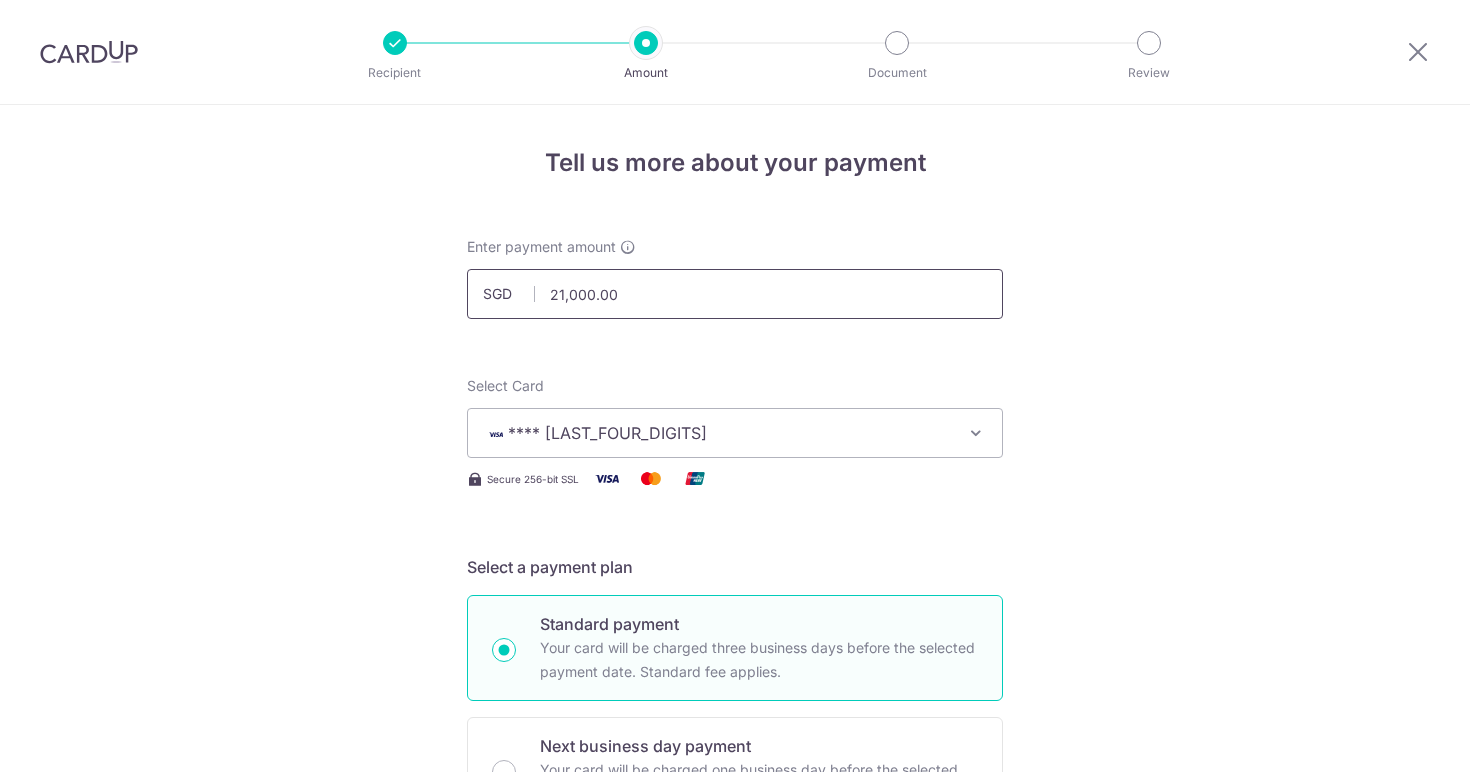 drag, startPoint x: 568, startPoint y: 293, endPoint x: 686, endPoint y: 293, distance: 118 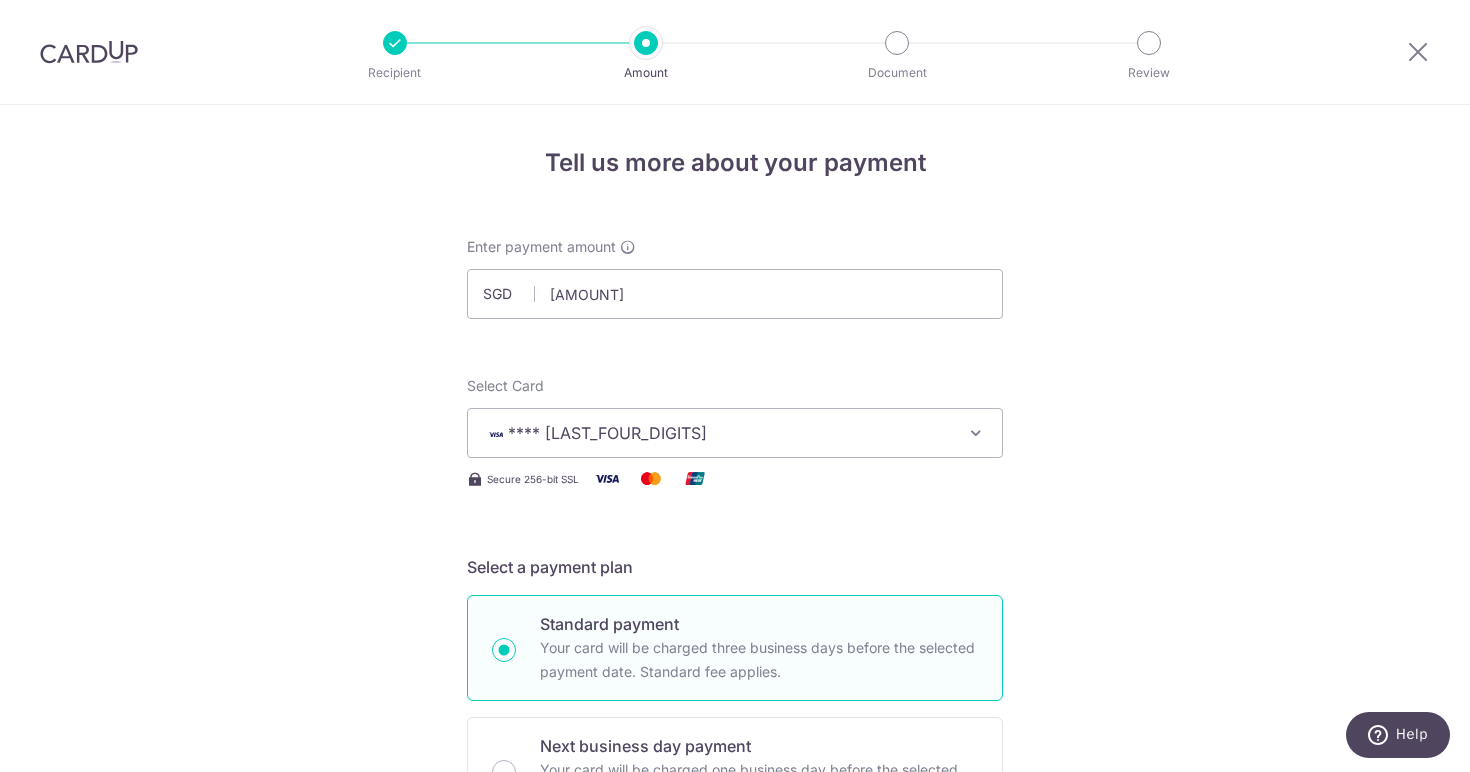 type on "[AMOUNT]" 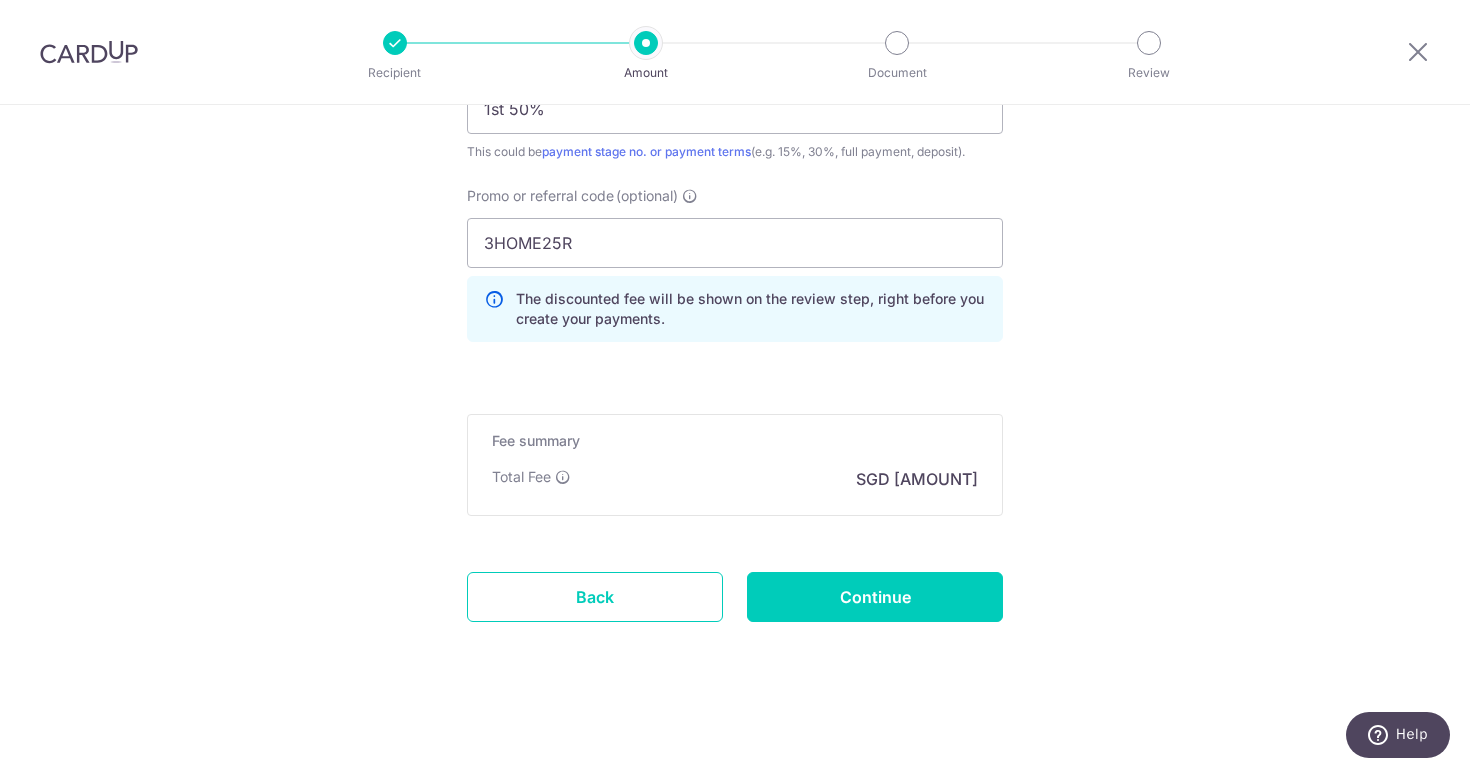 scroll, scrollTop: 1366, scrollLeft: 0, axis: vertical 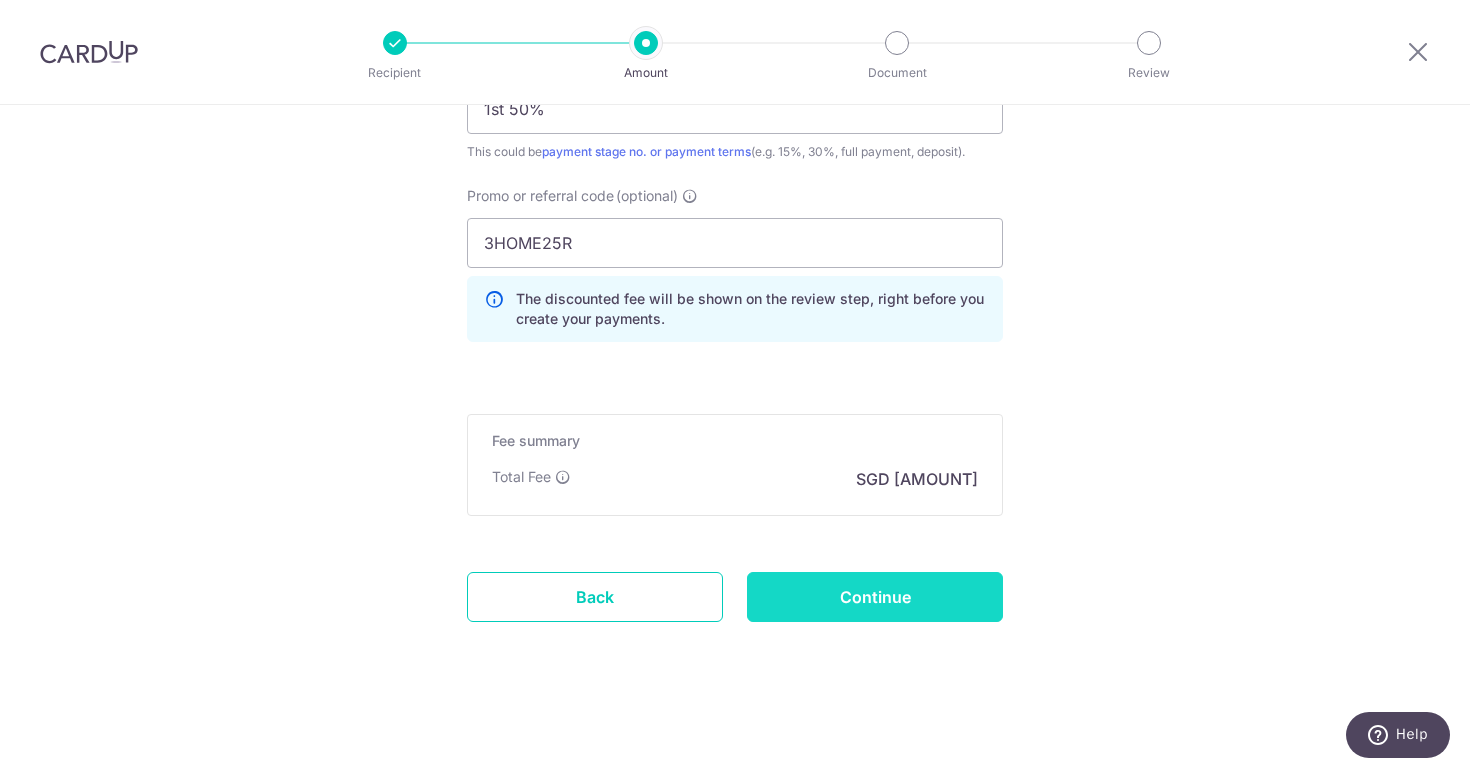 click on "Continue" at bounding box center (875, 597) 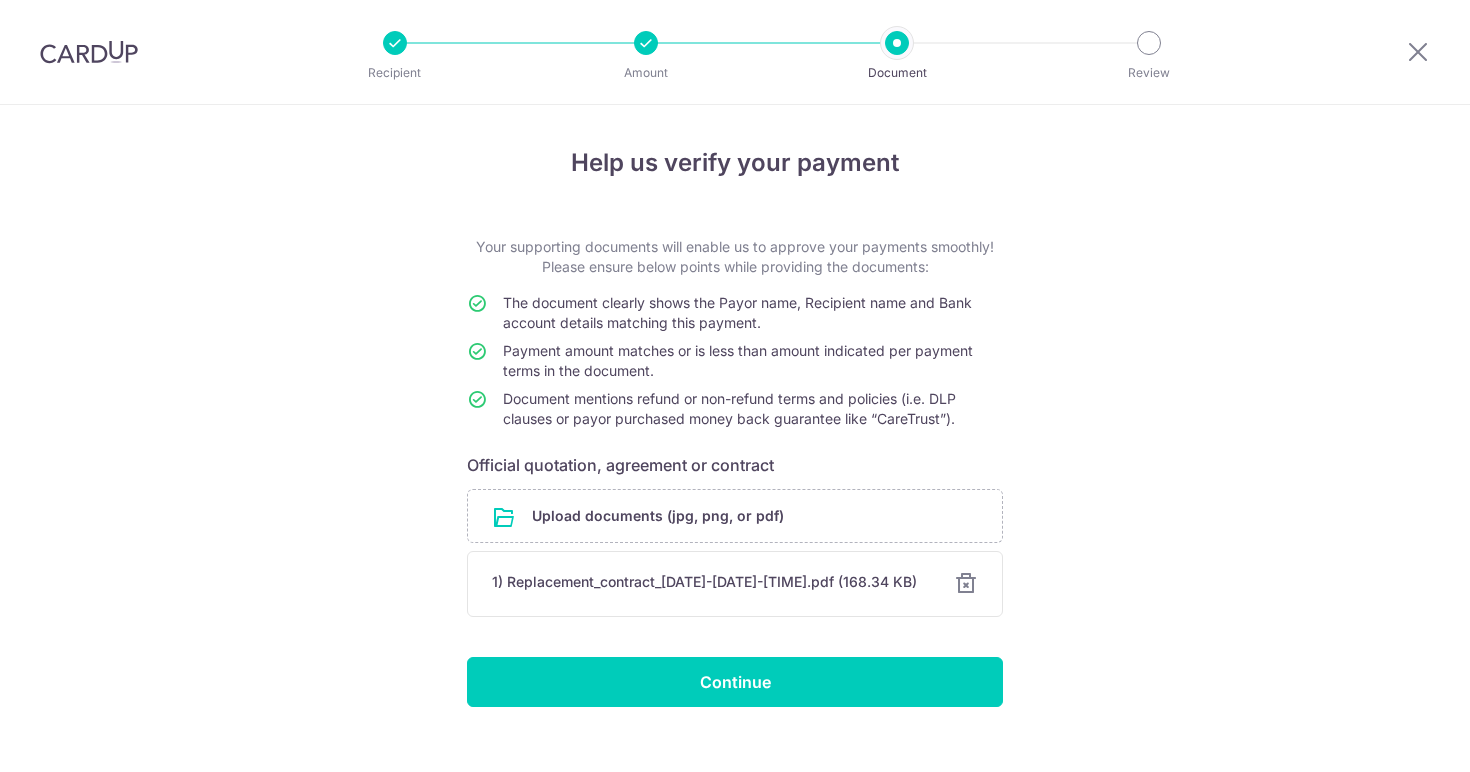 scroll, scrollTop: 0, scrollLeft: 0, axis: both 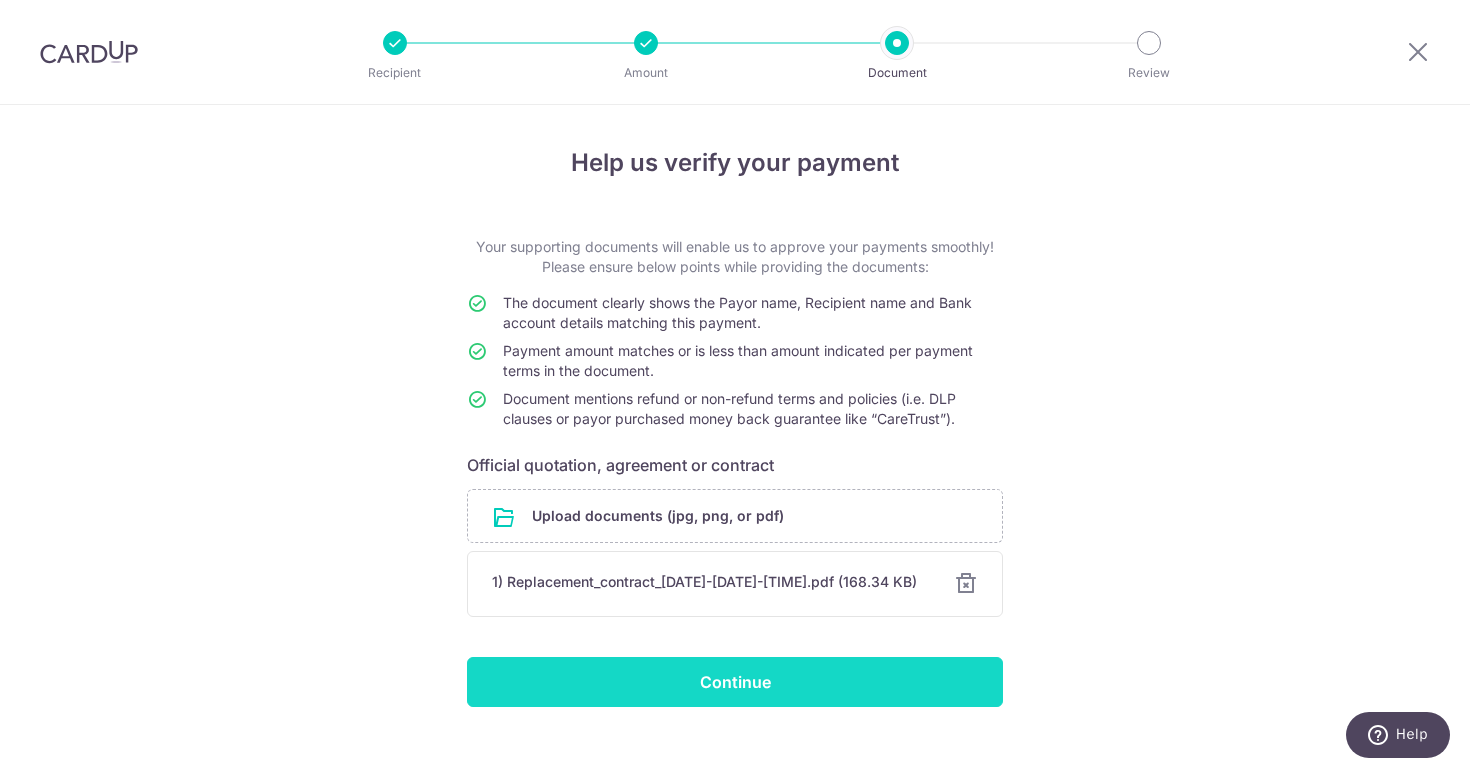 click on "Continue" at bounding box center [735, 682] 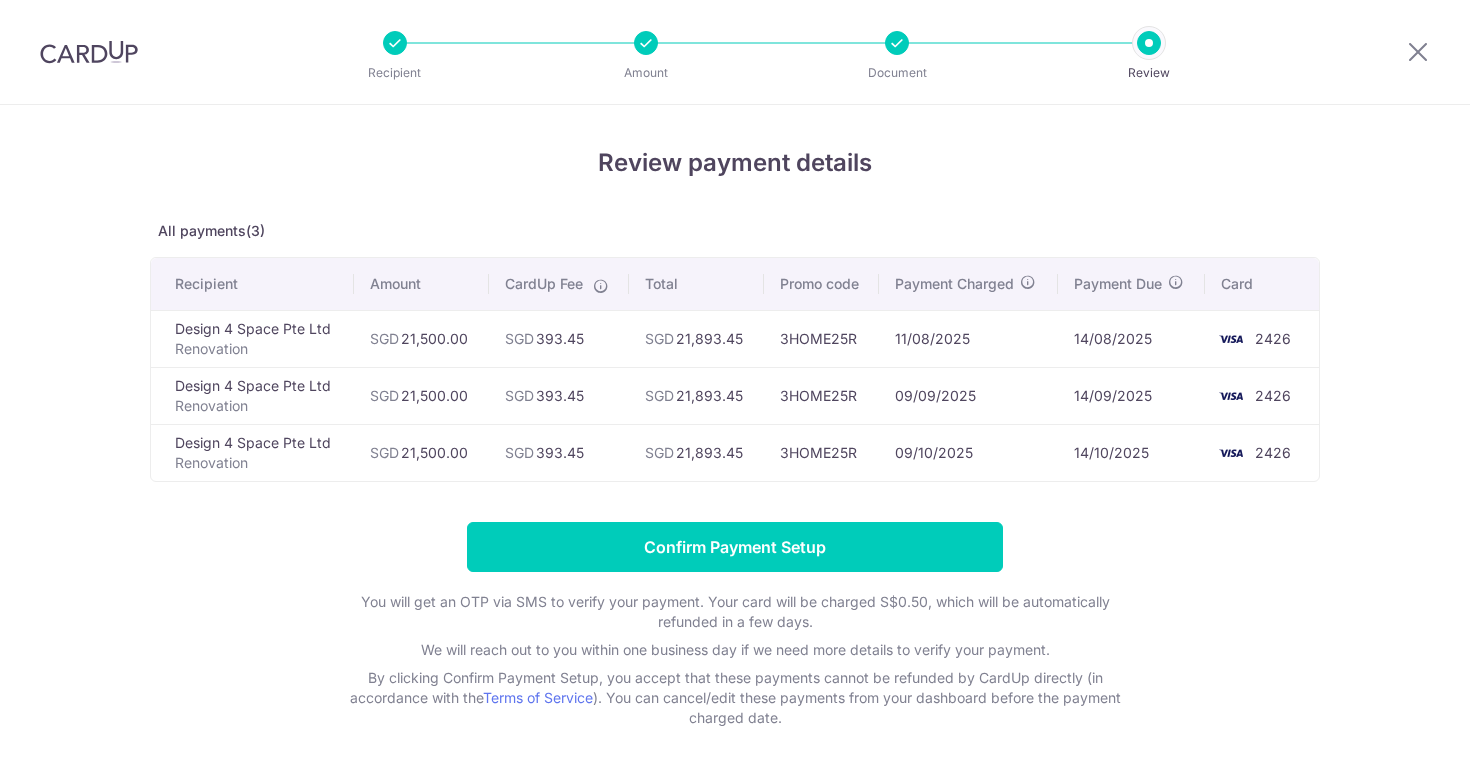 scroll, scrollTop: 0, scrollLeft: 0, axis: both 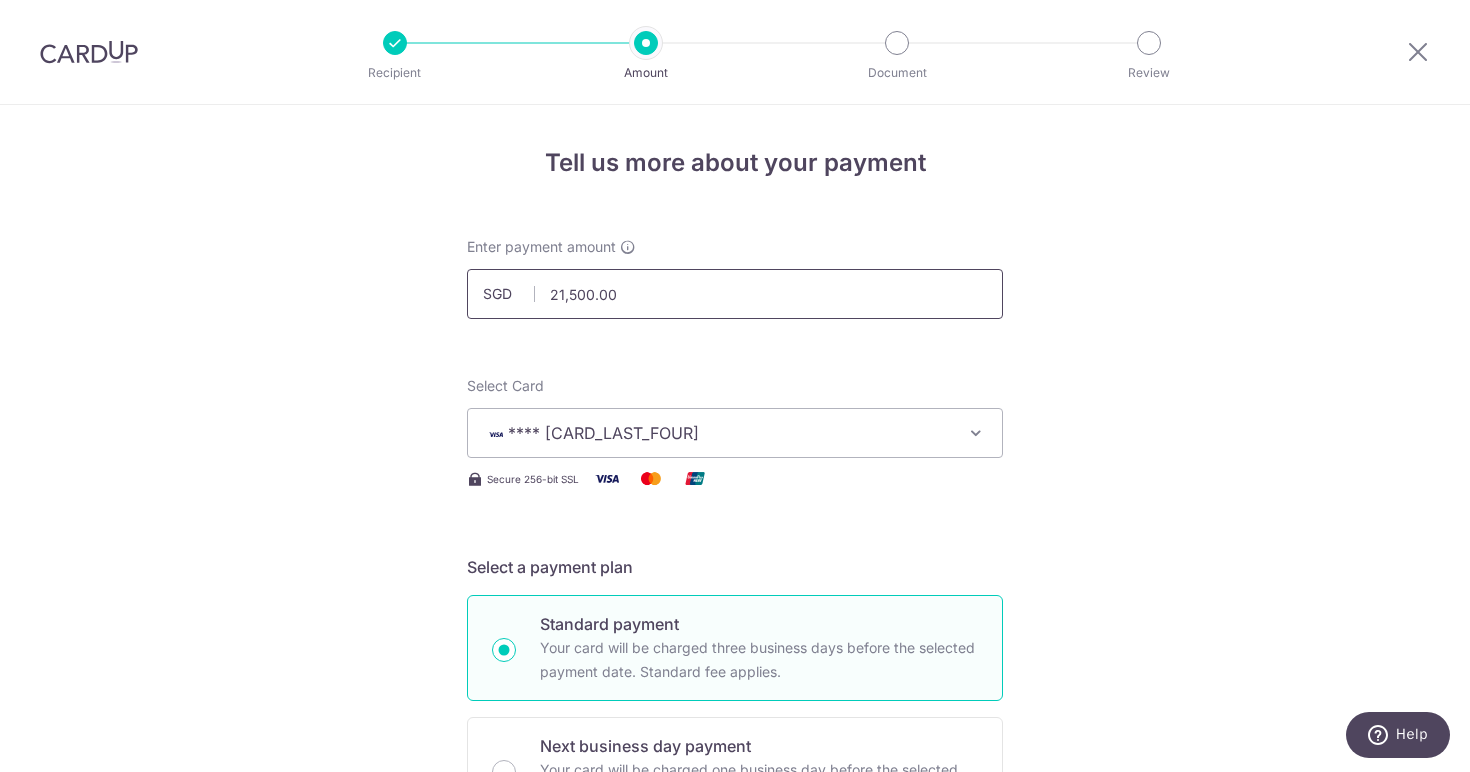 drag, startPoint x: 566, startPoint y: 294, endPoint x: 658, endPoint y: 290, distance: 92.086914 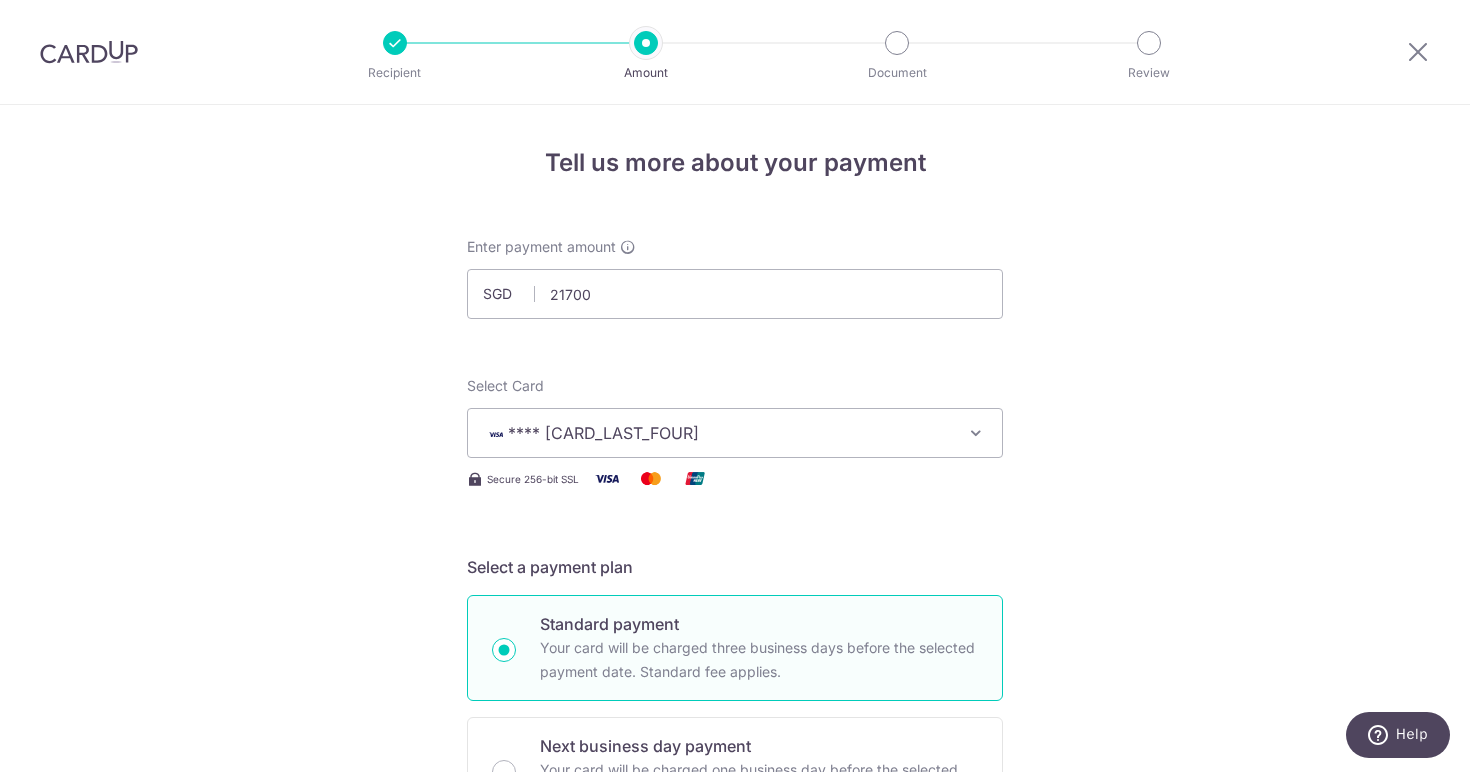 type on "21,700.00" 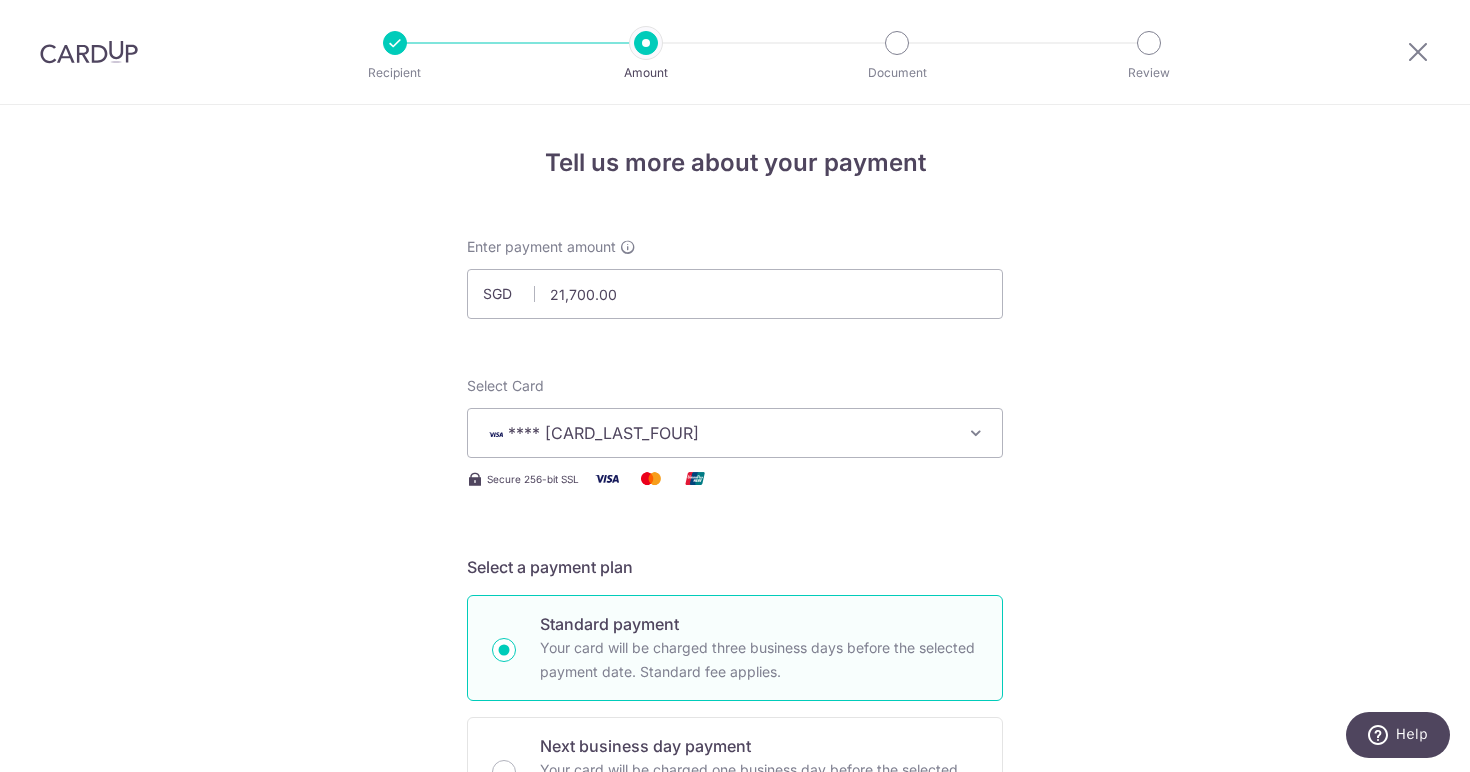 click on "Tell us more about your payment
Enter payment amount
SGD
21,700.00
21700.00
Select Card
**** 2426
Add credit card
Your Cards
**** 2426
Secure 256-bit SSL
Text
New card details
Card
Secure 256-bit SSL" at bounding box center (735, 1121) 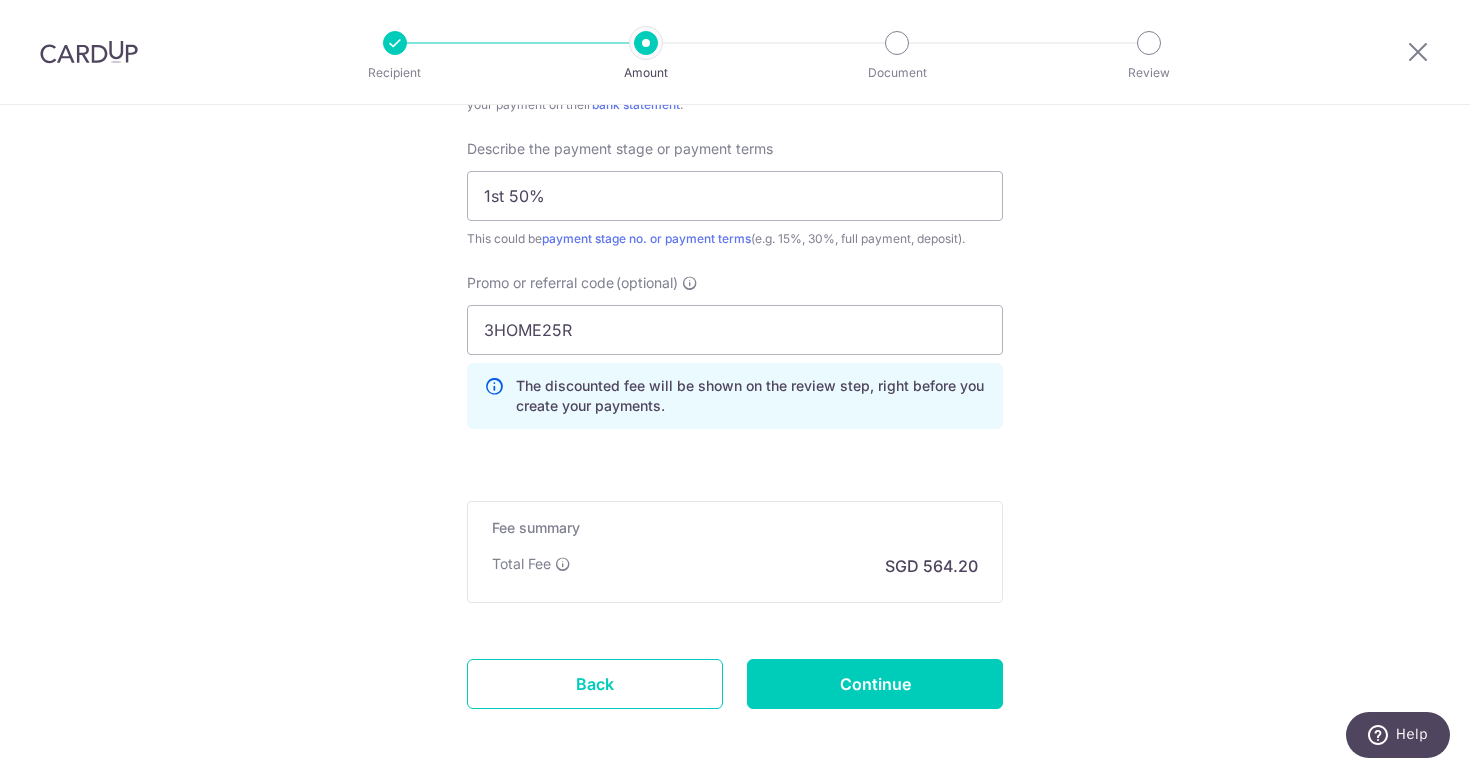 scroll, scrollTop: 1287, scrollLeft: 0, axis: vertical 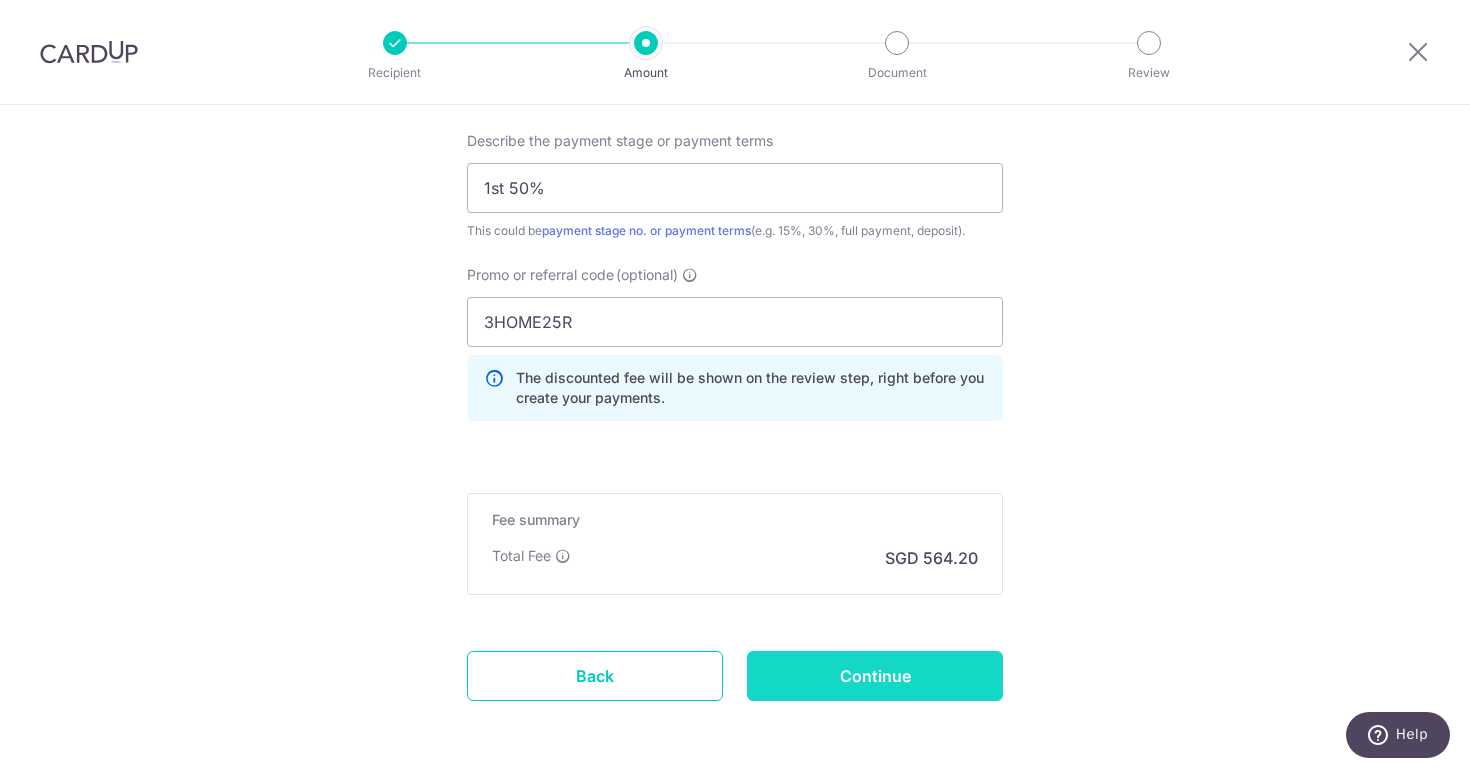click on "Continue" at bounding box center [875, 676] 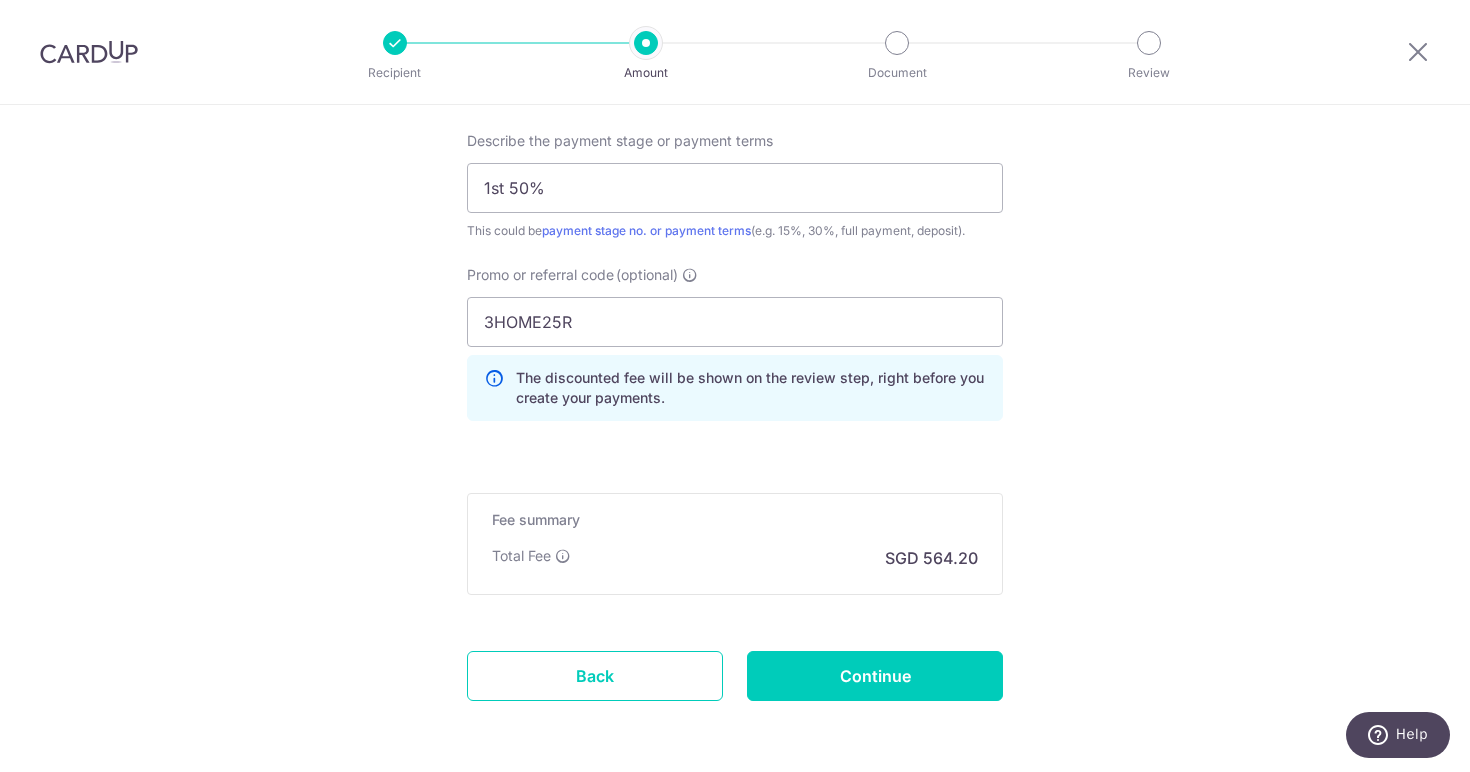 type on "Update Schedule" 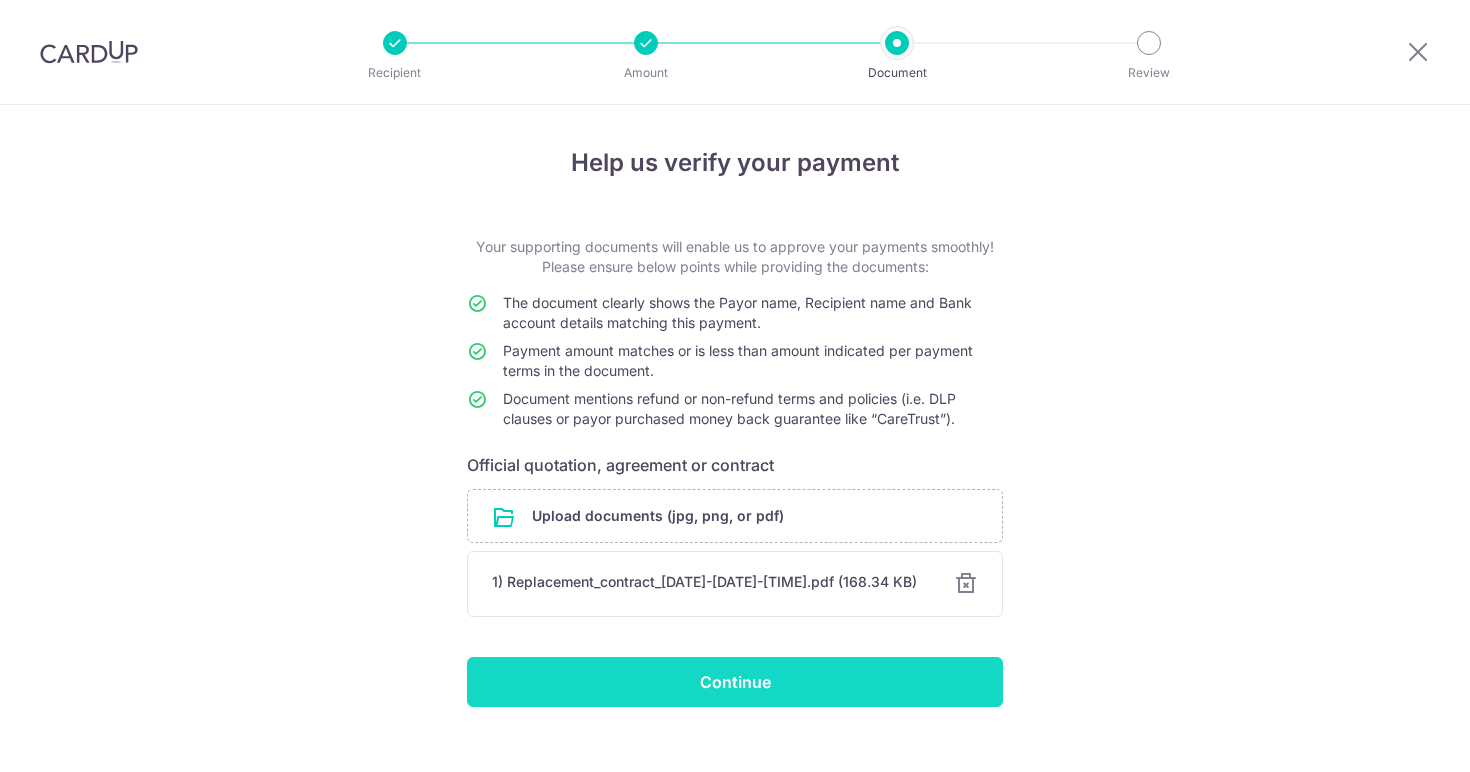 scroll, scrollTop: 0, scrollLeft: 0, axis: both 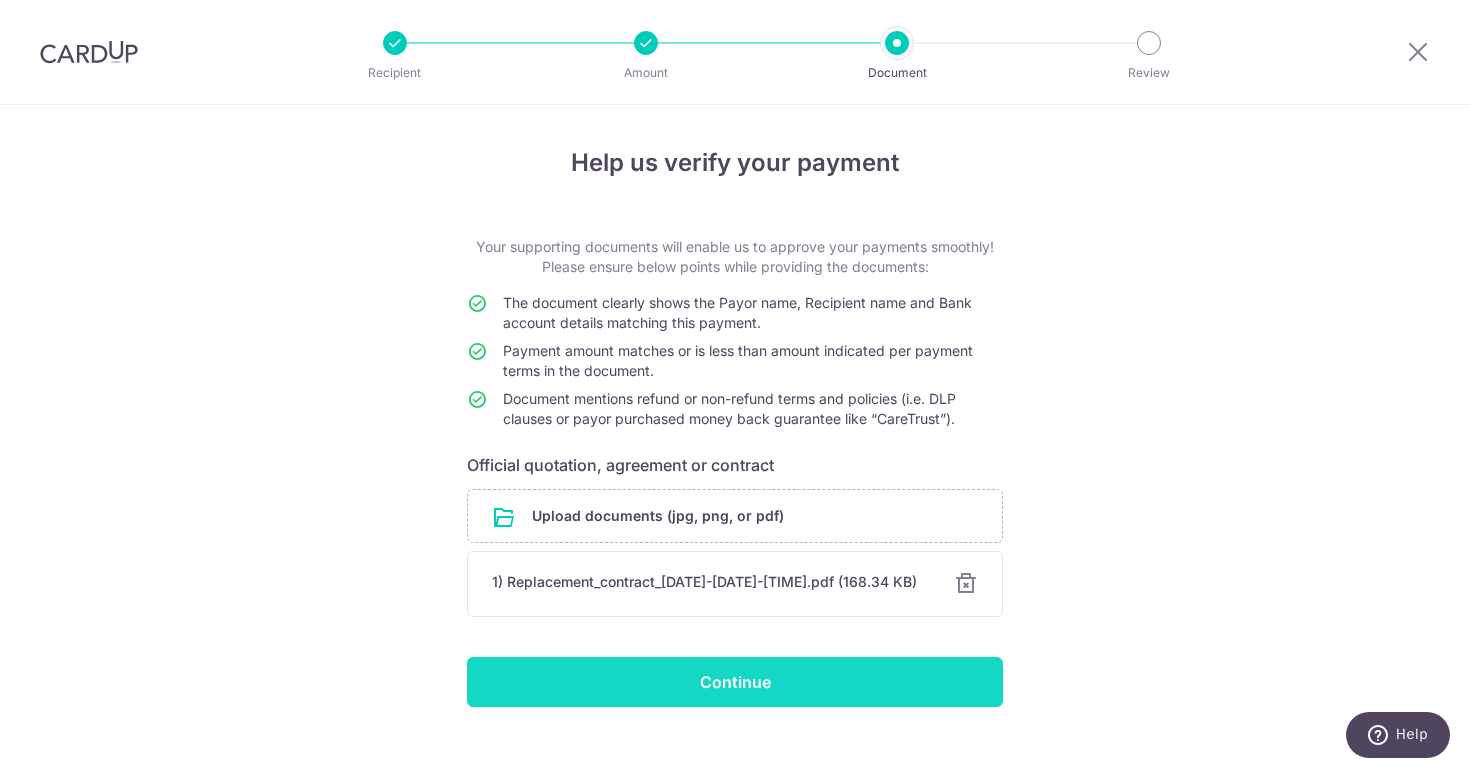 click on "Continue" at bounding box center (735, 682) 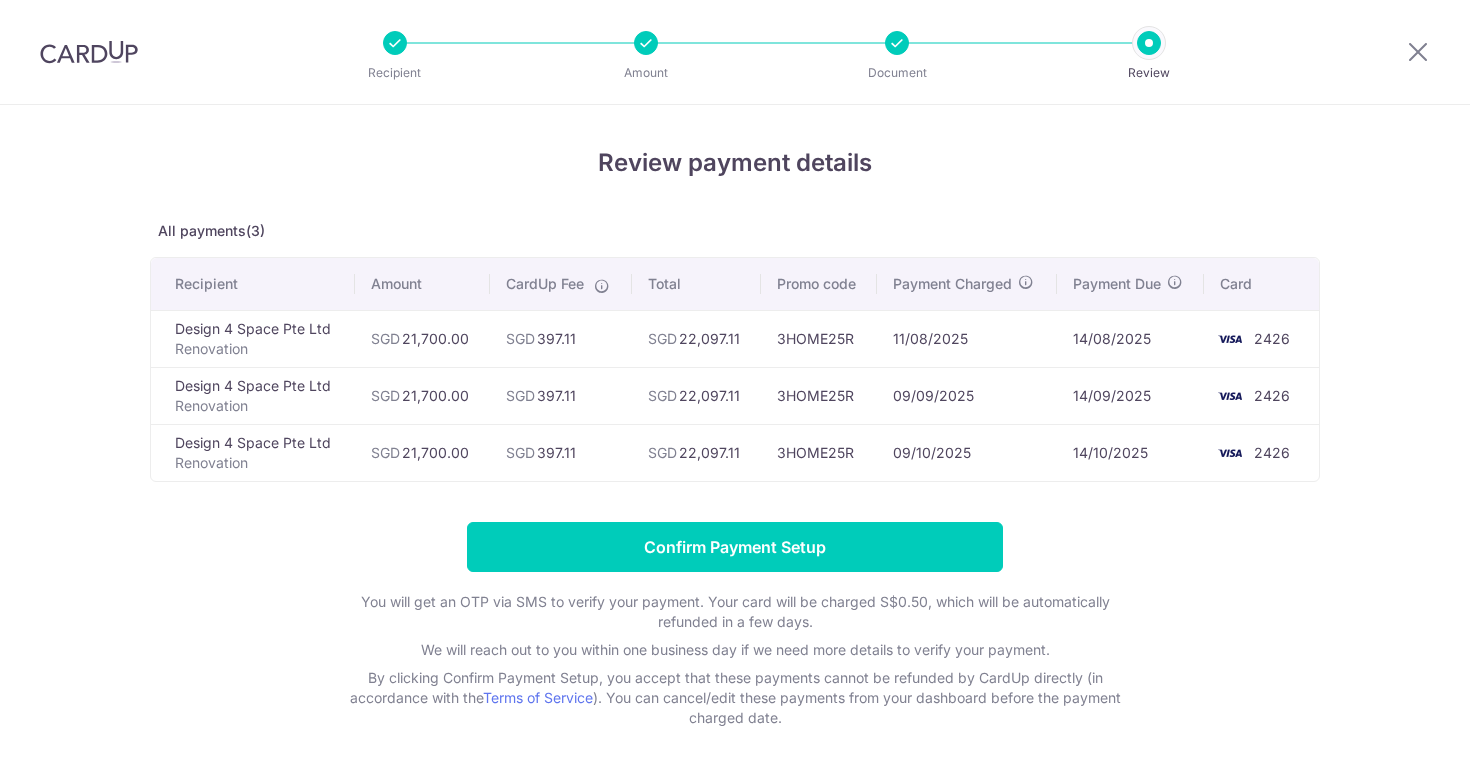 scroll, scrollTop: 0, scrollLeft: 0, axis: both 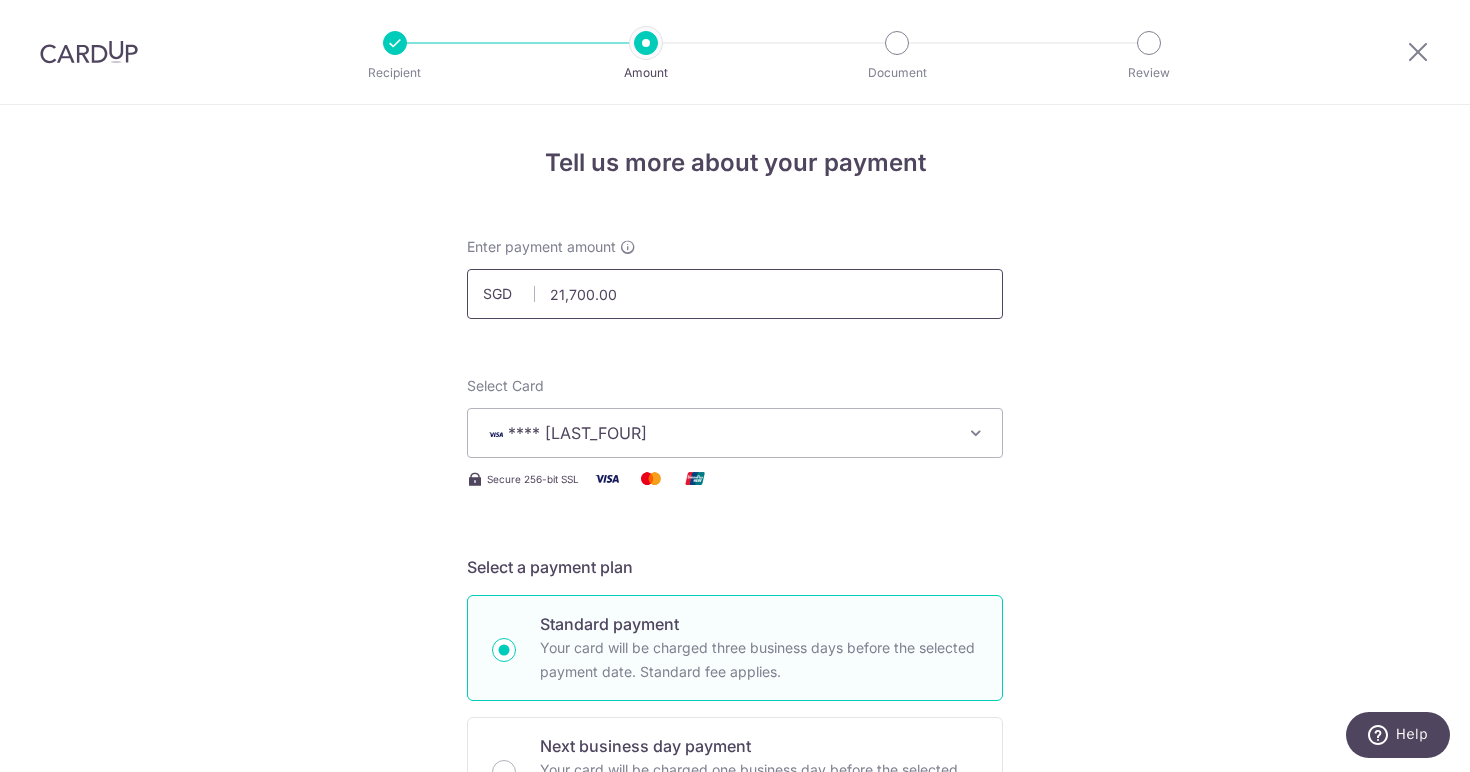 click on "21,700.00" at bounding box center [735, 294] 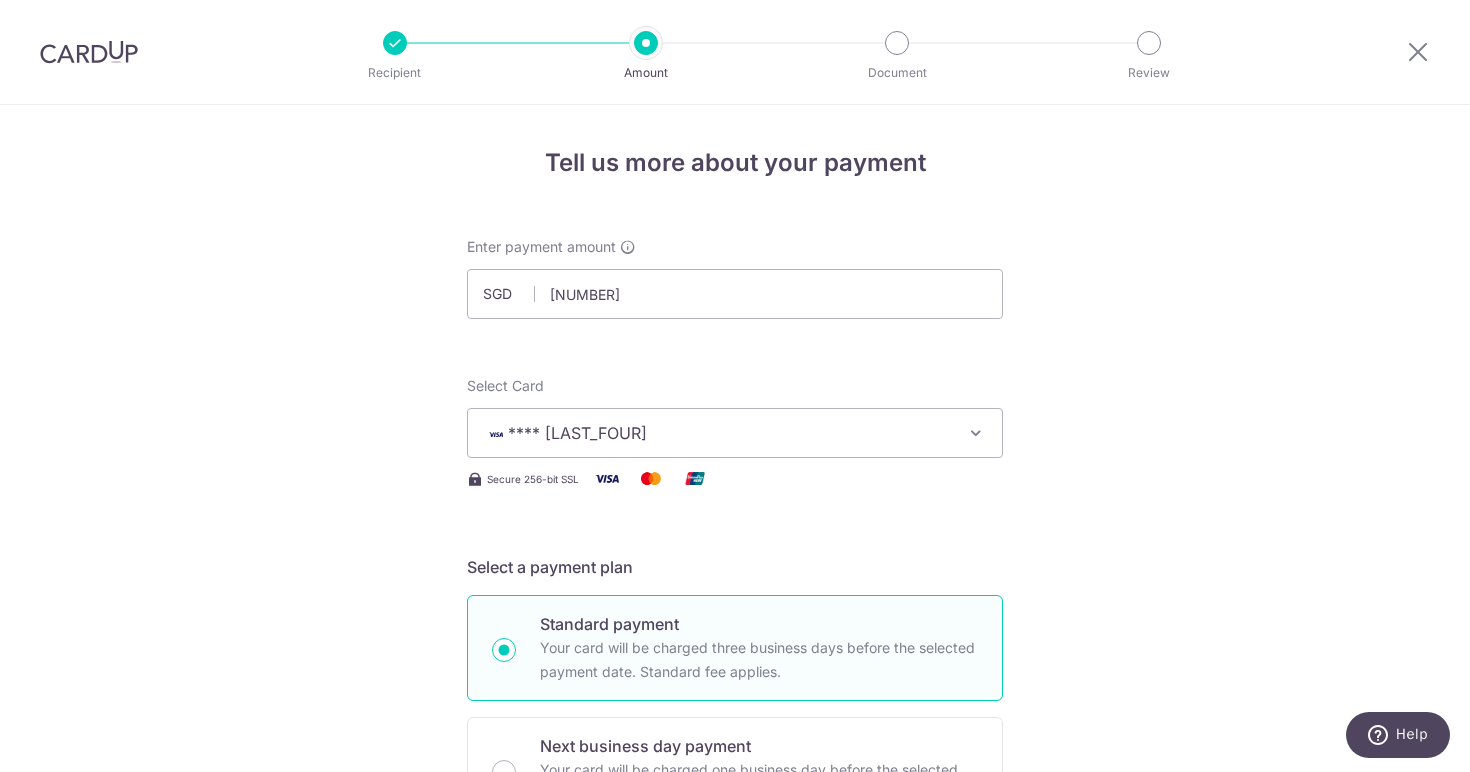 type on "21,900.00" 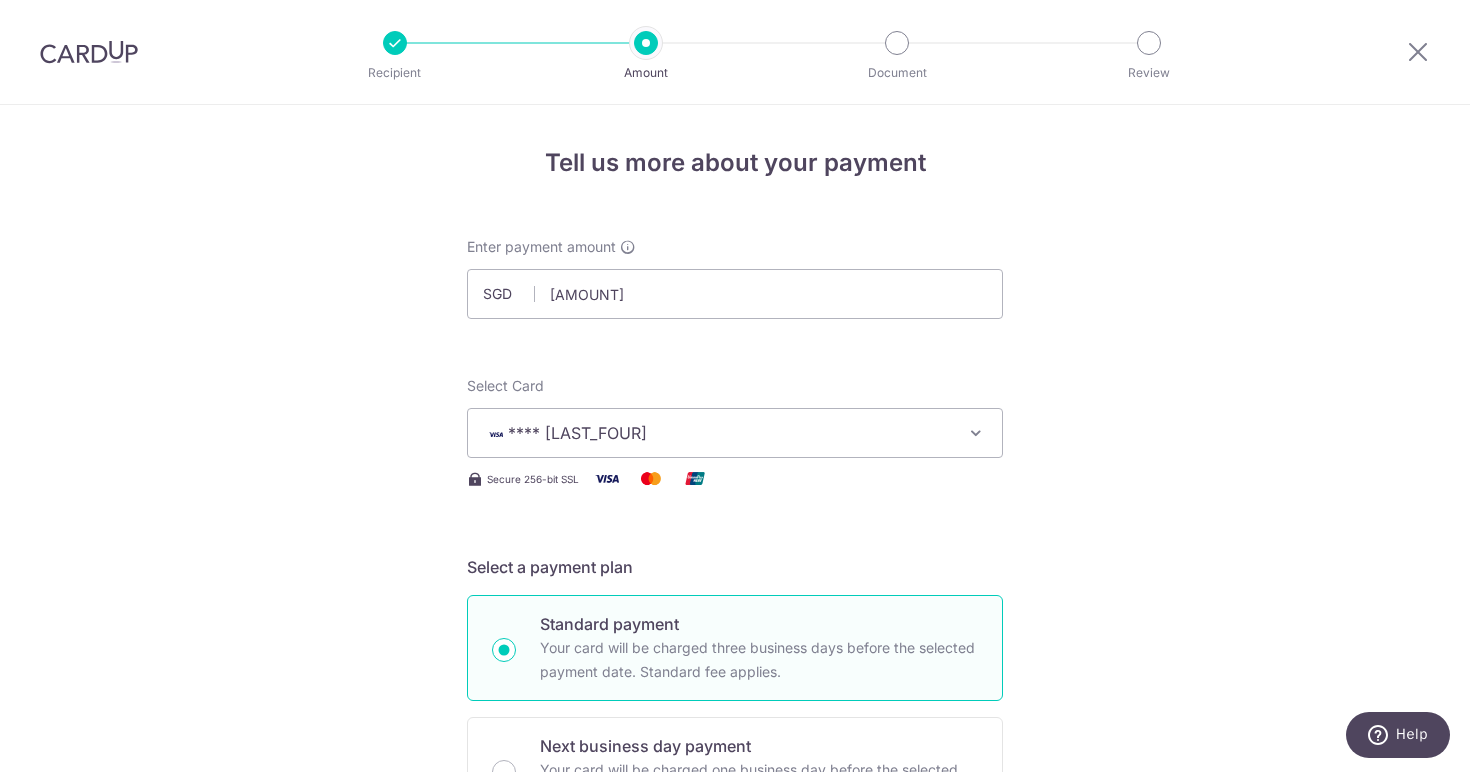 drag, startPoint x: 1096, startPoint y: 435, endPoint x: 1098, endPoint y: 474, distance: 39.051247 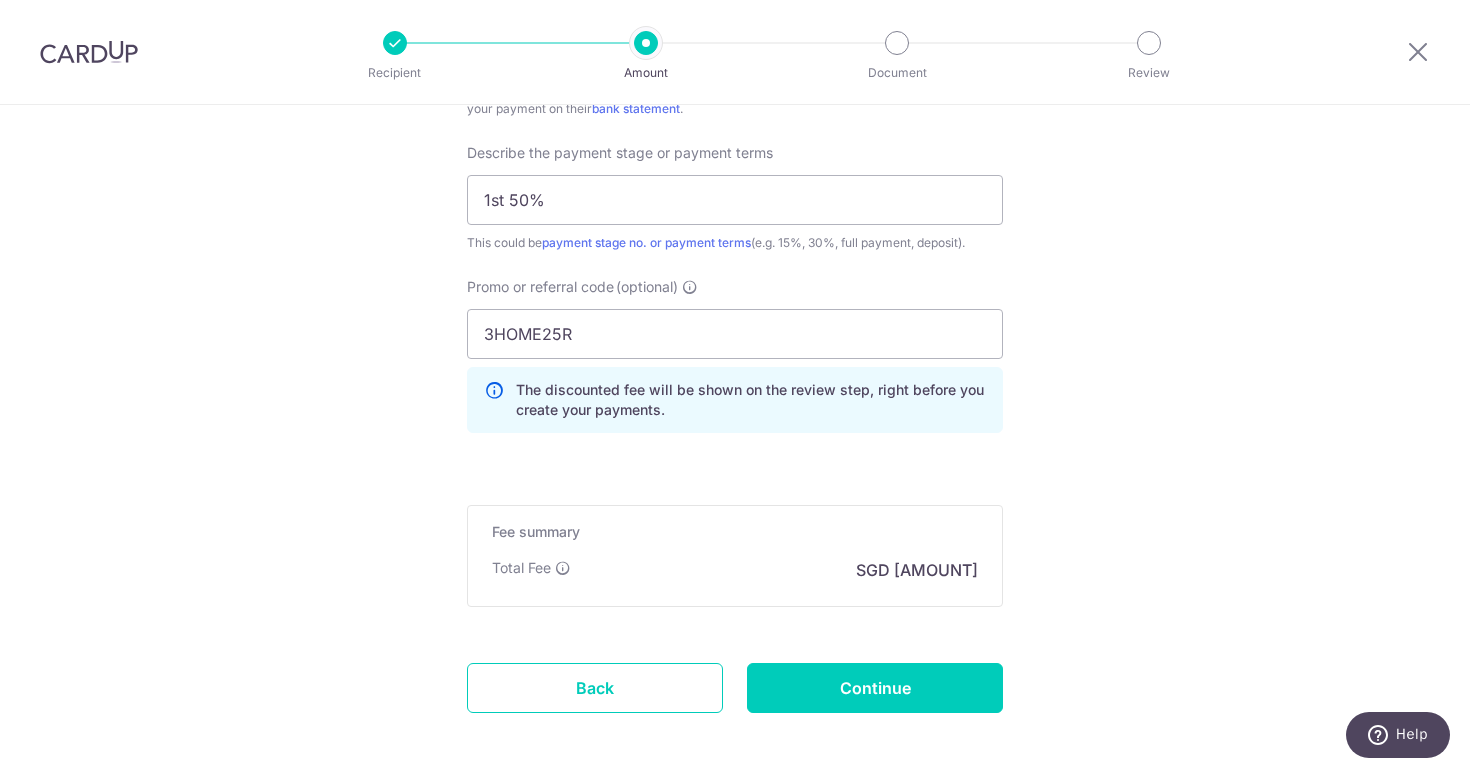 scroll, scrollTop: 1286, scrollLeft: 0, axis: vertical 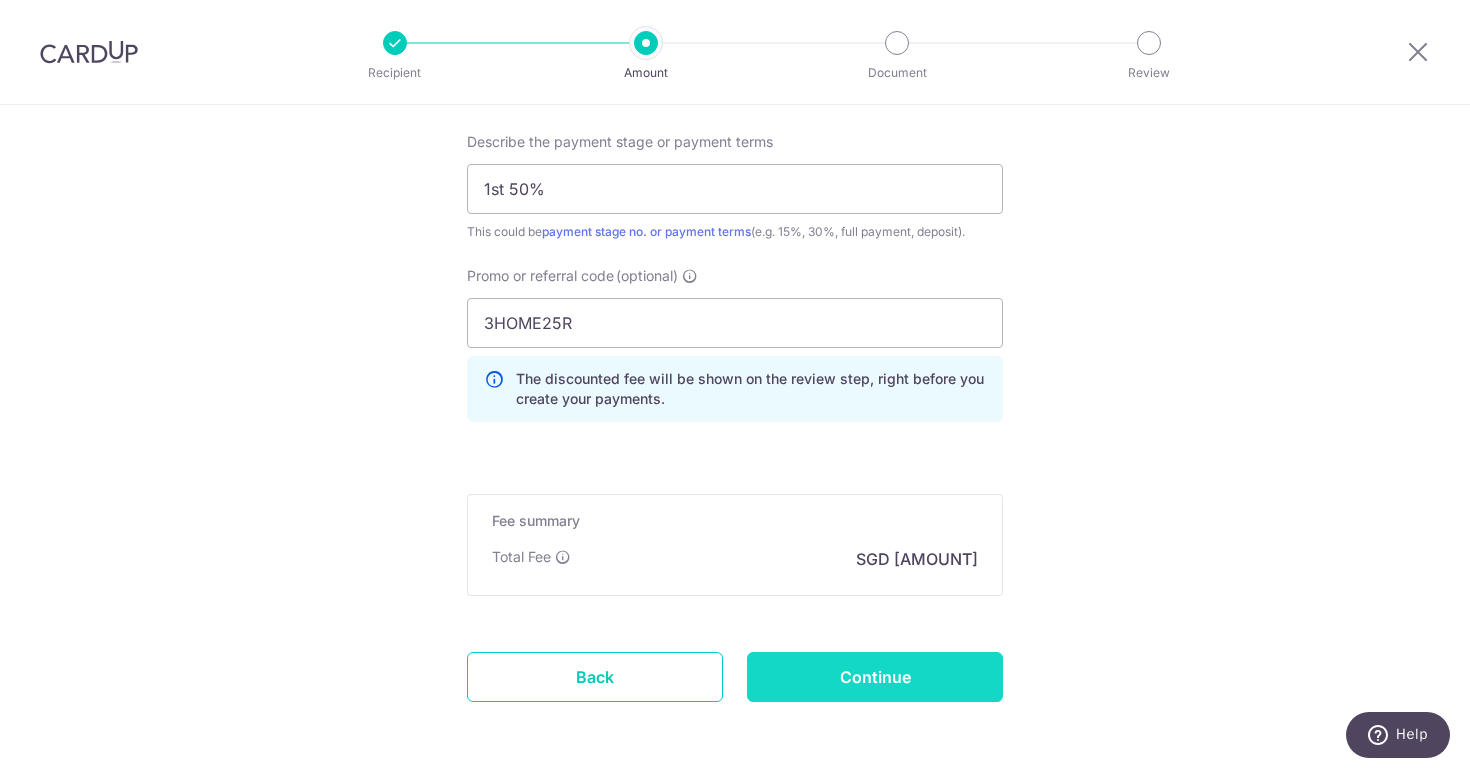 click on "Continue" at bounding box center [875, 677] 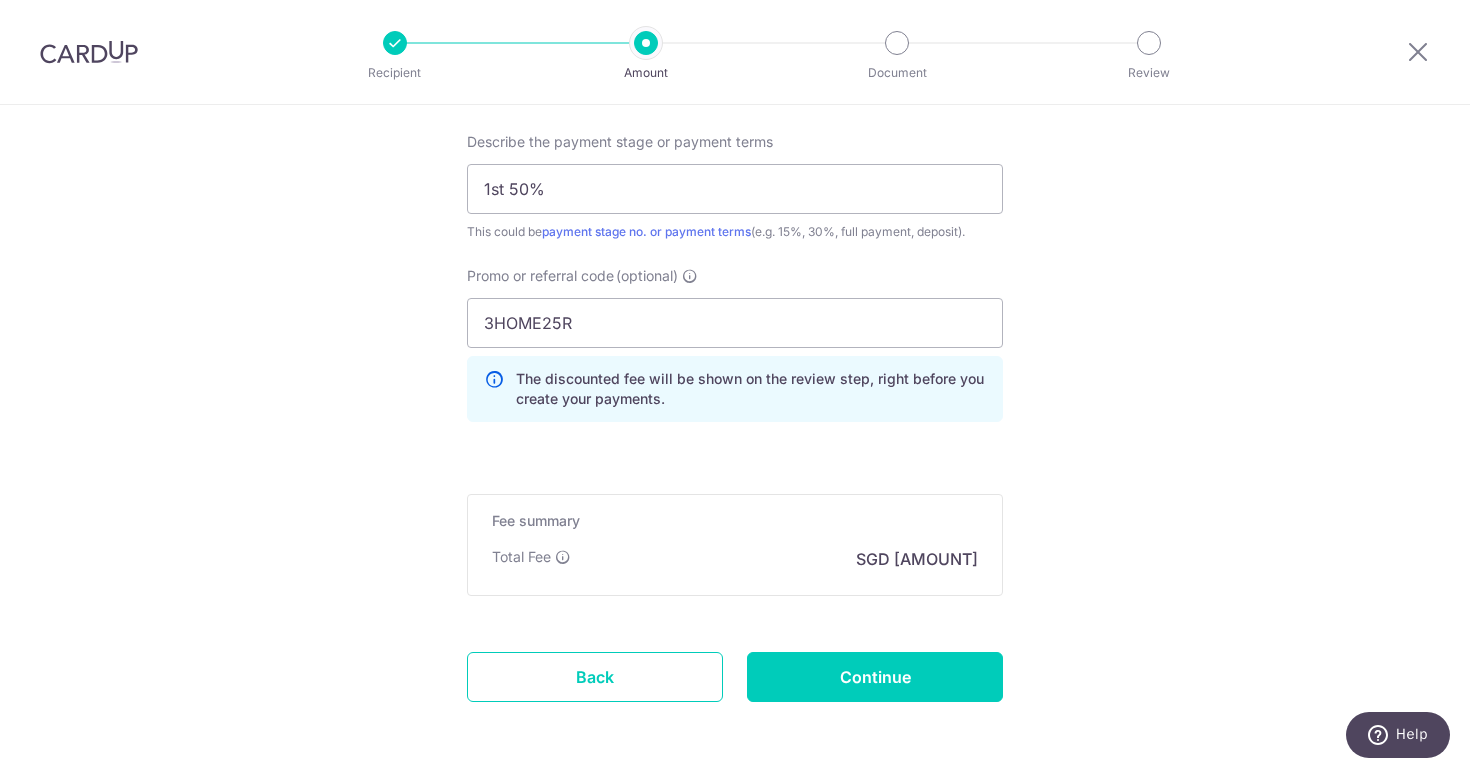 type on "Update Schedule" 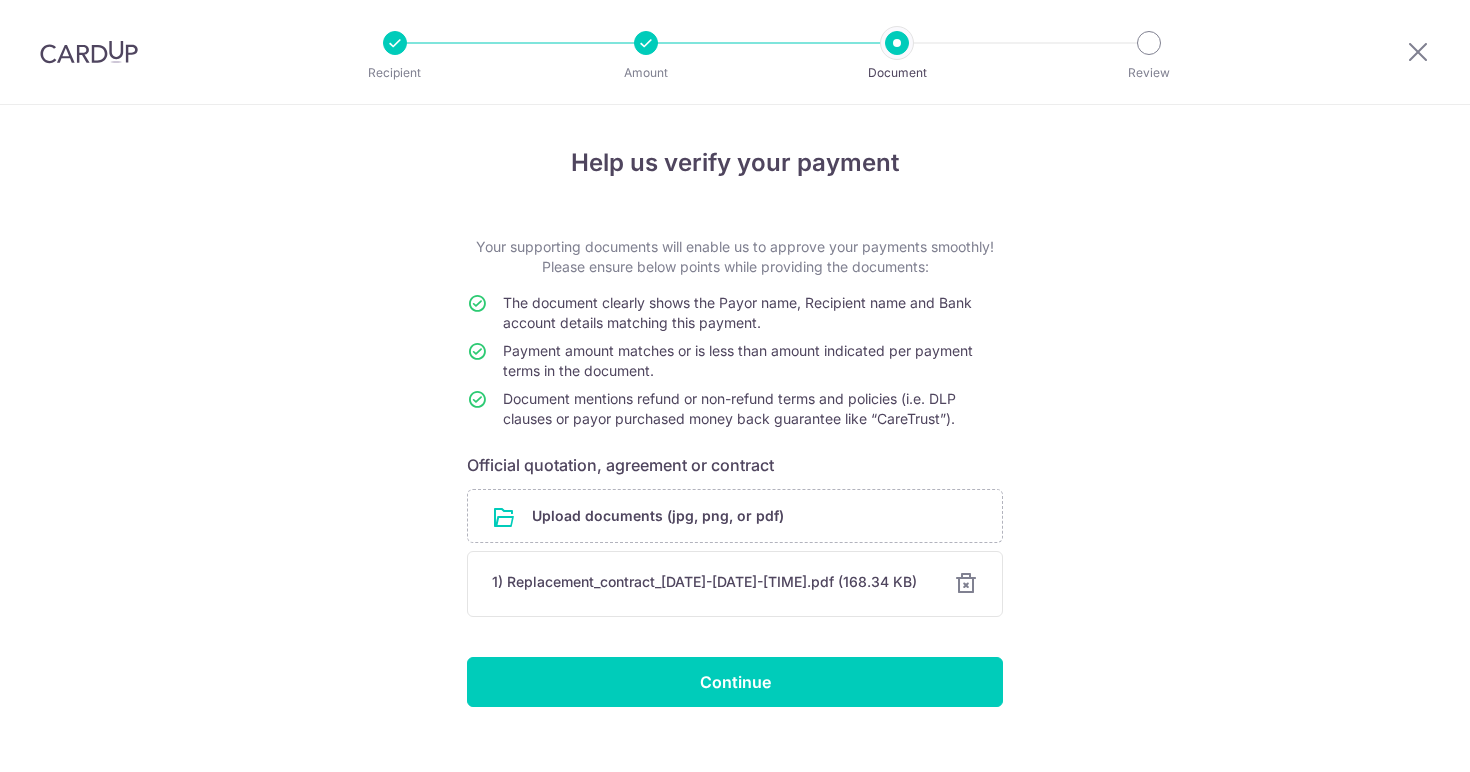 scroll, scrollTop: 0, scrollLeft: 0, axis: both 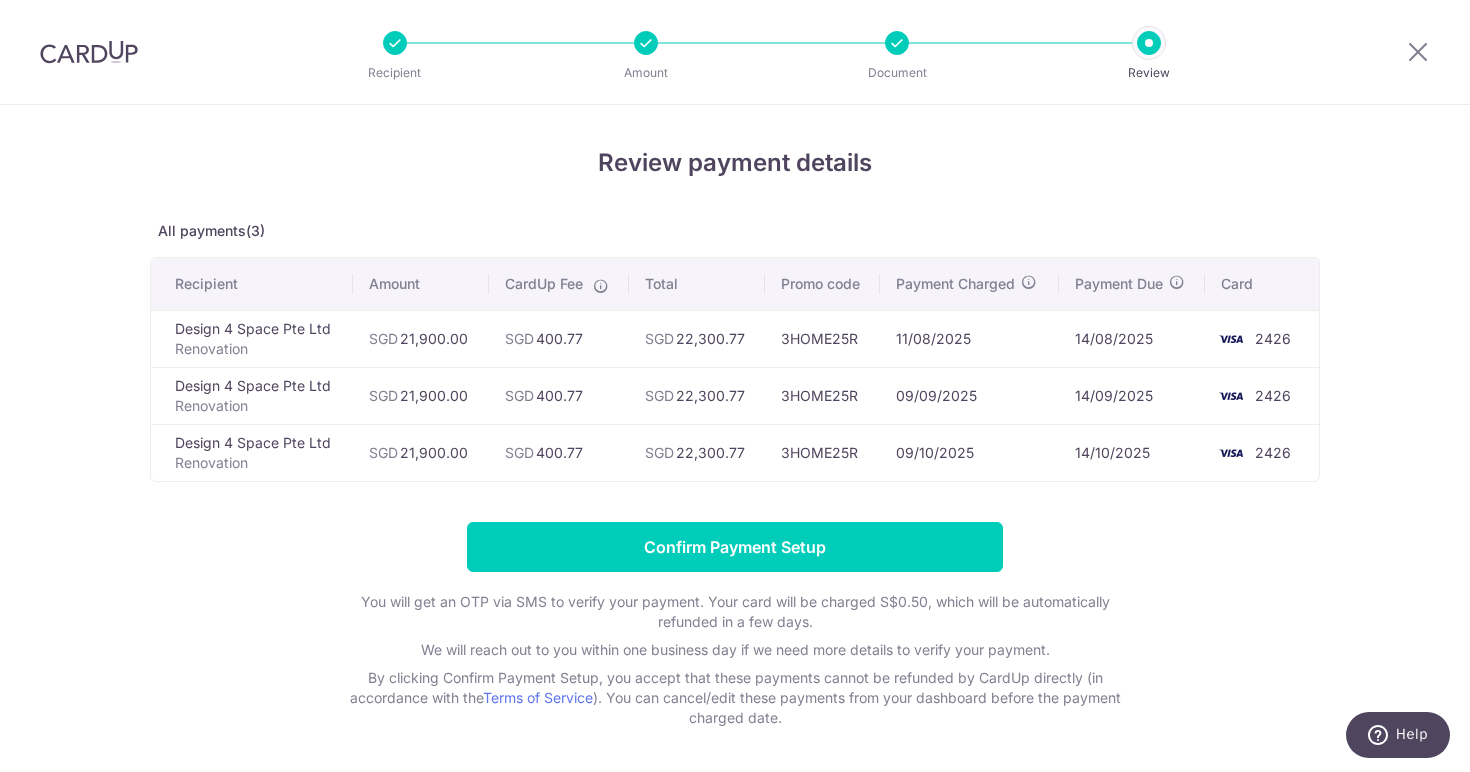 click on "Confirm Payment Setup
You will get an OTP via SMS to verify your payment. Your card will be charged S$0.50, which will be automatically refunded in a few days.
We will reach out to you within one business day if we need more details to verify your payment.
By clicking Confirm Payment Setup, you accept that these payments cannot be refunded by CardUp directly (in accordance with the  Terms of Service ). You can cancel/edit these payments from your dashboard before the payment charged date." at bounding box center (735, 625) 